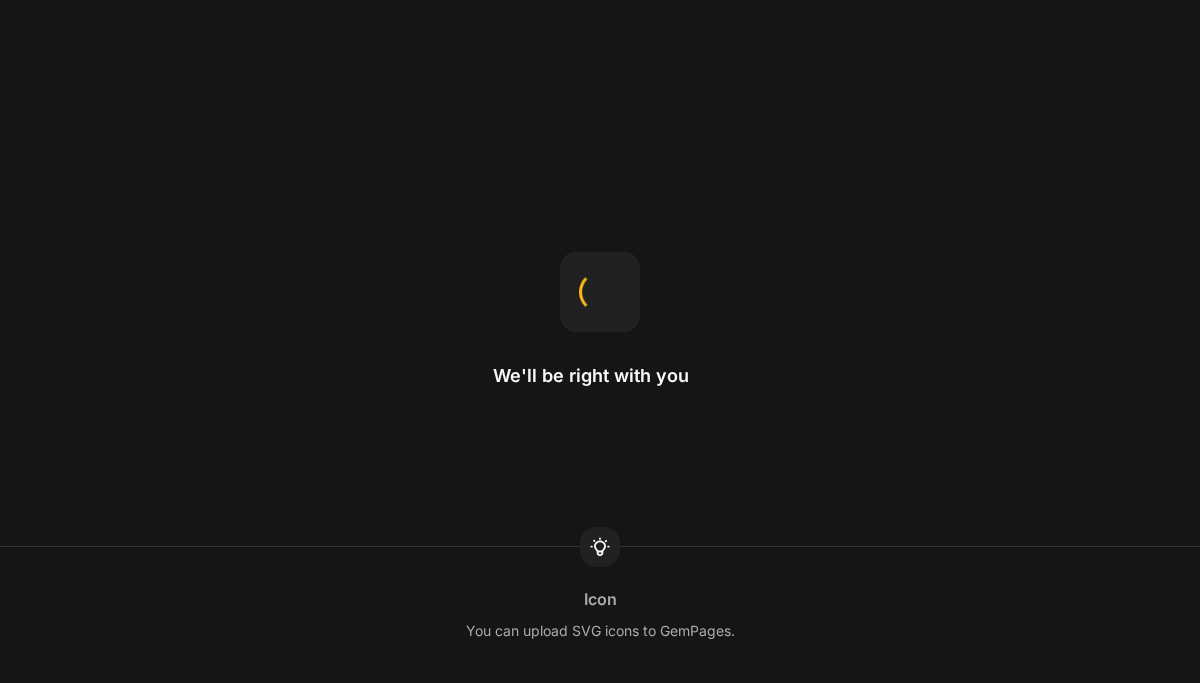 scroll, scrollTop: 0, scrollLeft: 0, axis: both 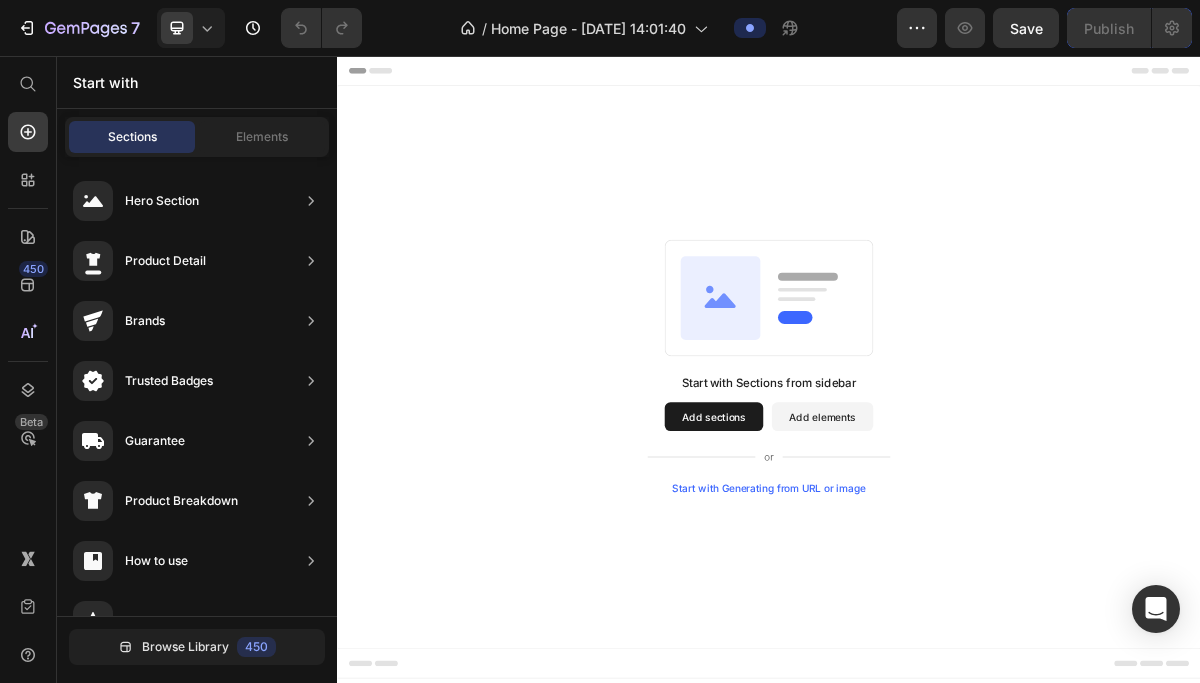 drag, startPoint x: 503, startPoint y: 500, endPoint x: 887, endPoint y: 535, distance: 385.59177 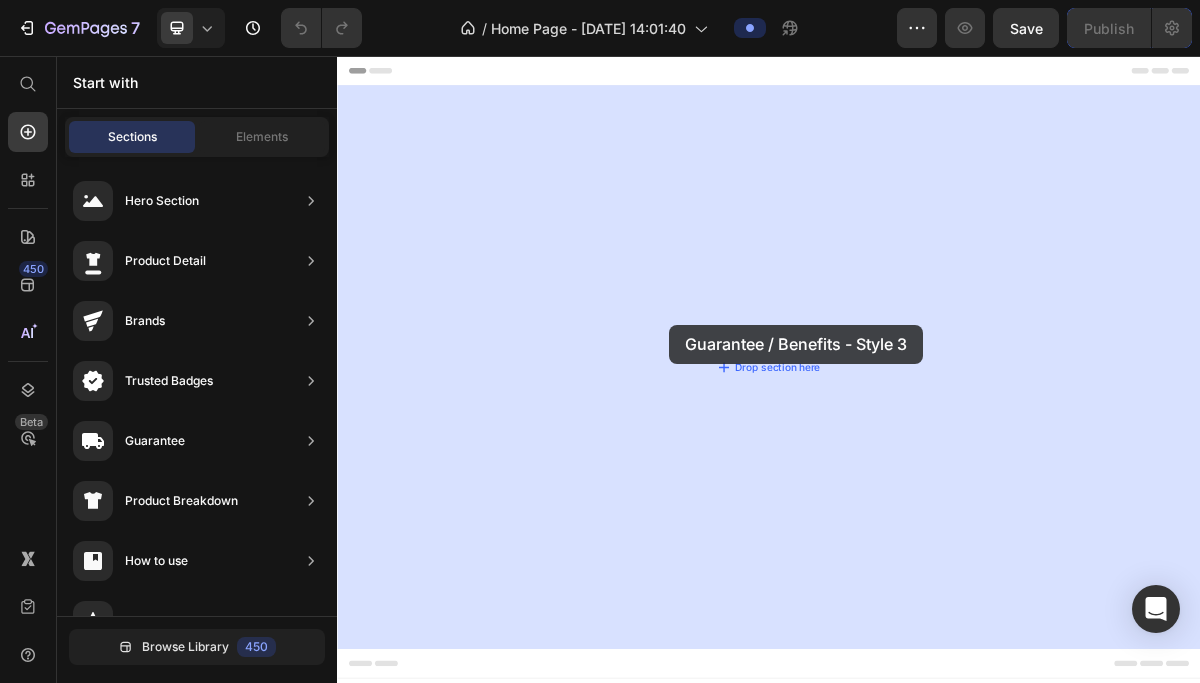 drag, startPoint x: 748, startPoint y: 435, endPoint x: 798, endPoint y: 429, distance: 50.358715 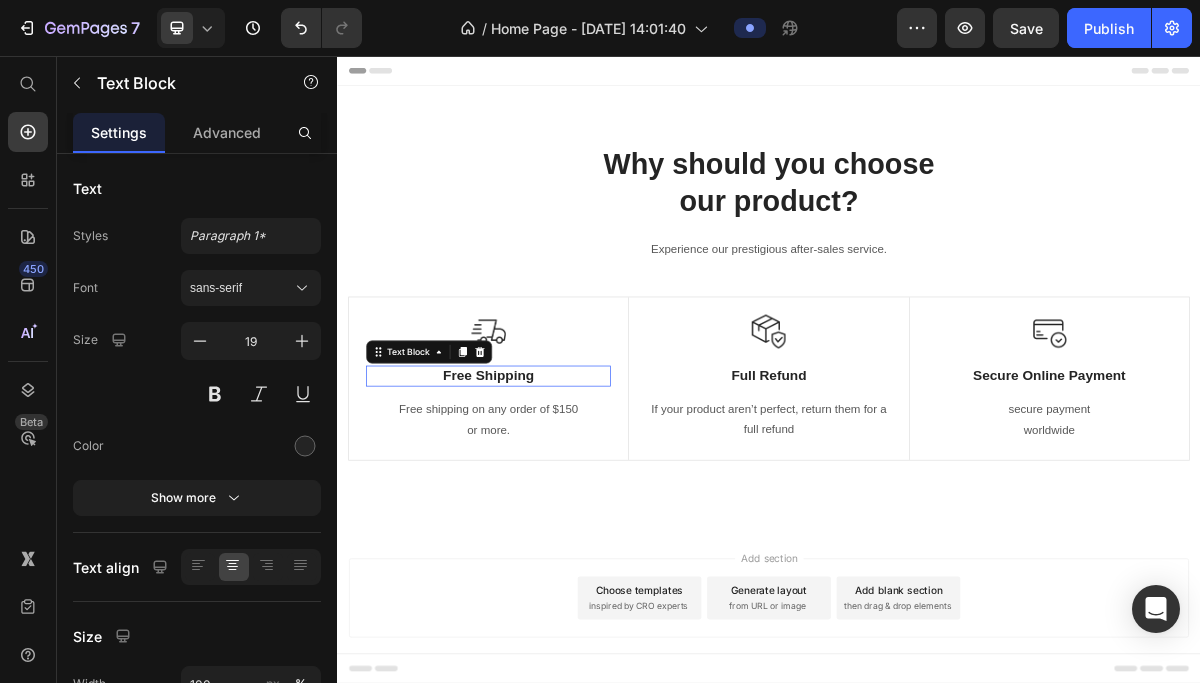 click on "Free Shipping" at bounding box center (547, 500) 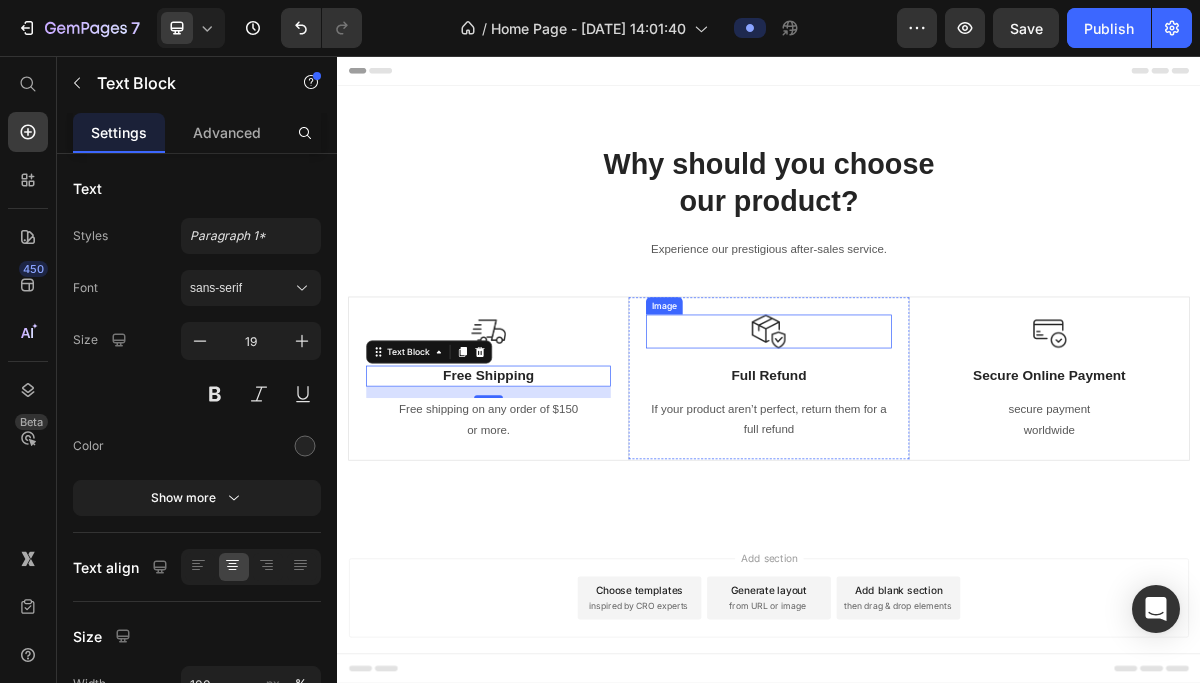 click at bounding box center (936, 438) 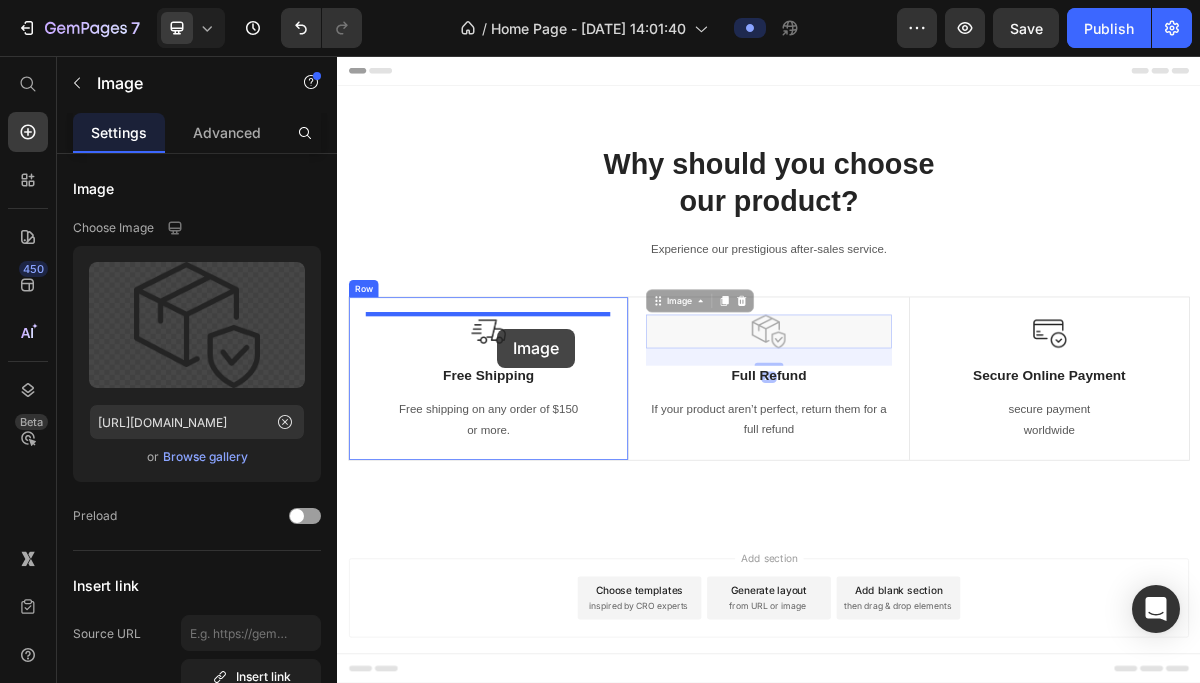 drag, startPoint x: 924, startPoint y: 441, endPoint x: 559, endPoint y: 435, distance: 365.04932 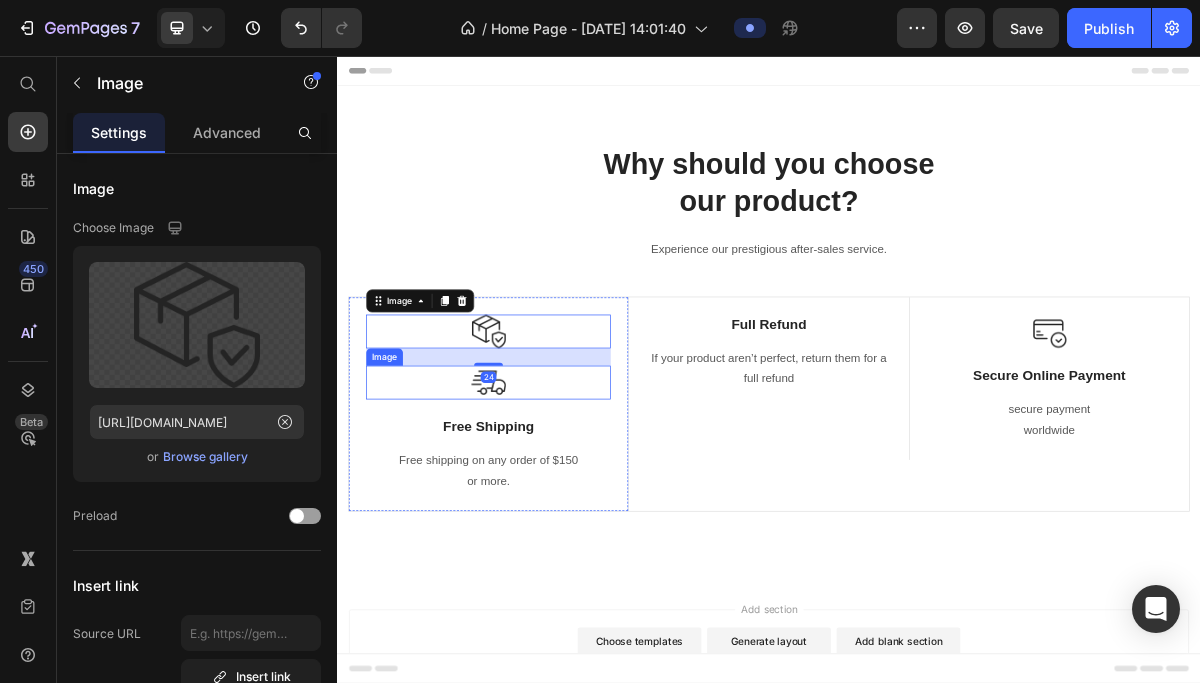 click at bounding box center [547, 510] 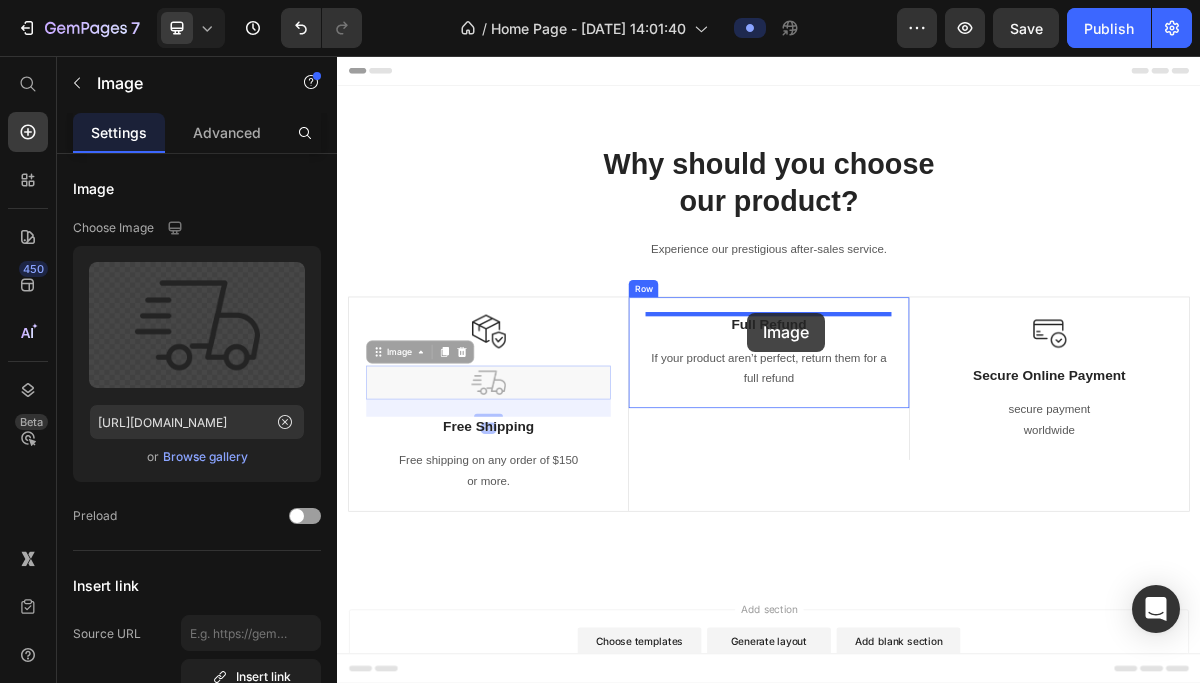 drag, startPoint x: 541, startPoint y: 511, endPoint x: 907, endPoint y: 413, distance: 378.89313 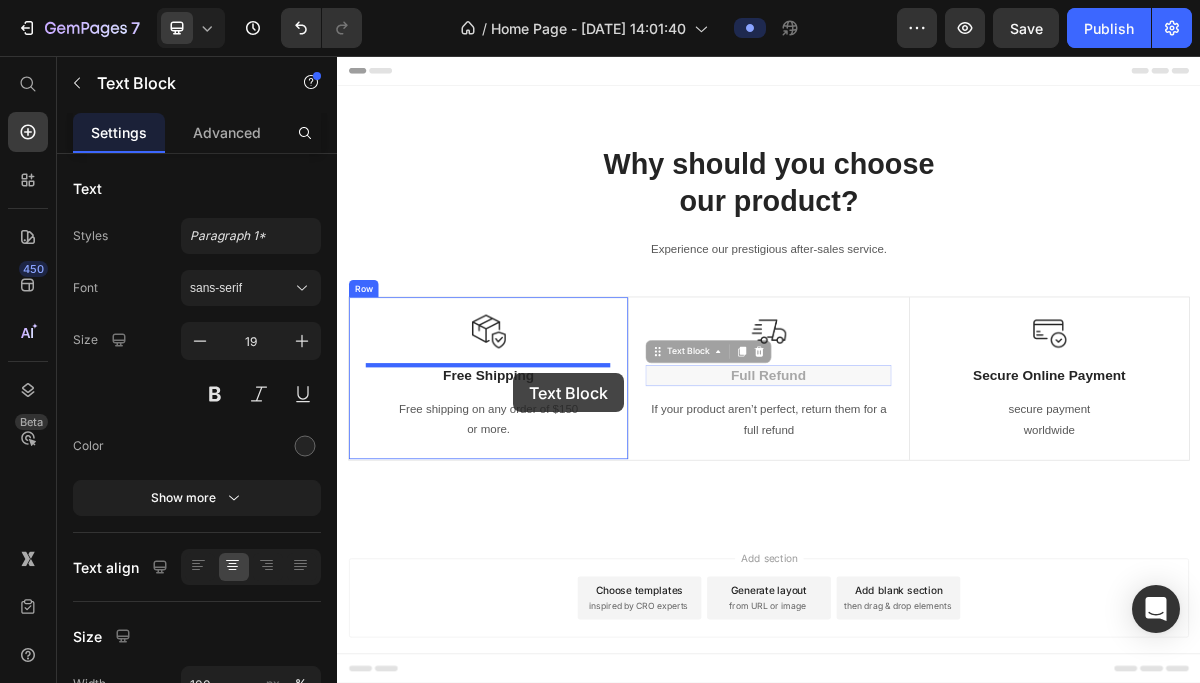 drag, startPoint x: 951, startPoint y: 503, endPoint x: 582, endPoint y: 497, distance: 369.04877 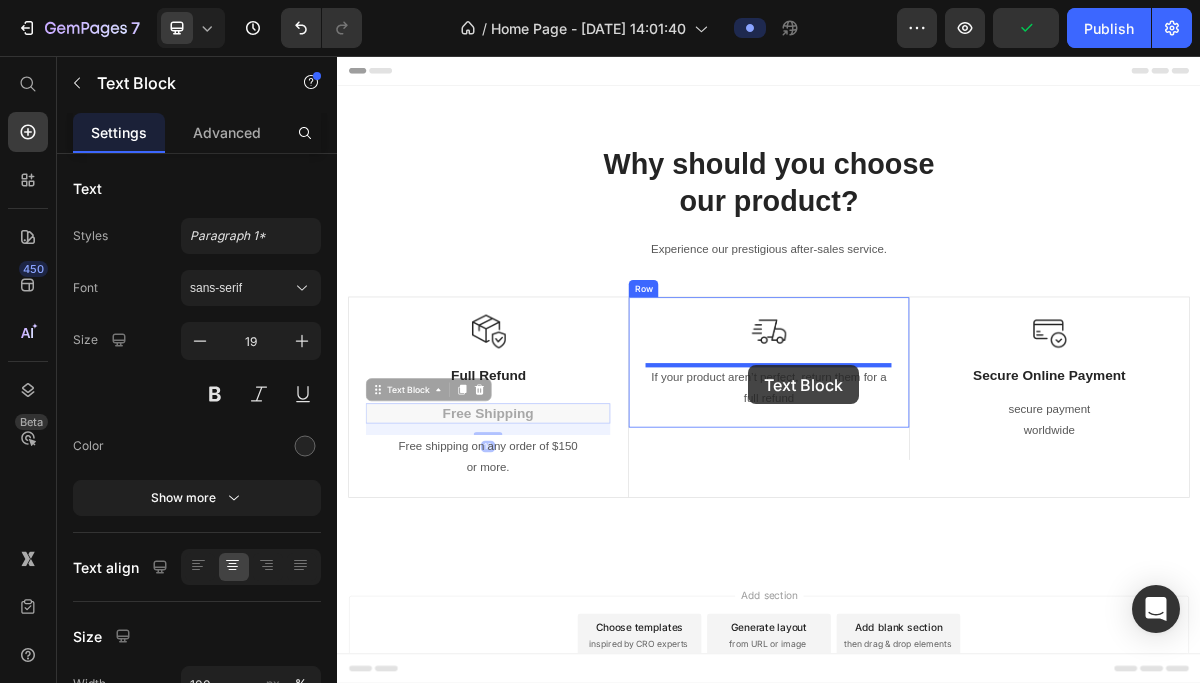 drag, startPoint x: 578, startPoint y: 550, endPoint x: 908, endPoint y: 485, distance: 336.3406 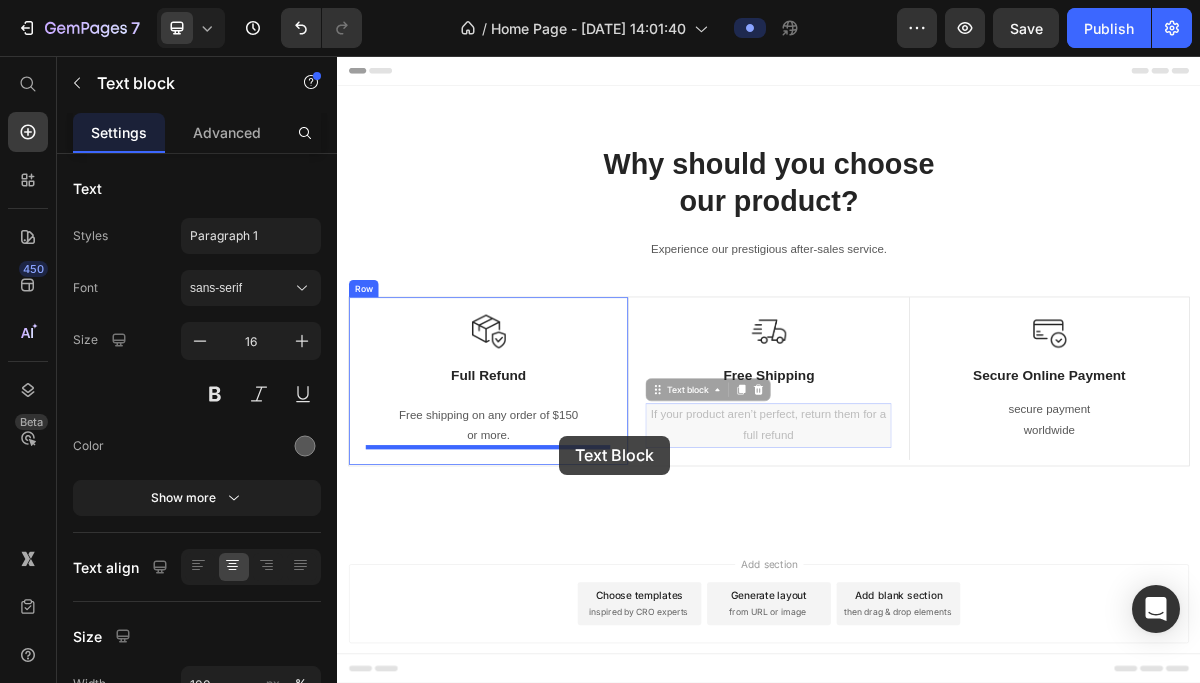 drag, startPoint x: 1015, startPoint y: 552, endPoint x: 645, endPoint y: 584, distance: 371.3812 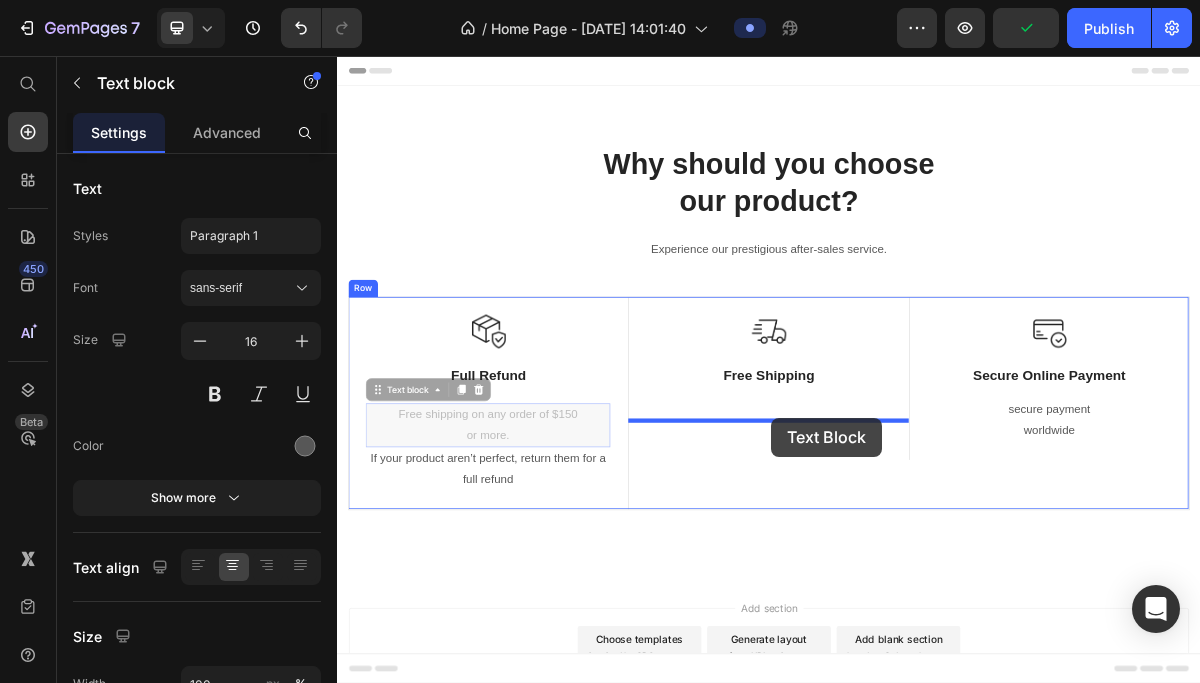 drag, startPoint x: 598, startPoint y: 558, endPoint x: 940, endPoint y: 558, distance: 342 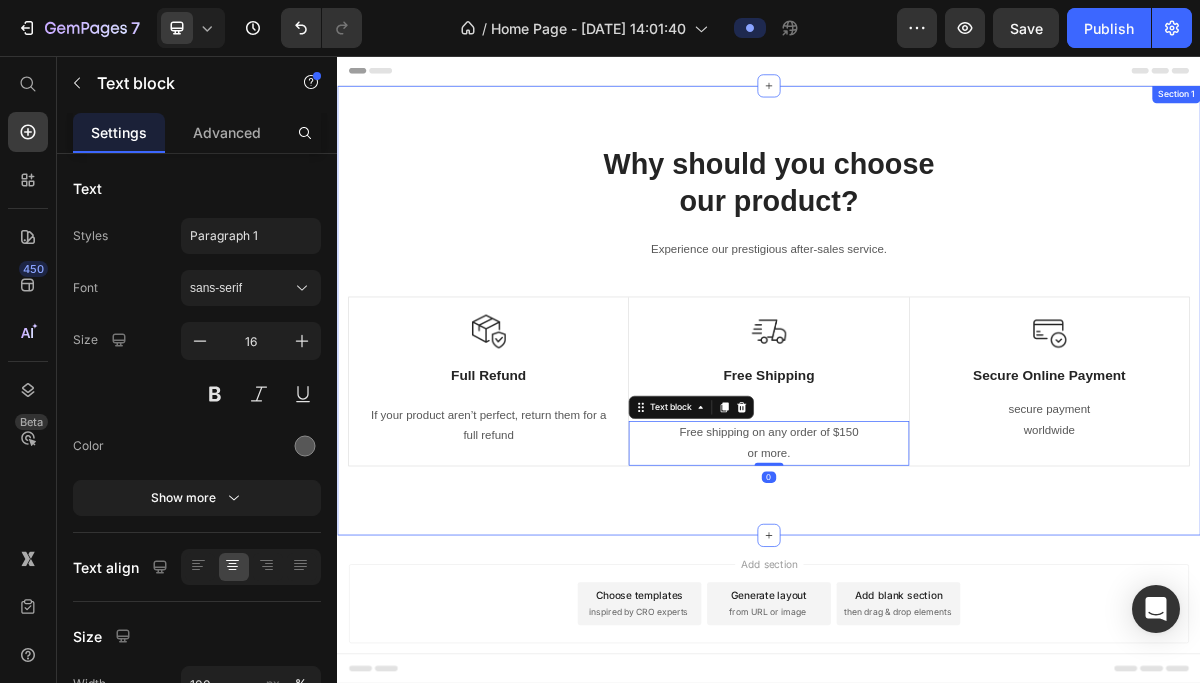 click on "Why should you choose our product? Heading Experience our prestigious after-sales service. Text block Row Image Full Refund Text Block If your product aren’t perfect, return them for a full refund Text block Row Image Free Shipping Text Block Row Free shipping on any order of $150  or more. Text block   0 Image Secure Online Payment Text Block secure payment worldwide Text block Row Row Image Free Shipping Text Block Free shipping on any order of $150  or more. Text block Row Image Full Refund Text Block If your product aren’t perfect, return them for a full refund Text block Row Image Secure Online Payment Text Block secure payment worldwide Text block Row Row Section 1" at bounding box center [937, 409] 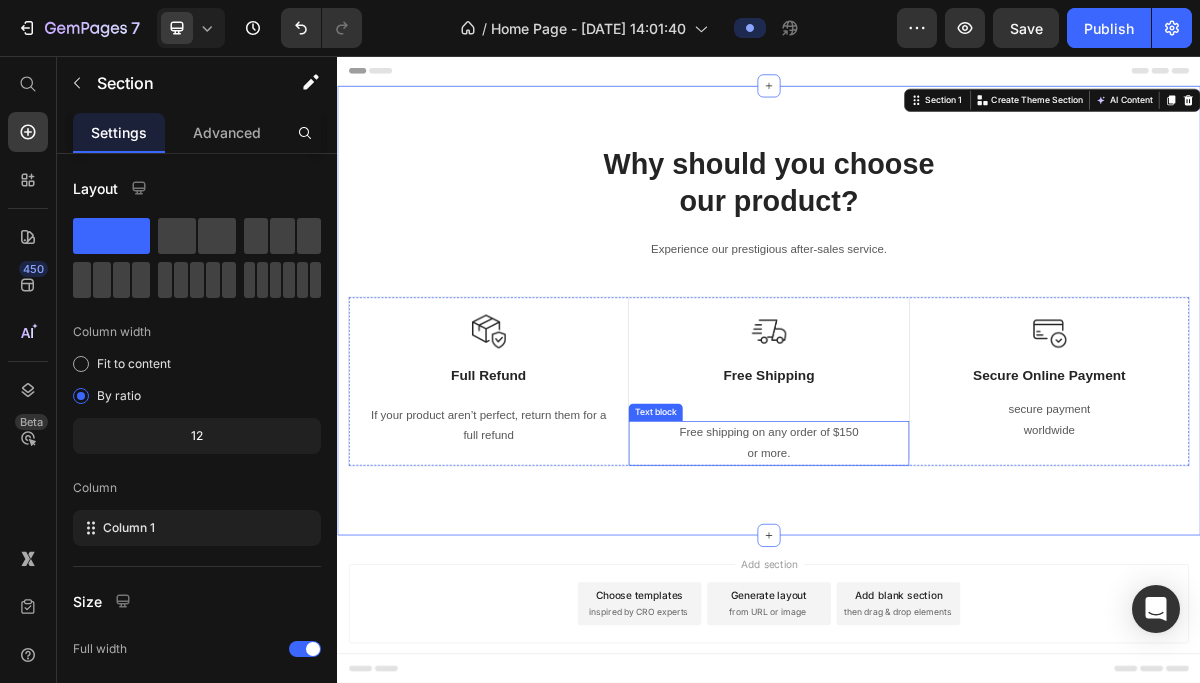 click on "or more." at bounding box center [936, 608] 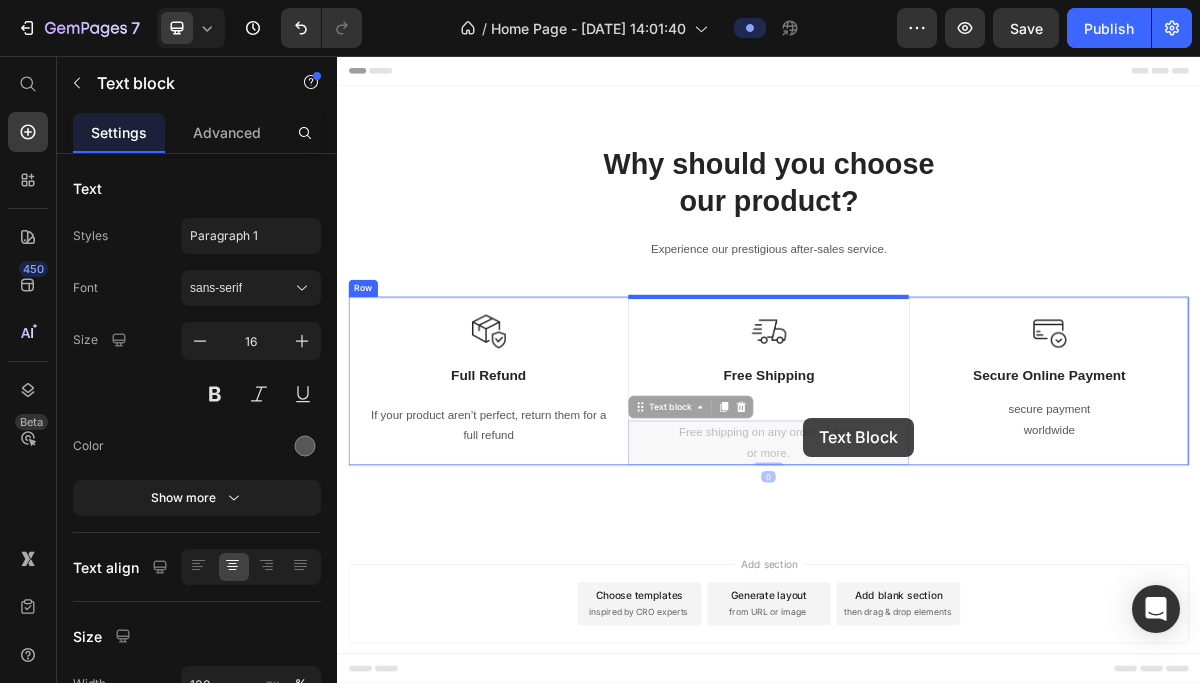 drag, startPoint x: 979, startPoint y: 595, endPoint x: 985, endPoint y: 560, distance: 35.510563 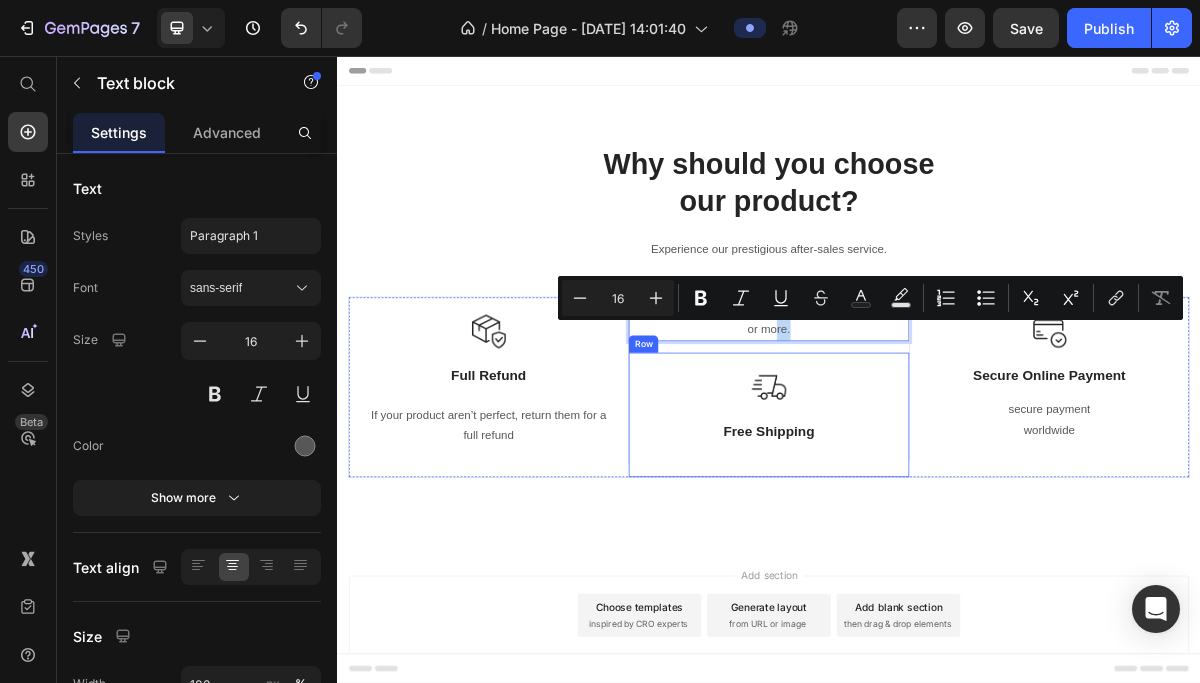 drag, startPoint x: 944, startPoint y: 438, endPoint x: 948, endPoint y: 541, distance: 103.077644 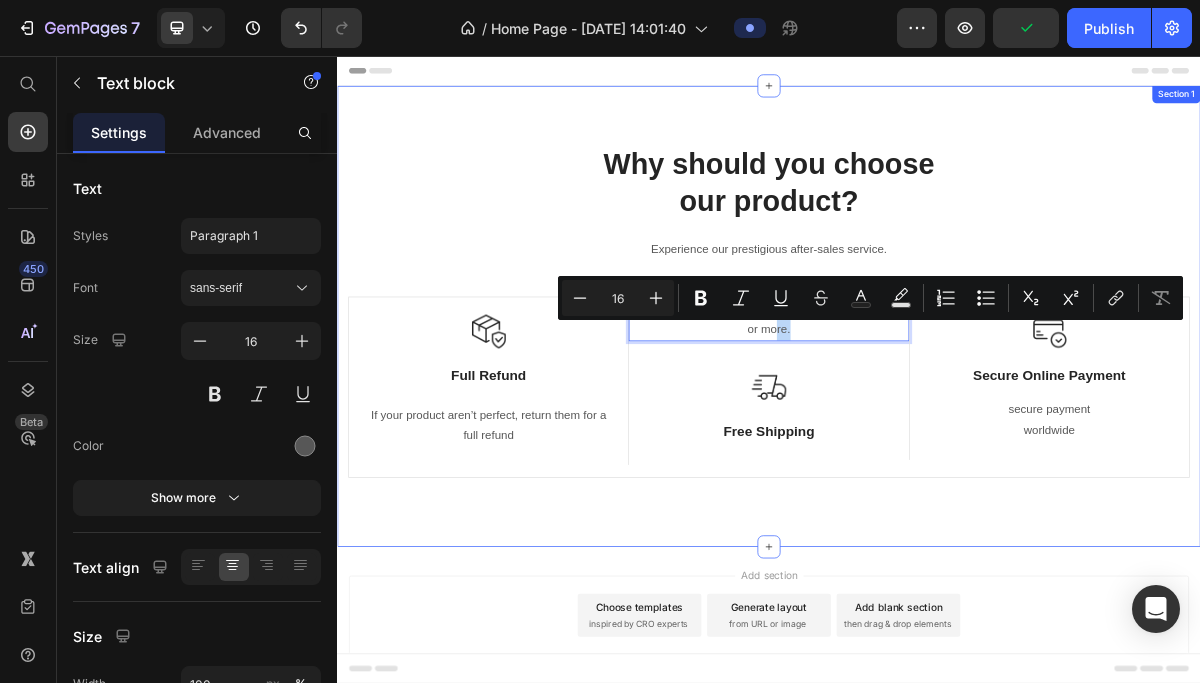 click on "Why should you choose our product? Heading Experience our prestigious after-sales service. Text block Row Image Full Refund Text Block If your product aren’t perfect, return them for a full refund Text block Row Free shipping on any order of $150  or more. Text block   0 Image Free Shipping Text Block Row Image Secure Online Payment Text Block secure payment worldwide Text block Row Row Image Free Shipping Text Block Free shipping on any order of $150  or more. Text block Row Image Full Refund Text Block If your product aren’t perfect, return them for a full refund Text block Row Image Secure Online Payment Text Block secure payment worldwide Text block Row Row Section 1" at bounding box center (937, 417) 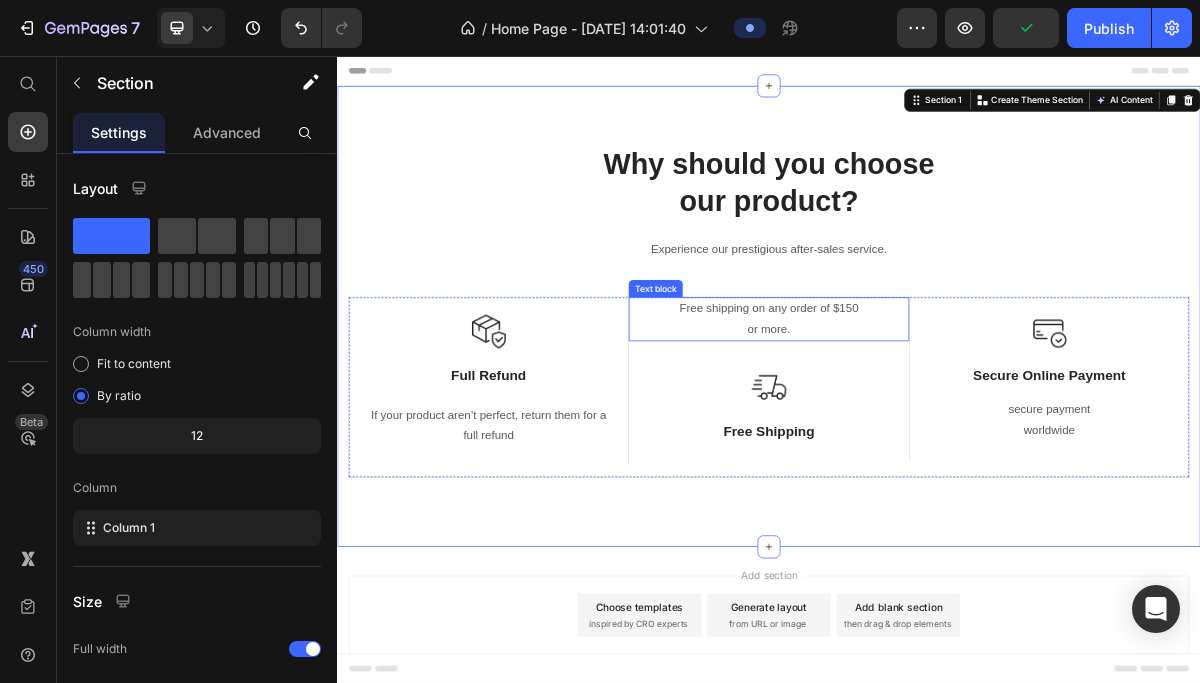 click on "Free shipping on any order of $150" at bounding box center [936, 407] 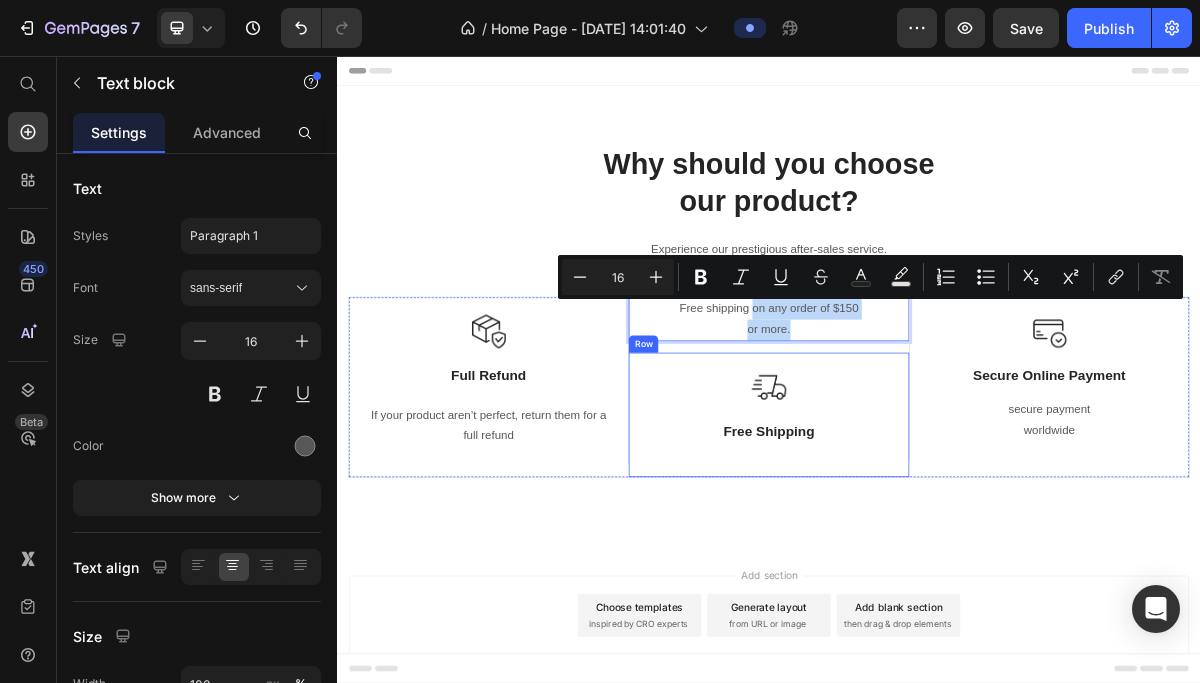 drag, startPoint x: 912, startPoint y: 409, endPoint x: 917, endPoint y: 546, distance: 137.09122 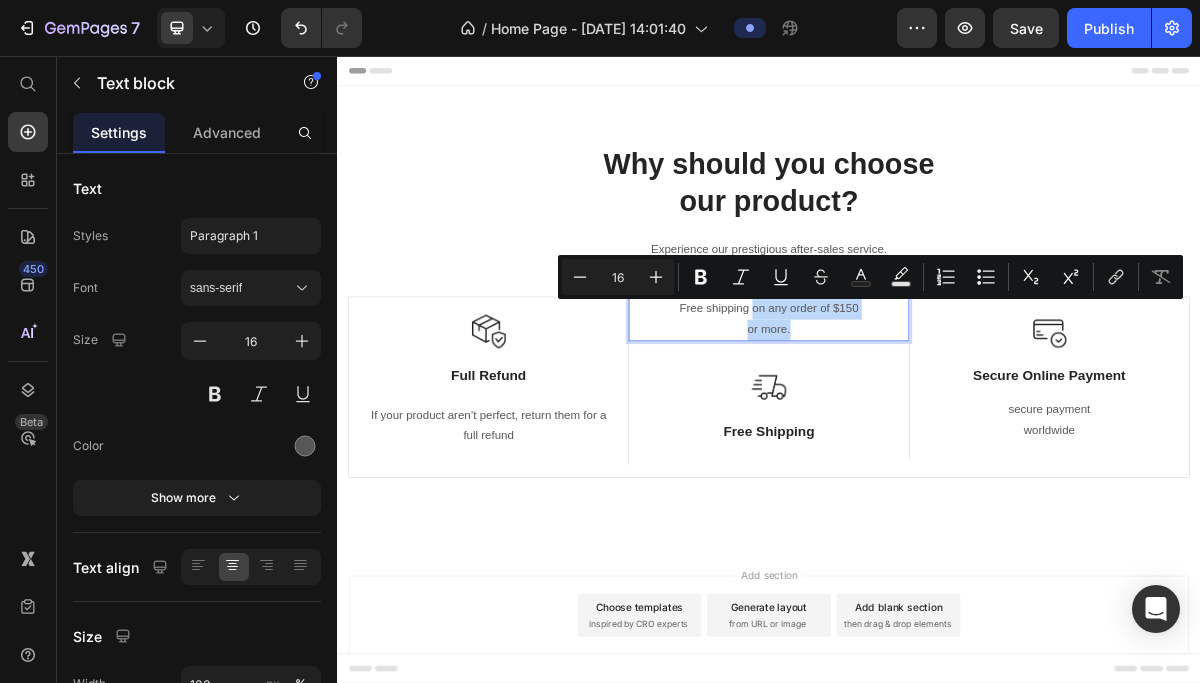 click on "or more." at bounding box center (936, 436) 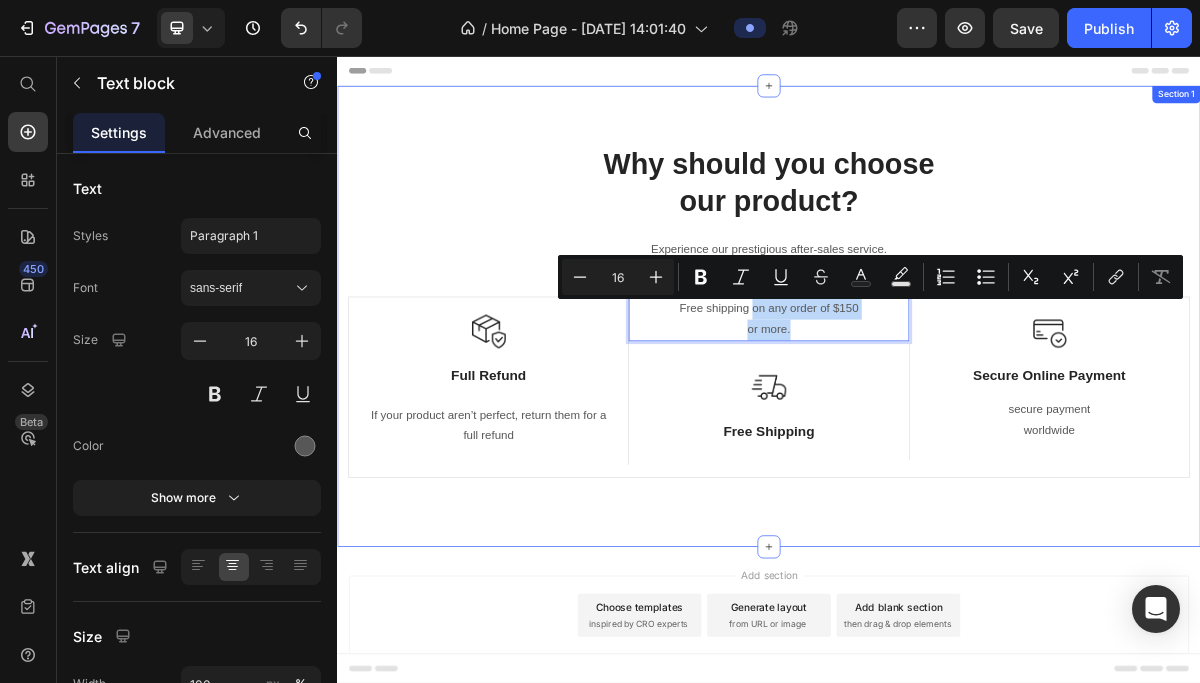 click on "Why should you choose our product? Heading Experience our prestigious after-sales service. Text block Row Image Full Refund Text Block If your product aren’t perfect, return them for a full refund Text block Row Free shipping on any order of $150  or more. Text block   16 Image Free Shipping Text Block Row Image Secure Online Payment Text Block secure payment worldwide Text block Row Row Image Free Shipping Text Block Free shipping on any order of $150  or more. Text block Row Image Full Refund Text Block If your product aren’t perfect, return them for a full refund Text block Row Image Secure Online Payment Text Block secure payment worldwide Text block Row Row Section 1" at bounding box center (937, 417) 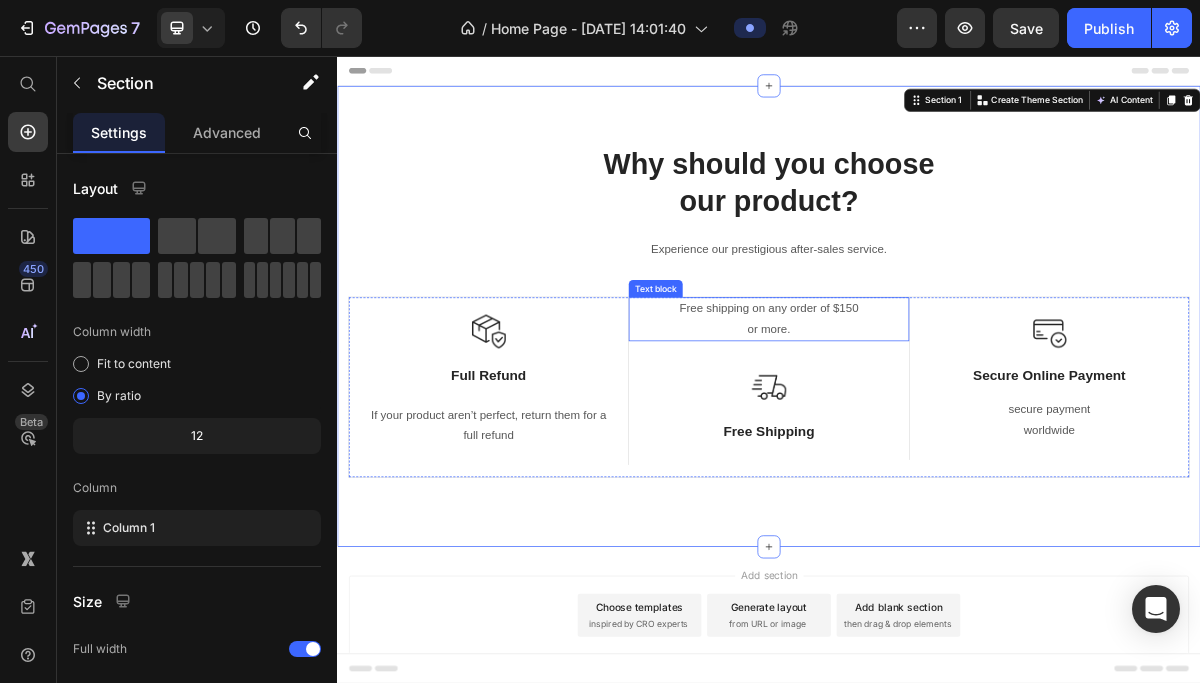 click on "or more." at bounding box center [936, 436] 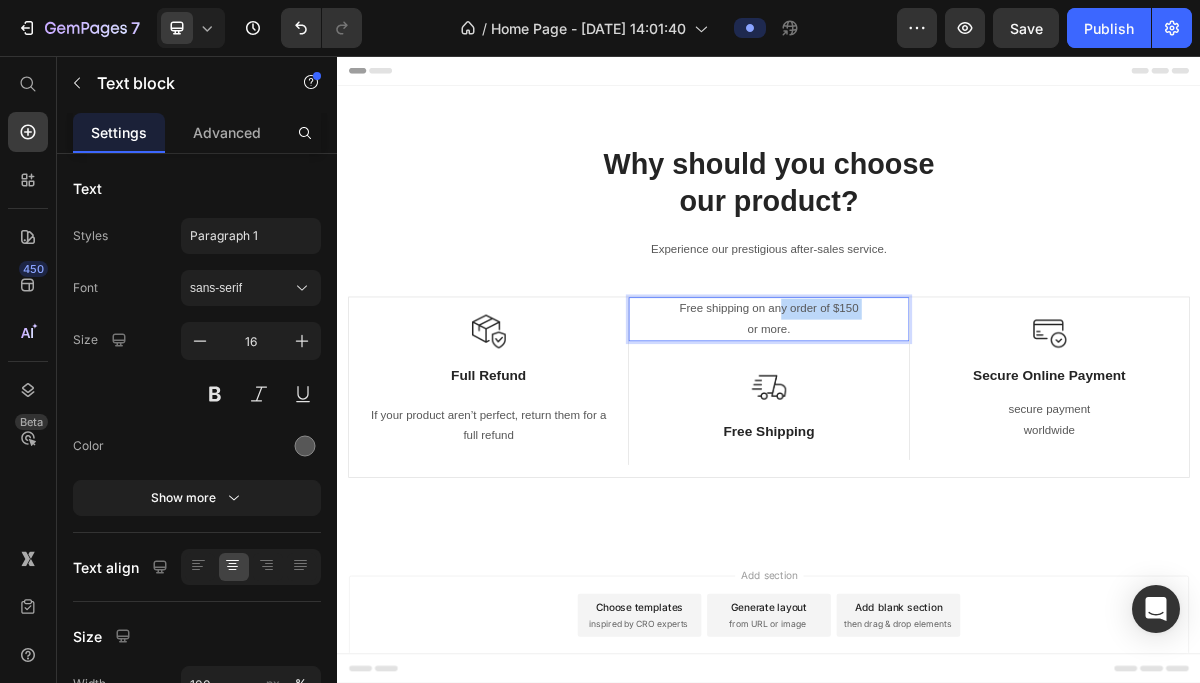 drag, startPoint x: 952, startPoint y: 421, endPoint x: 882, endPoint y: 446, distance: 74.330345 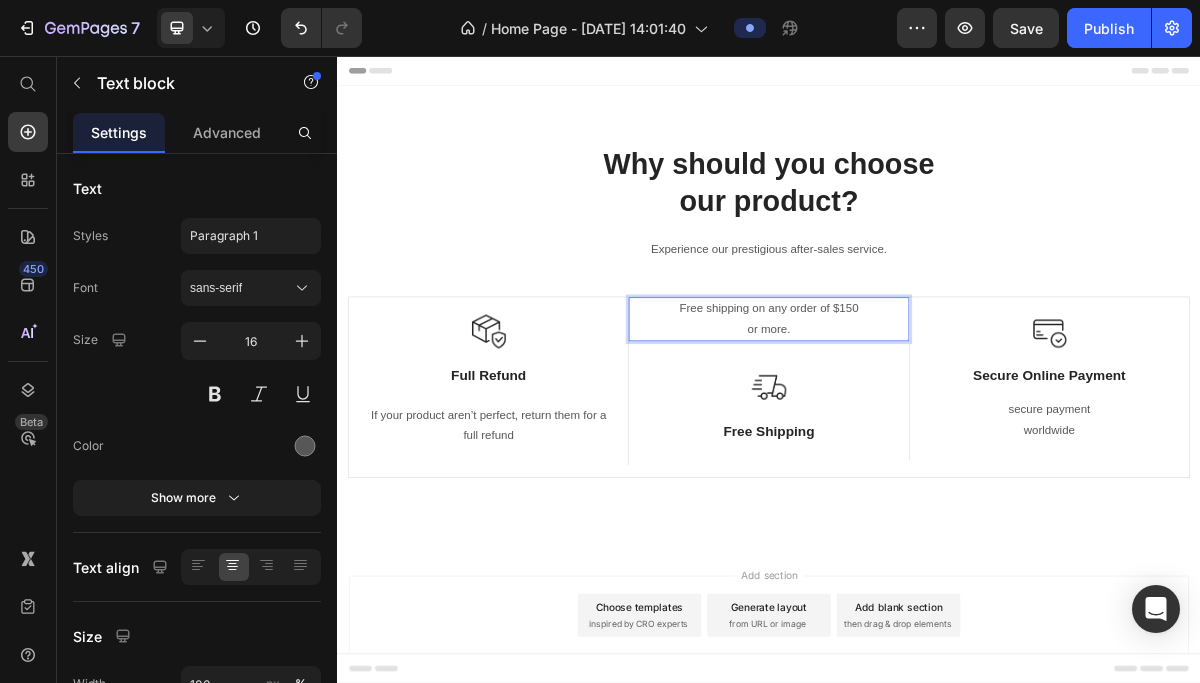click on "Free shipping on any order of $150" at bounding box center [936, 407] 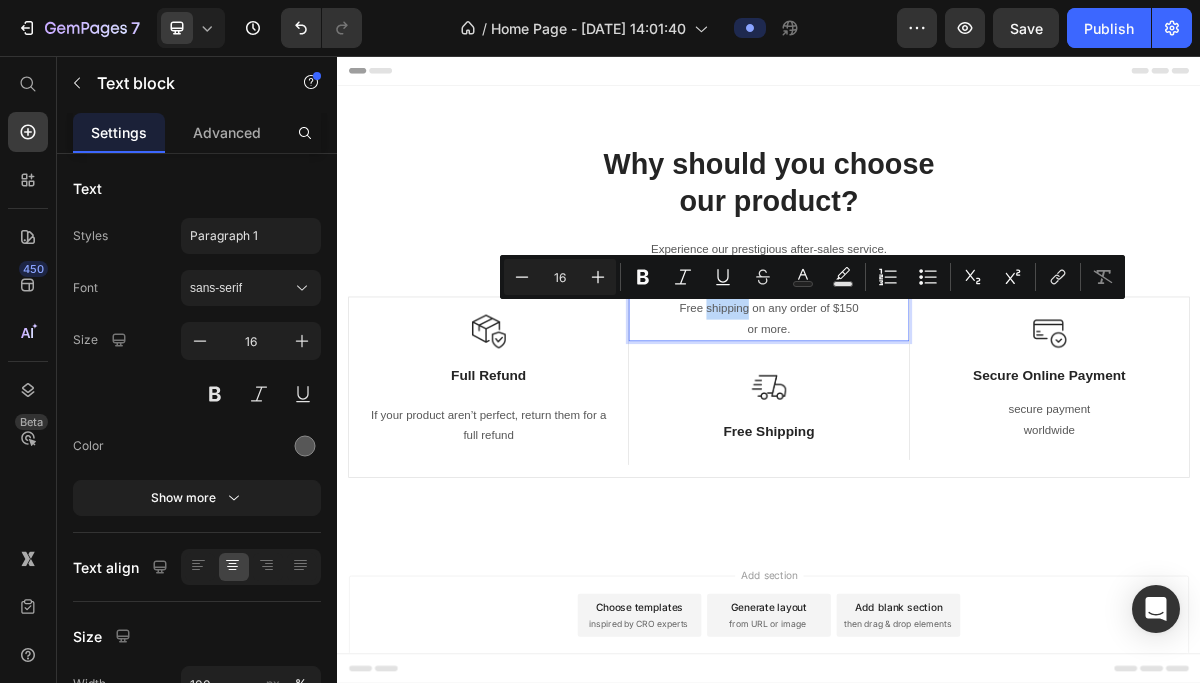 drag, startPoint x: 889, startPoint y: 418, endPoint x: 601, endPoint y: 605, distance: 343.3846 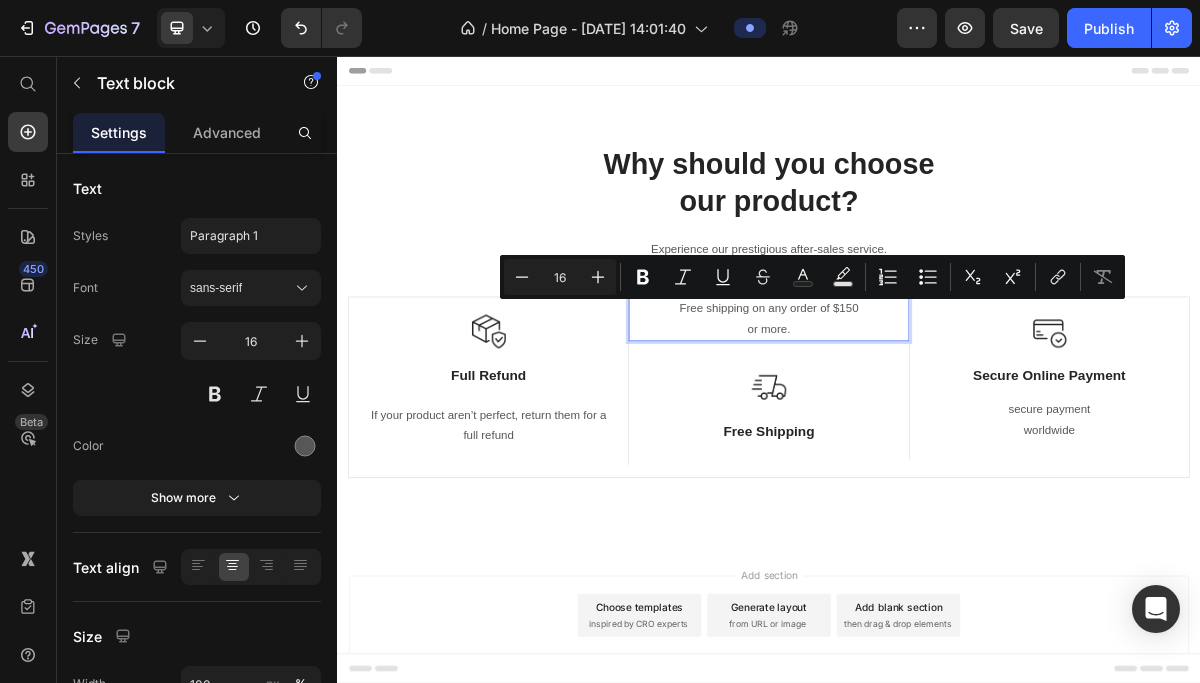 click on "Image Full Refund Text Block If your product aren’t perfect, return them for a full refund Text block Row" at bounding box center [547, 507] 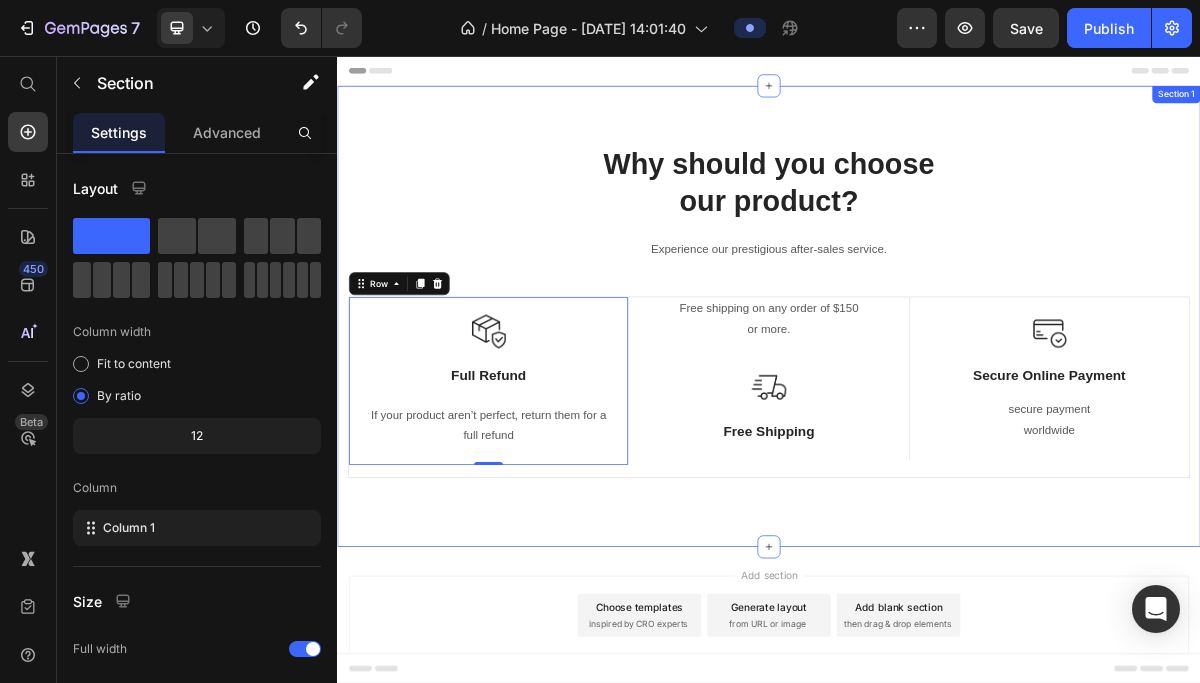 click on "Why should you choose our product? Heading Experience our prestigious after-sales service. Text block Row Image Full Refund Text Block If your product aren’t perfect, return them for a full refund Text block Row   0 Free shipping on any order of $150  or more. Text block Image Free Shipping Text Block Row Image Secure Online Payment Text Block secure payment worldwide Text block Row Row Image Free Shipping Text Block Free shipping on any order of $150  or more. Text block Row Image Full Refund Text Block If your product aren’t perfect, return them for a full refund Text block Row Image Secure Online Payment Text Block secure payment worldwide Text block Row Row Section 1" at bounding box center [937, 417] 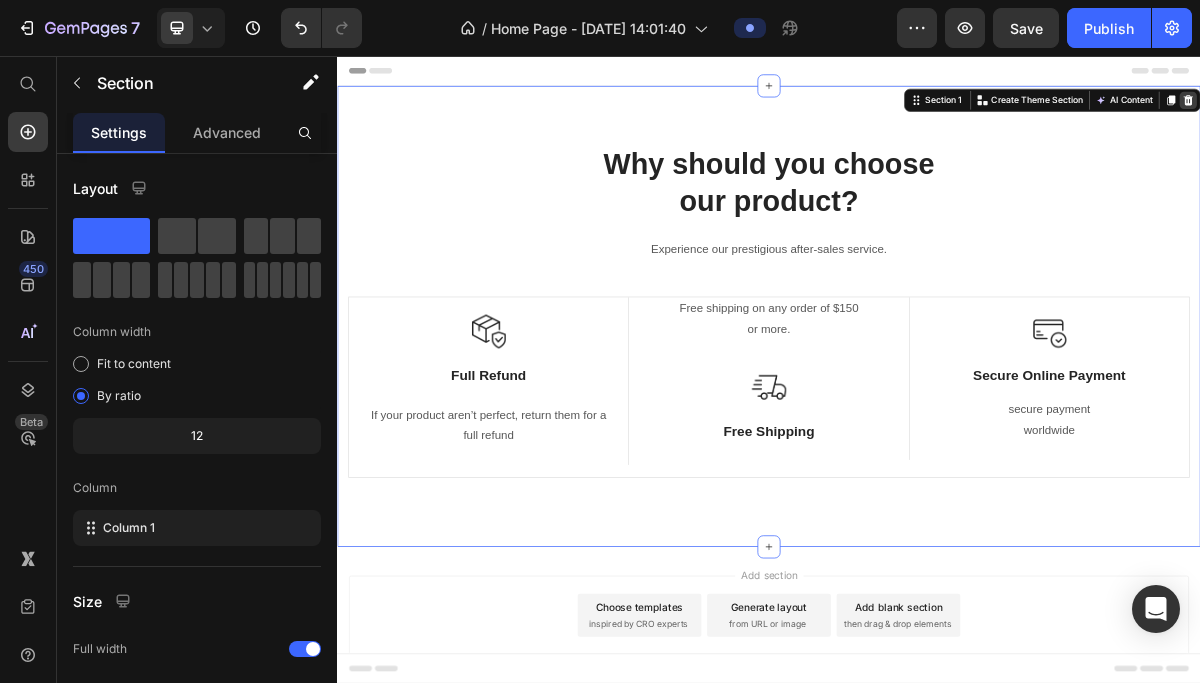 click 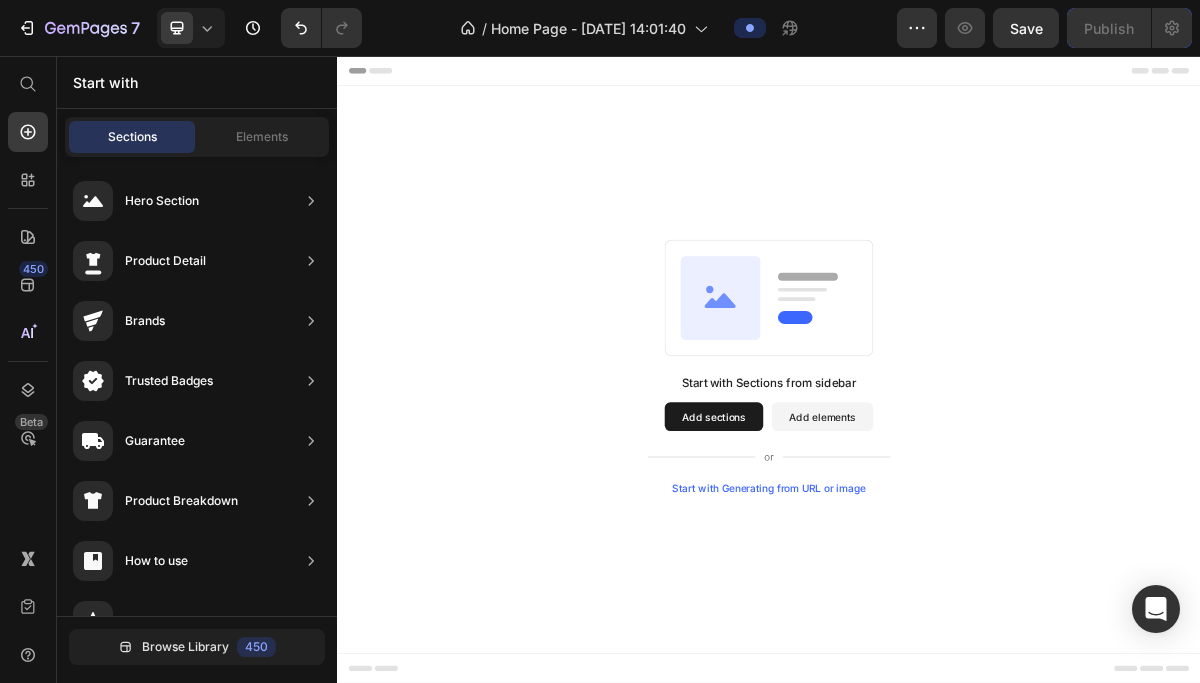 drag, startPoint x: 477, startPoint y: 496, endPoint x: 816, endPoint y: 515, distance: 339.53204 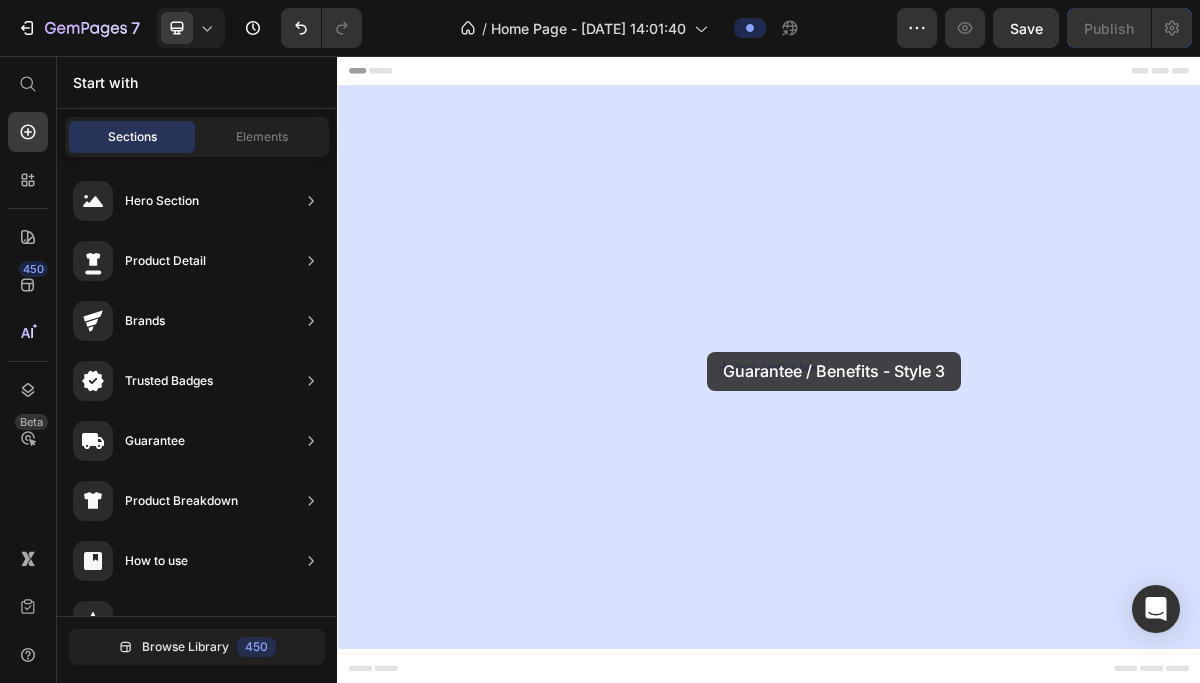 drag, startPoint x: 789, startPoint y: 425, endPoint x: 852, endPoint y: 467, distance: 75.716576 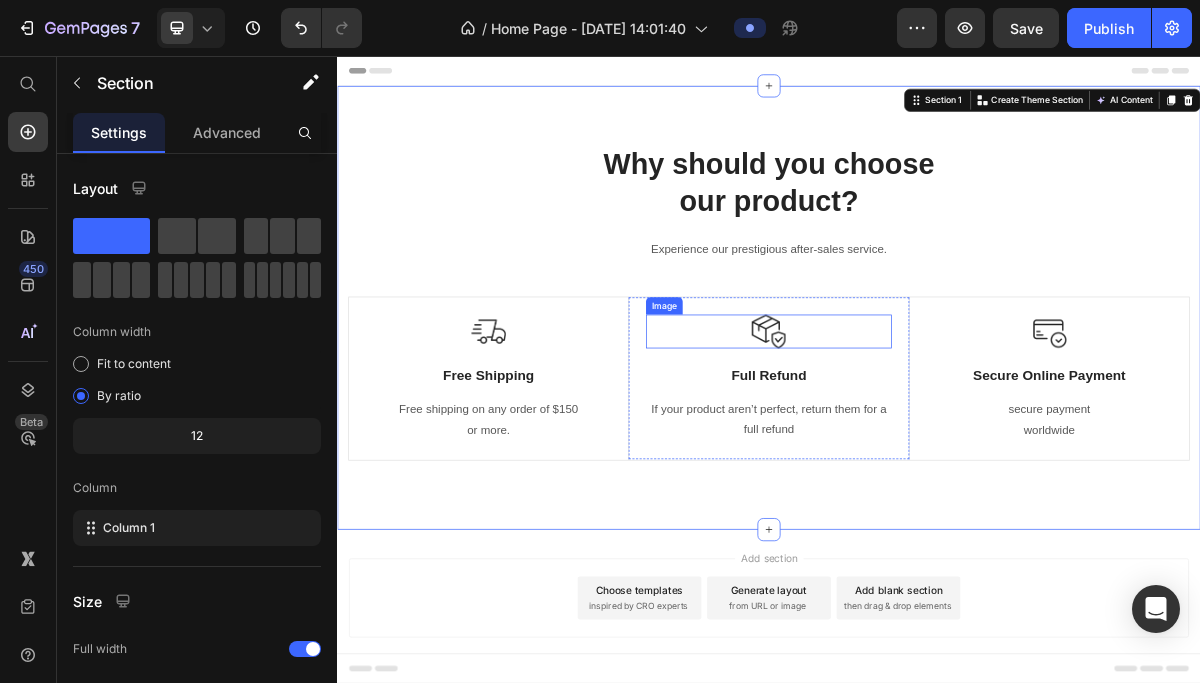 click at bounding box center (936, 438) 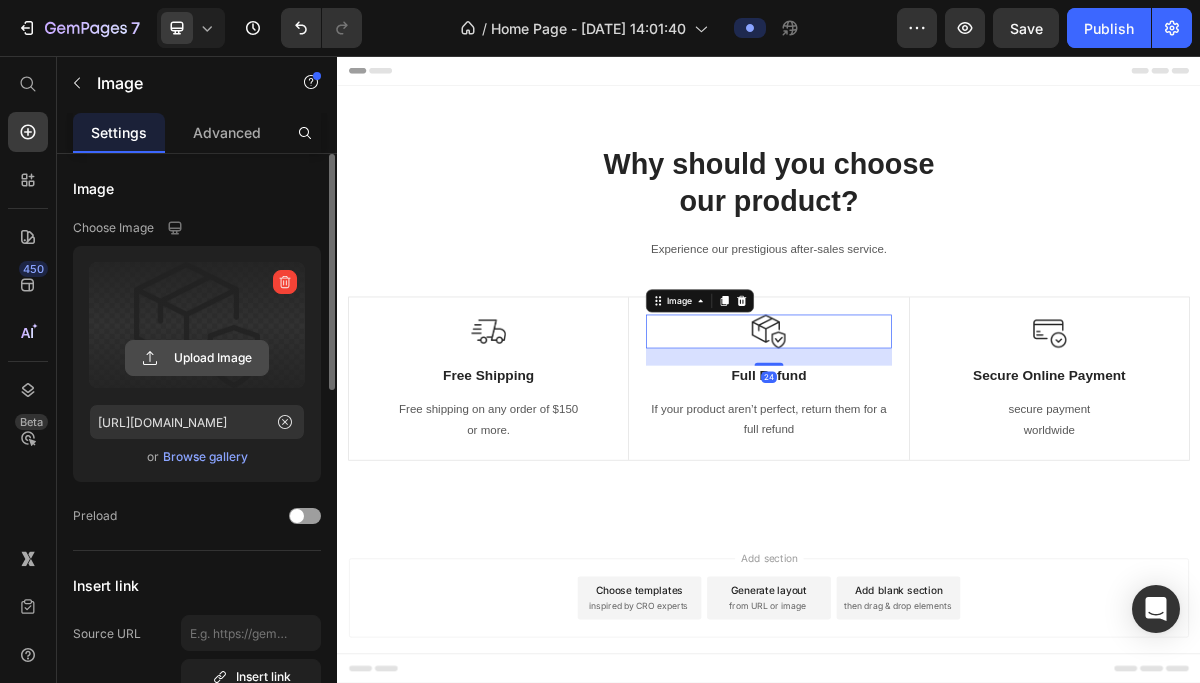 click 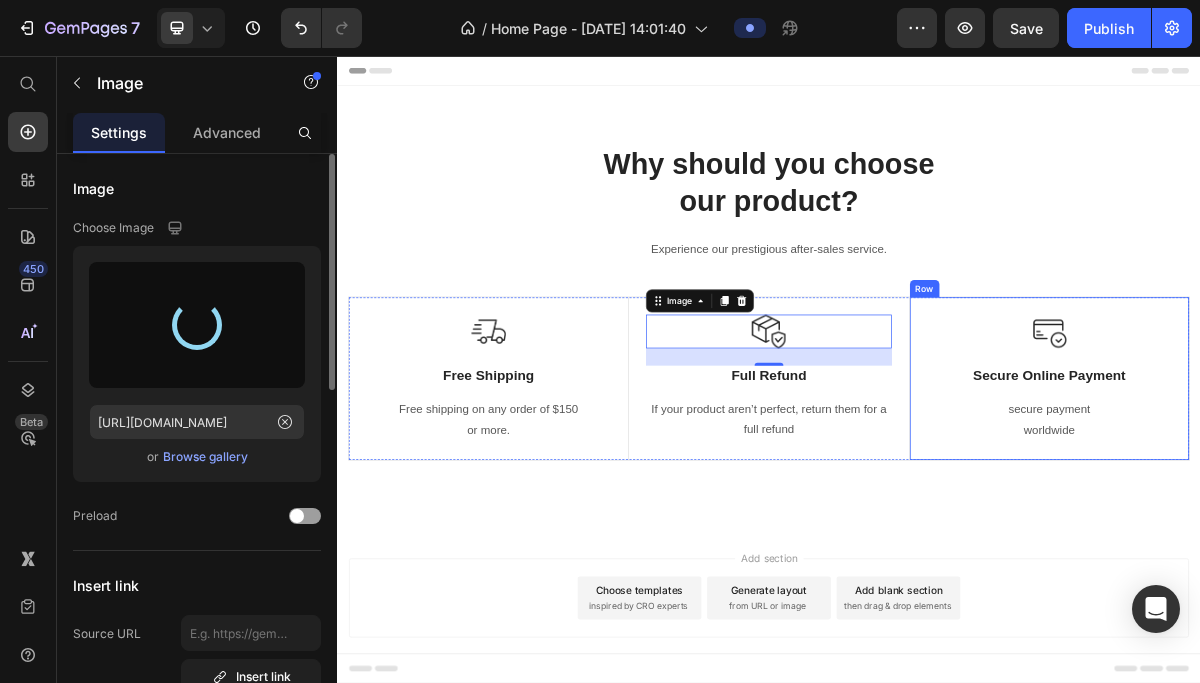 type on "[URL][DOMAIN_NAME]" 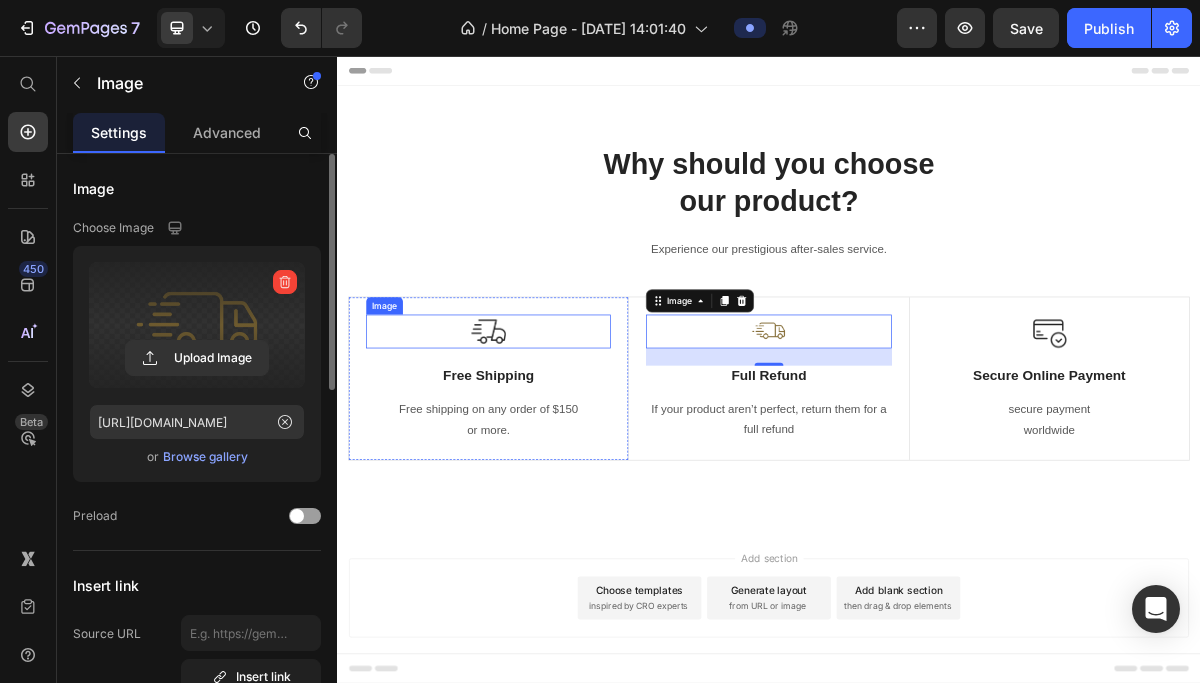 click at bounding box center (547, 439) 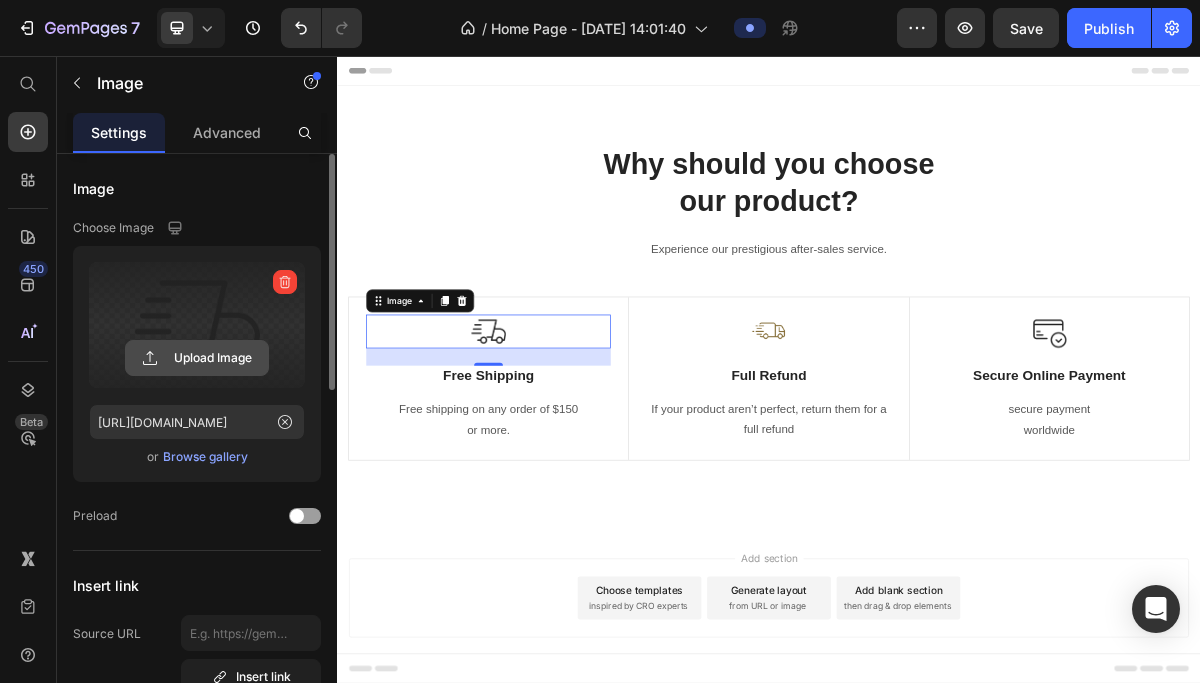 click 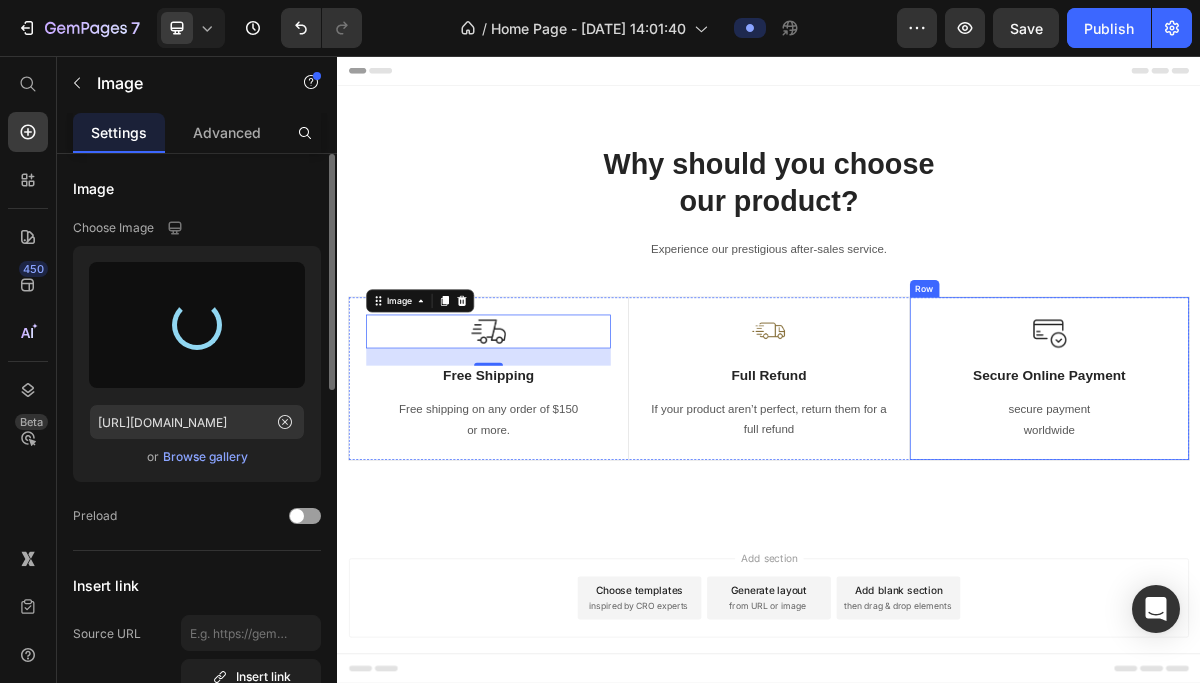 type on "[URL][DOMAIN_NAME]" 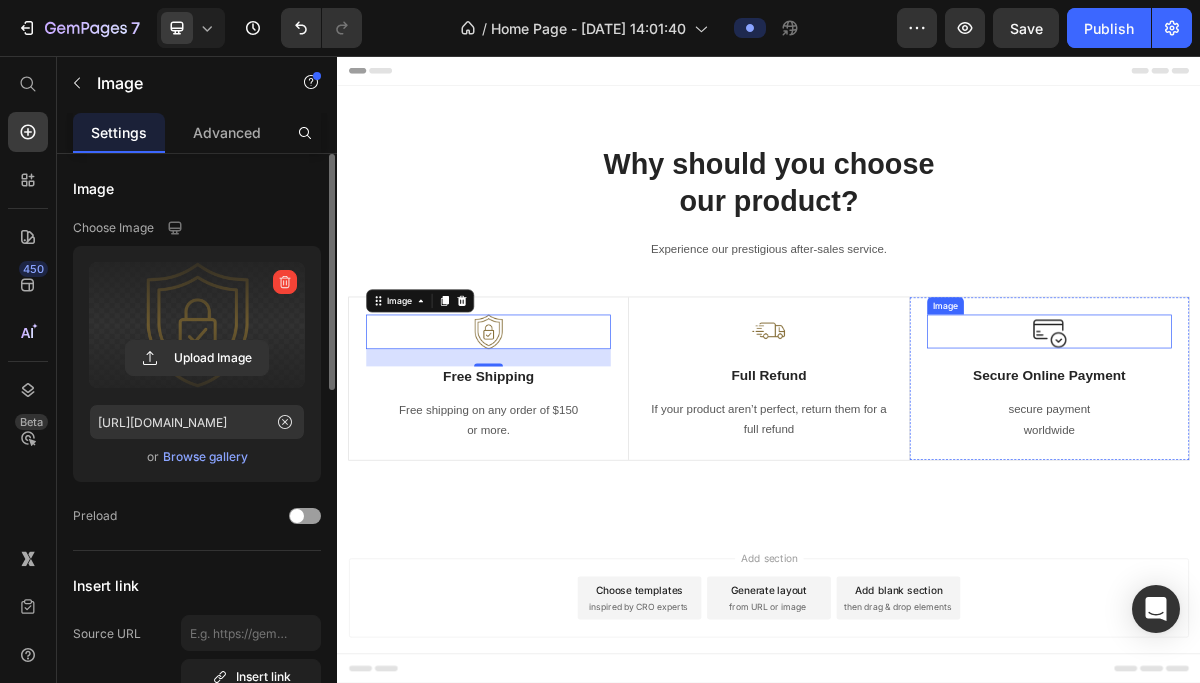 click at bounding box center (1327, 439) 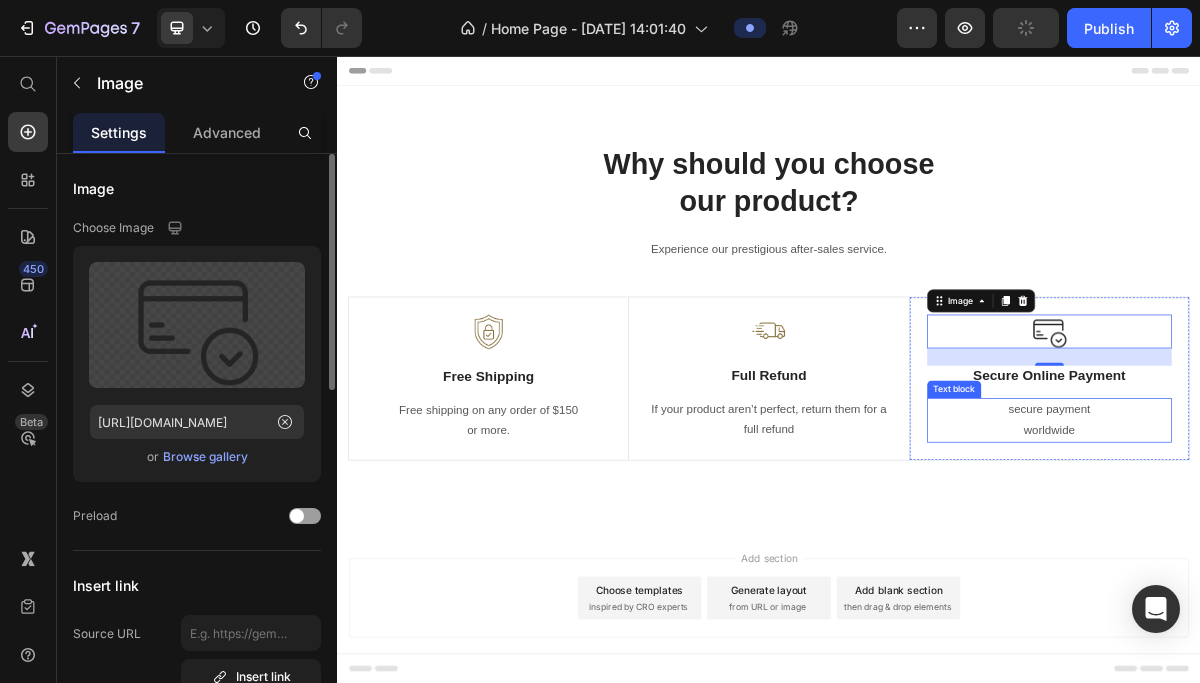 click on "secure payment worldwide" at bounding box center (1327, 562) 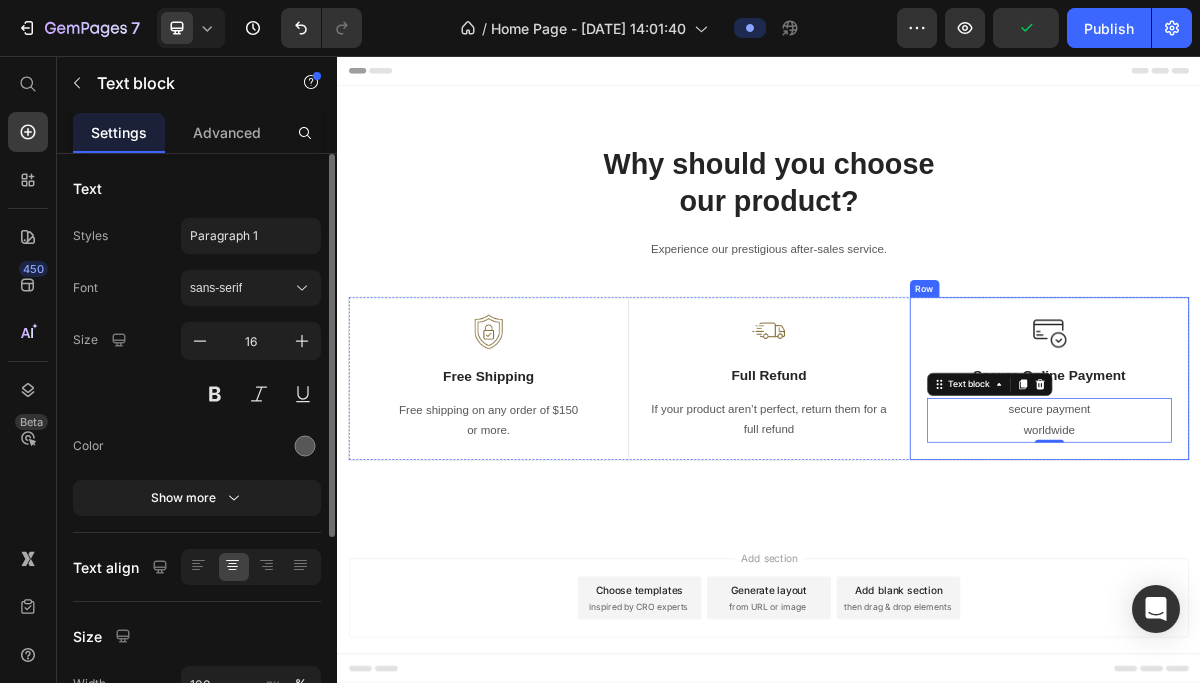 click on "Image Secure Online Payment Text Block secure payment worldwide Text block   0 Row" at bounding box center (1326, 504) 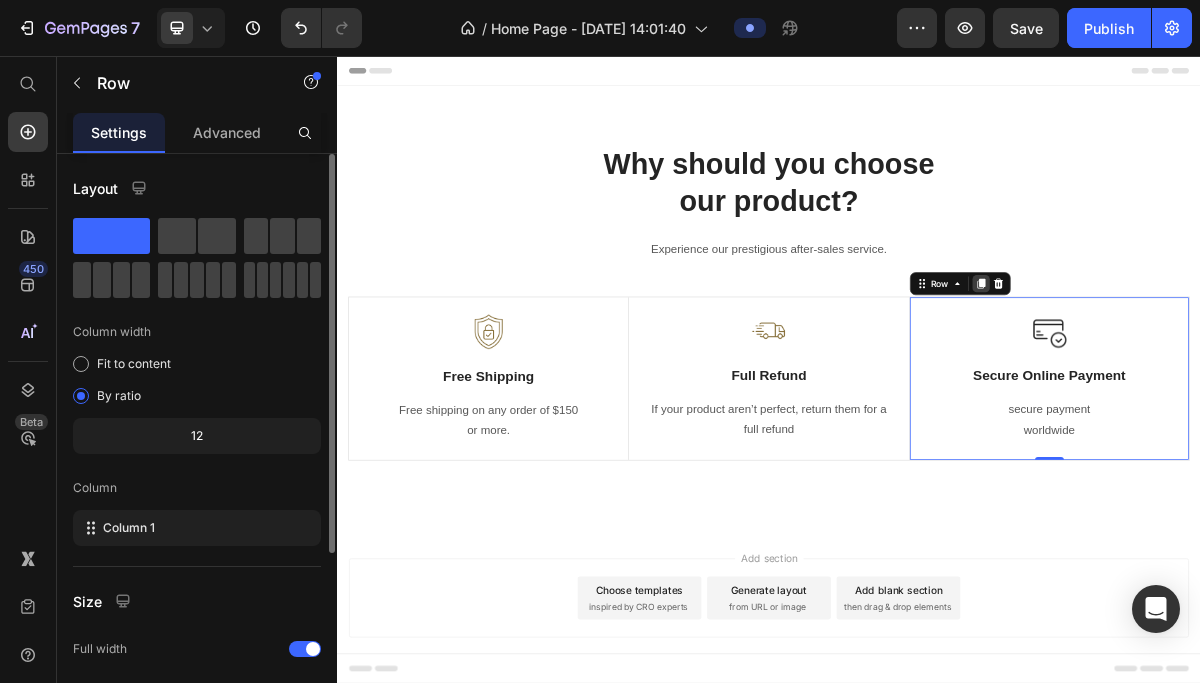 click 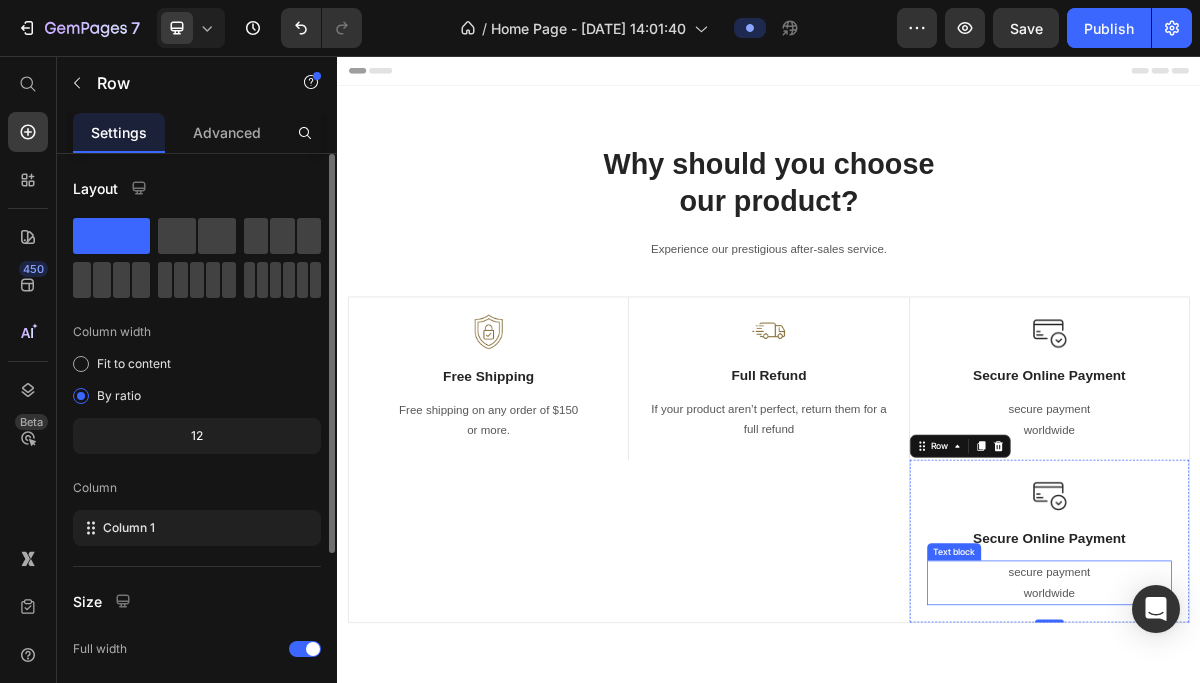 click on "secure payment worldwide" at bounding box center [1327, 788] 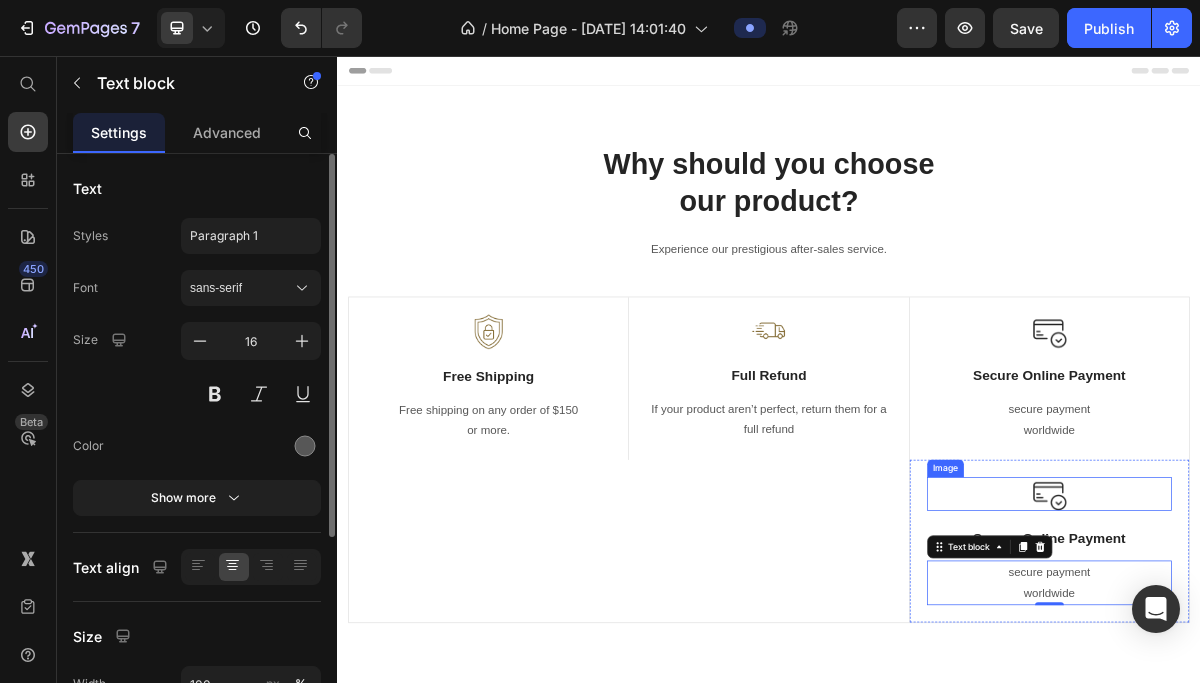 click at bounding box center [1327, 665] 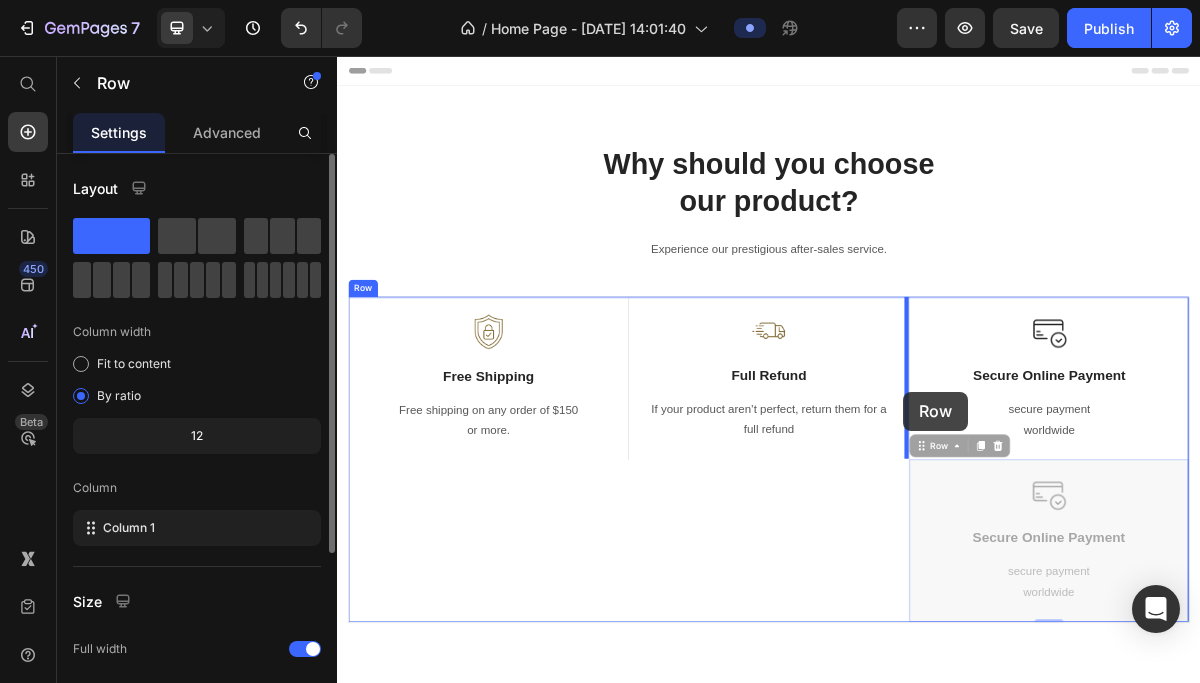 drag, startPoint x: 1134, startPoint y: 717, endPoint x: 1124, endPoint y: 523, distance: 194.25757 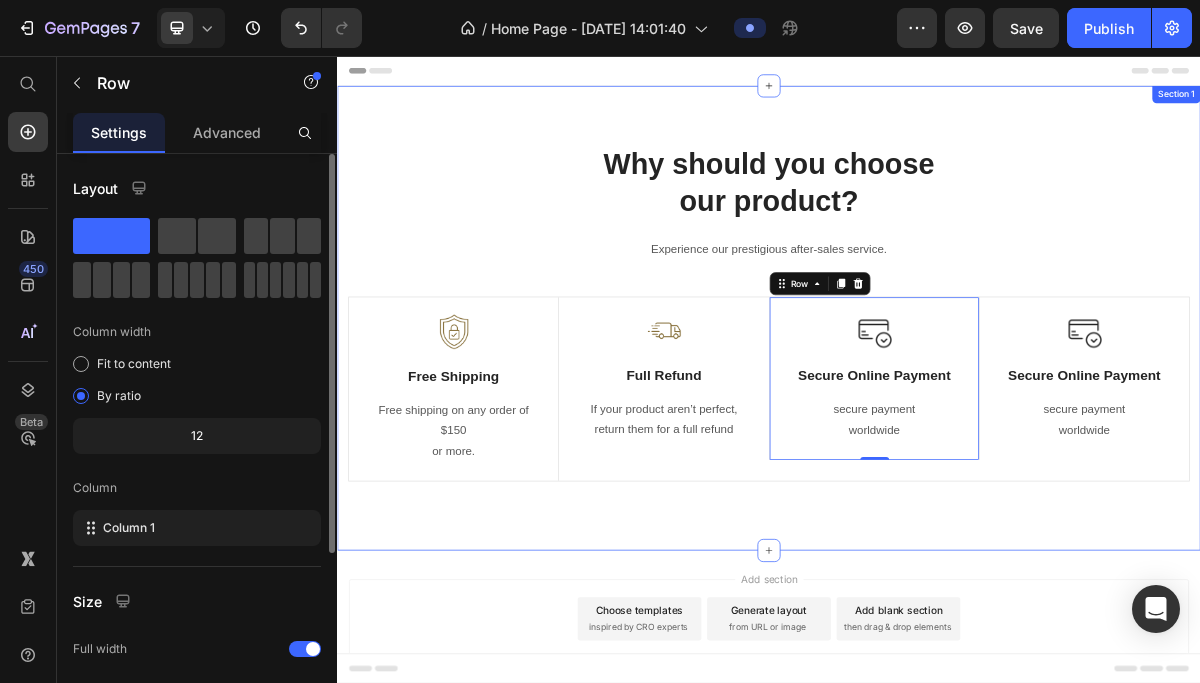 click on "Why should you choose our product? Heading Experience our prestigious after-sales service. Text block Row Image Free Shipping Text Block Free shipping on any order of $150  or more. Text block Row Image Full Refund Text Block If your product aren’t perfect, return them for a full refund Text block Row Image Secure Online Payment Text Block secure payment worldwide Text block Row   0 Image Secure Online Payment Text Block secure payment worldwide Text block Row Row Image Free Shipping Text Block Free shipping on any order of $150  or more. Text block Row Image Full Refund Text Block If your product aren’t perfect, return them for a full refund Text block Row Image Secure Online Payment Text Block secure payment worldwide Text block Row Row Section 1" at bounding box center [937, 420] 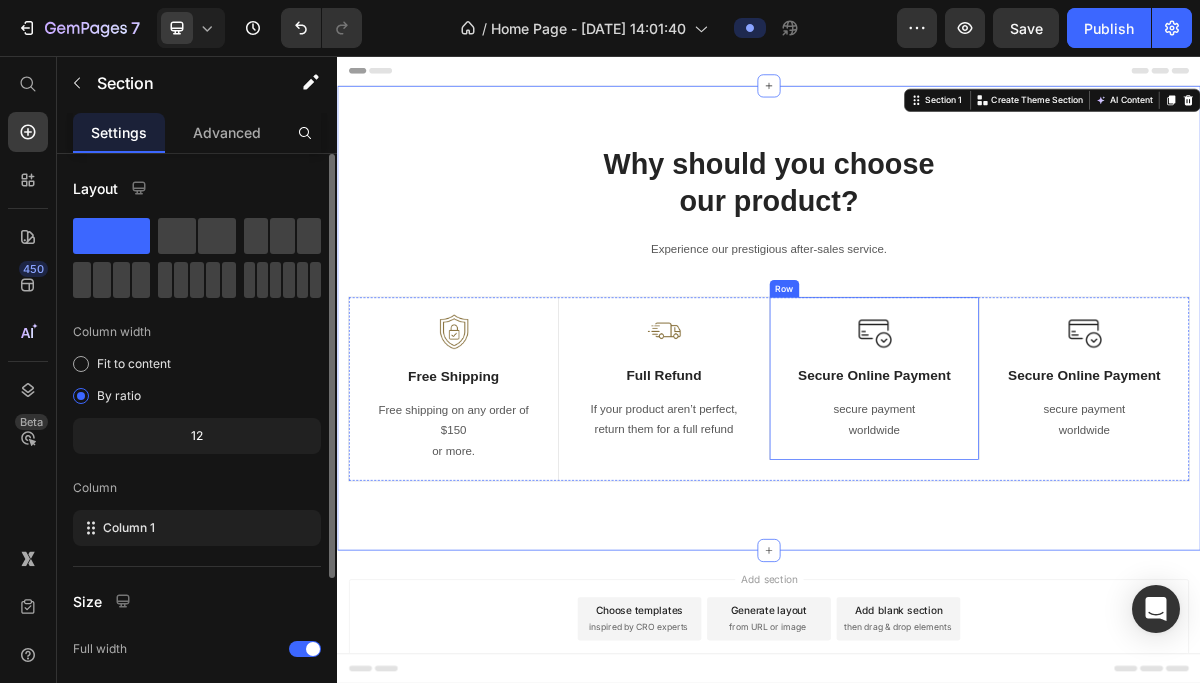 click on "Image Secure Online Payment Text Block secure payment worldwide Text block Row" at bounding box center [1083, 504] 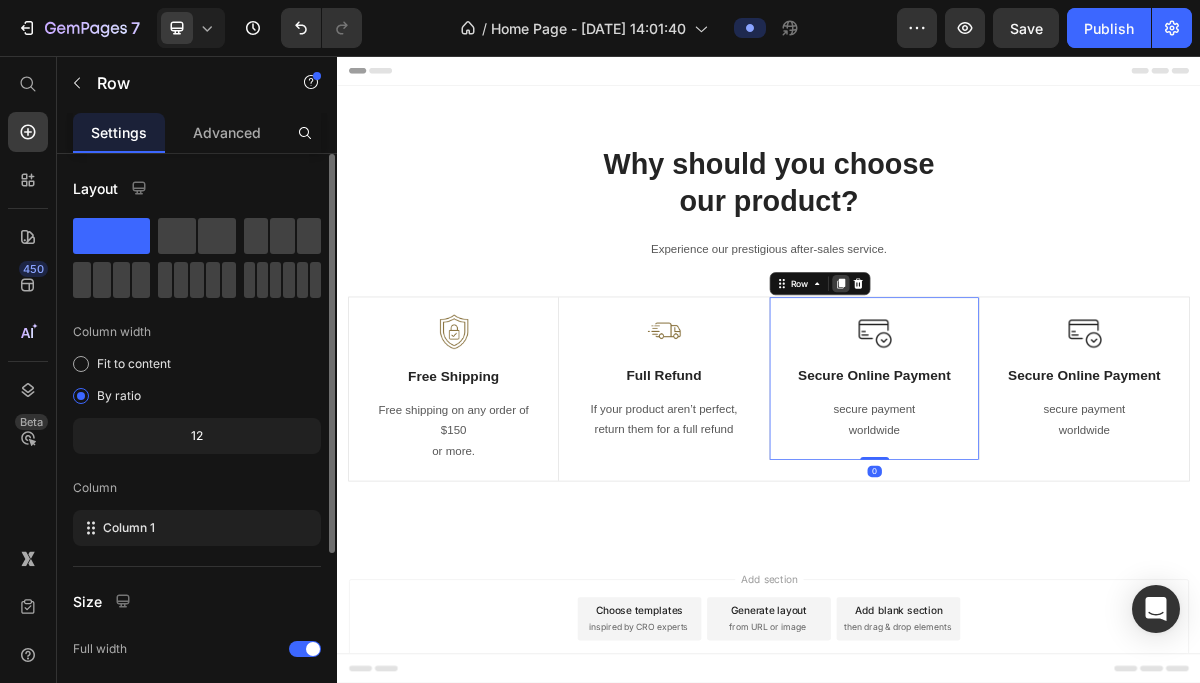 click 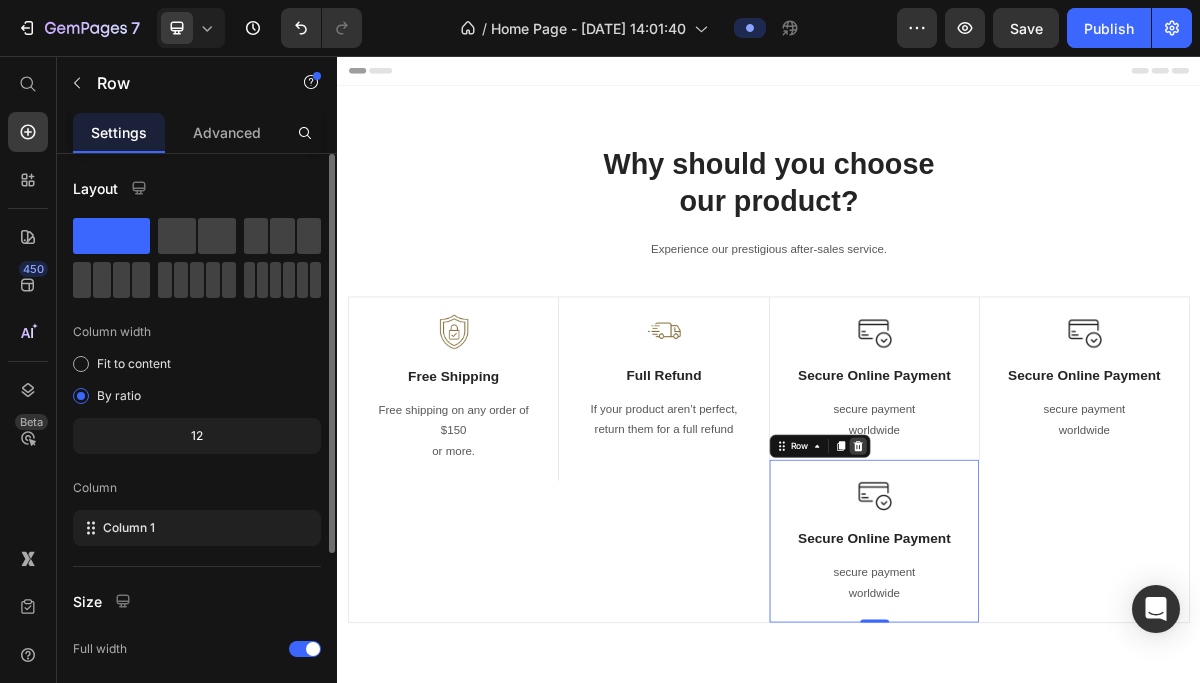 click 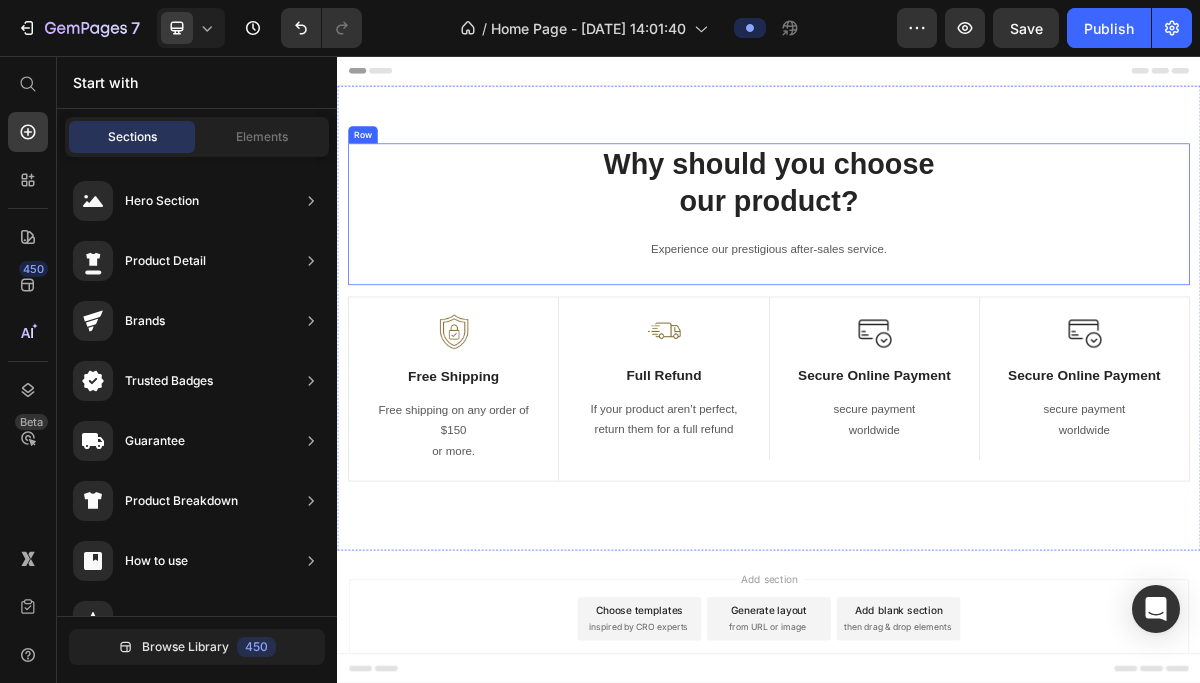 click on "Why should you choose our product? Heading Experience our prestigious after-sales service. Text block" at bounding box center [937, 275] 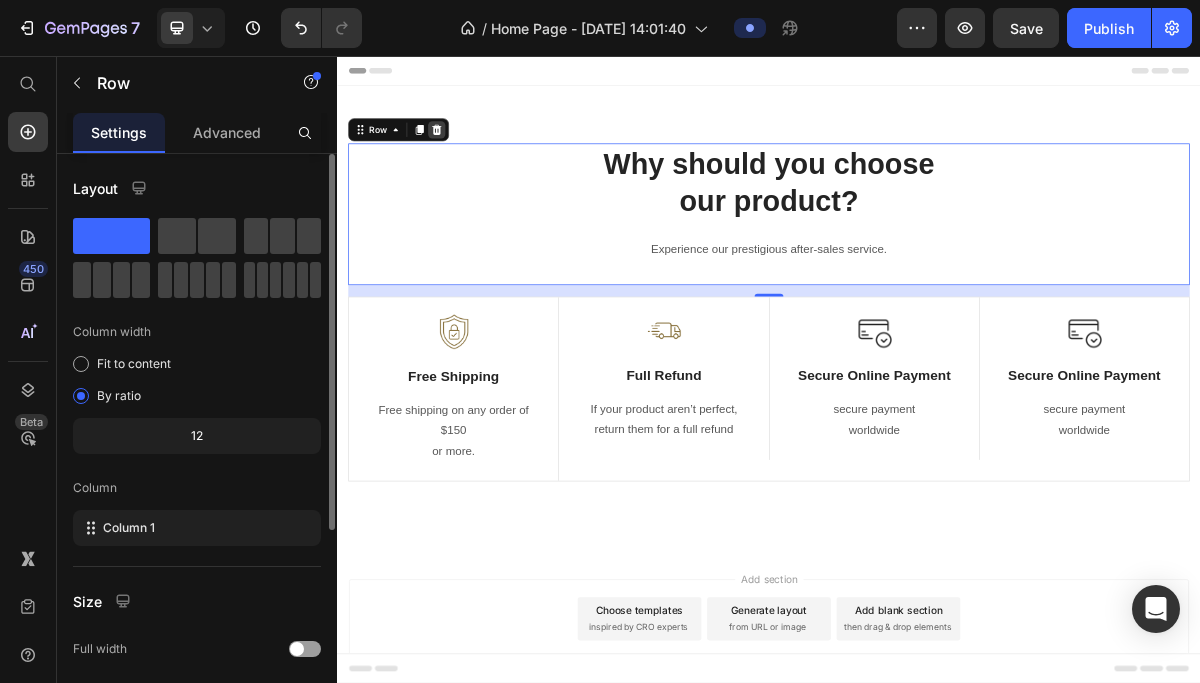 click 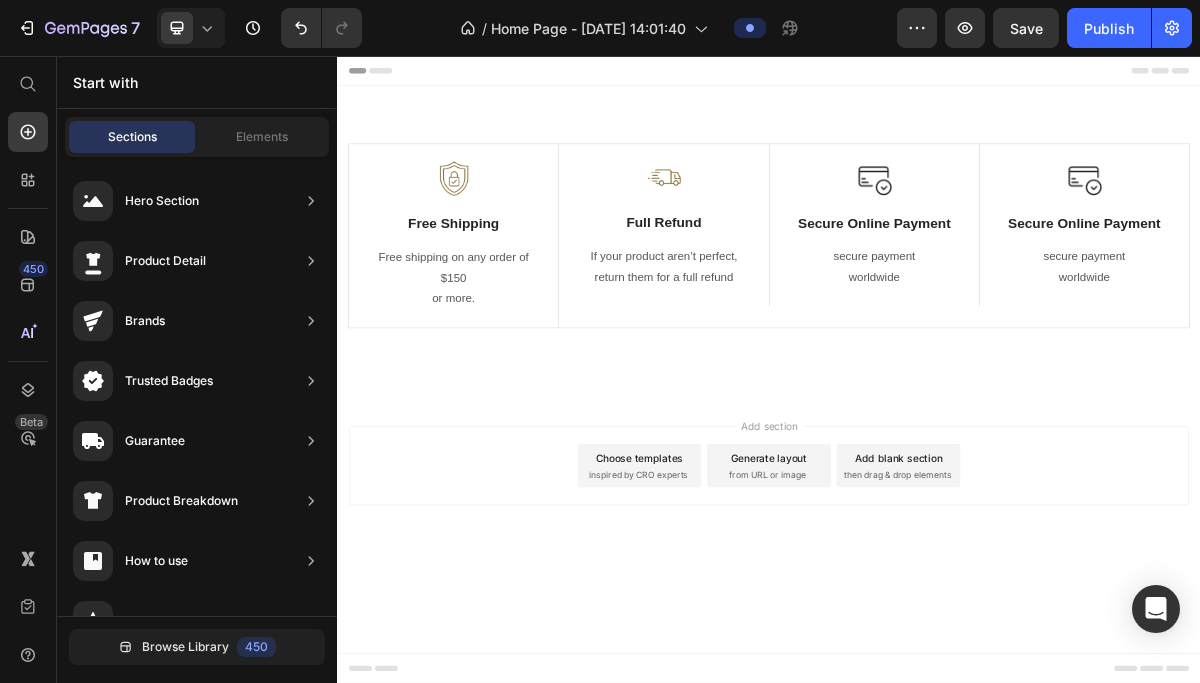 click on "Choose templates" at bounding box center (757, 614) 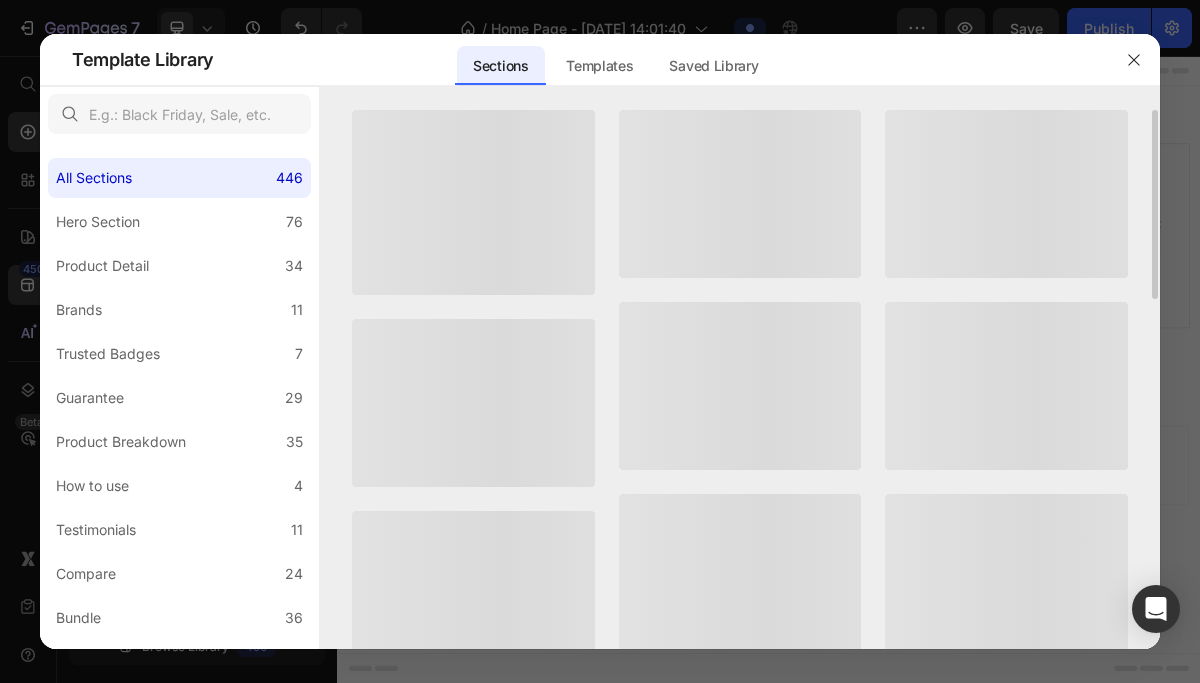 drag, startPoint x: 391, startPoint y: 565, endPoint x: 664, endPoint y: 477, distance: 286.8327 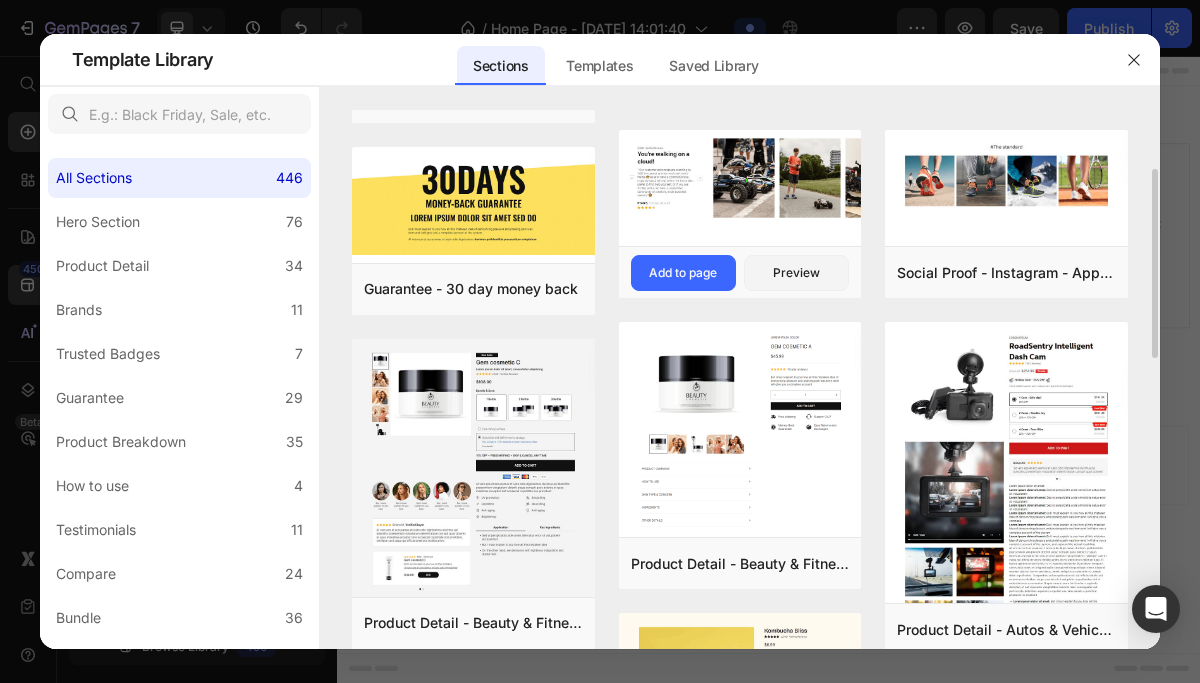 scroll, scrollTop: 171, scrollLeft: 0, axis: vertical 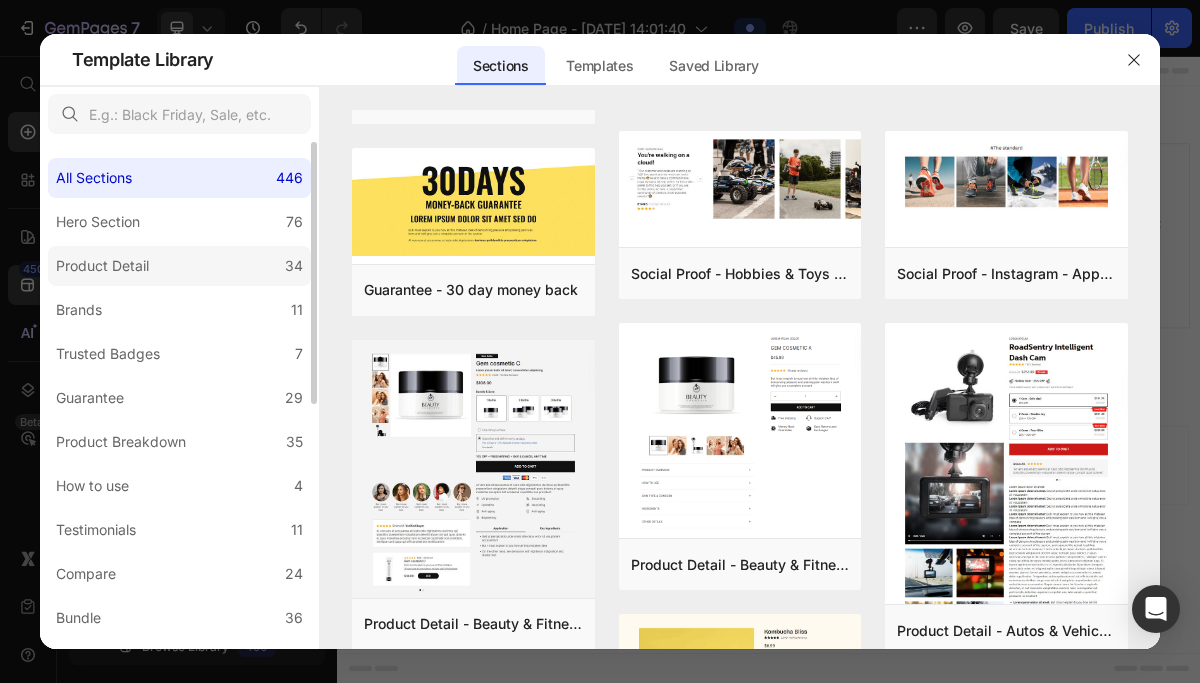 click on "Product Detail" at bounding box center (102, 266) 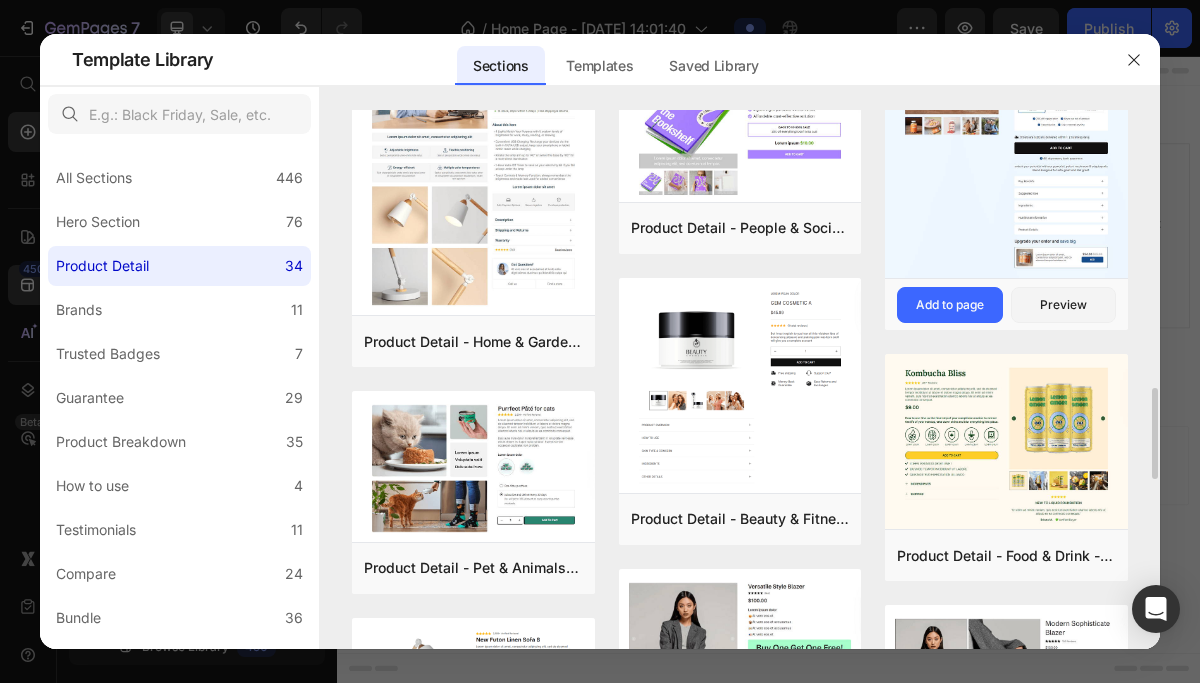 scroll, scrollTop: 1546, scrollLeft: 0, axis: vertical 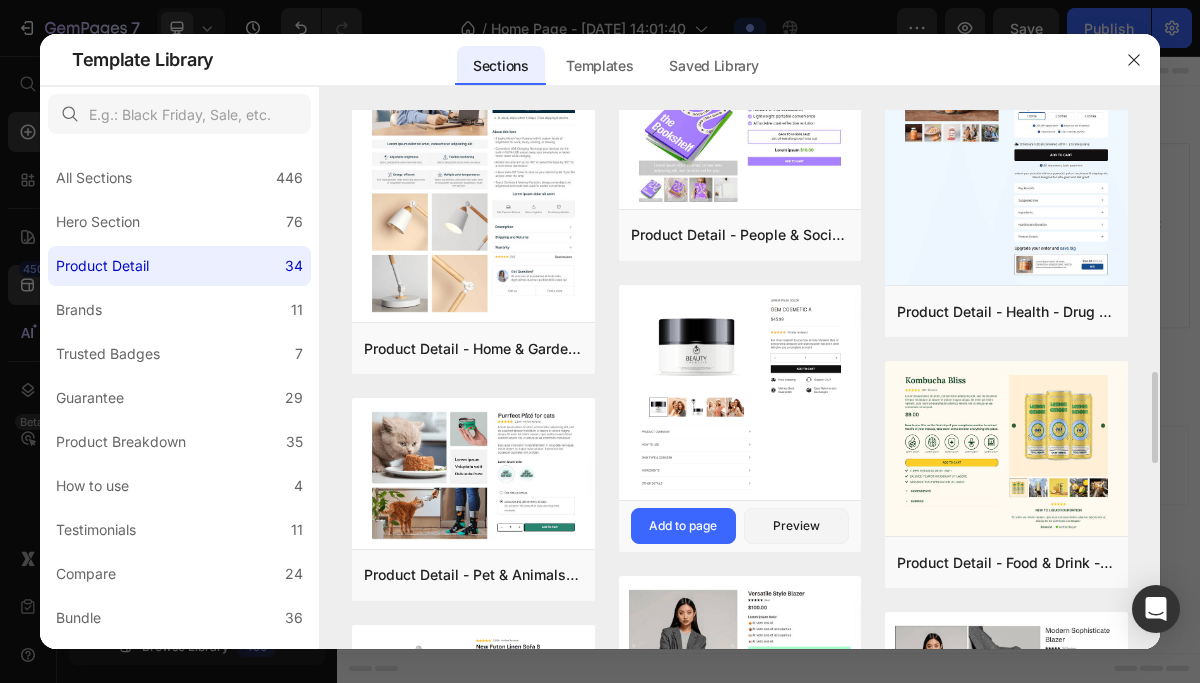 click at bounding box center [740, 393] 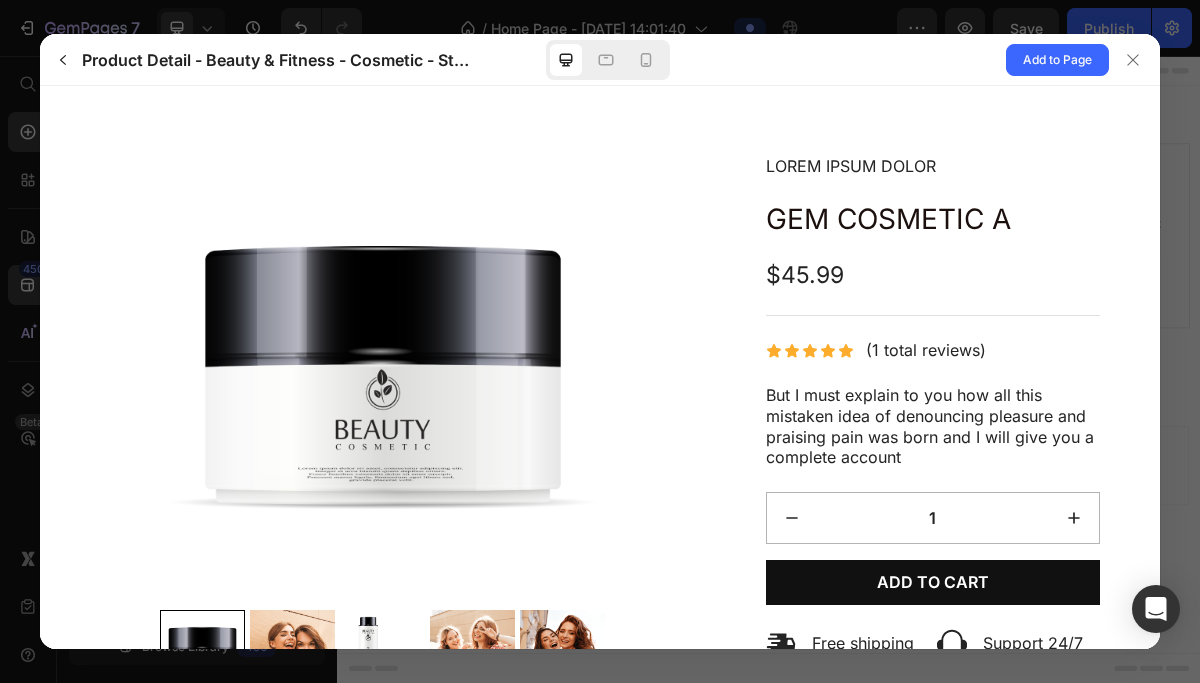 scroll, scrollTop: 25, scrollLeft: 0, axis: vertical 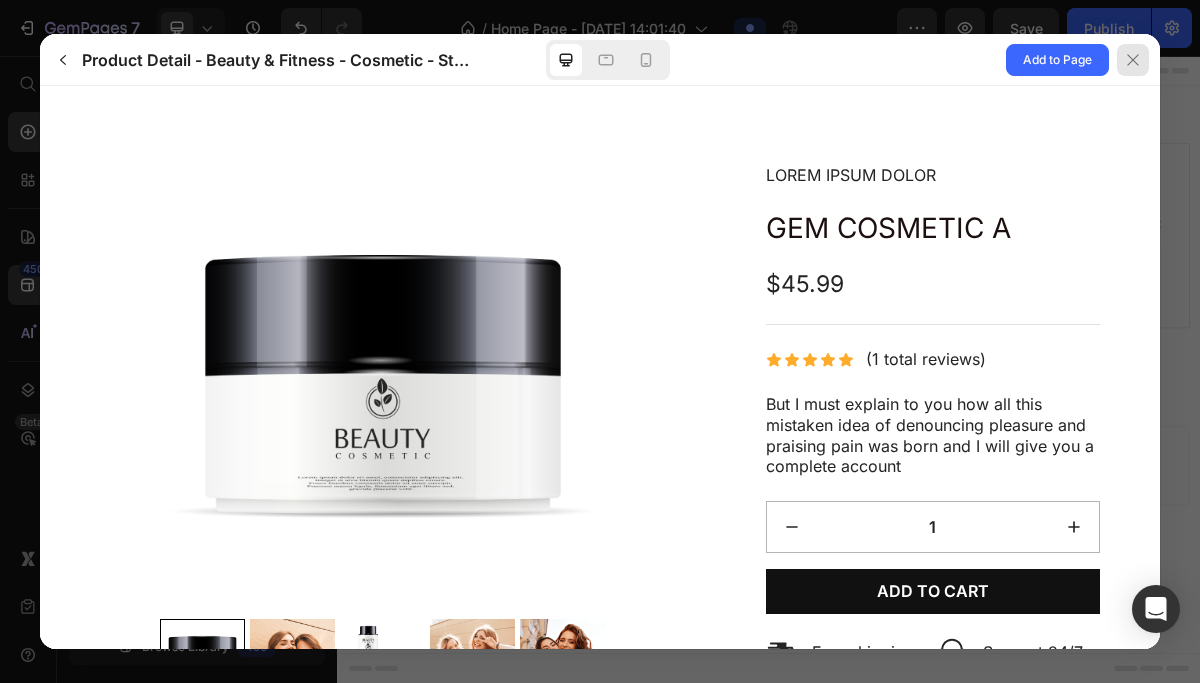 click 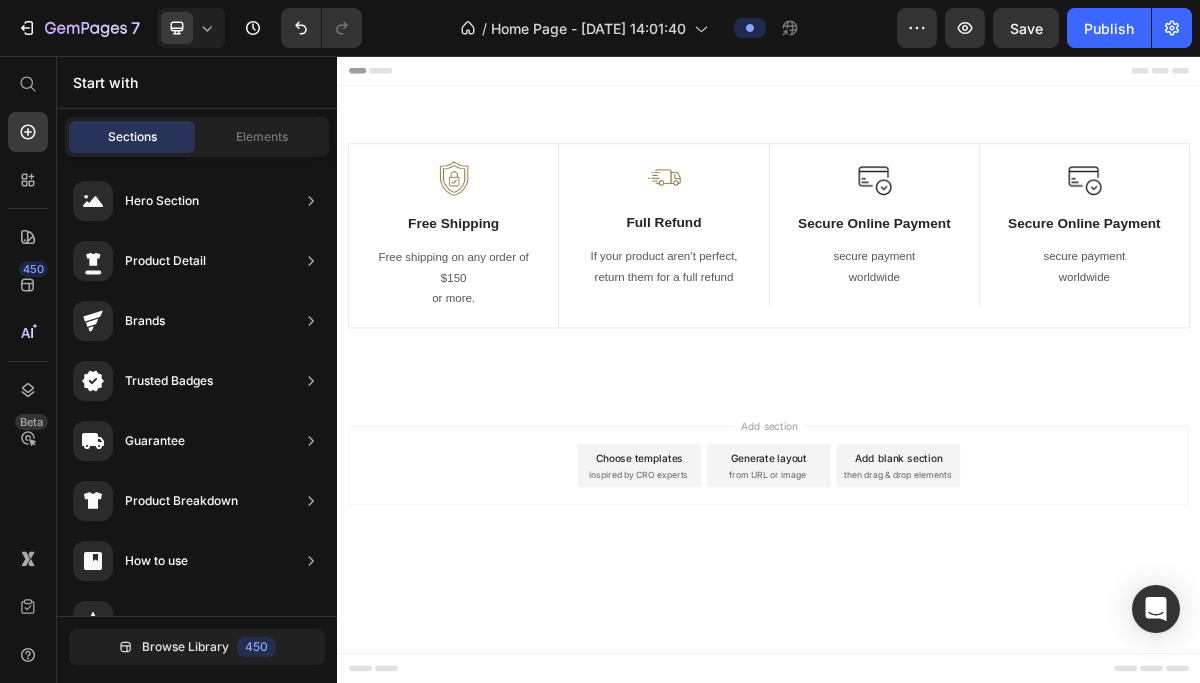 click on "Generate layout" at bounding box center [937, 614] 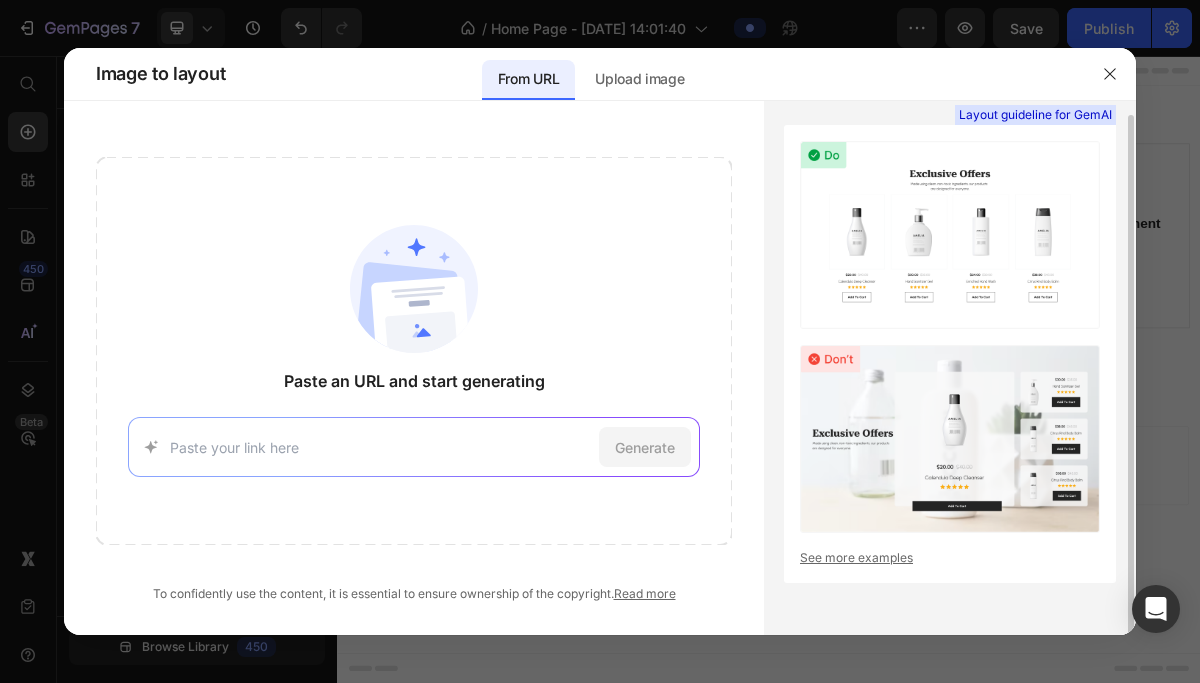 scroll, scrollTop: 0, scrollLeft: 0, axis: both 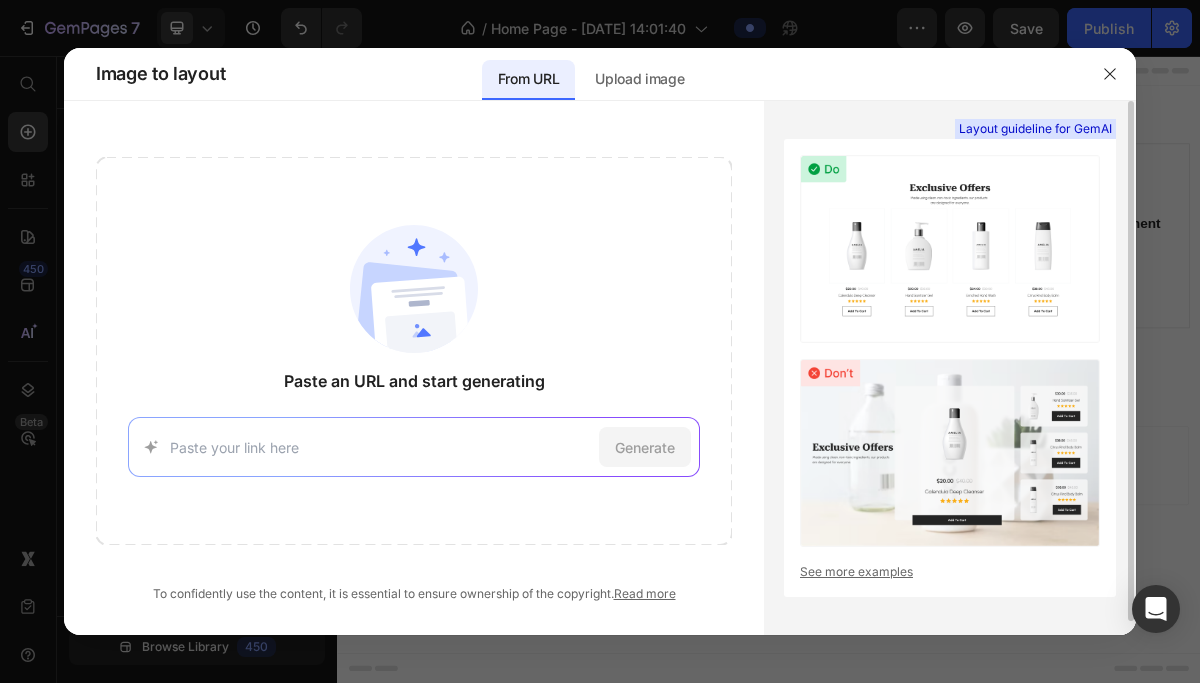 click at bounding box center [950, 249] 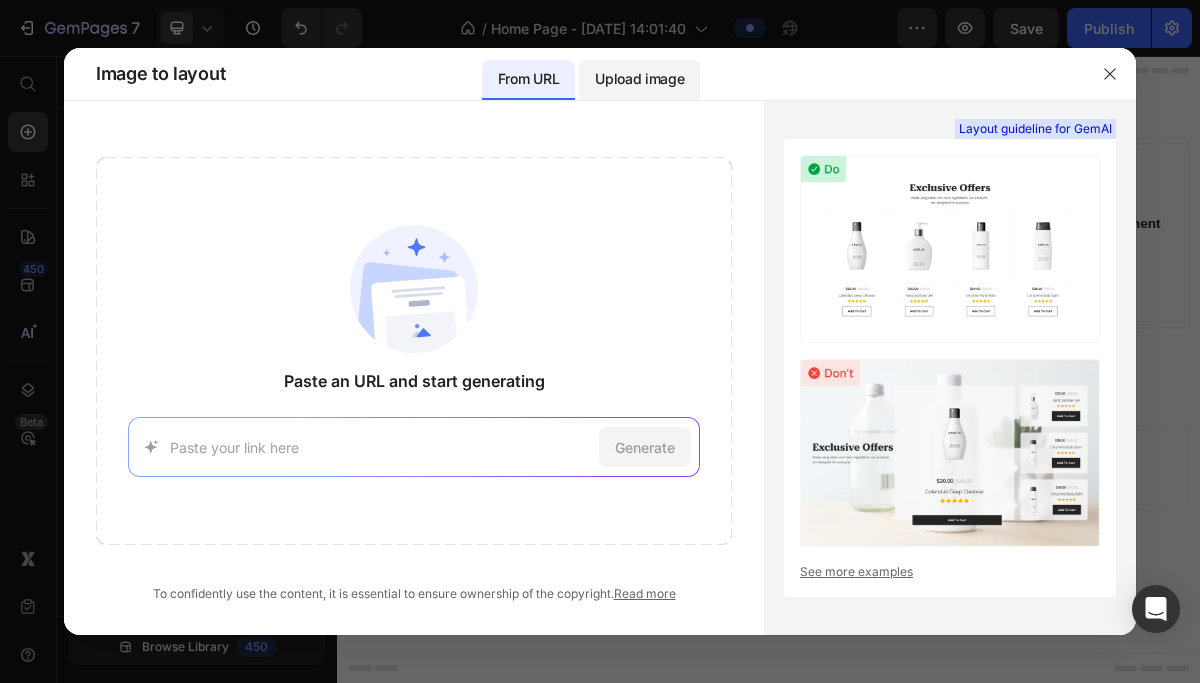 click on "Upload image" at bounding box center [639, 79] 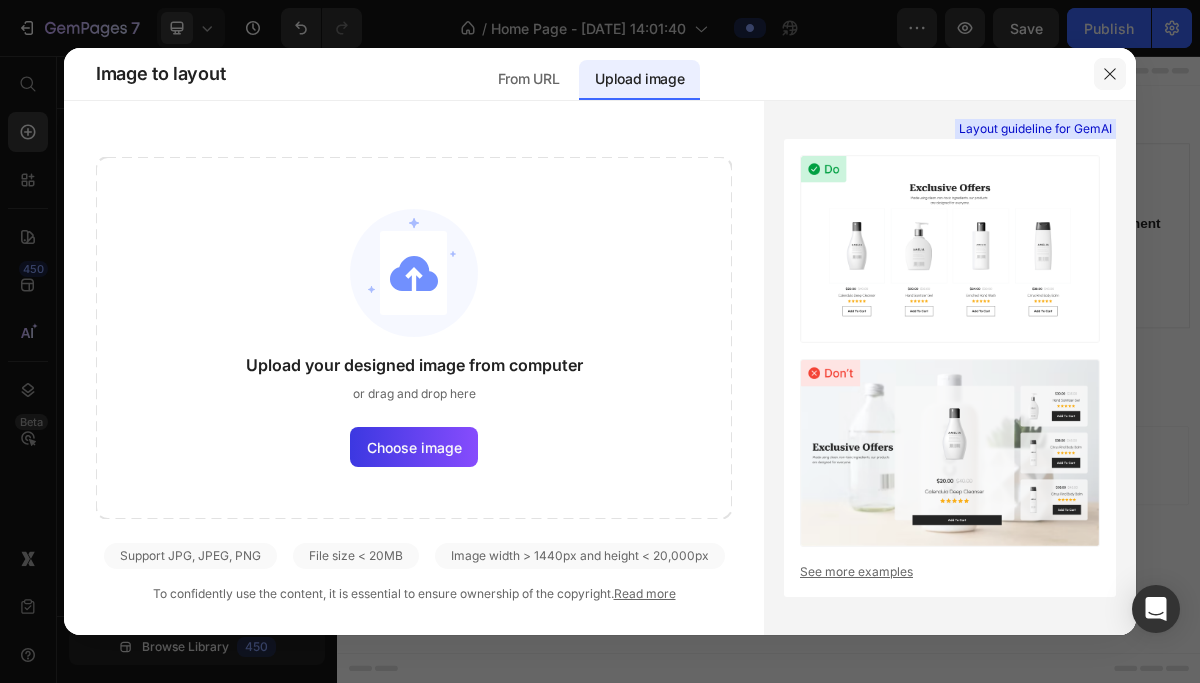 click 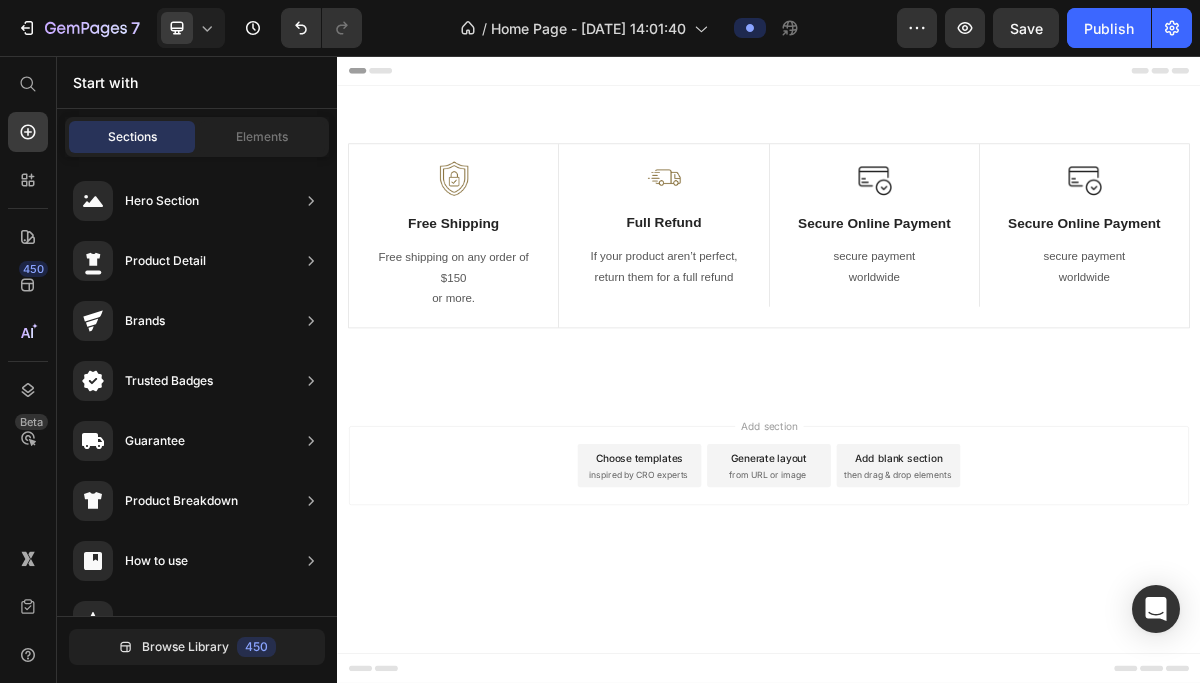 click on "then drag & drop elements" at bounding box center [1115, 638] 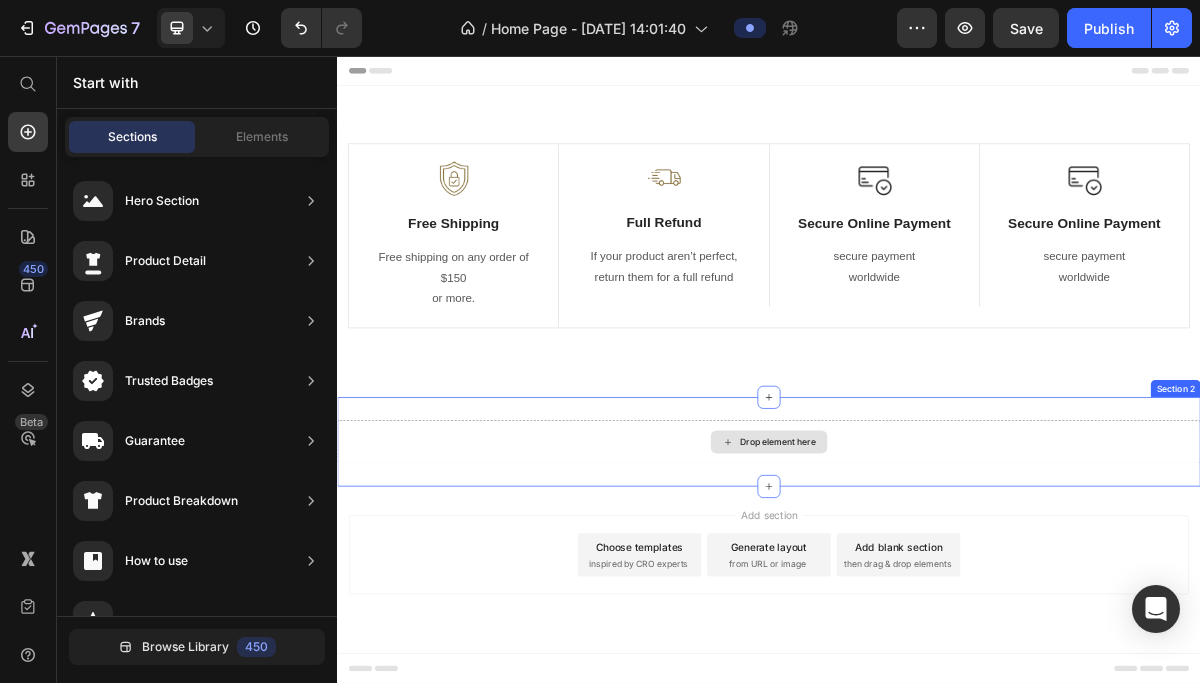 click on "Drop element here" at bounding box center (949, 592) 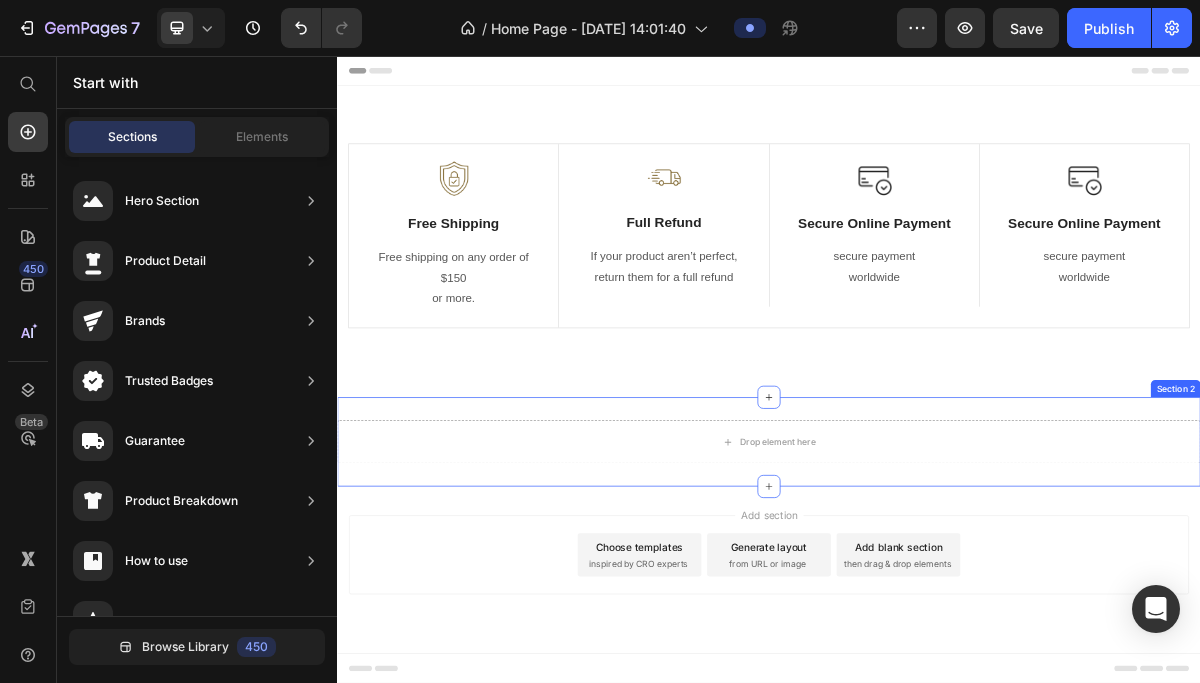 click on "Drop element here Section 2" at bounding box center (937, 592) 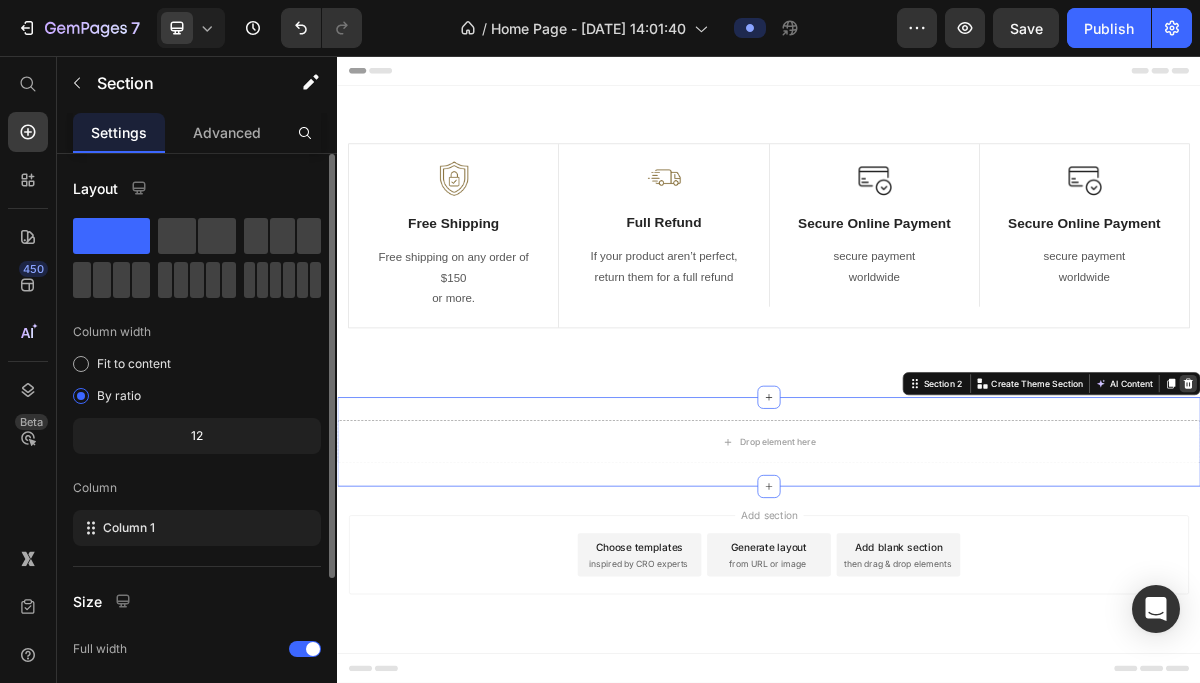 click 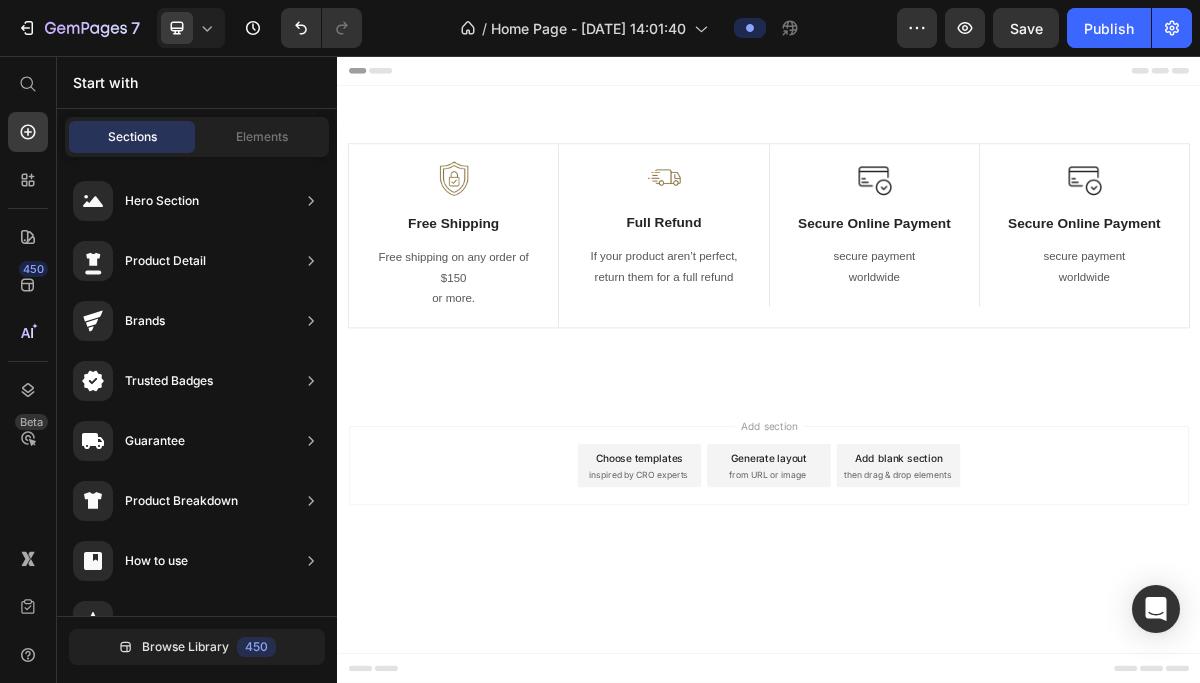 click on "Choose templates" at bounding box center [757, 614] 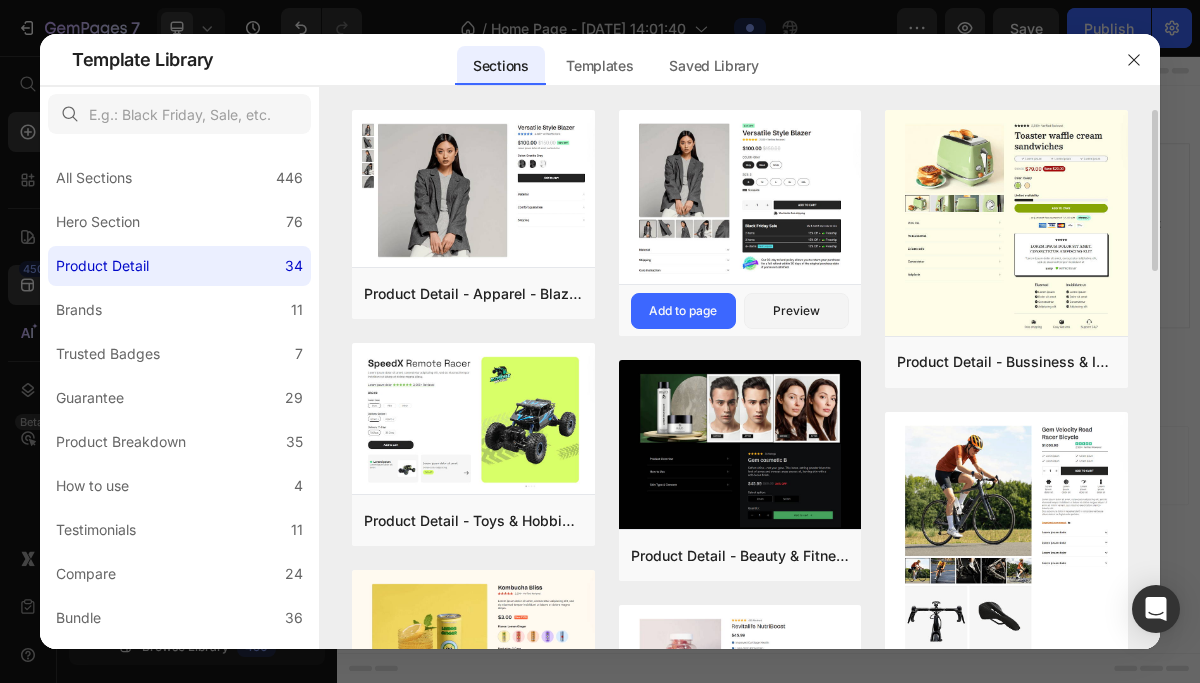 click at bounding box center [740, 199] 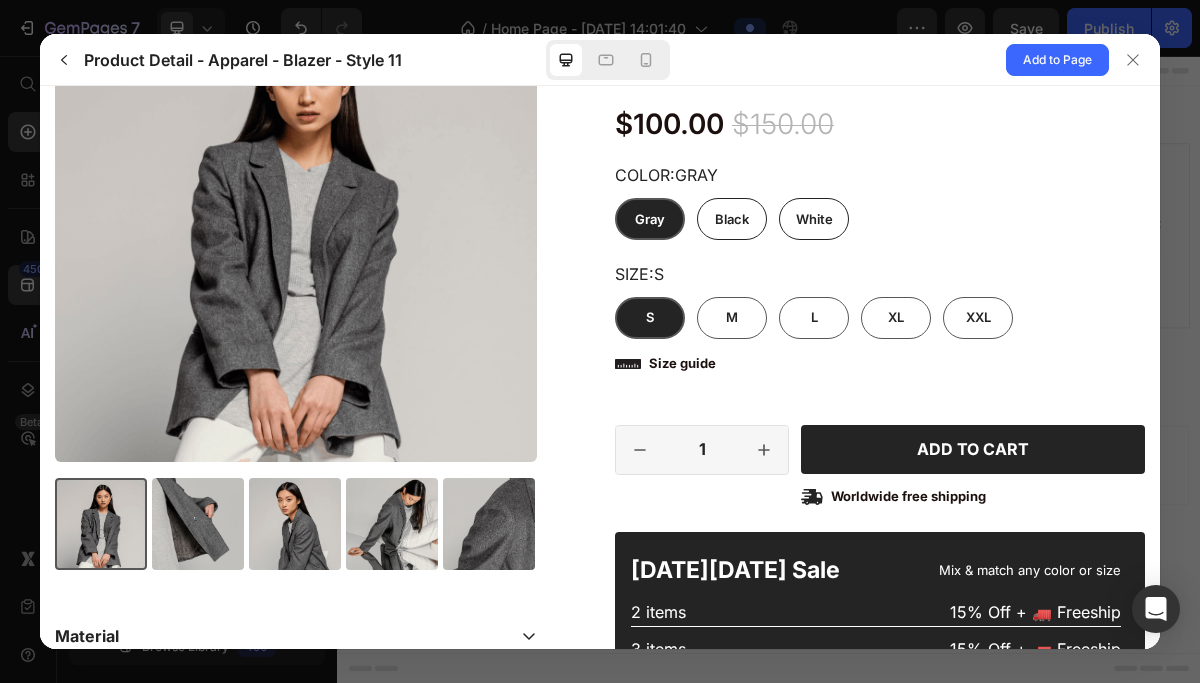 scroll, scrollTop: 187, scrollLeft: 0, axis: vertical 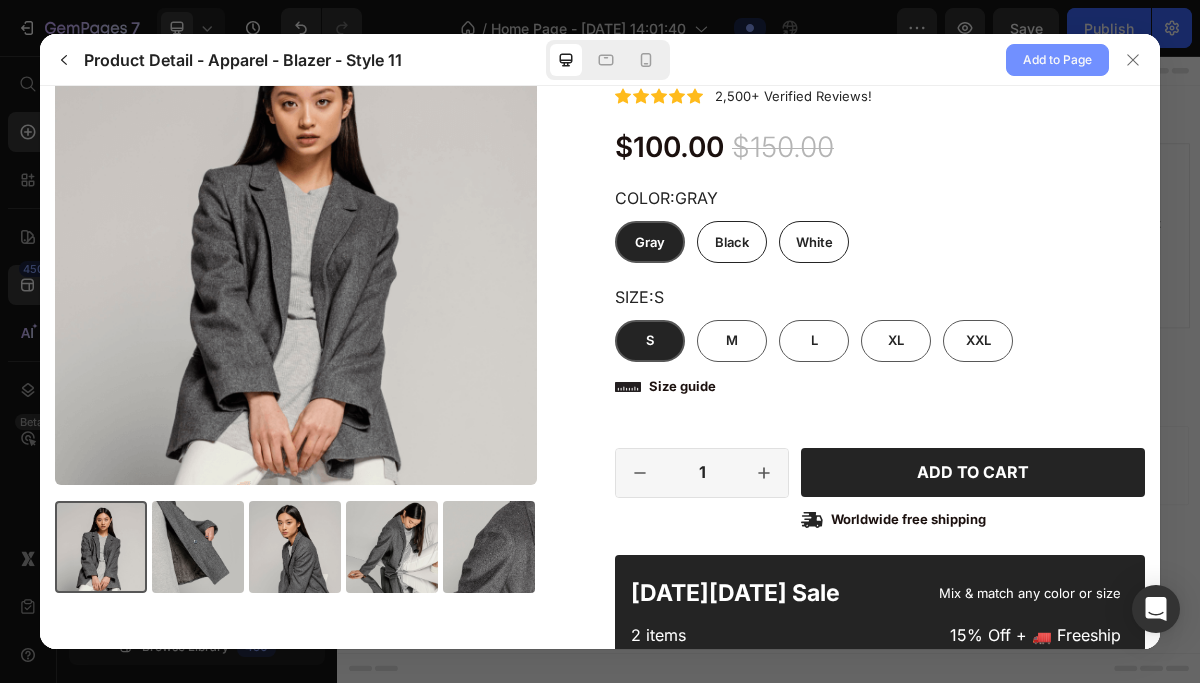 click on "Add to Page" 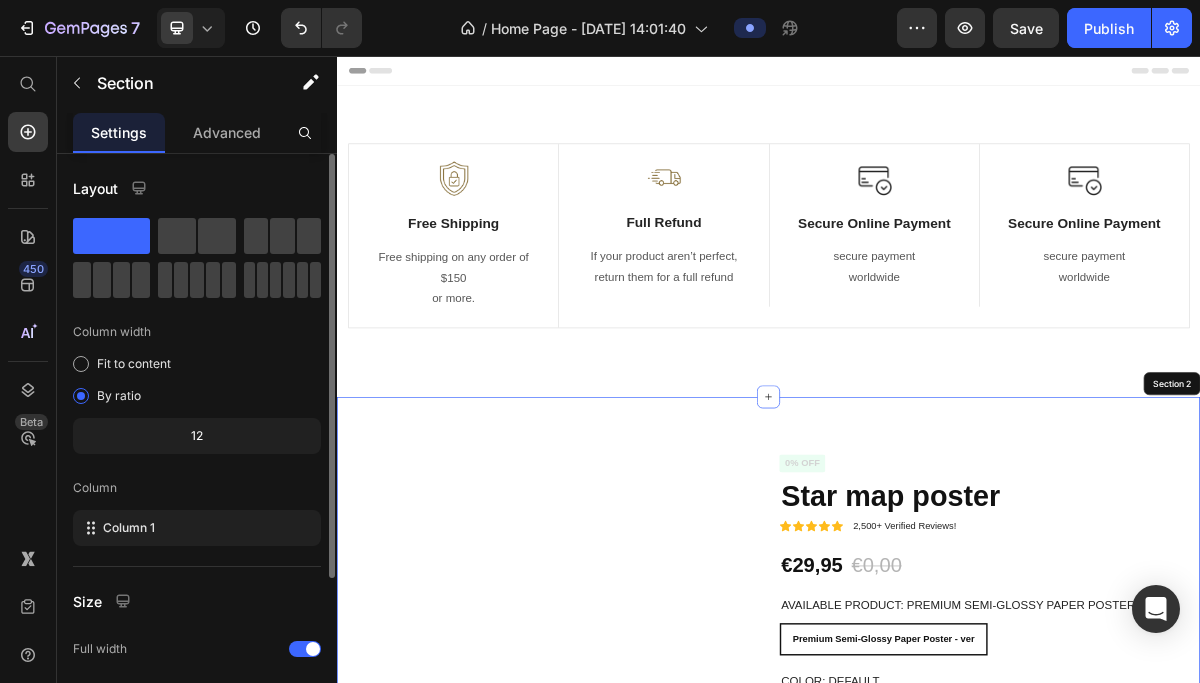 radio on "false" 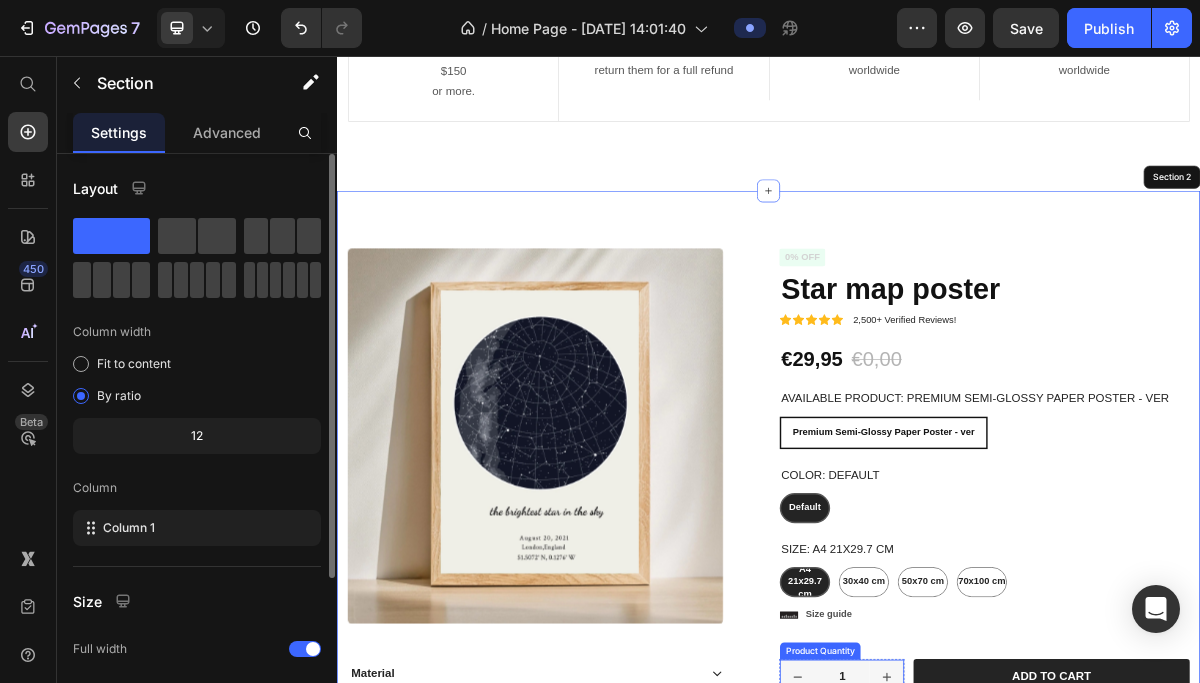 scroll, scrollTop: 274, scrollLeft: 0, axis: vertical 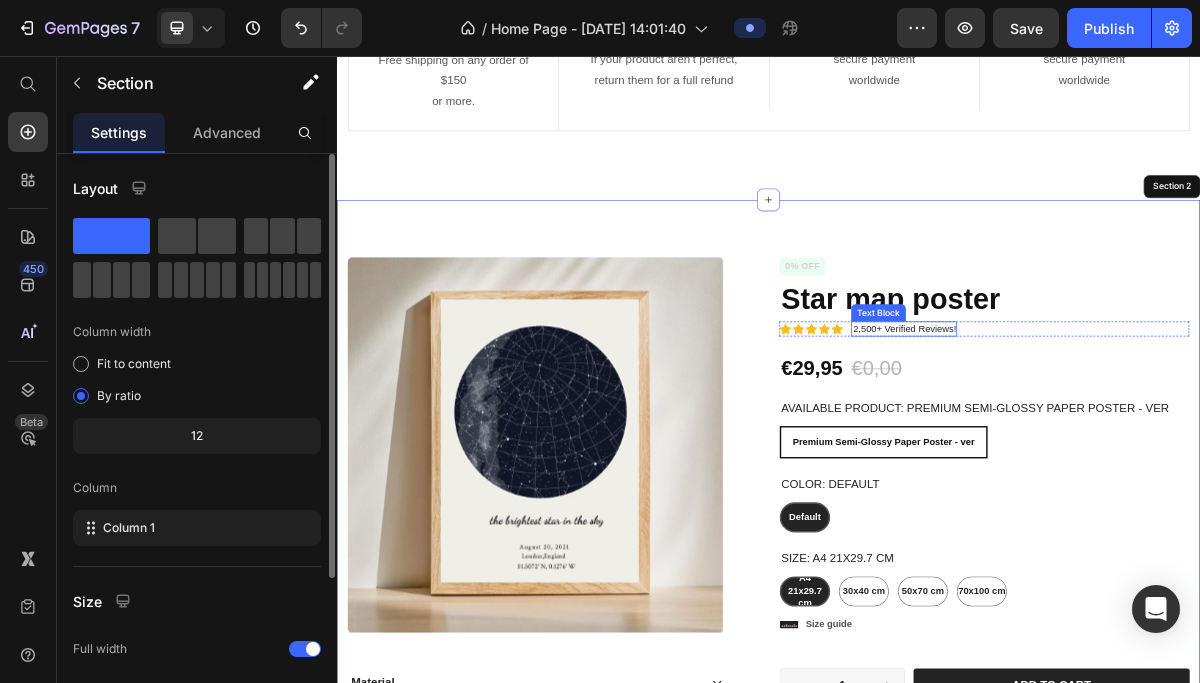 click on "2,500+ Verified Reviews!" at bounding box center (1125, 435) 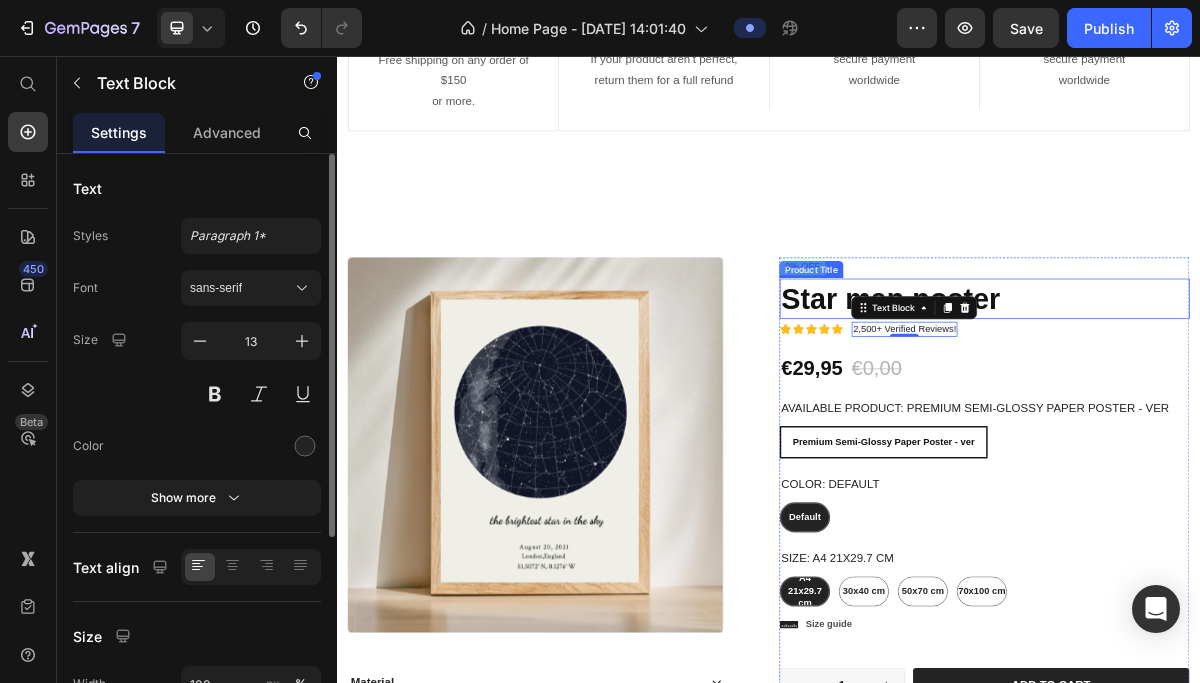 click on "Star map poster" at bounding box center [1237, 393] 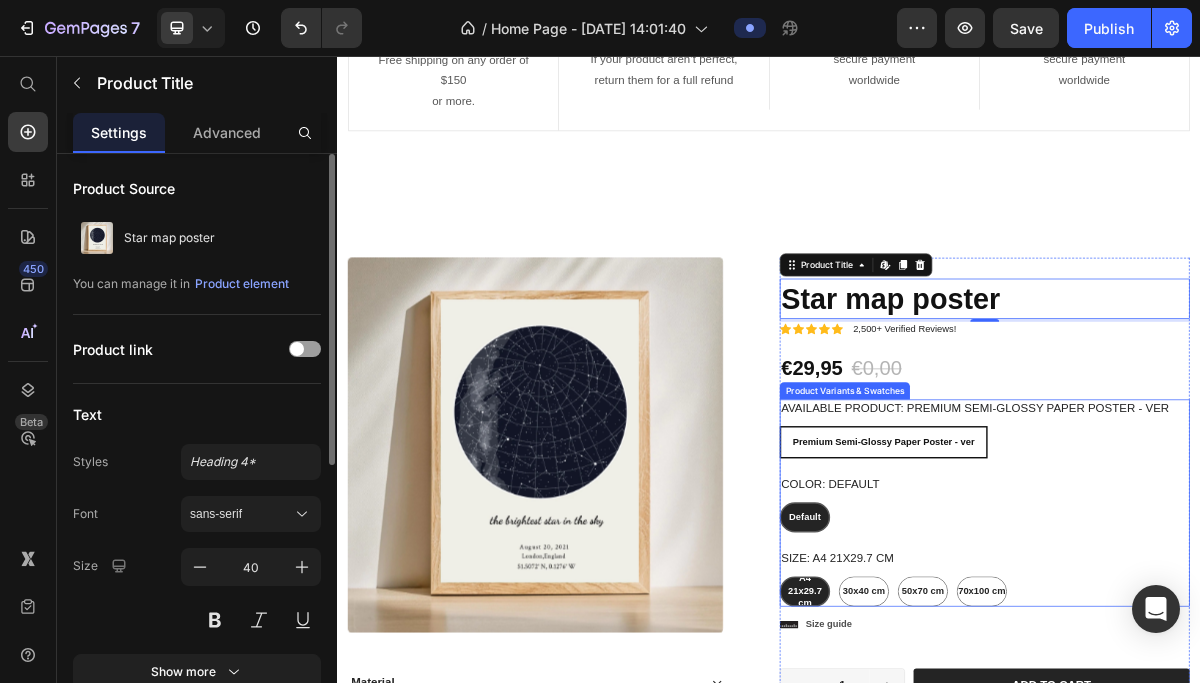 click on "Available Product: Premium Semi-Glossy Paper Poster  - ver" at bounding box center (1223, 545) 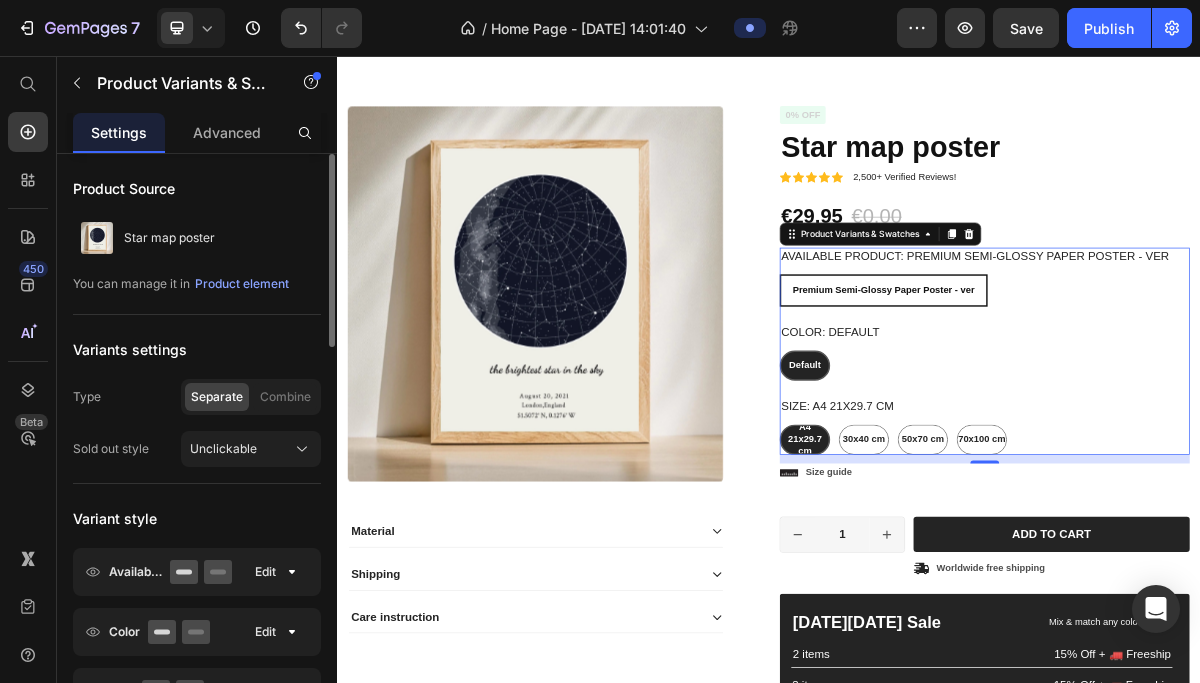 scroll, scrollTop: 490, scrollLeft: 0, axis: vertical 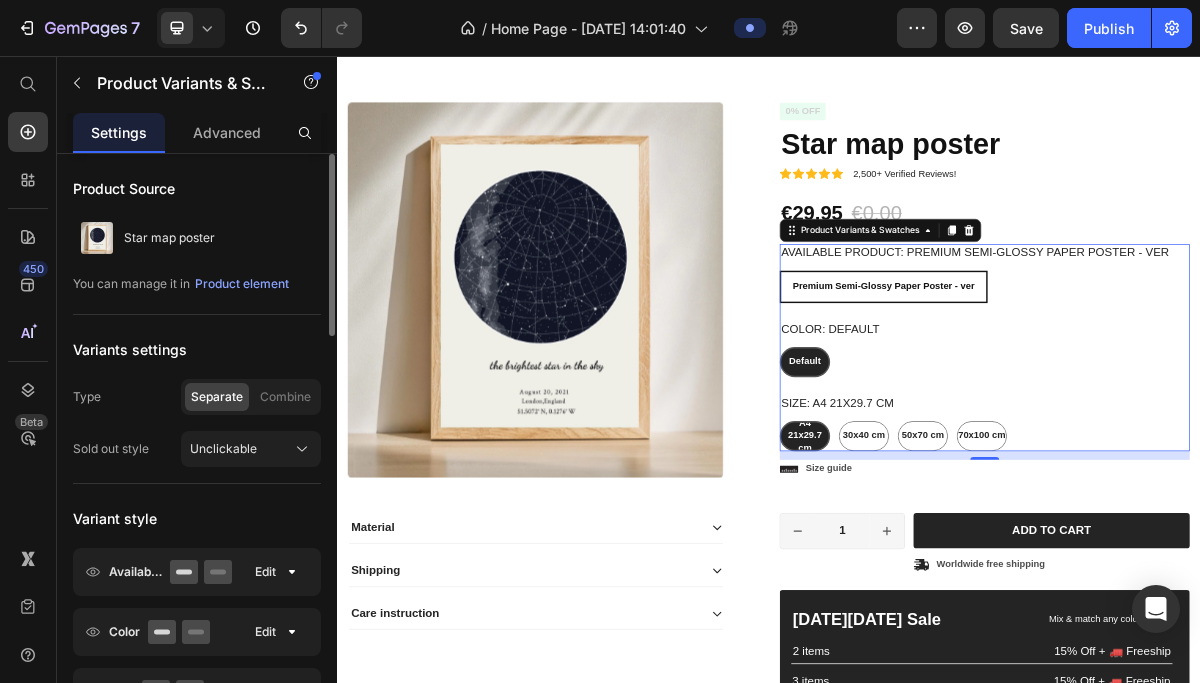 click on "A4 21x29.7 cm" at bounding box center (987, 583) 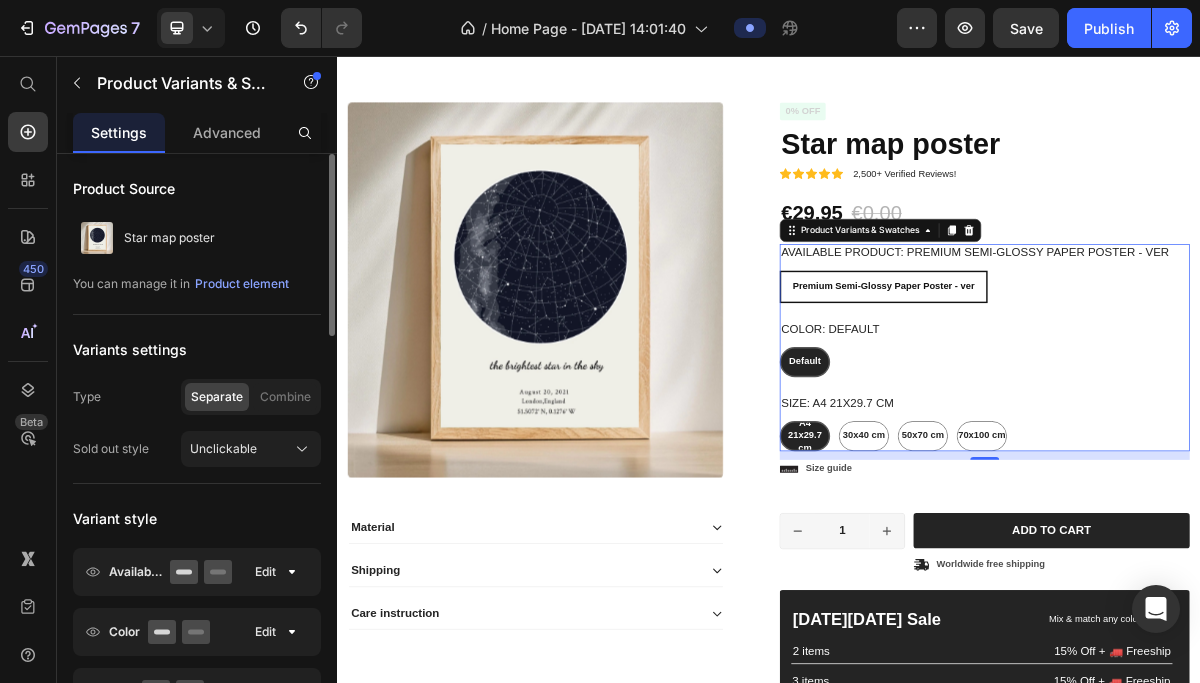 click on "Separate" 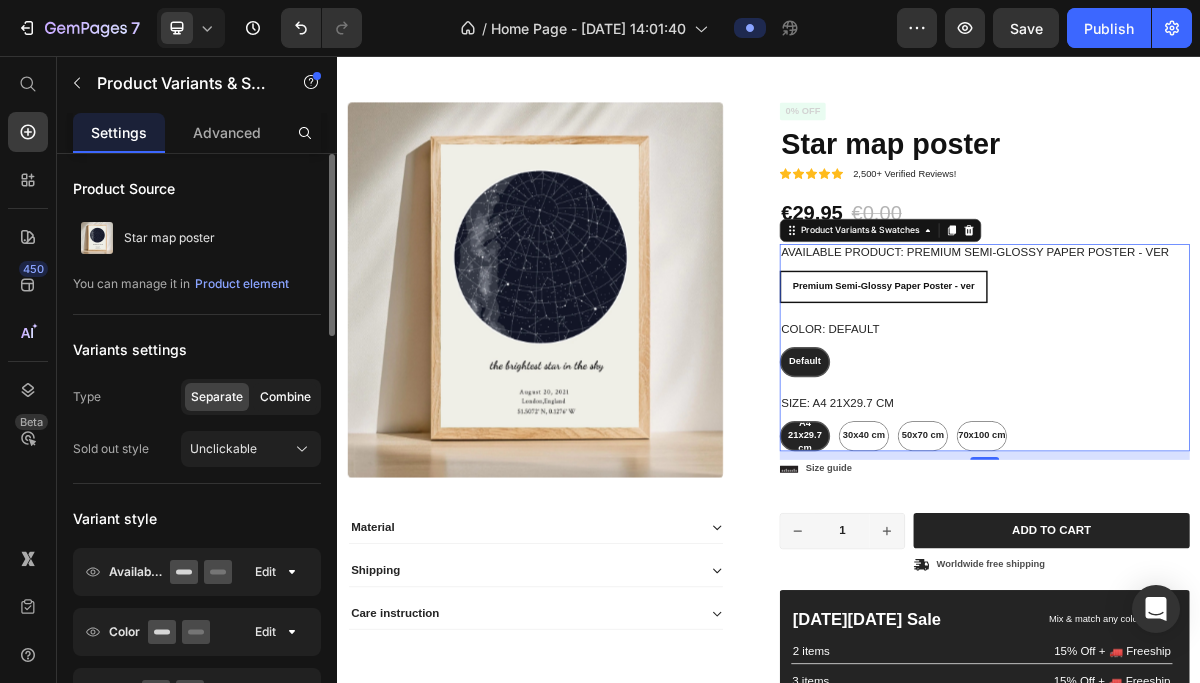 click on "Combine" 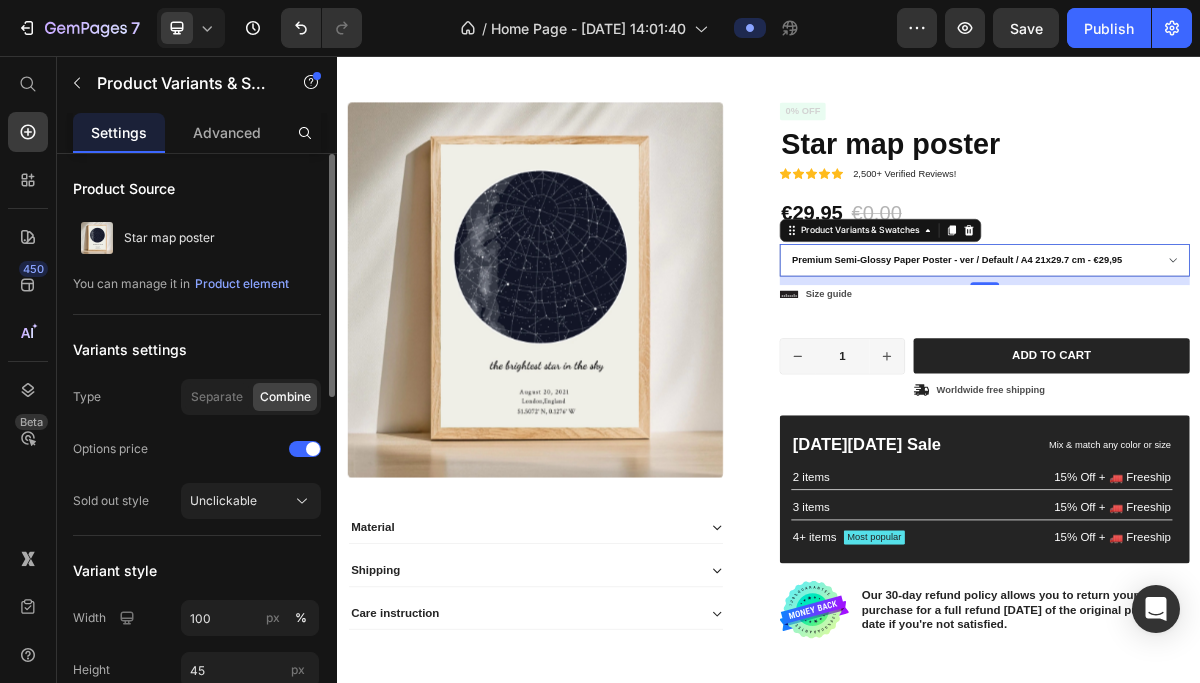 click on "Combine" 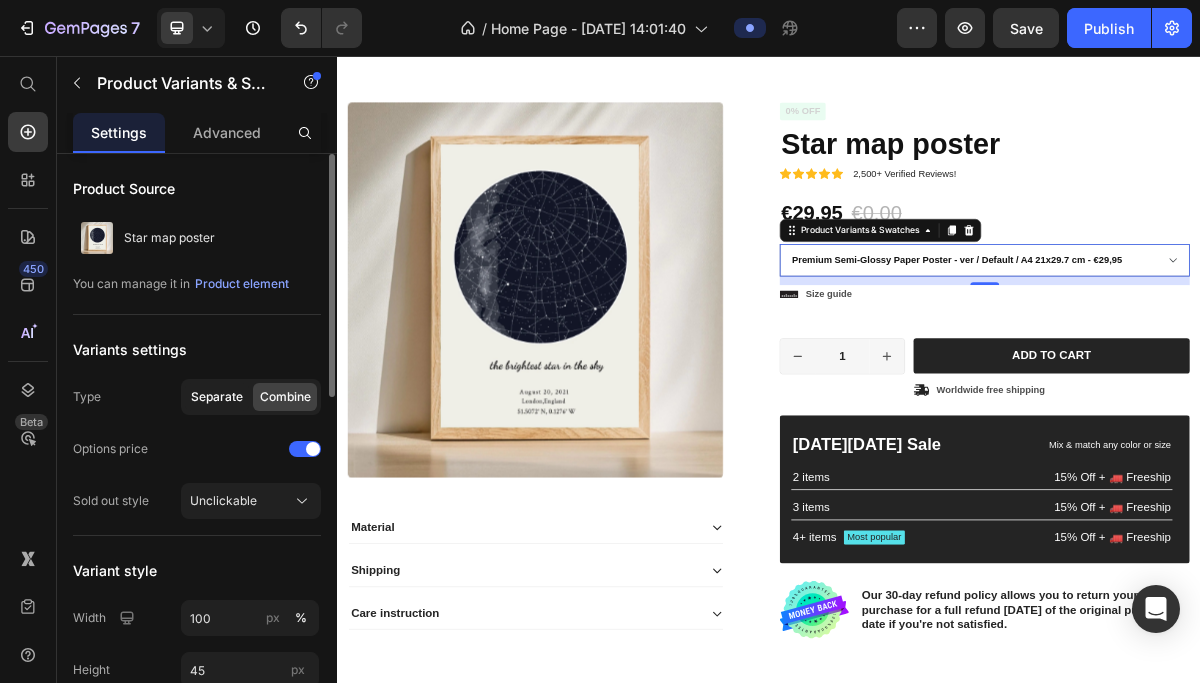 click on "Separate" 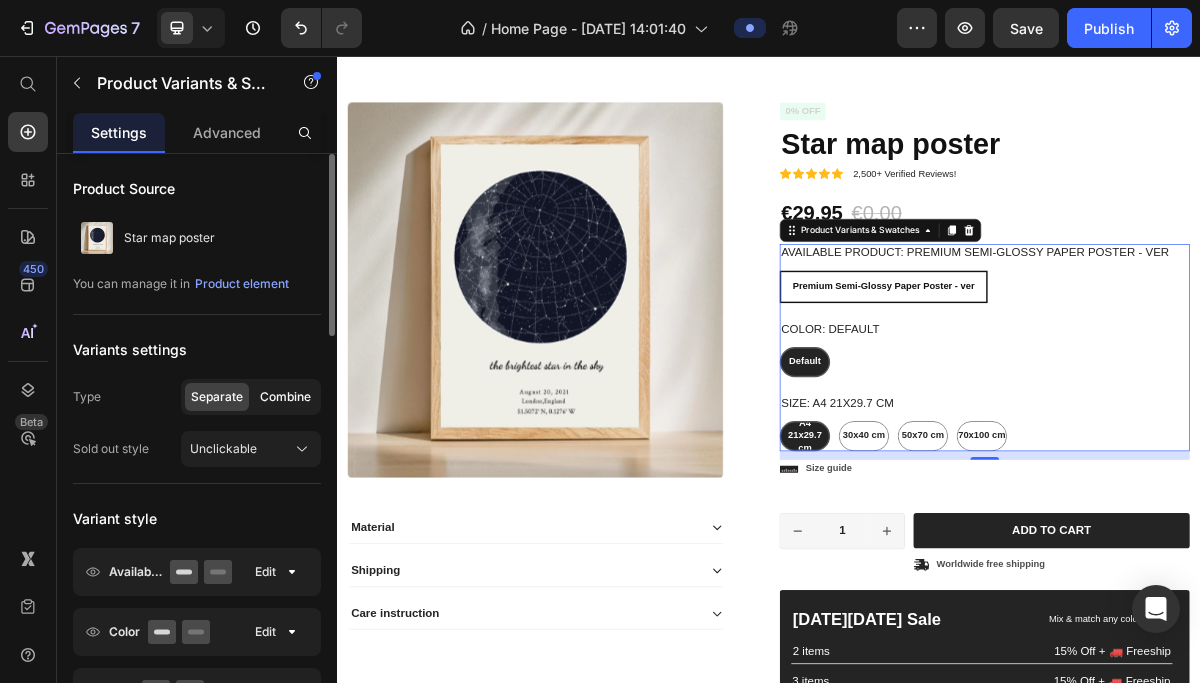 click on "Combine" 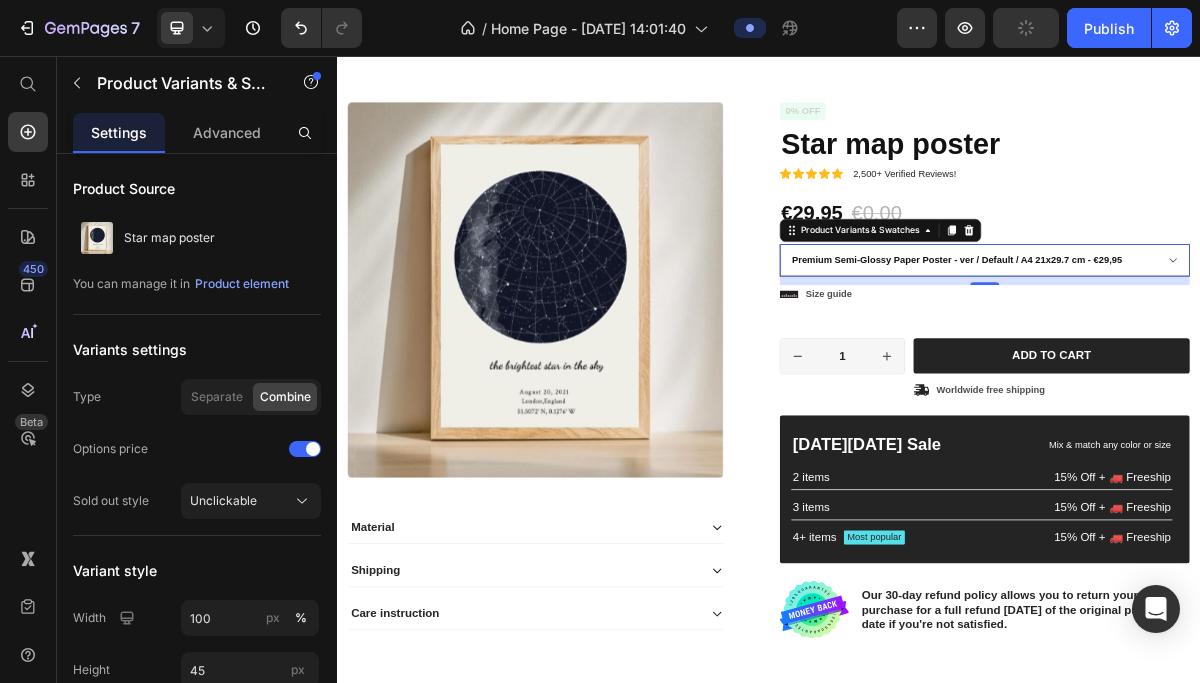 click on "Premium Semi-Glossy Paper Poster  - ver / Default / A4 21x29.7 cm - €29,95  Premium Semi-Glossy Paper Poster  - ver / Default / 30x40 cm - €35,95  Premium Semi-Glossy Paper Poster  - ver / Default / 50x70 cm - €39,95  Premium Semi-Glossy Paper Poster  - ver / Default / 70x100 cm - €45,95" at bounding box center (1237, 339) 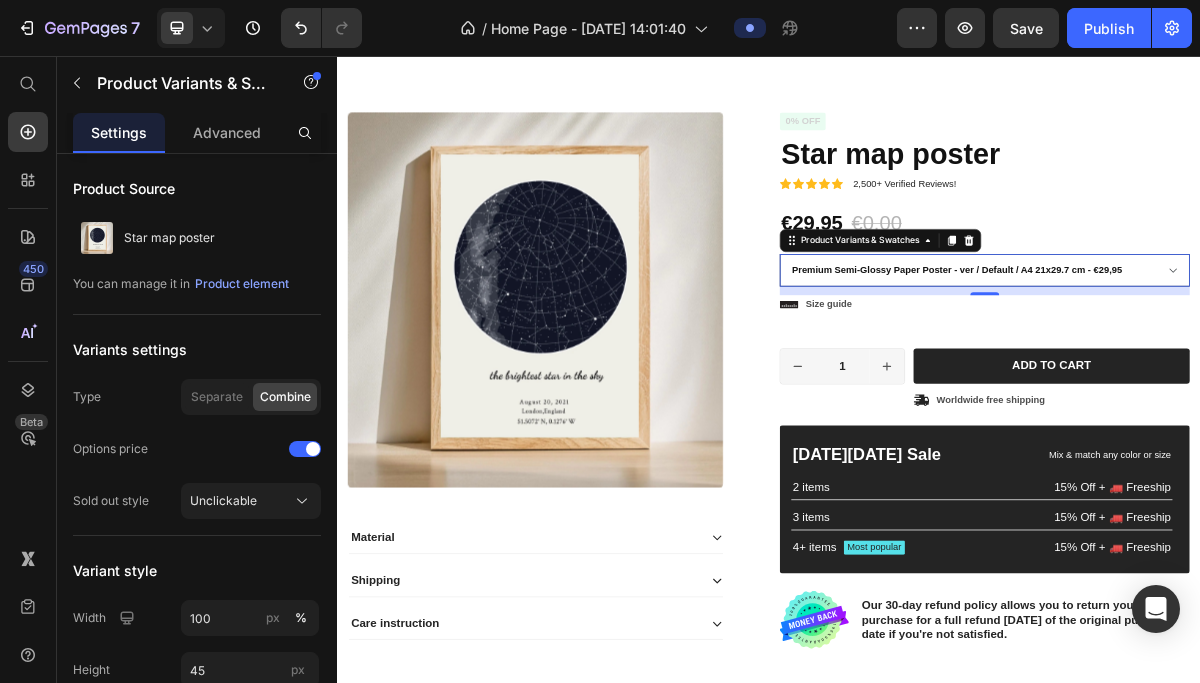 scroll, scrollTop: 460, scrollLeft: 0, axis: vertical 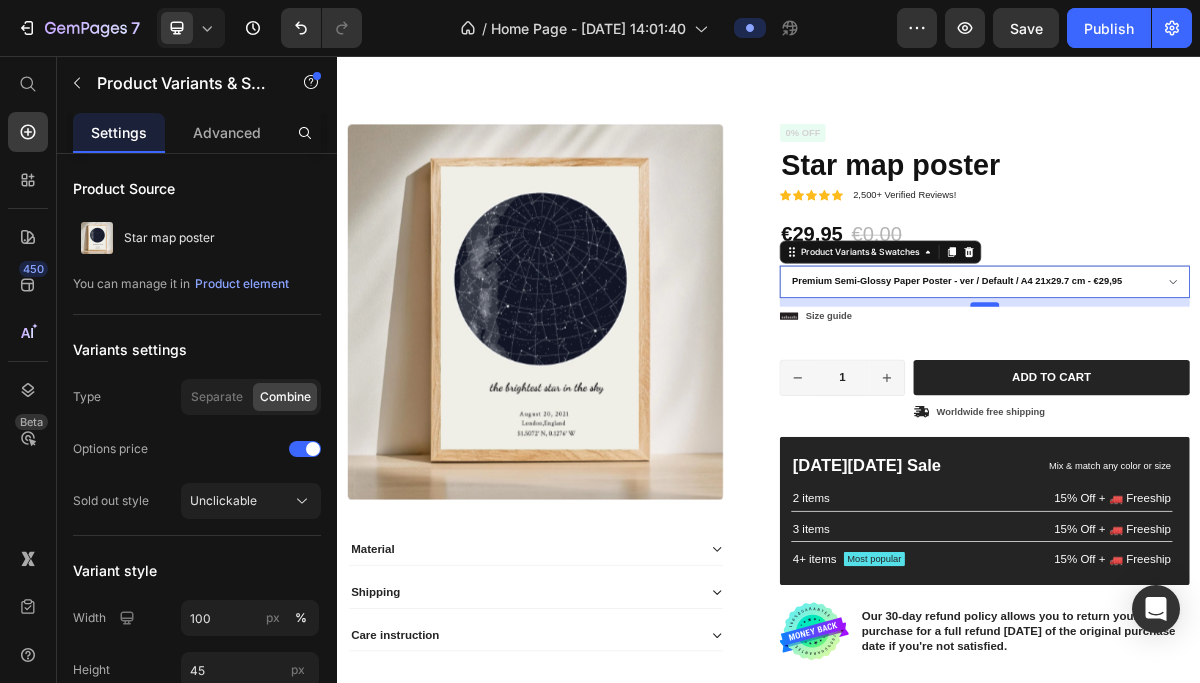 click at bounding box center (1237, 401) 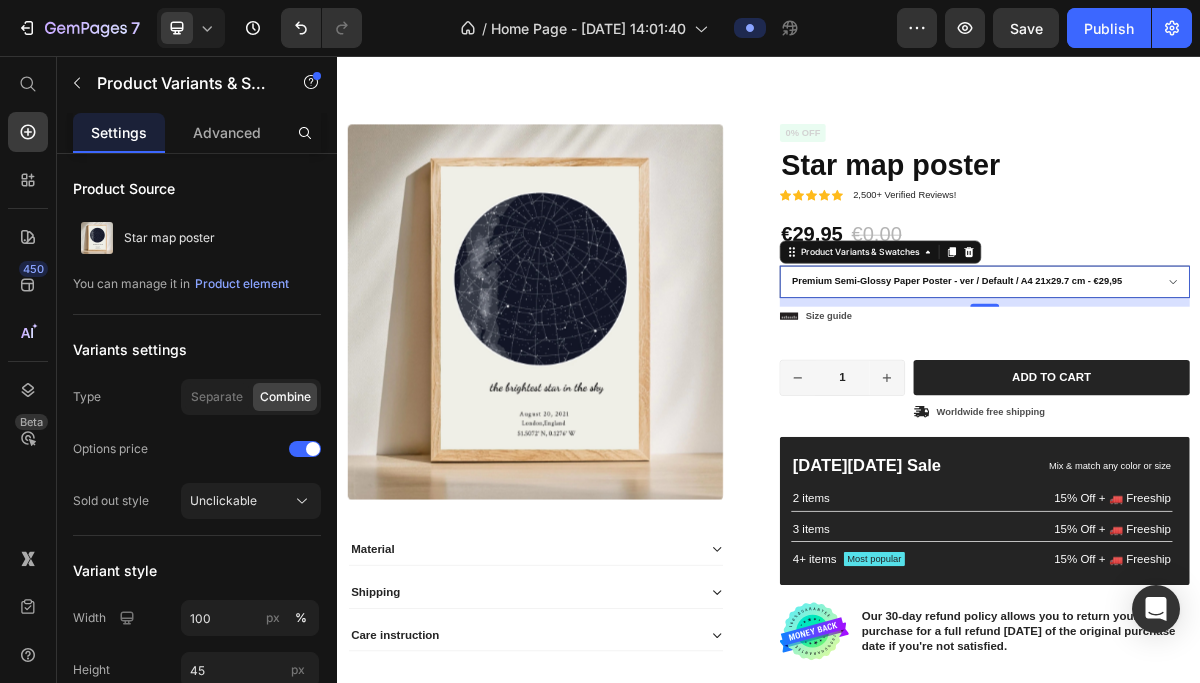 click on "Premium Semi-Glossy Paper Poster  - ver / Default / A4 21x29.7 cm - €29,95  Premium Semi-Glossy Paper Poster  - ver / Default / 30x40 cm - €35,95  Premium Semi-Glossy Paper Poster  - ver / Default / 50x70 cm - €39,95  Premium Semi-Glossy Paper Poster  - ver / Default / 70x100 cm - €45,95" at bounding box center [1237, 369] 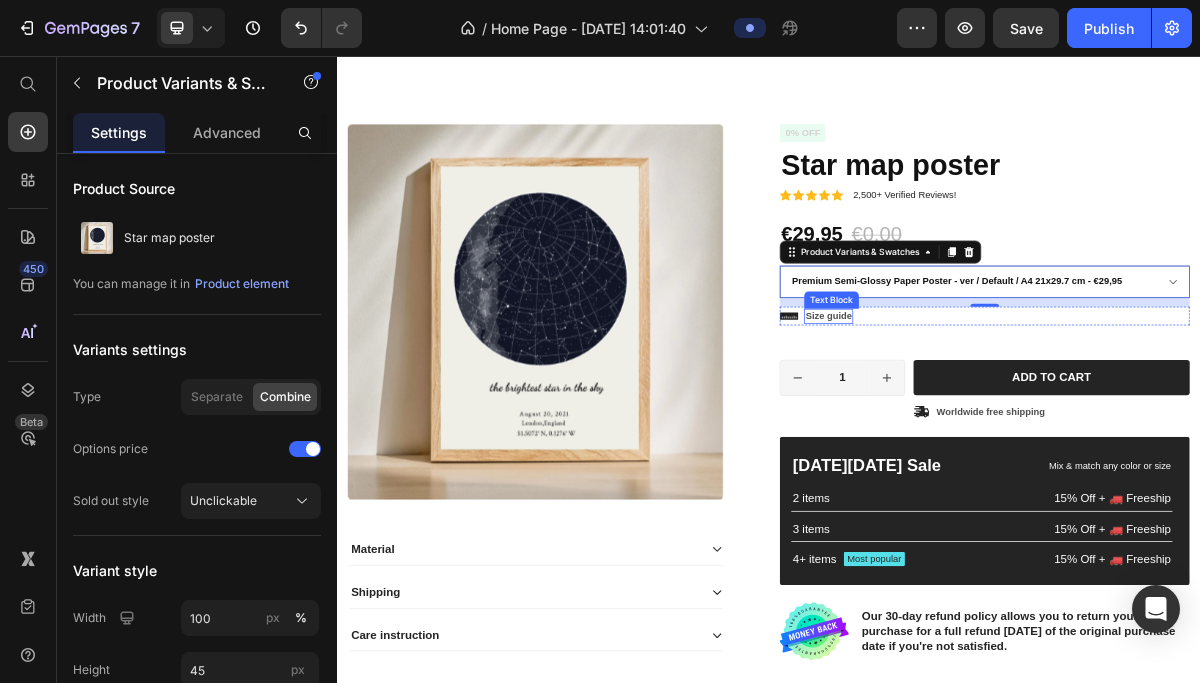 click on "Size guide" at bounding box center [1020, 417] 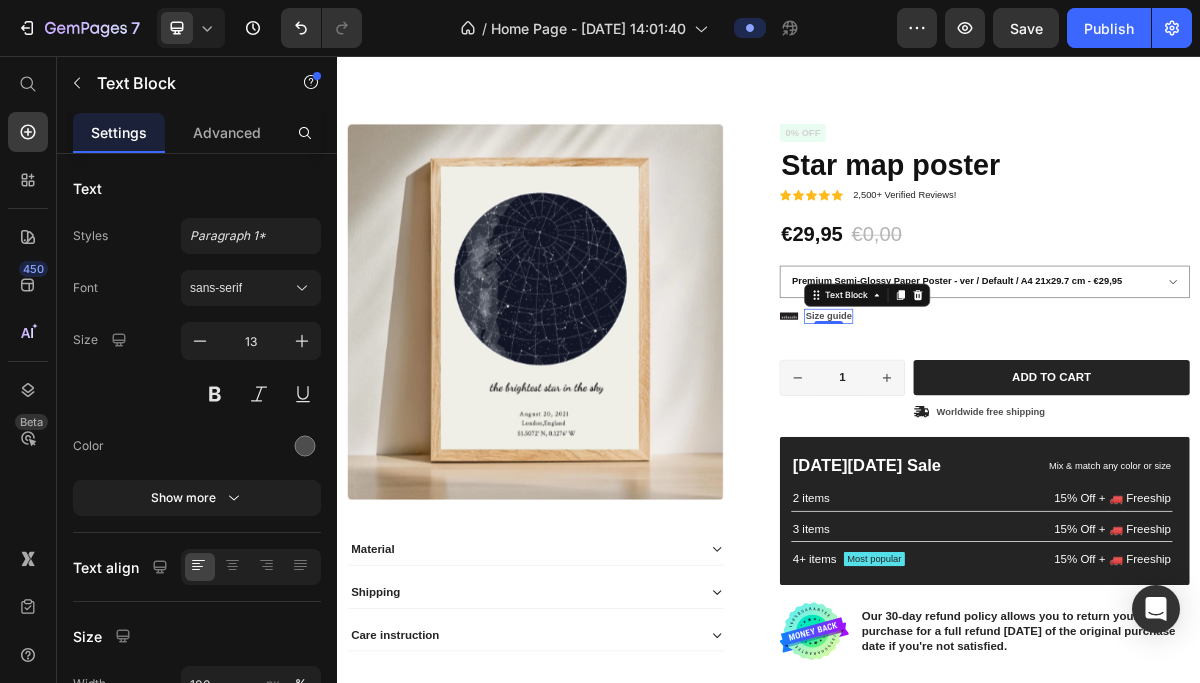 scroll, scrollTop: 457, scrollLeft: 0, axis: vertical 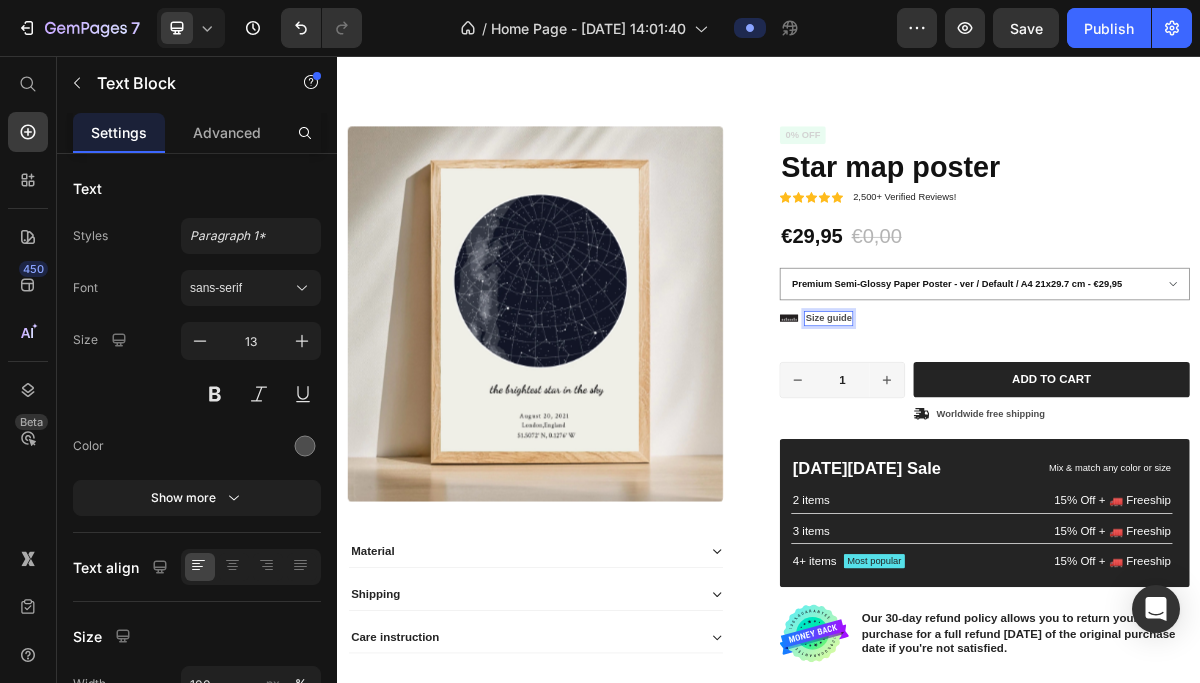 click on "Size guide" at bounding box center [1020, 420] 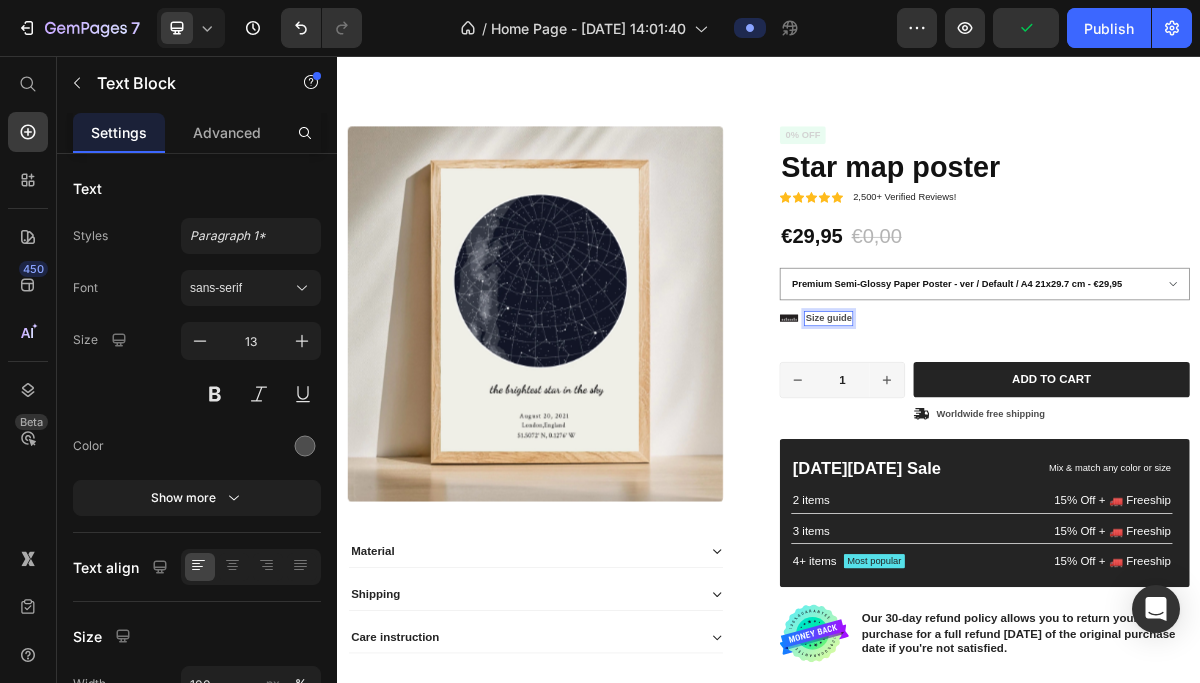 click on "Size guide" at bounding box center (1020, 420) 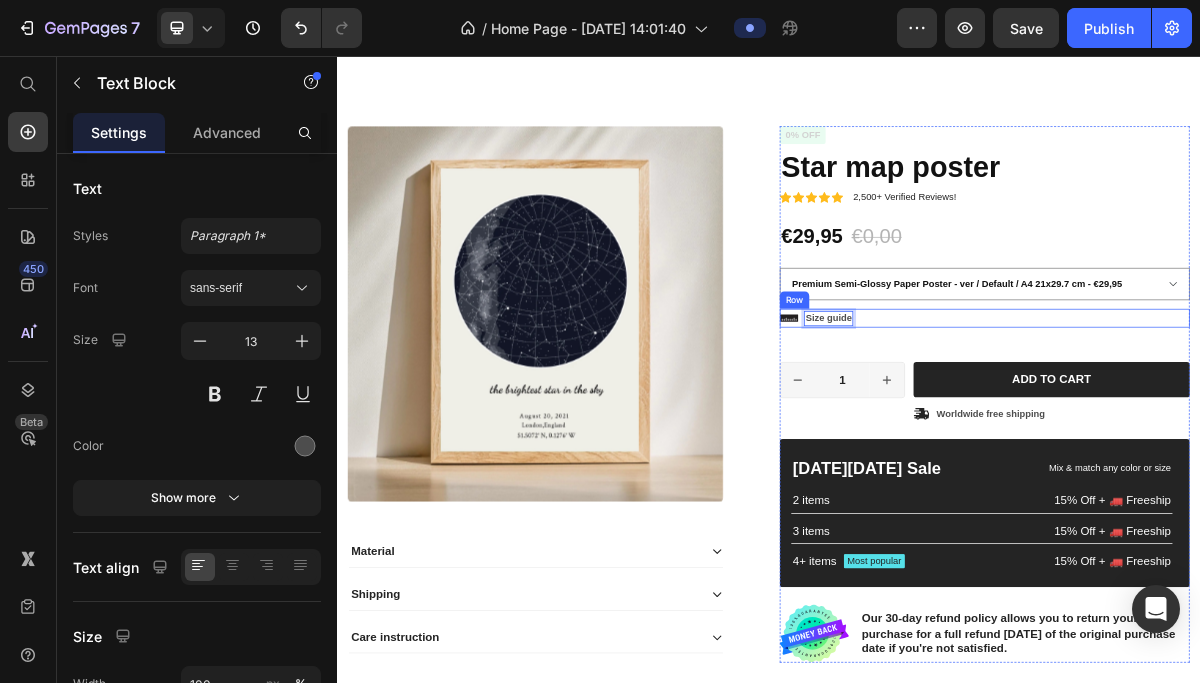 click on "Icon Size guide Text Block   0 Row" at bounding box center [1237, 420] 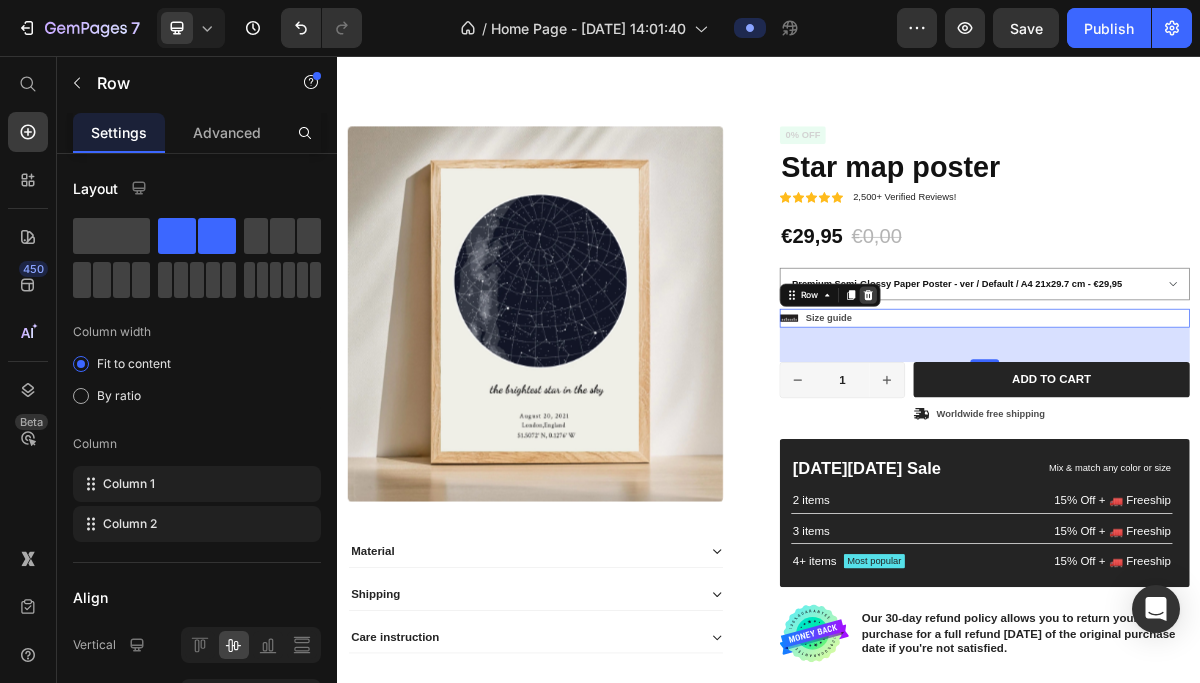 click 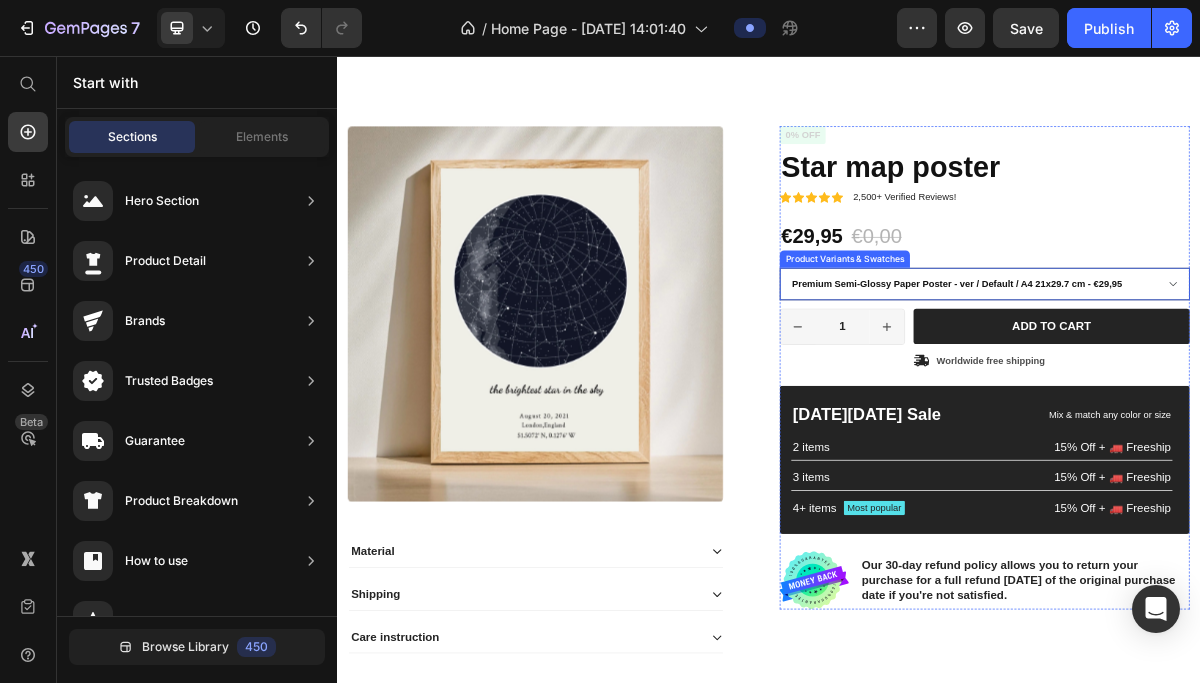click on "Premium Semi-Glossy Paper Poster  - ver / Default / A4 21x29.7 cm - €29,95  Premium Semi-Glossy Paper Poster  - ver / Default / 30x40 cm - €35,95  Premium Semi-Glossy Paper Poster  - ver / Default / 50x70 cm - €39,95  Premium Semi-Glossy Paper Poster  - ver / Default / 70x100 cm - €45,95" at bounding box center [1237, 372] 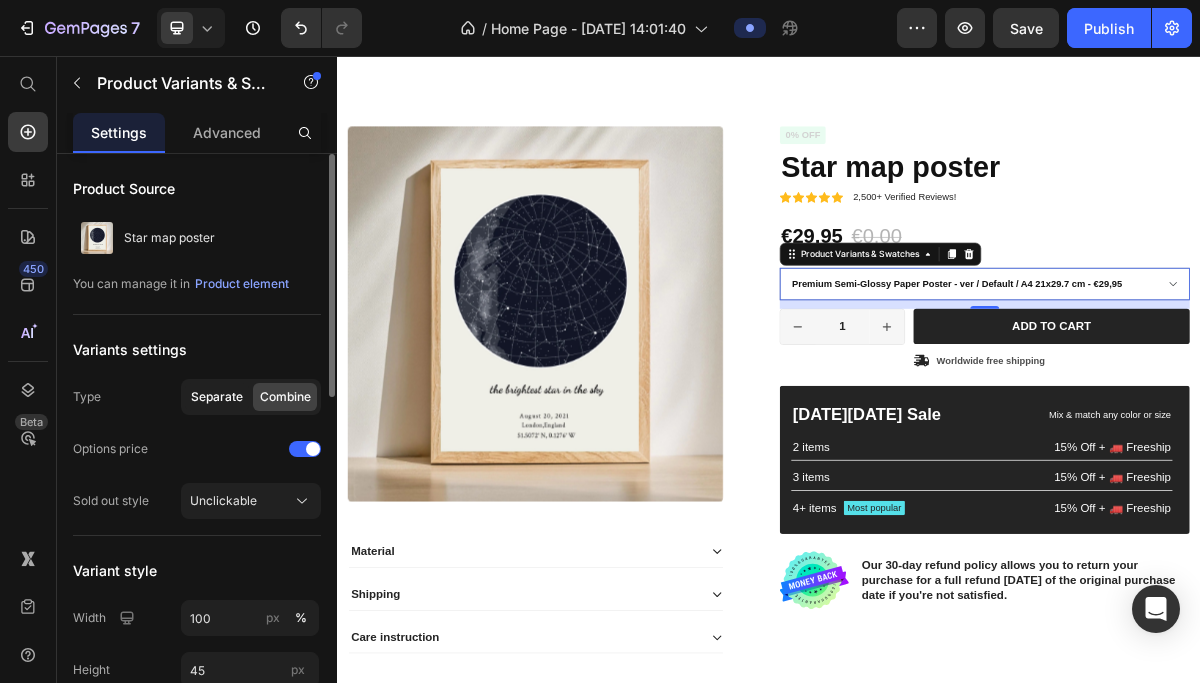 click on "Separate" 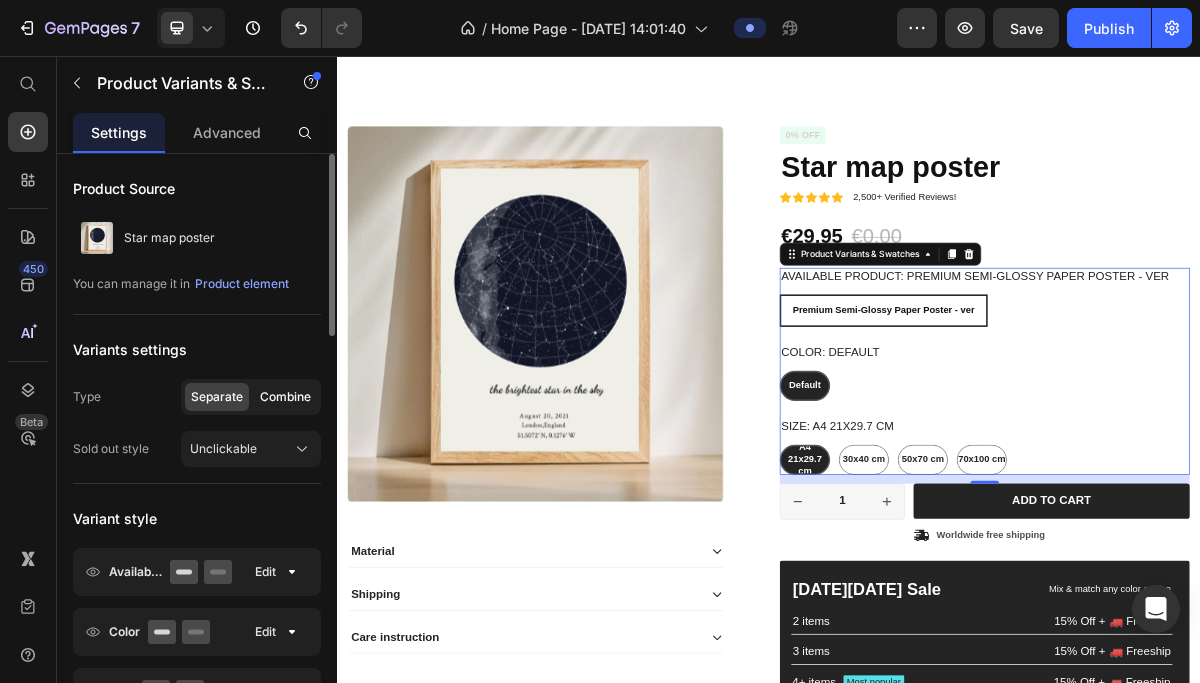 click on "Combine" 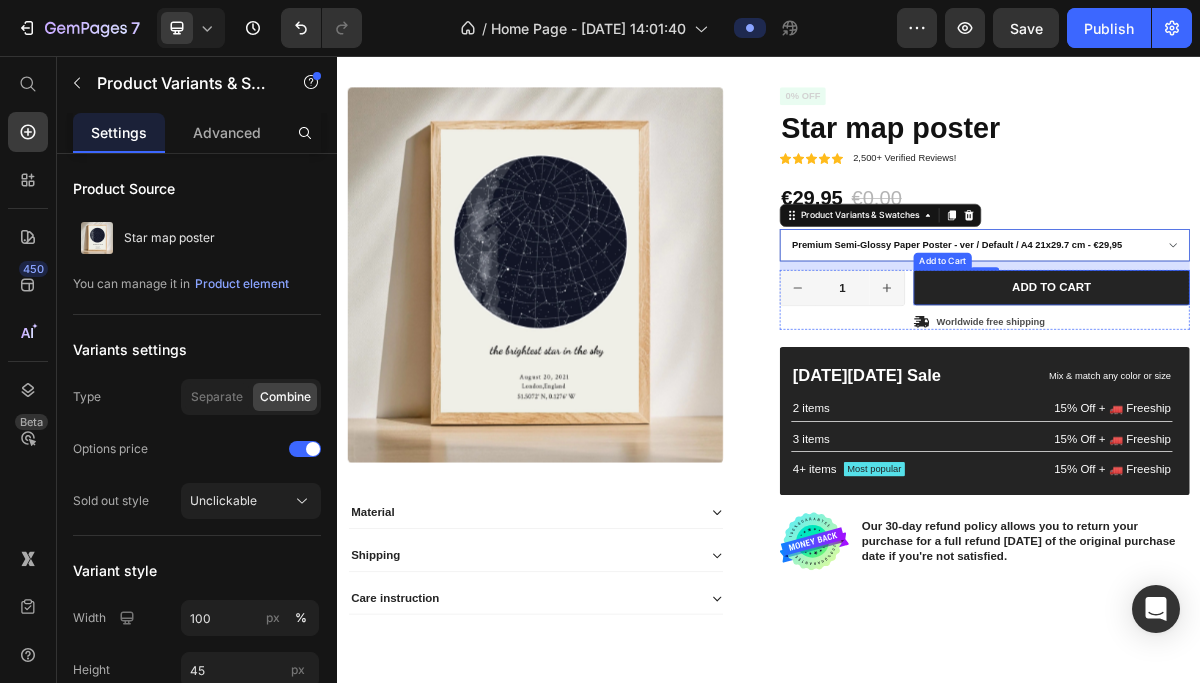 scroll, scrollTop: 524, scrollLeft: 0, axis: vertical 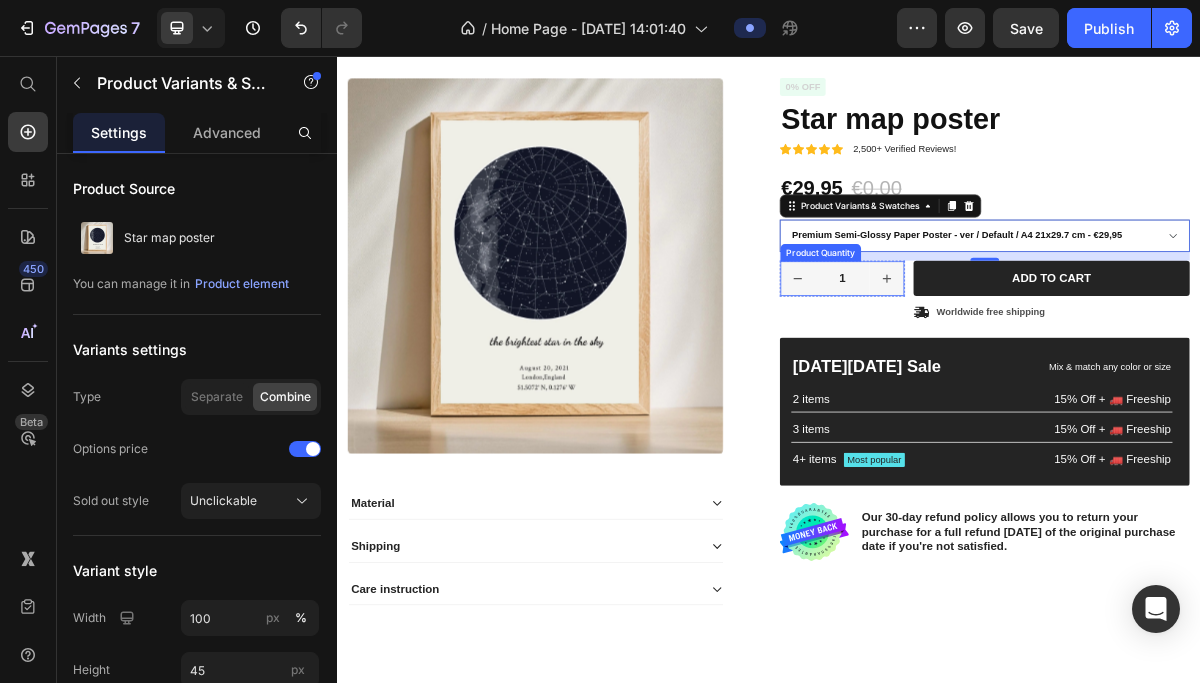click 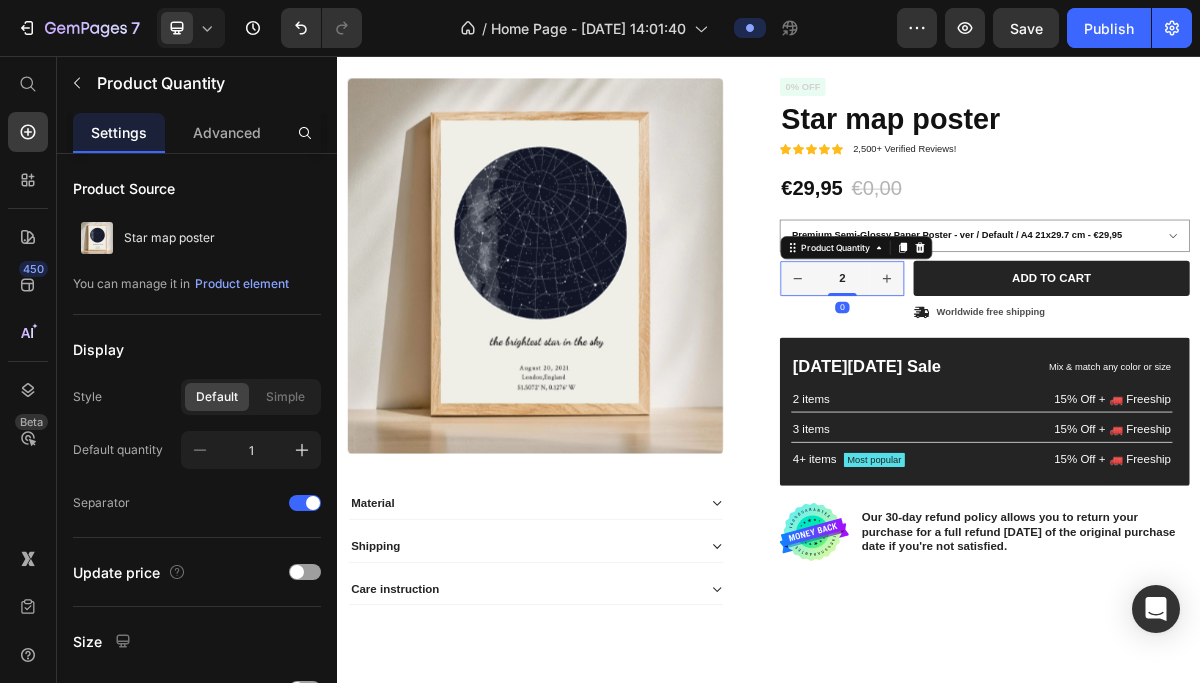 click 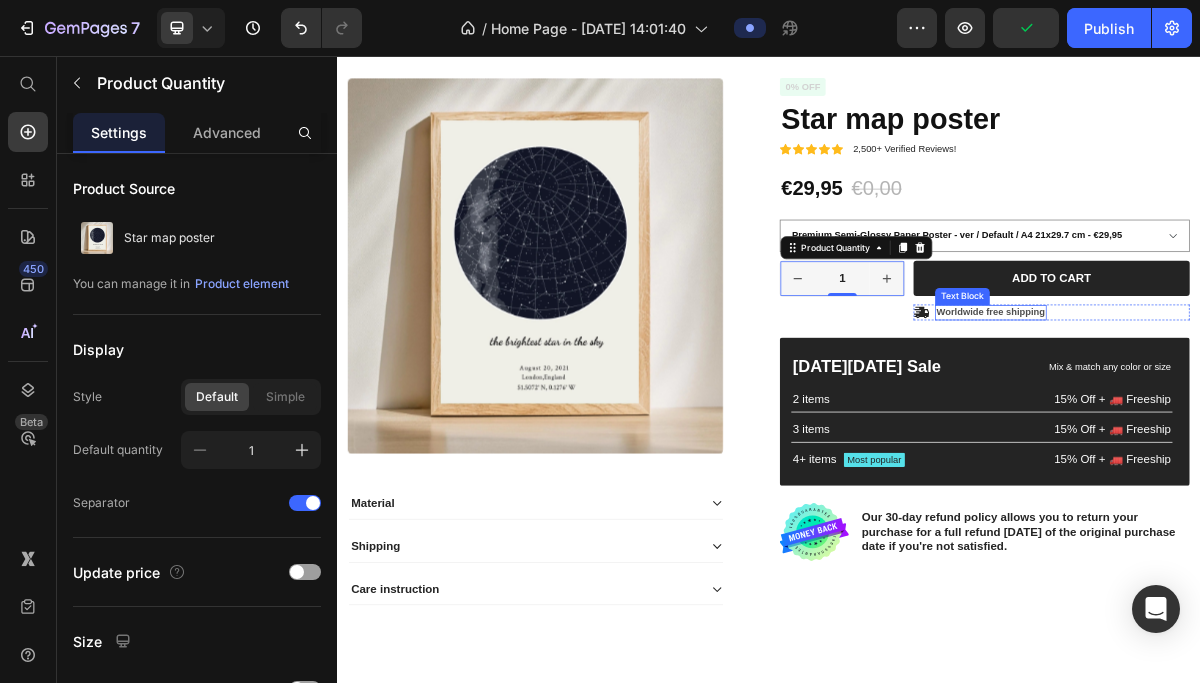 click on "Worldwide free shipping" at bounding box center (1245, 412) 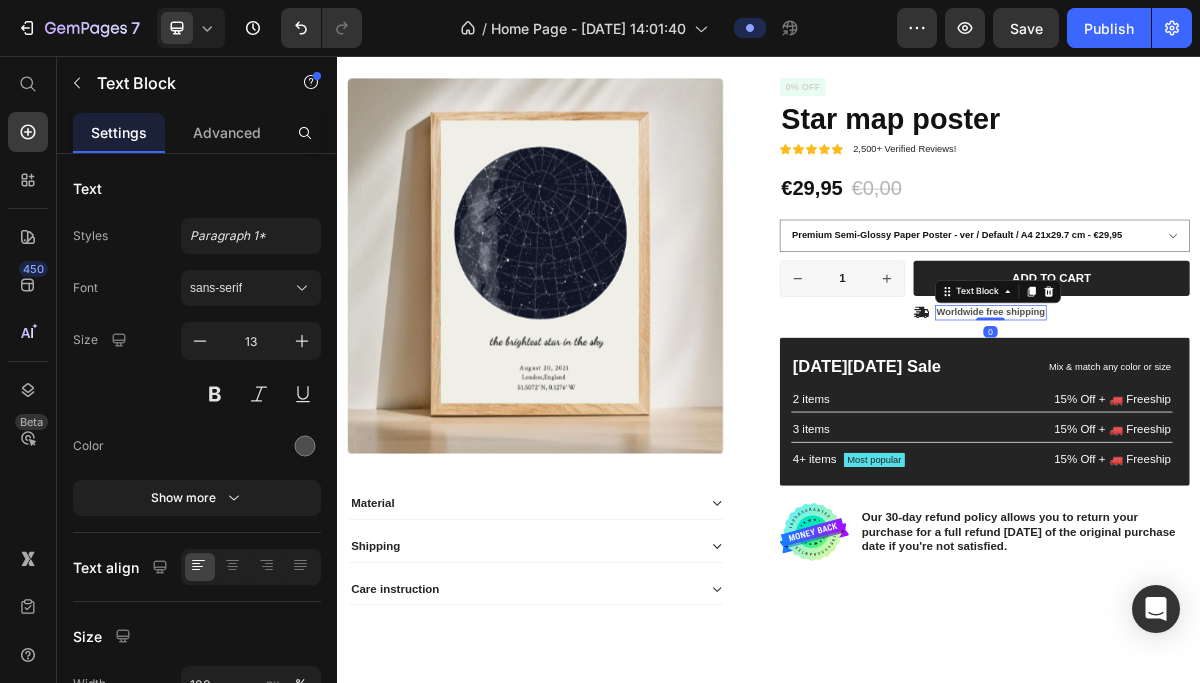 click on "Worldwide free shipping" at bounding box center [1245, 412] 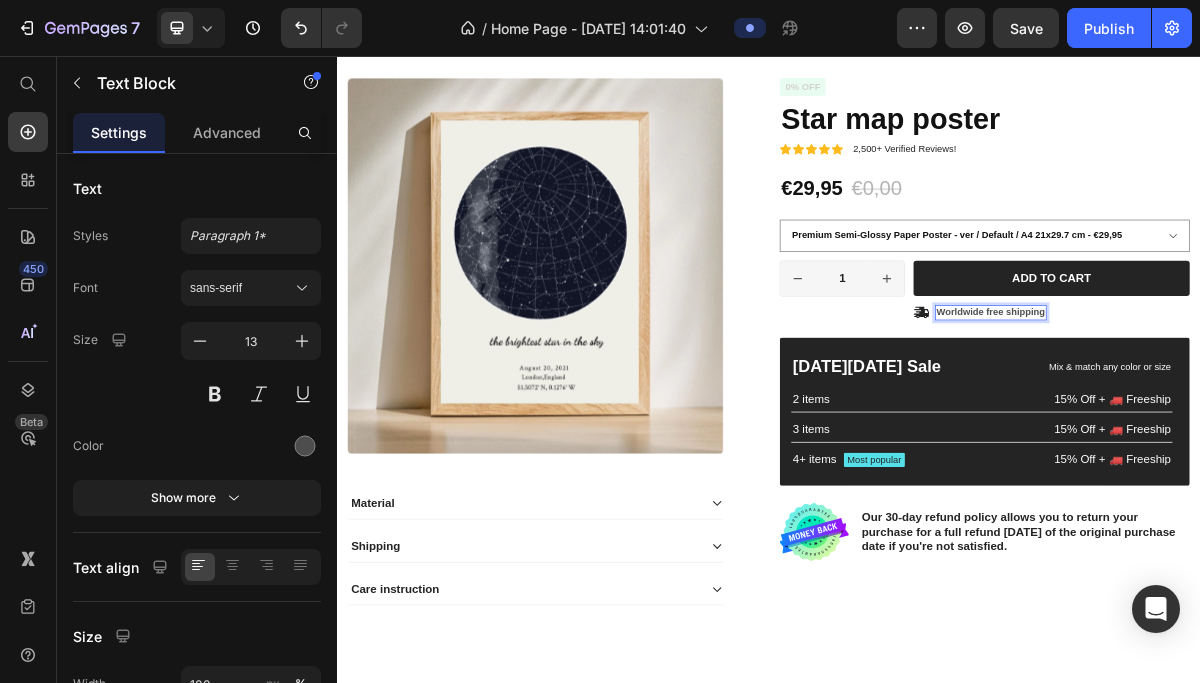 click on "Worldwide free shipping" at bounding box center [1245, 412] 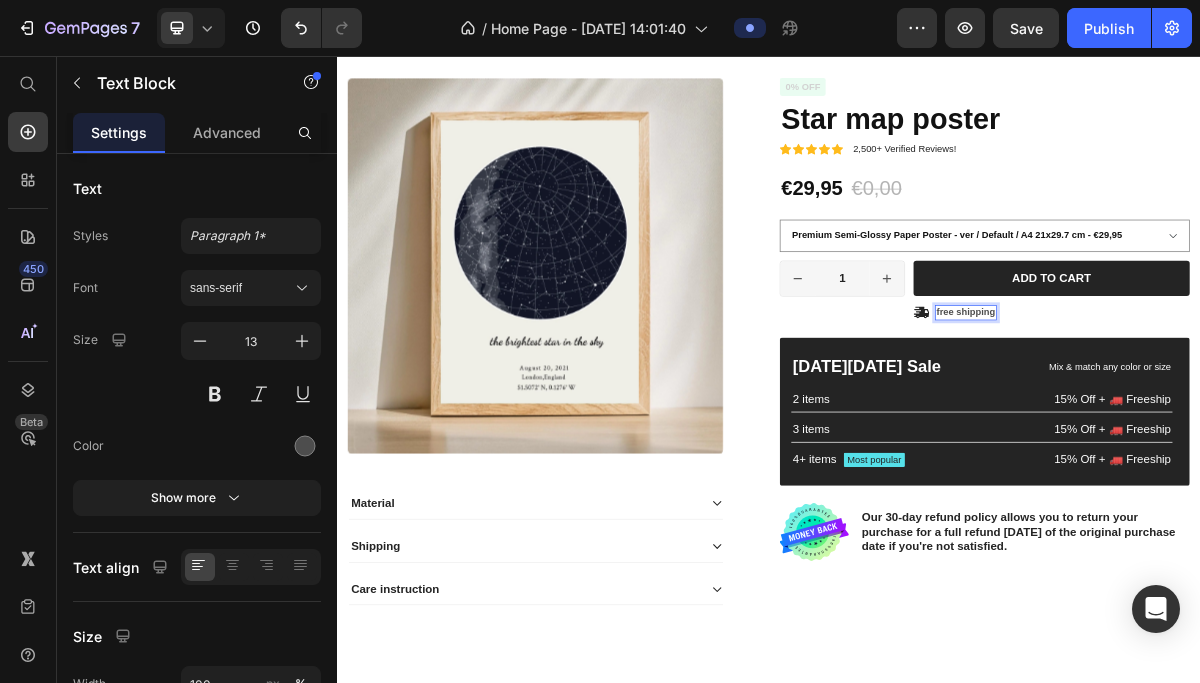 click on "free shipping" at bounding box center [1211, 412] 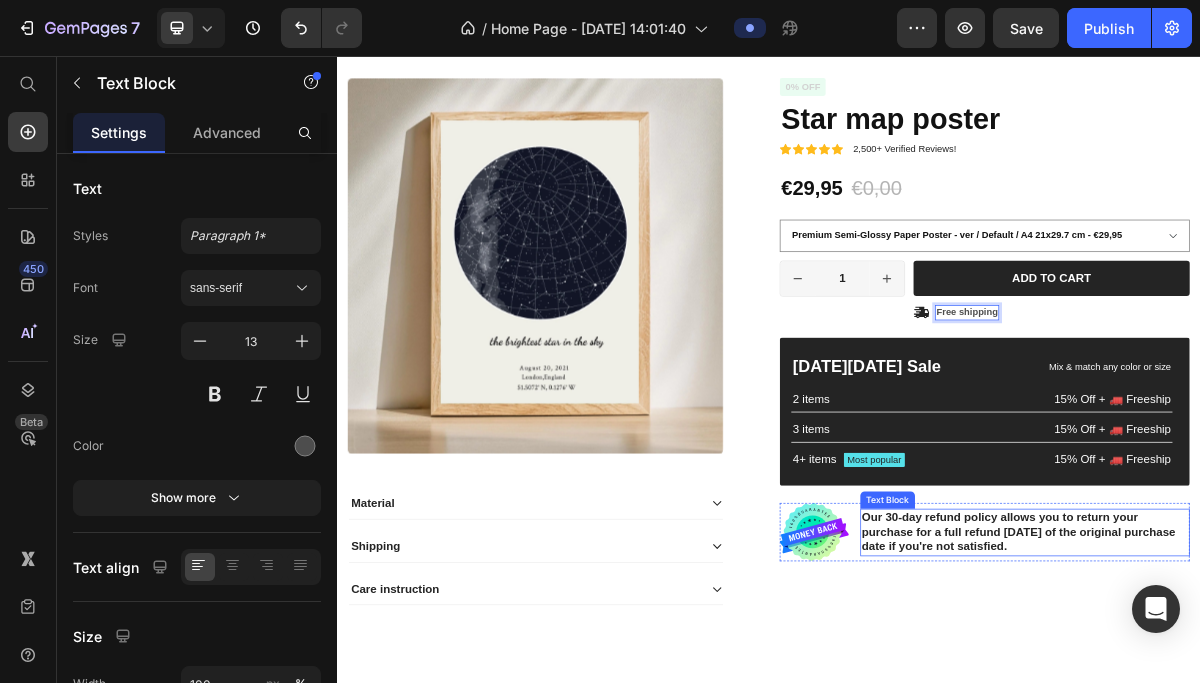 click on "Our 30-day refund policy allows you to return your purchase for a full refund [DATE] of the original purchase date if you're not satisfied." at bounding box center [1293, 718] 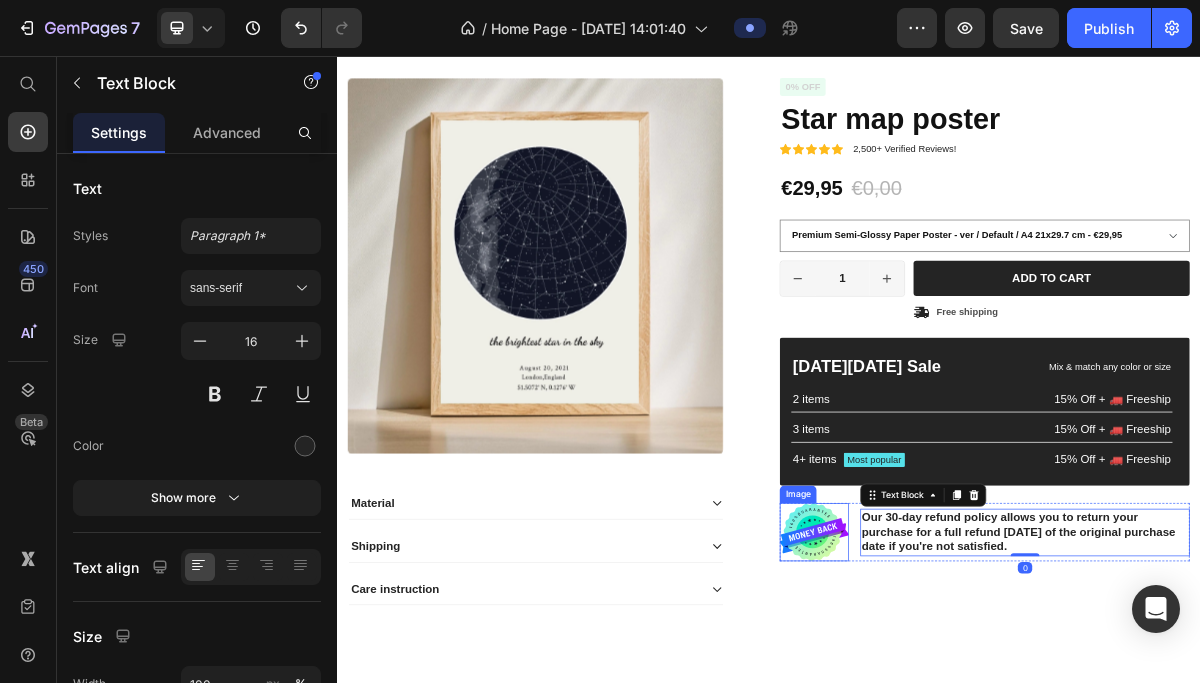 click at bounding box center [1000, 717] 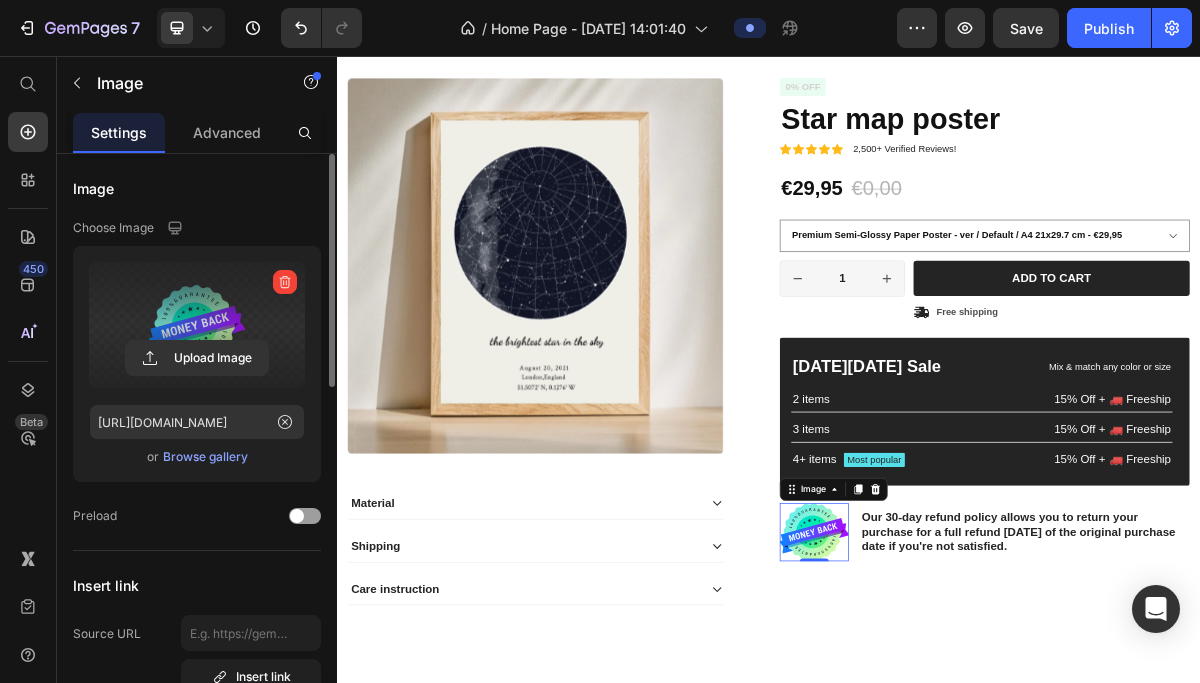 click at bounding box center [197, 325] 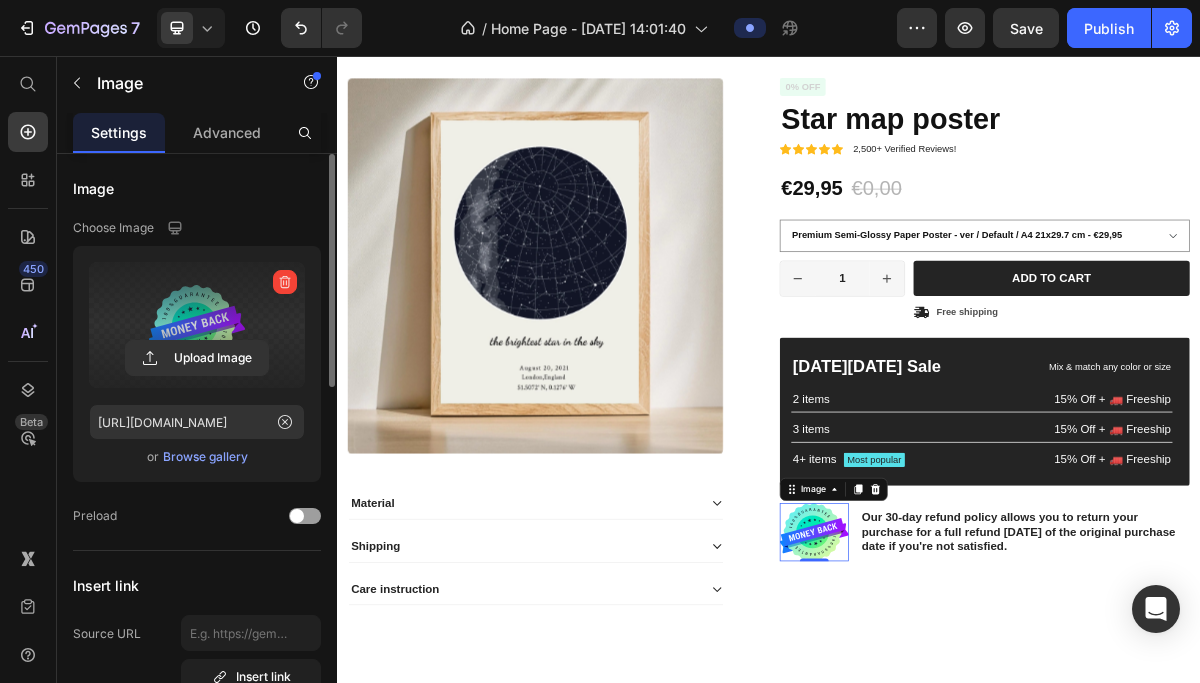 click 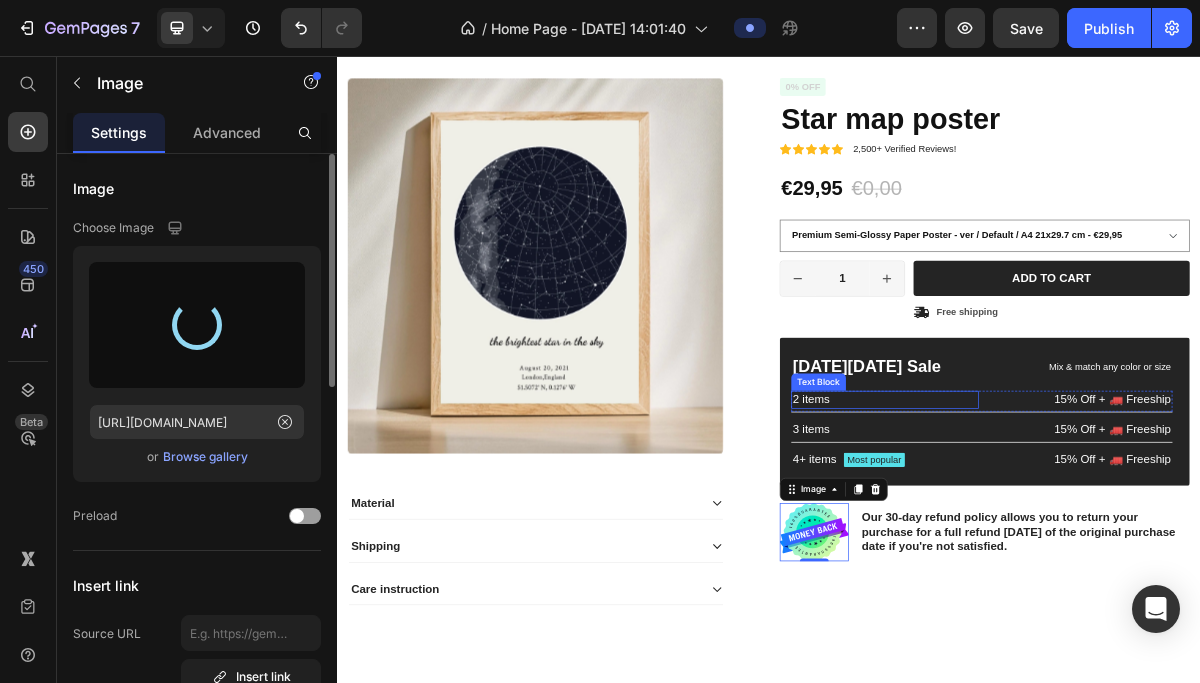 type on "[URL][DOMAIN_NAME]" 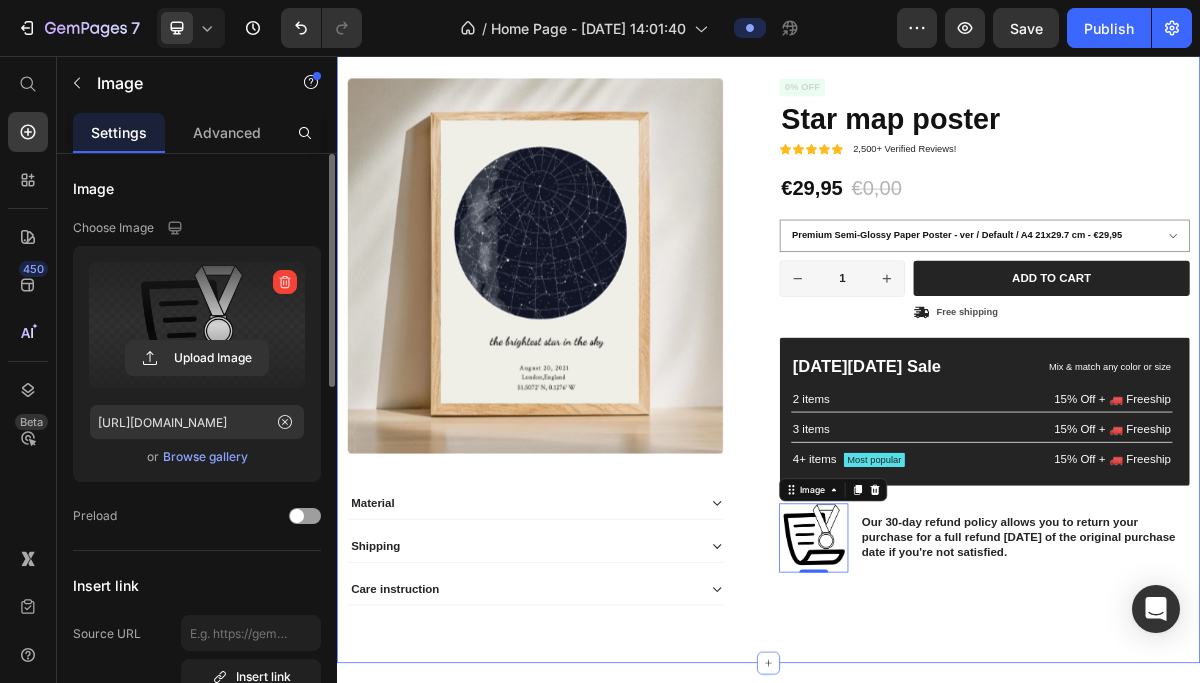 click on "Icon Icon Icon Icon Icon Icon List 2,500+ Verified Reviews! Text Block Row 0% off Product Badge Star map poster Product Title Icon Icon Icon Icon Icon Icon List 2,500+ Verified Reviews! Text Block Row €29,95 Product Price €0,00 Product Price 0% off Product Badge Row Premium Semi-Glossy Paper Poster  - ver / Default / A4 21x29.7 cm - €29,95  Premium Semi-Glossy Paper Poster  - ver / Default / 30x40 cm - €35,95  Premium Semi-Glossy Paper Poster  - ver / Default / 50x70 cm - €39,95  Premium Semi-Glossy Paper Poster  - ver / Default / 70x100 cm - €45,95  Product Variants & Swatches Premium Semi-Glossy Paper Poster  - ver Premium Semi-Glossy Paper Poster  - ver Premium Semi-Glossy Paper Poster  - ver Default A4 21x29.7 cm 30x40 cm 50x70 cm 70x100 cm Product Variants & Swatches 1 Product Quantity Row Add to cart Add to Cart
Icon  Free shipping Text Block Row Row [DATE][DATE] Sale Text Block Mix & match any color or size Text Block Row 2 items Text Block 15% Off + 🚛 Freeship Text Block Row Row" at bounding box center [1237, 460] 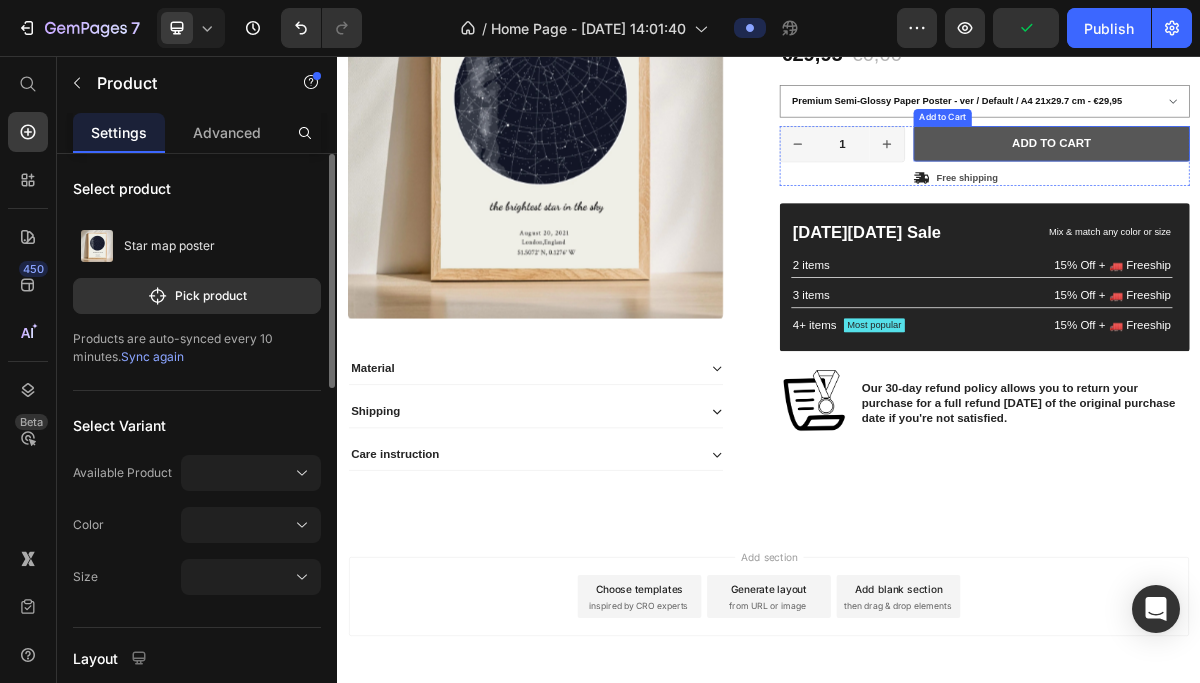 scroll, scrollTop: 697, scrollLeft: 0, axis: vertical 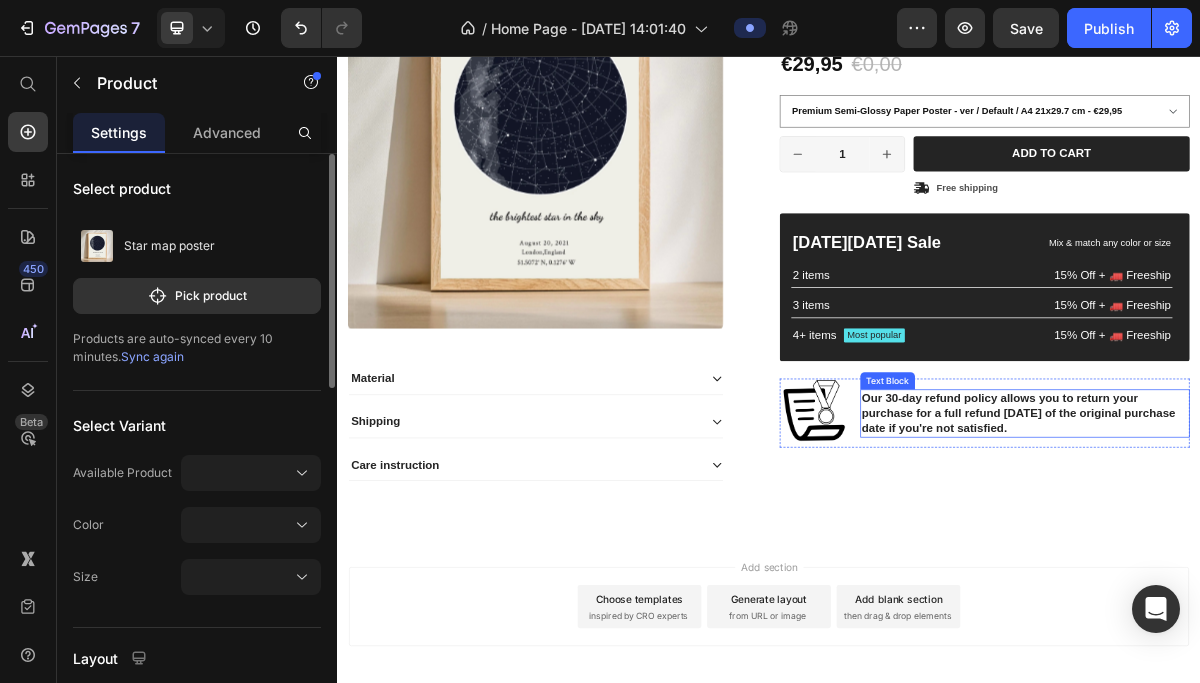 click on "Our 30-day refund policy allows you to return your purchase for a full refund [DATE] of the original purchase date if you're not satisfied." at bounding box center (1293, 552) 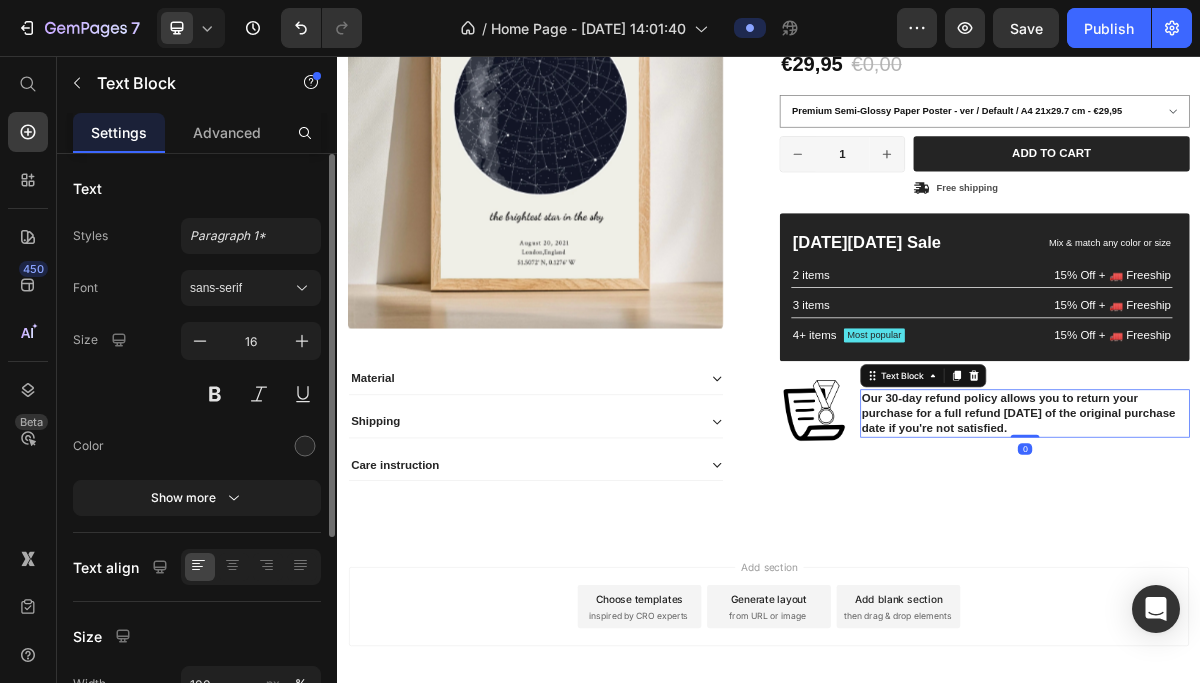 click on "Our 30-day refund policy allows you to return your purchase for a full refund [DATE] of the original purchase date if you're not satisfied." at bounding box center [1293, 552] 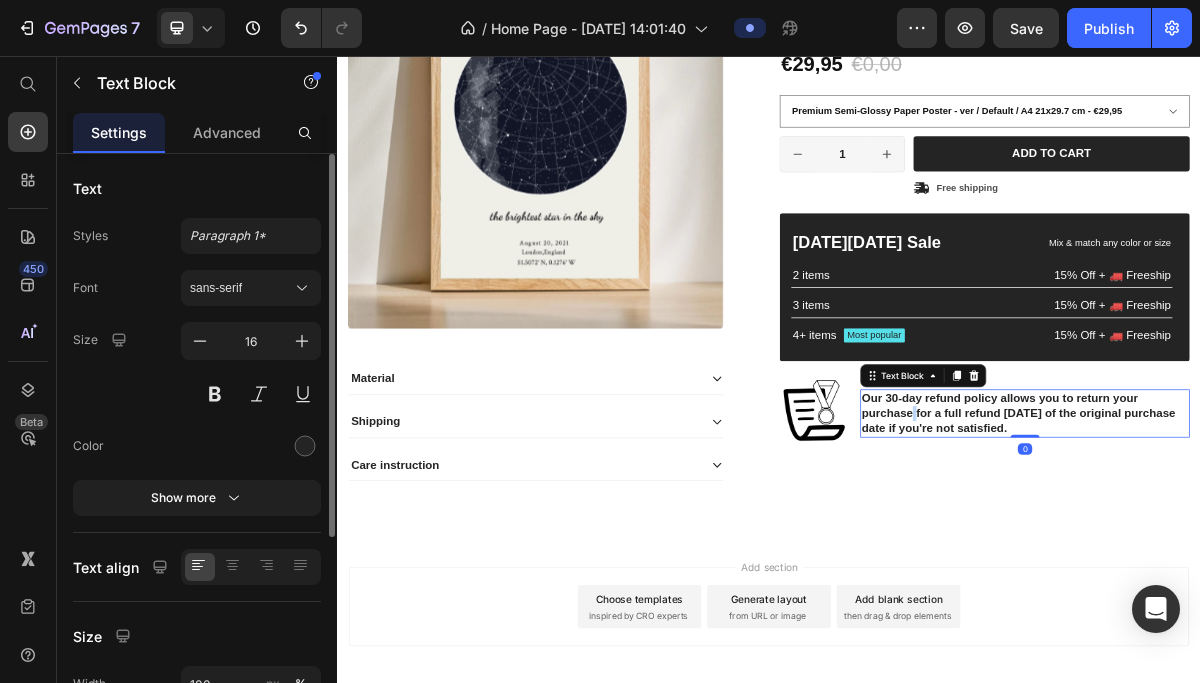 click on "Our 30-day refund policy allows you to return your purchase for a full refund [DATE] of the original purchase date if you're not satisfied." at bounding box center (1293, 552) 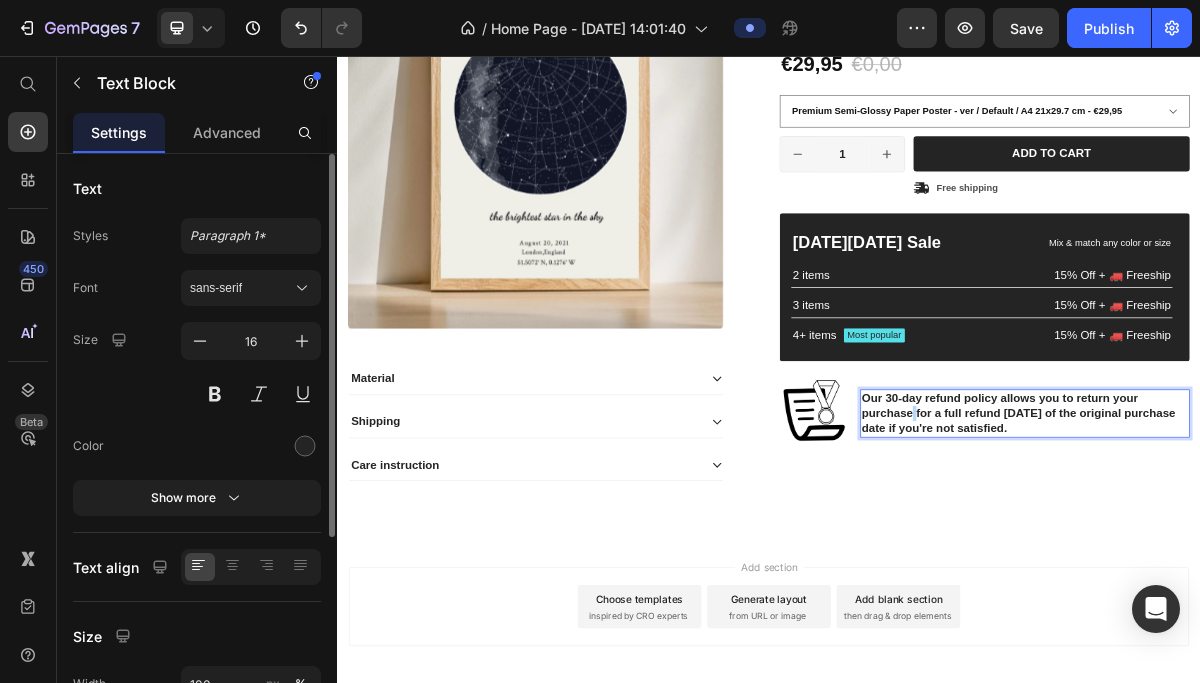 click on "Our 30-day refund policy allows you to return your purchase for a full refund [DATE] of the original purchase date if you're not satisfied." at bounding box center [1293, 552] 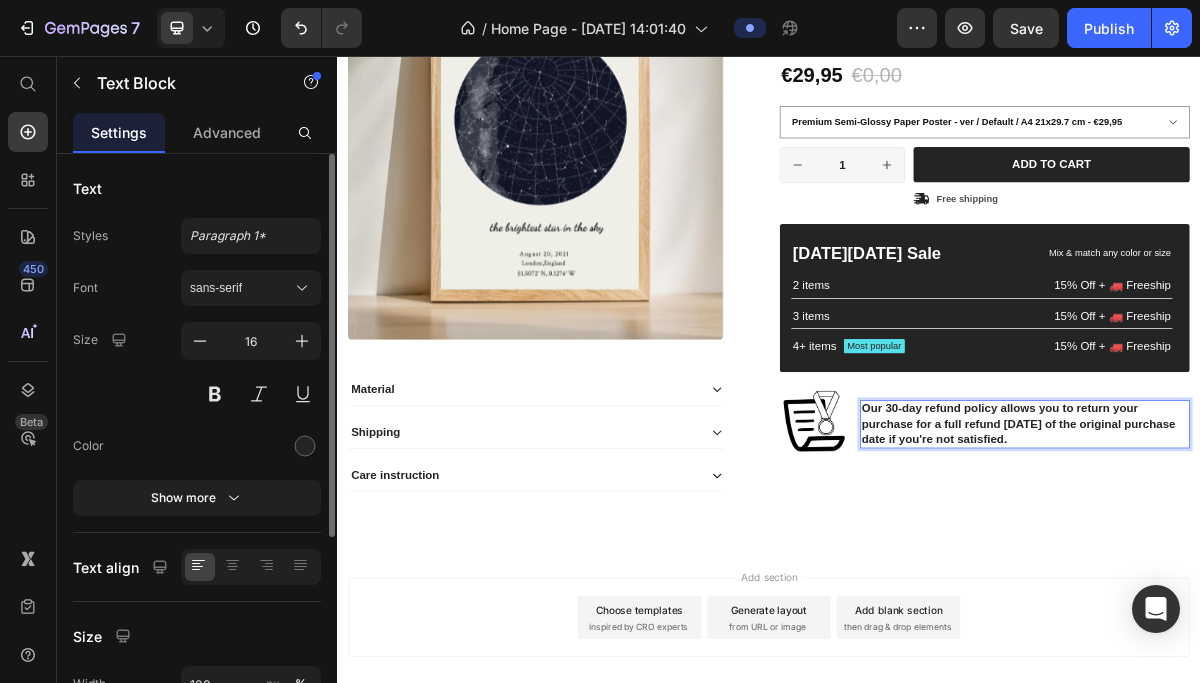 scroll, scrollTop: 22, scrollLeft: 0, axis: vertical 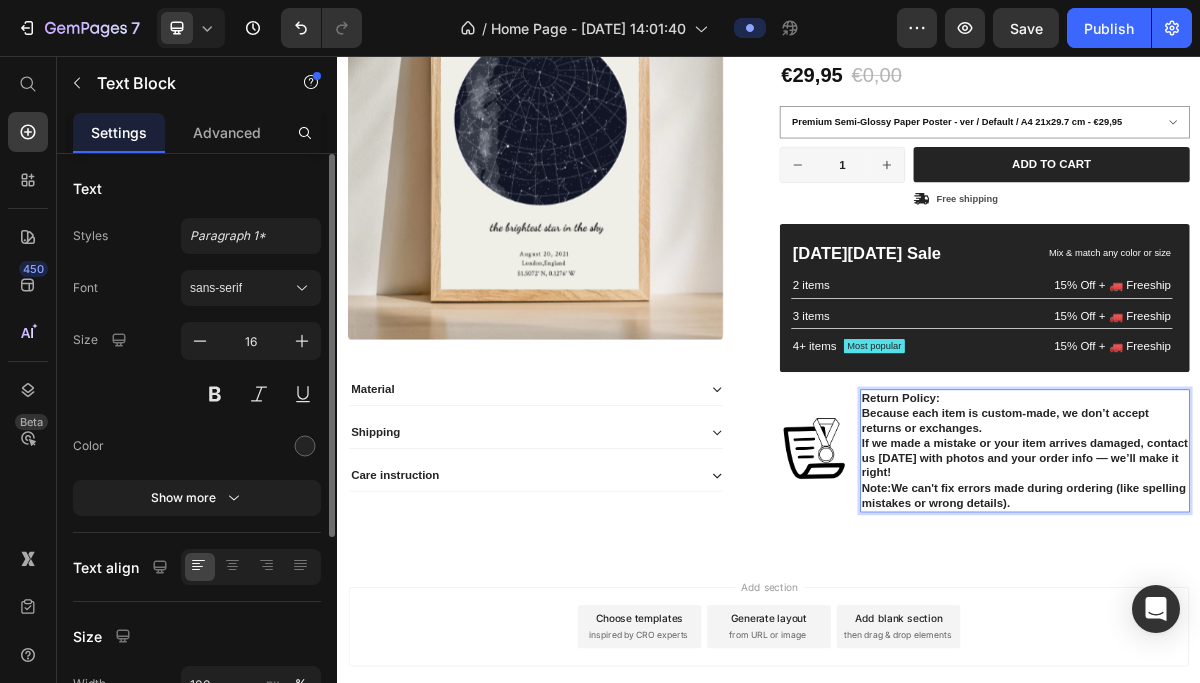 click on "Return Policy: Because each item is custom-made, we don’t accept returns or exchanges." at bounding box center [1293, 552] 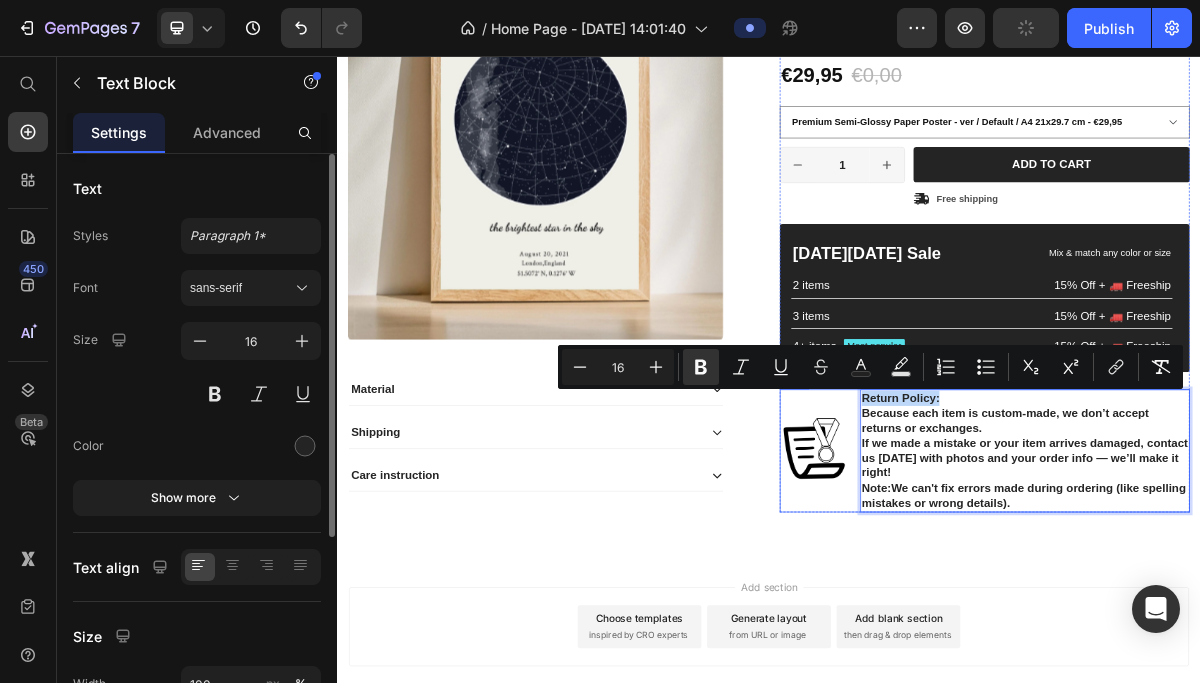 drag, startPoint x: 1180, startPoint y: 532, endPoint x: 1052, endPoint y: 522, distance: 128.39003 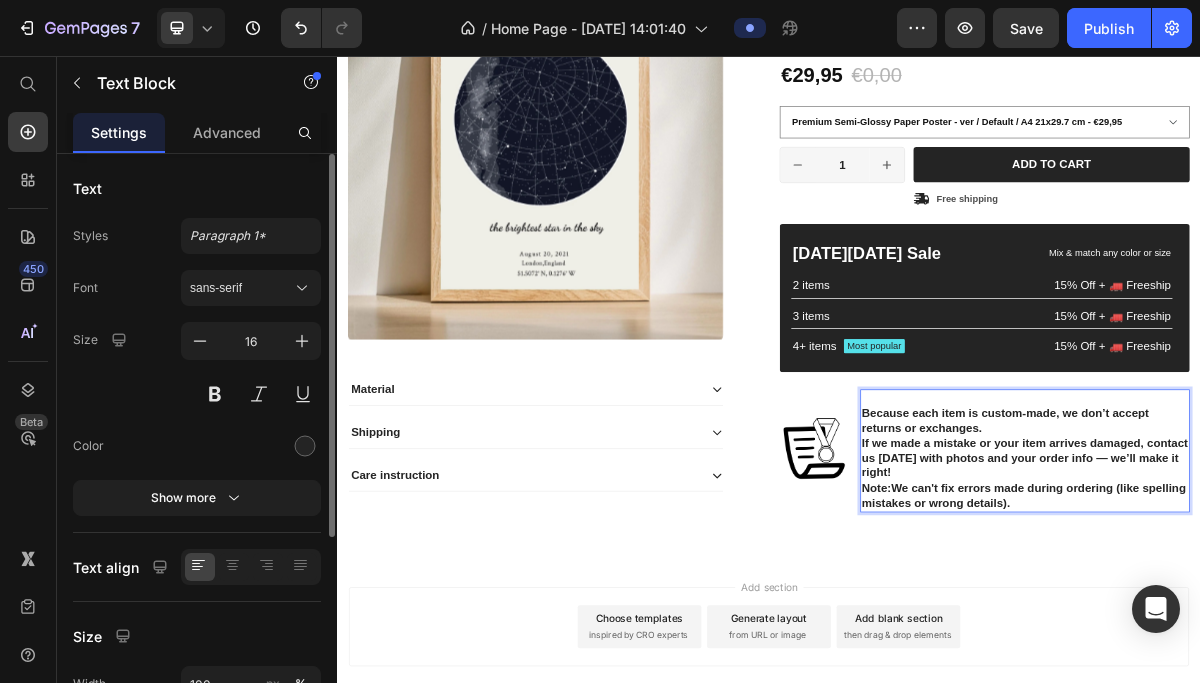 click on "⁠⁠⁠⁠⁠⁠⁠ Because each item is custom-made, we don’t accept returns or exchanges." at bounding box center (1293, 552) 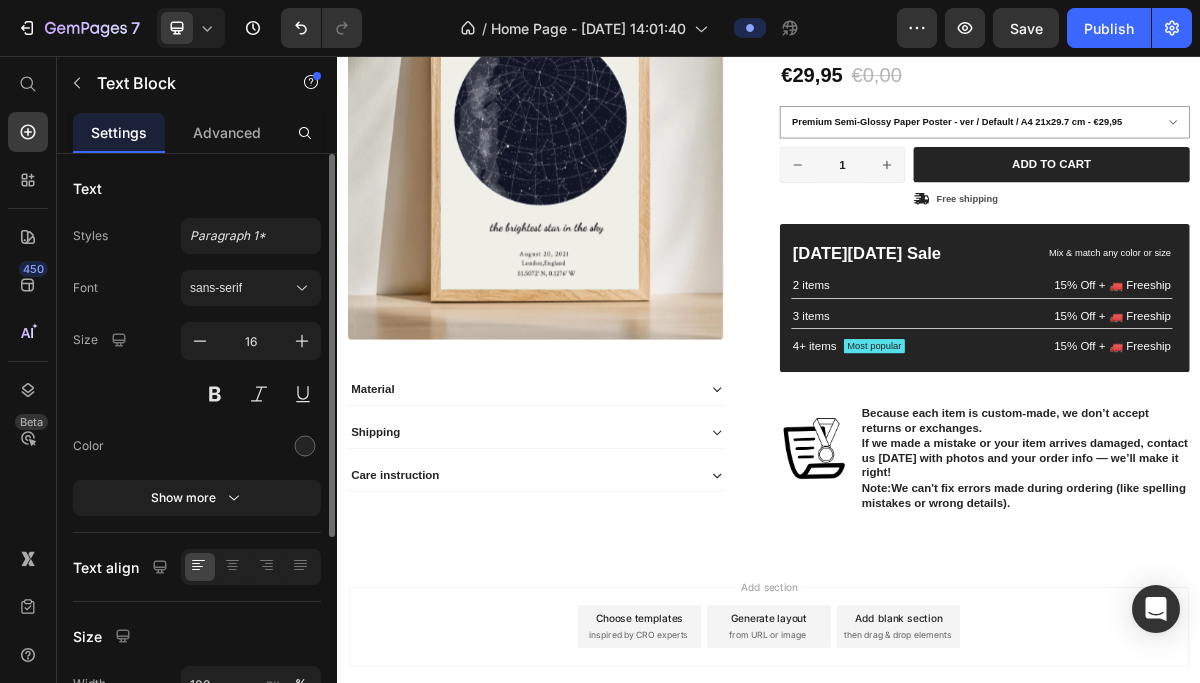click on "Add section Choose templates inspired by CRO experts Generate layout from URL or image Add blank section then drag & drop elements" at bounding box center [937, 877] 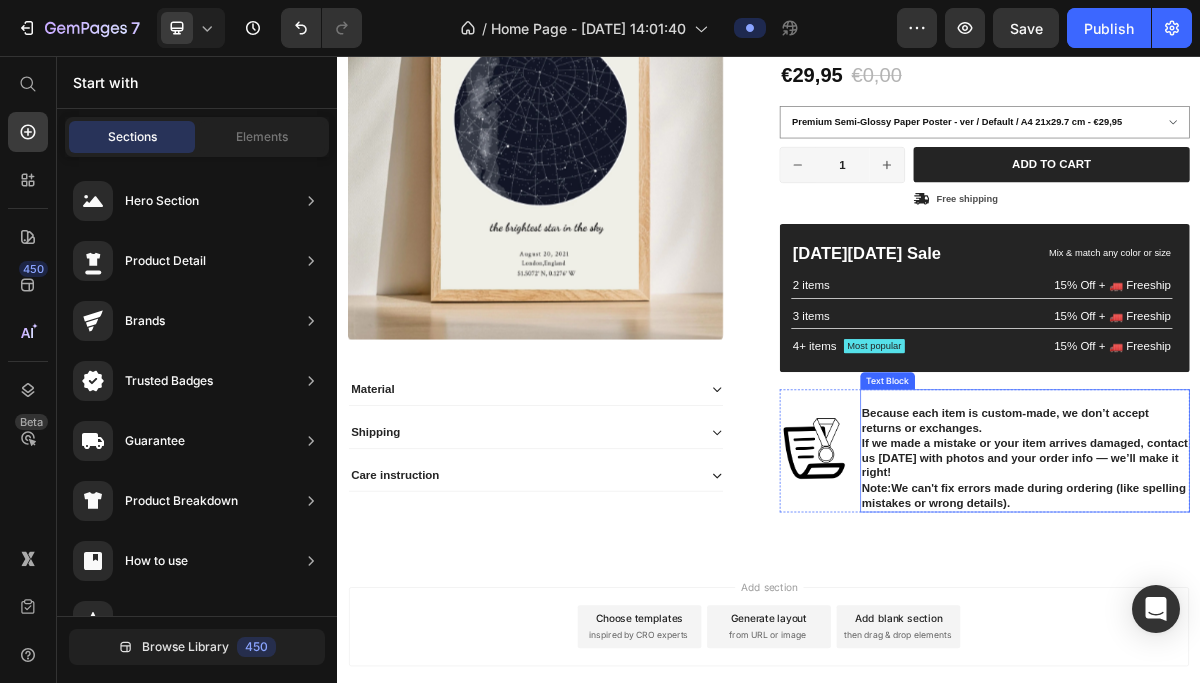 click on "Note:  We can't fix errors made during ordering (like spelling mistakes or wrong details)." at bounding box center (1293, 667) 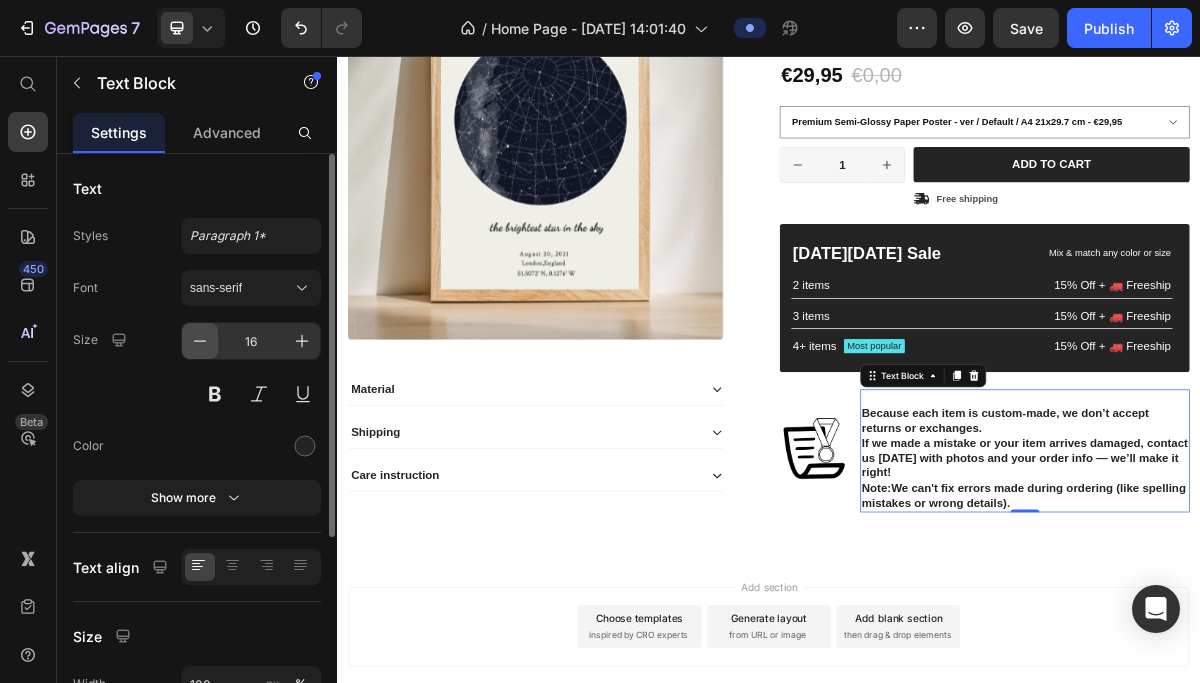click 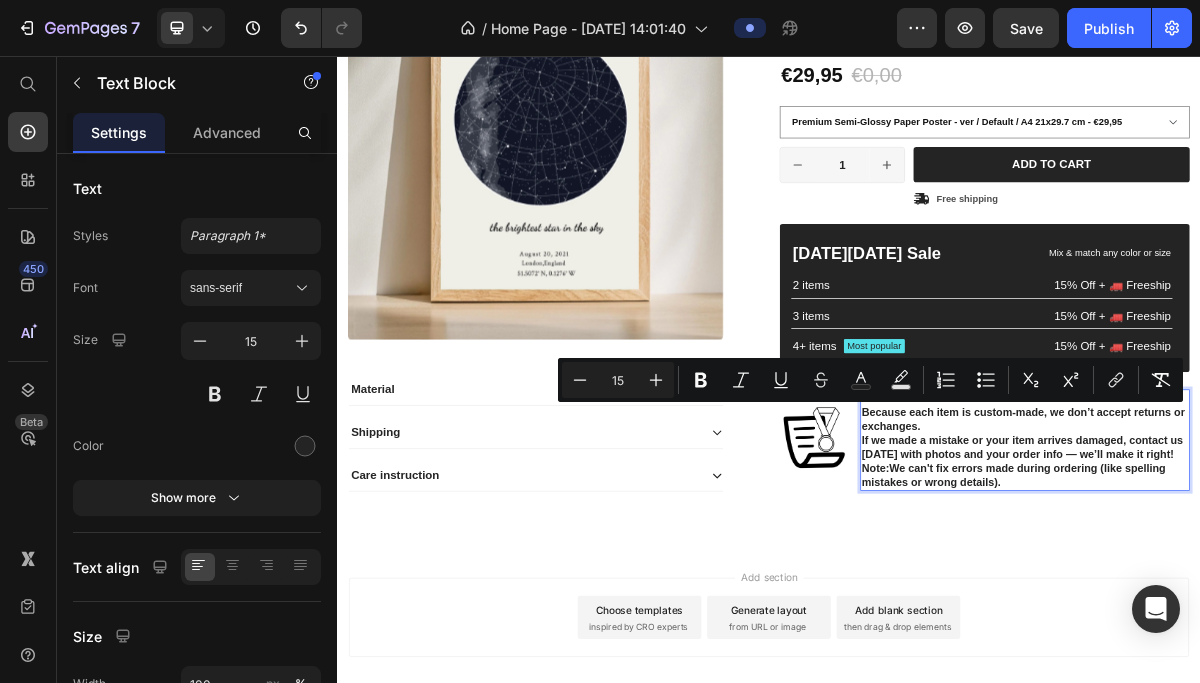 drag, startPoint x: 1267, startPoint y: 662, endPoint x: 1107, endPoint y: 527, distance: 209.34421 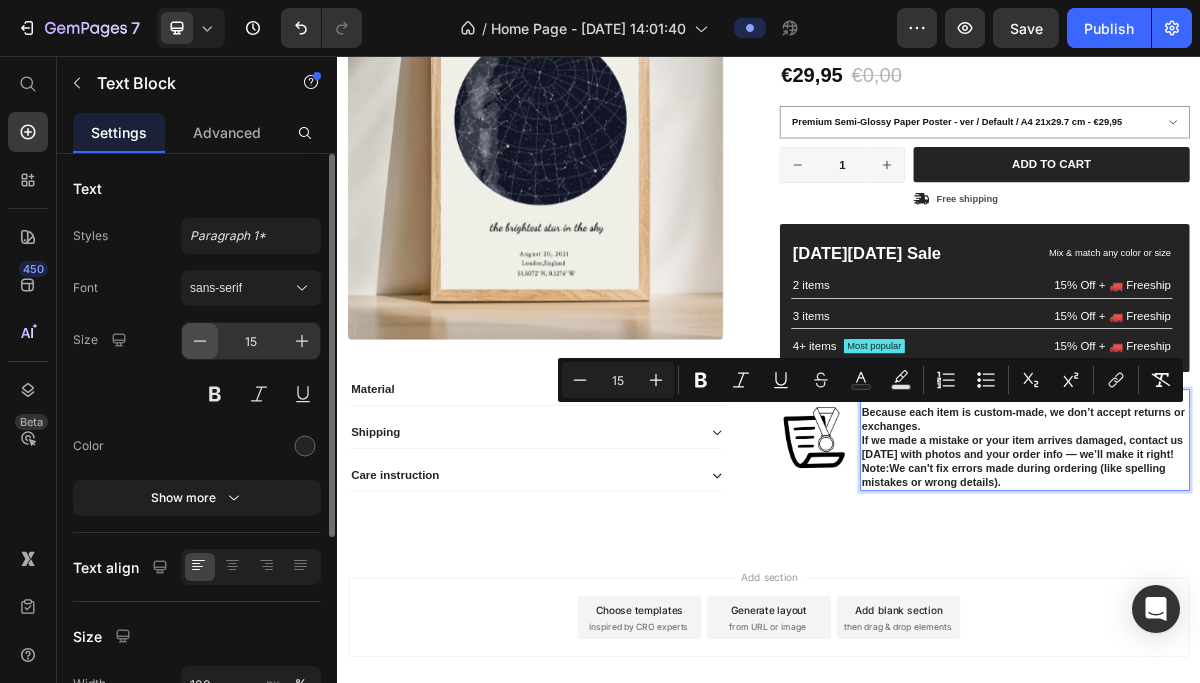 click 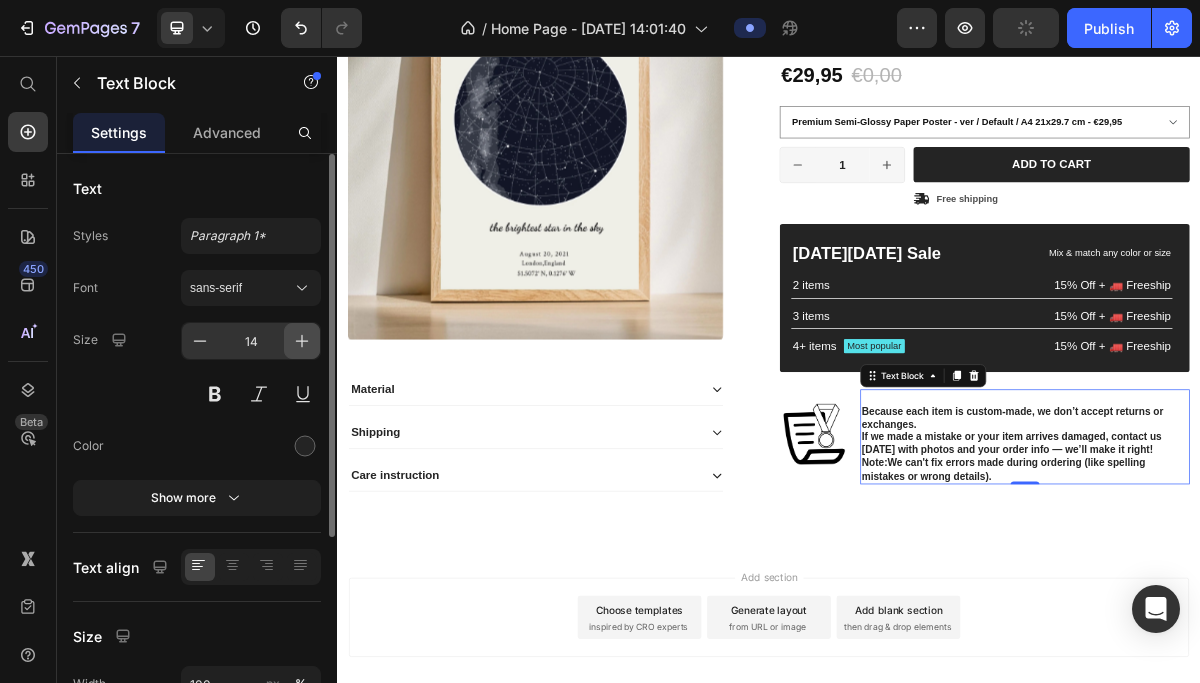 click 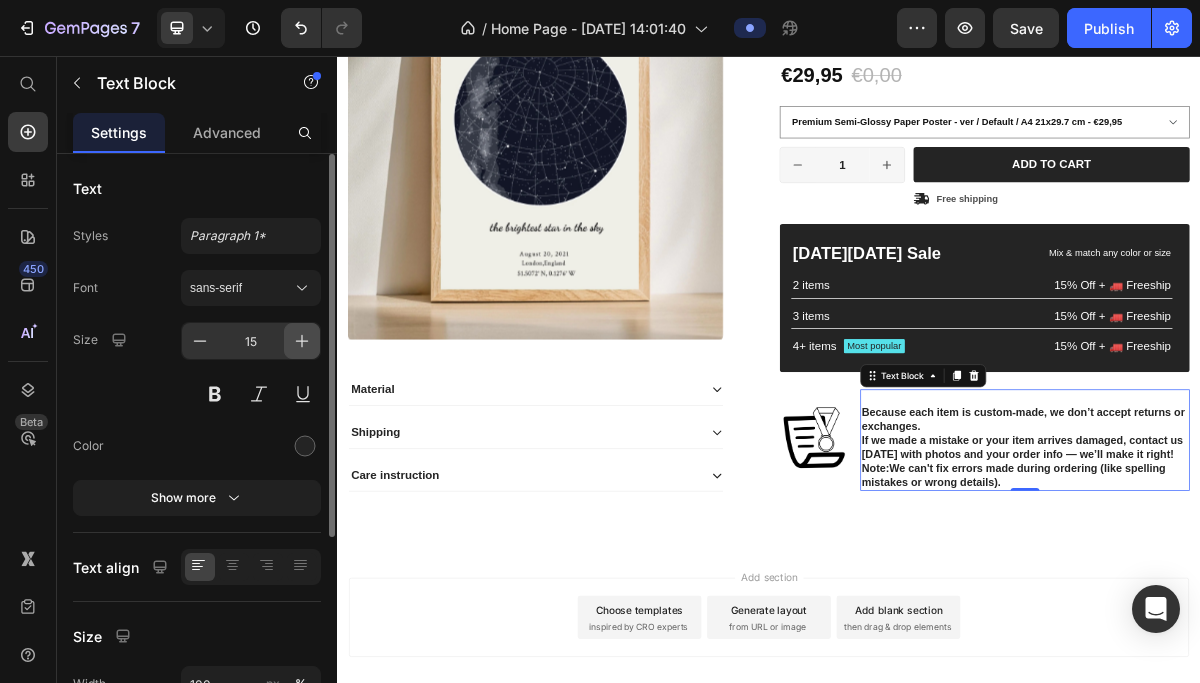 click 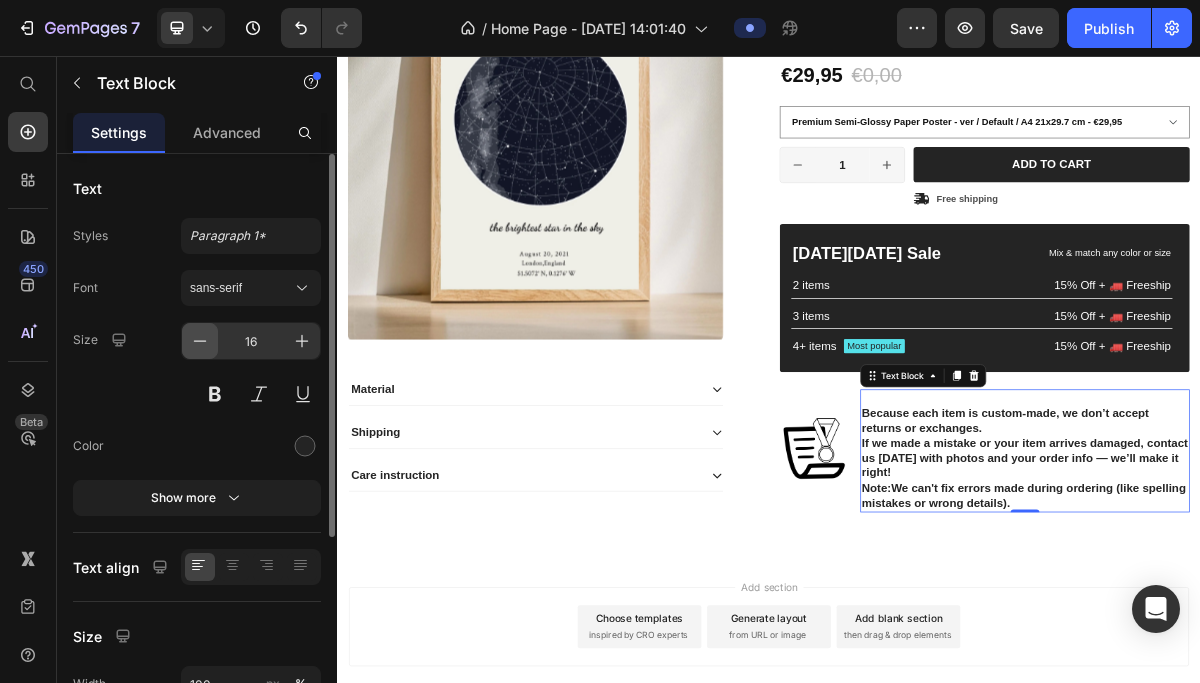 click 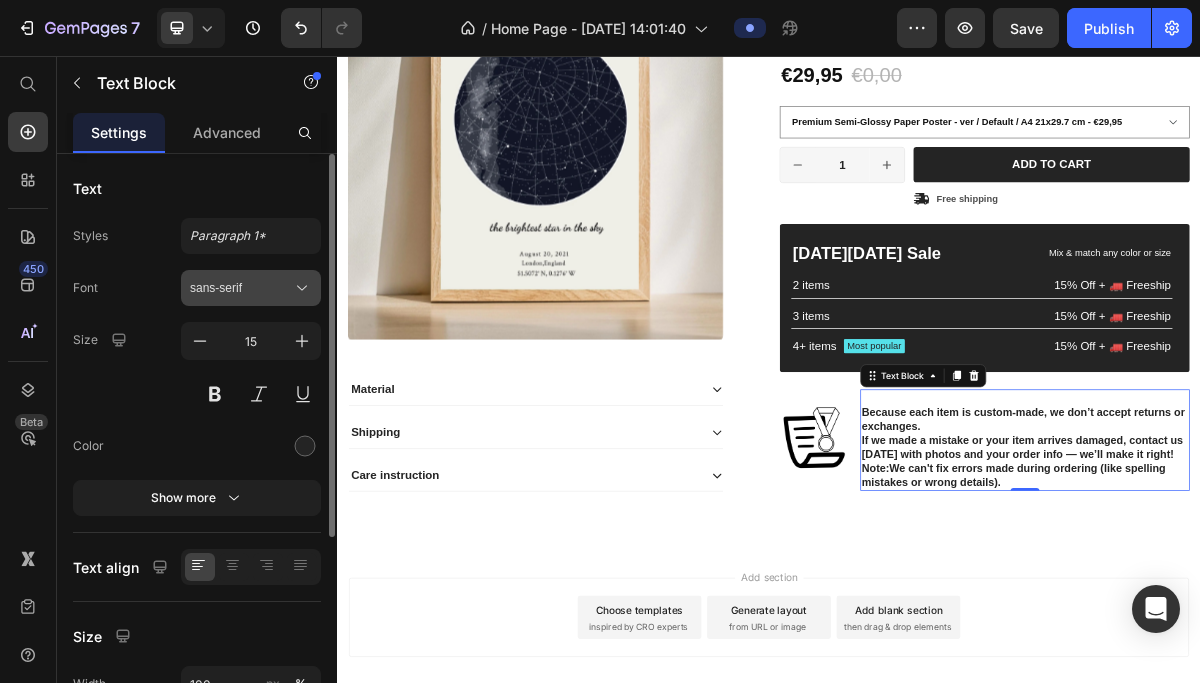 click 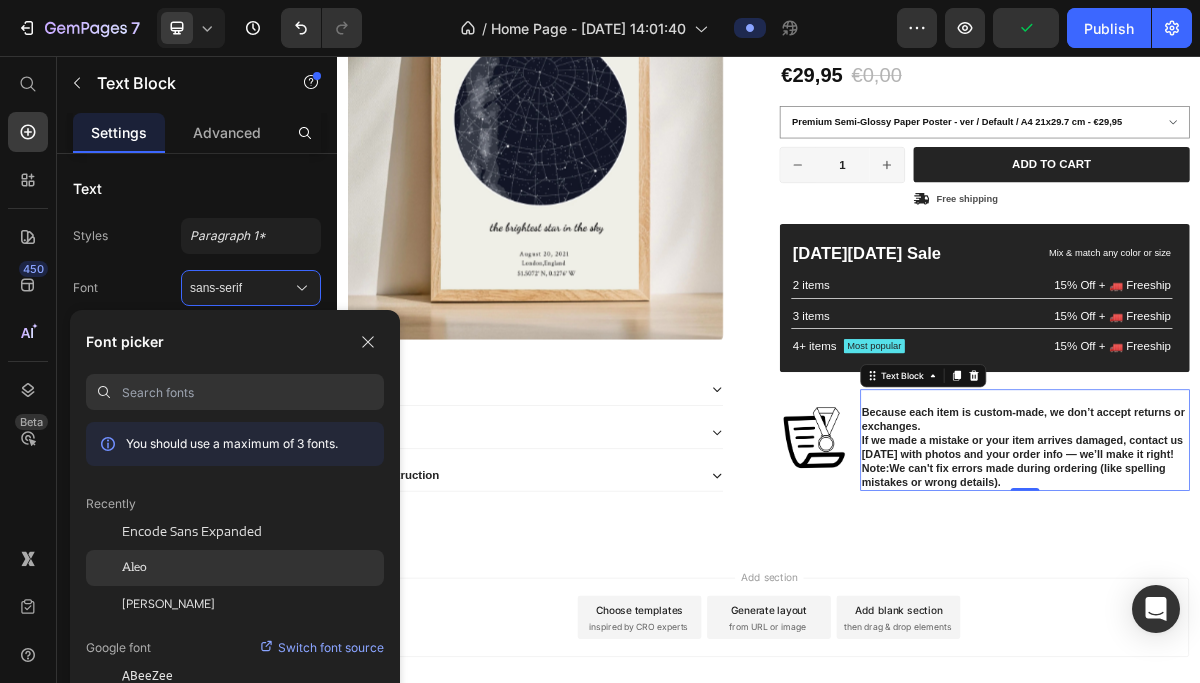 click on "Aleo" 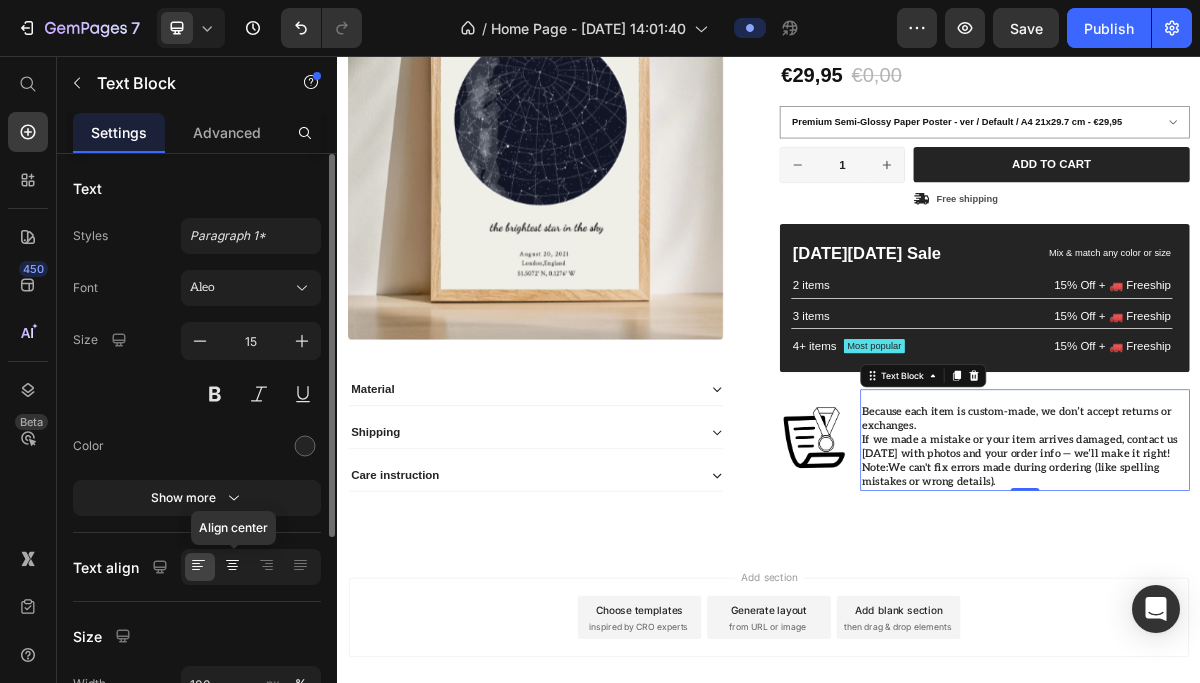 click 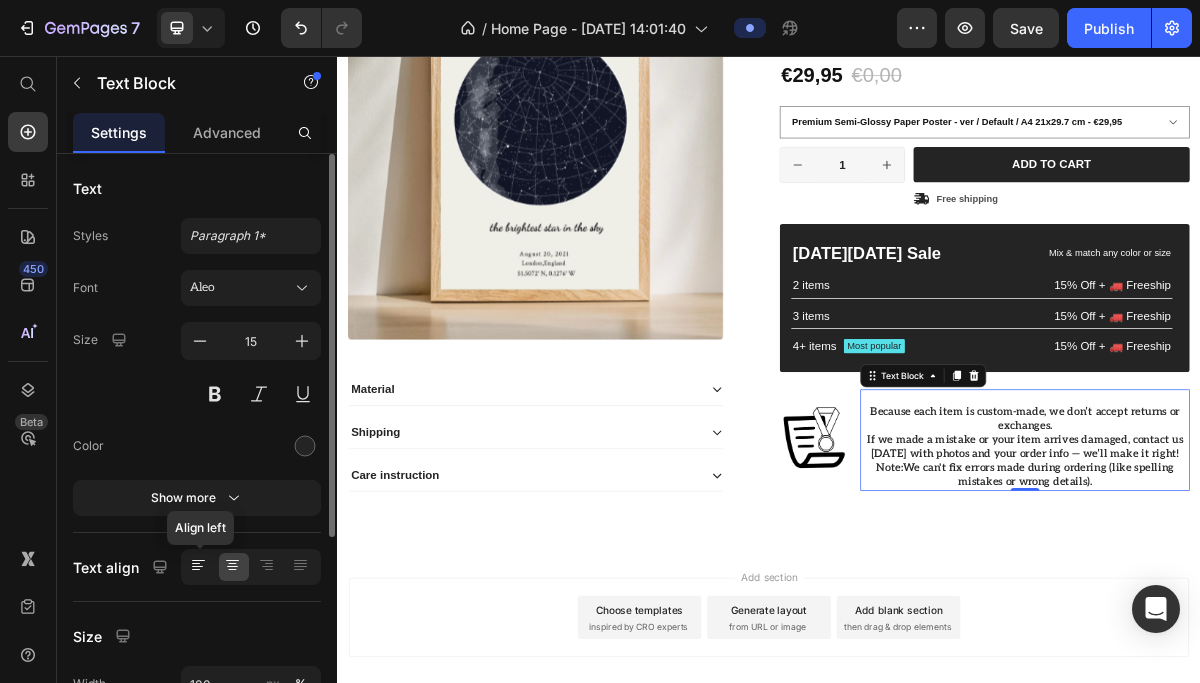 click 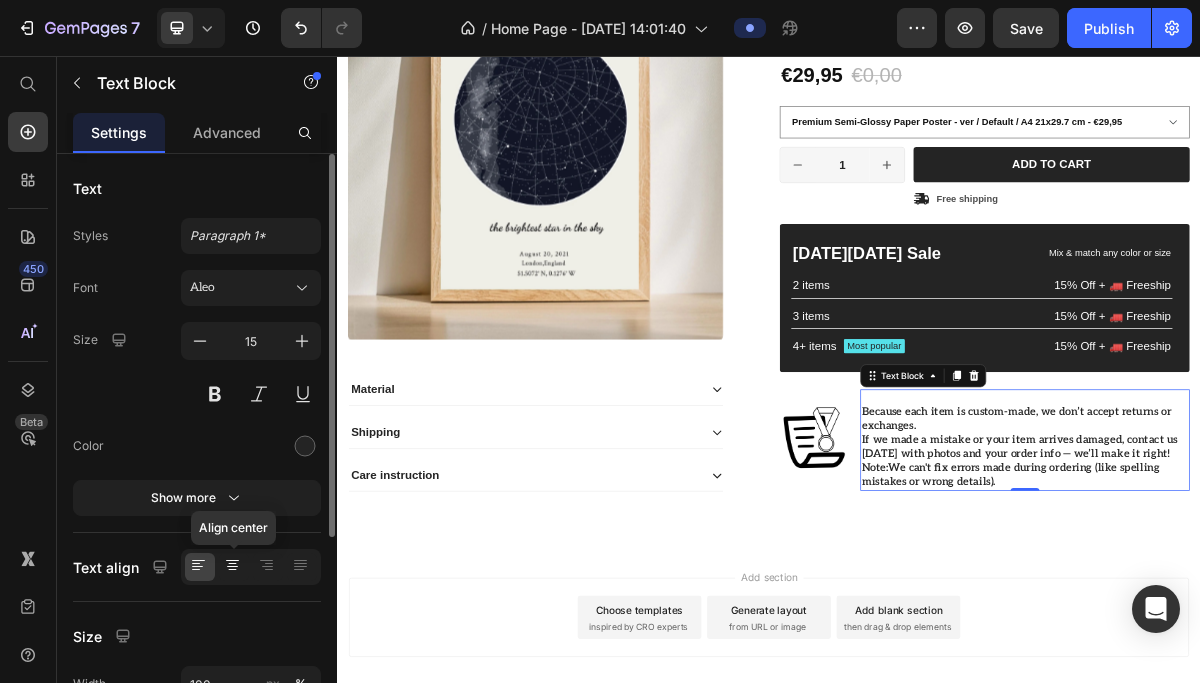 click 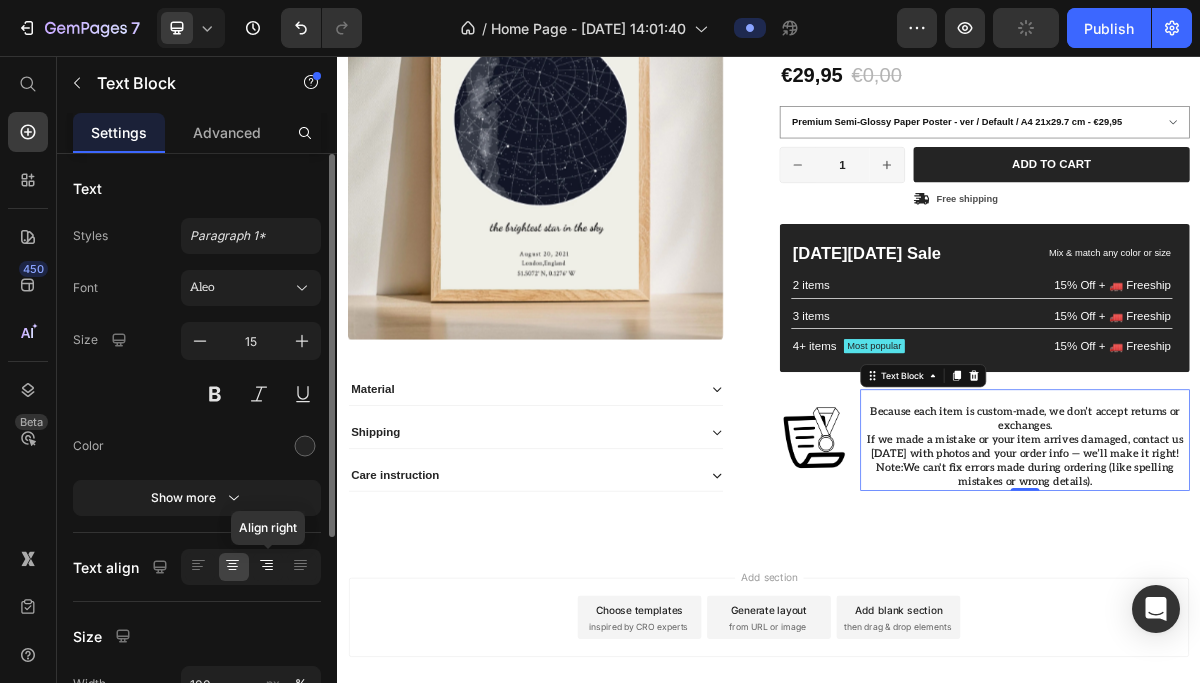 click 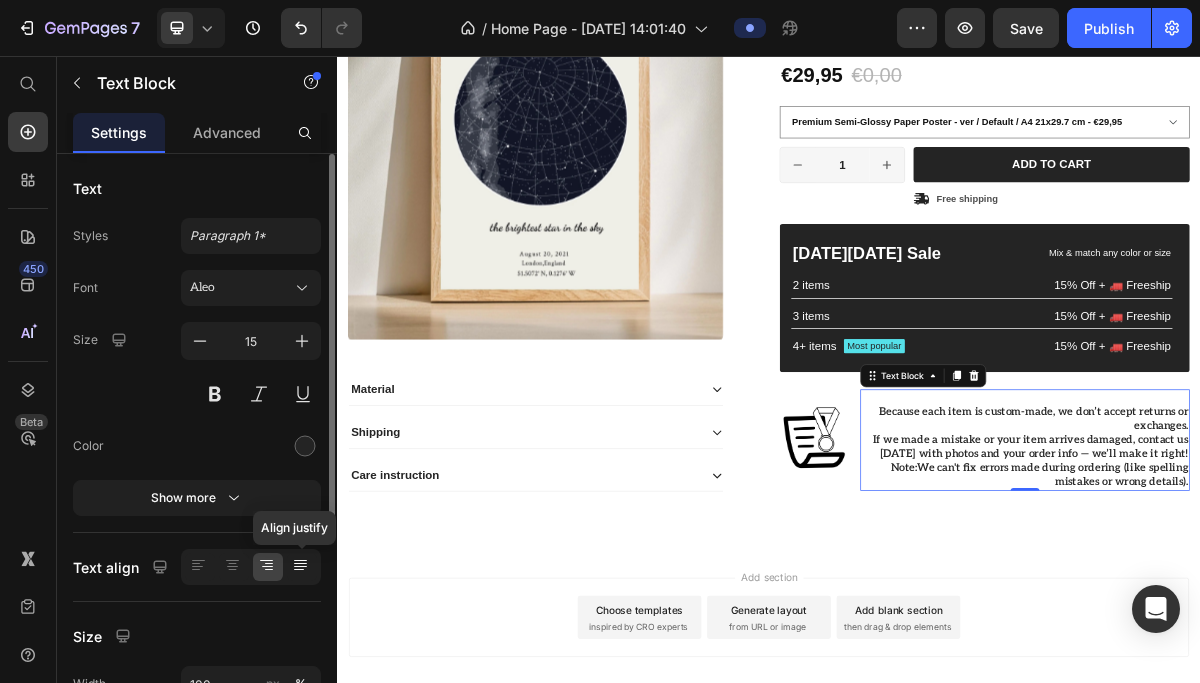 click 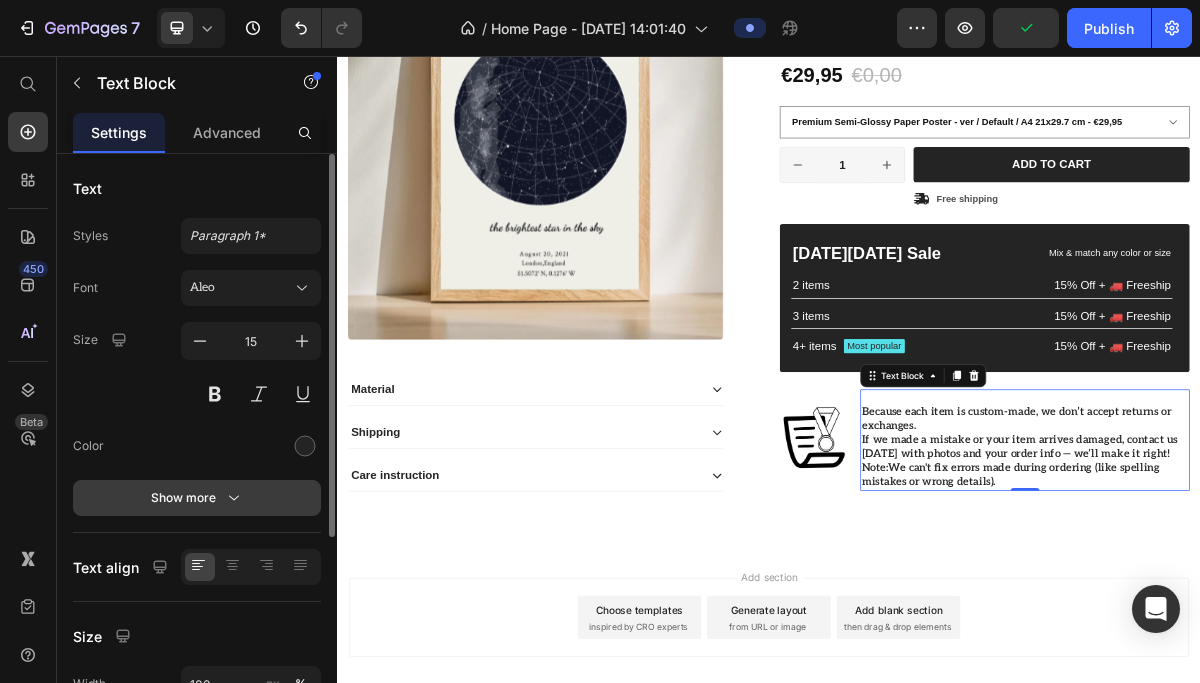 click 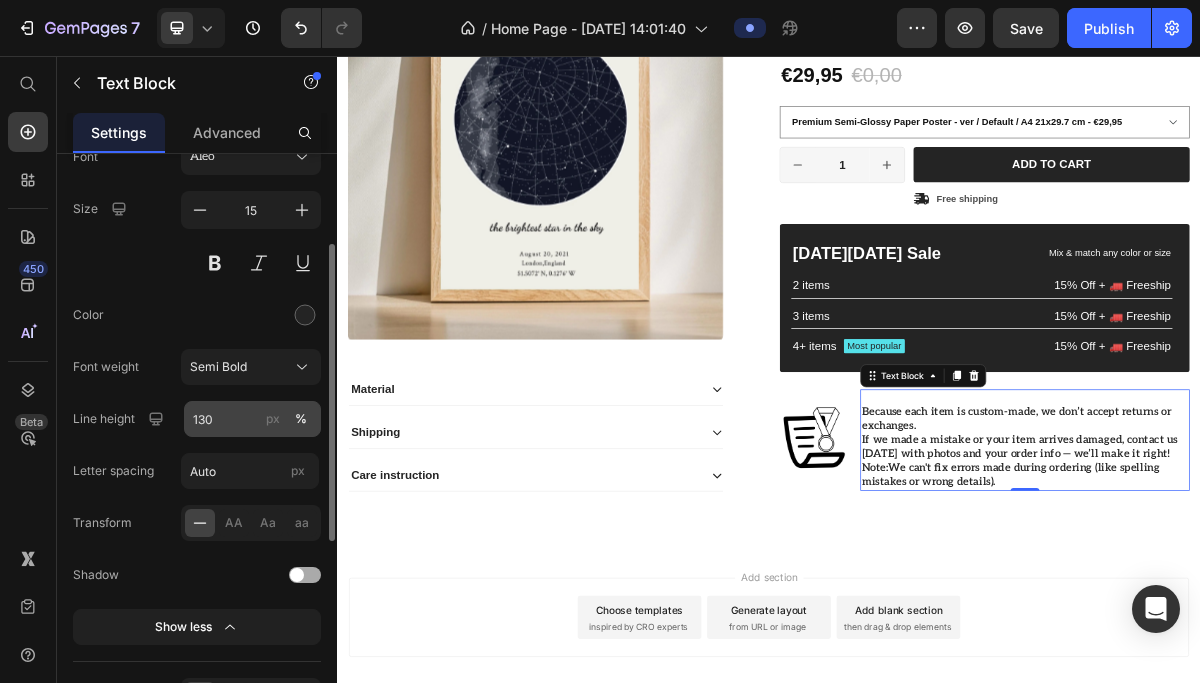 scroll, scrollTop: 147, scrollLeft: 0, axis: vertical 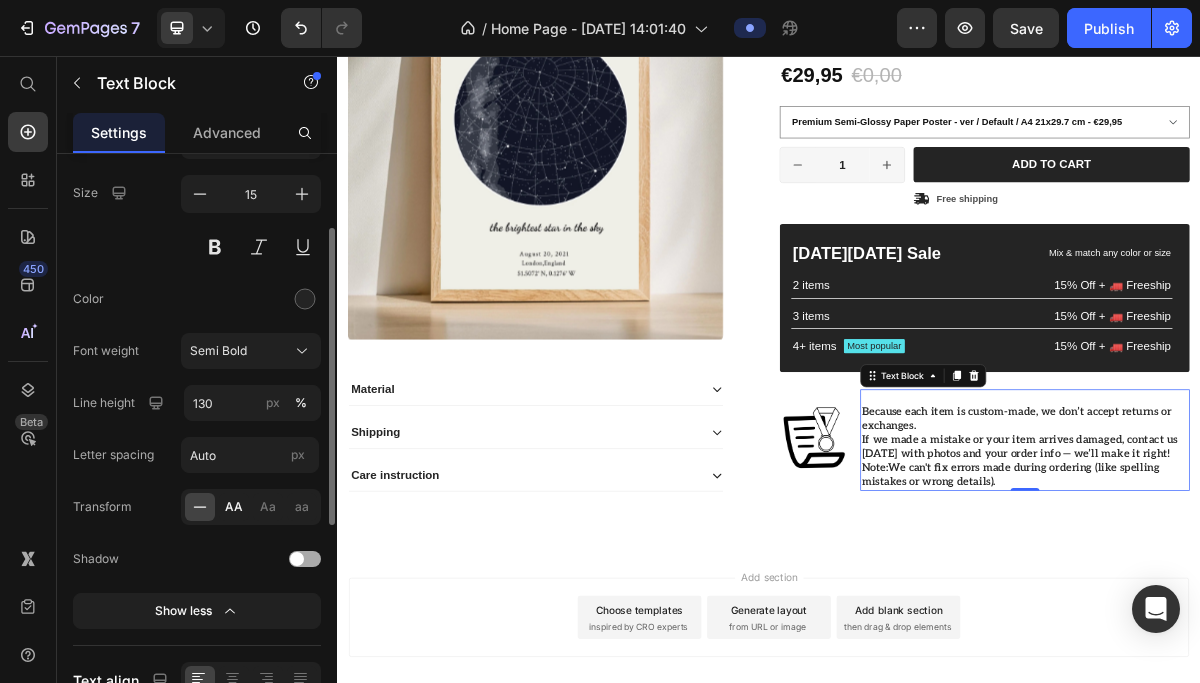 click on "AA" 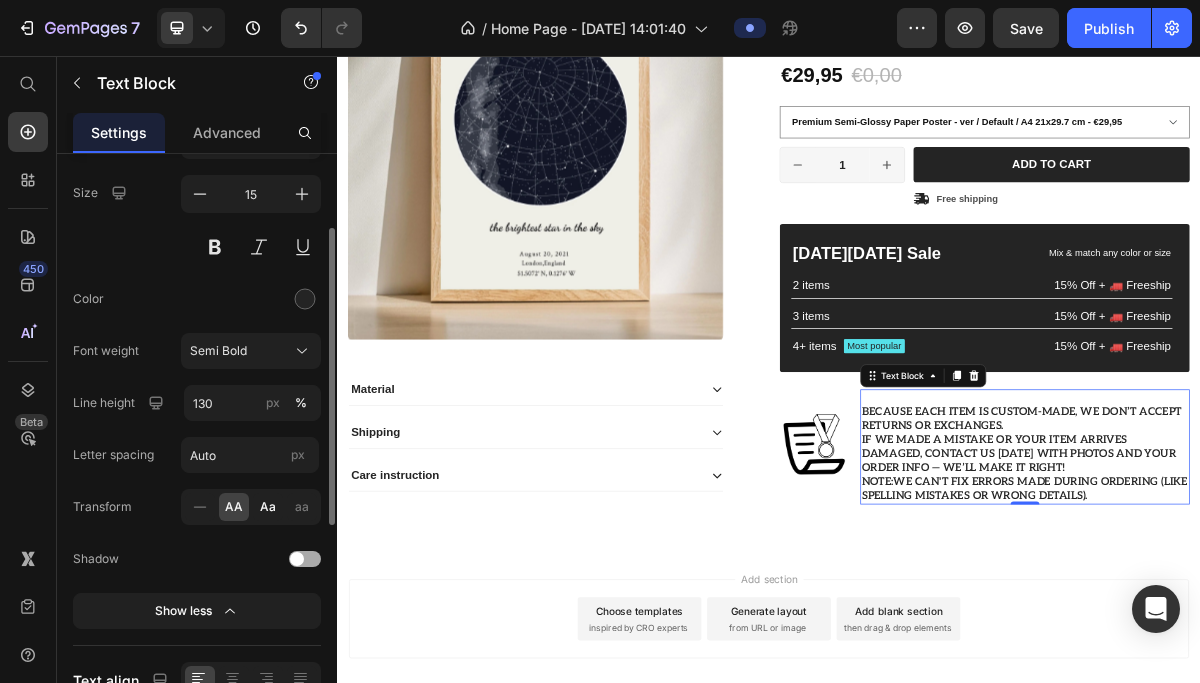 click on "Aa" 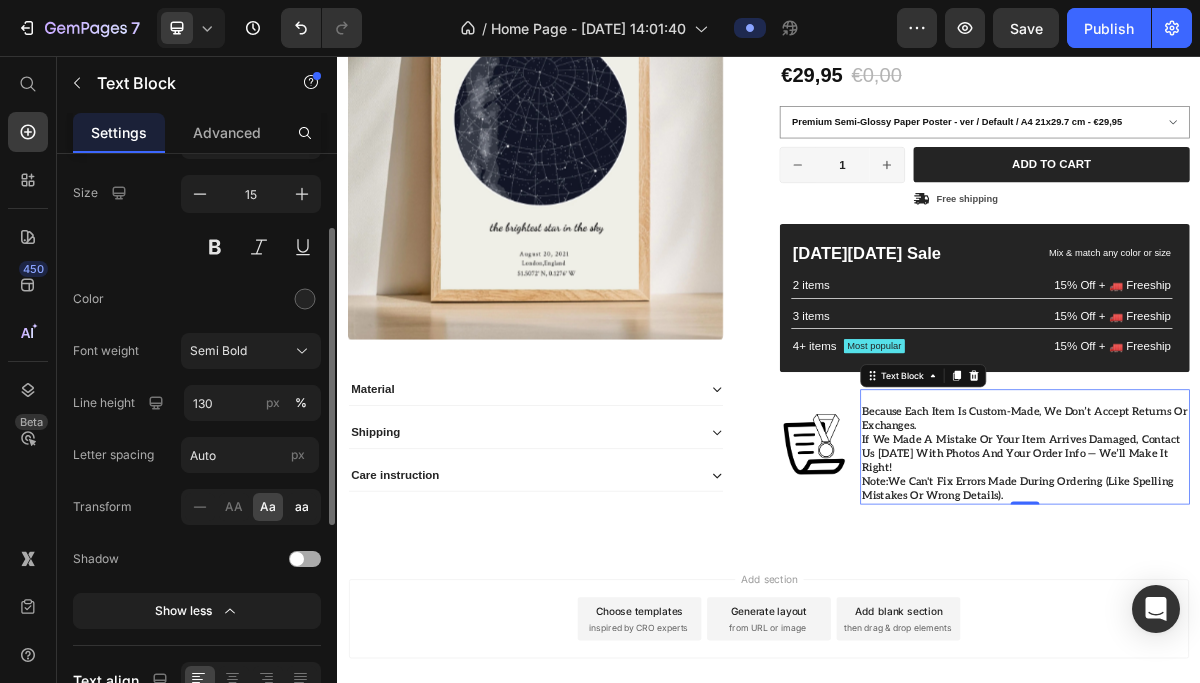 click on "aa" 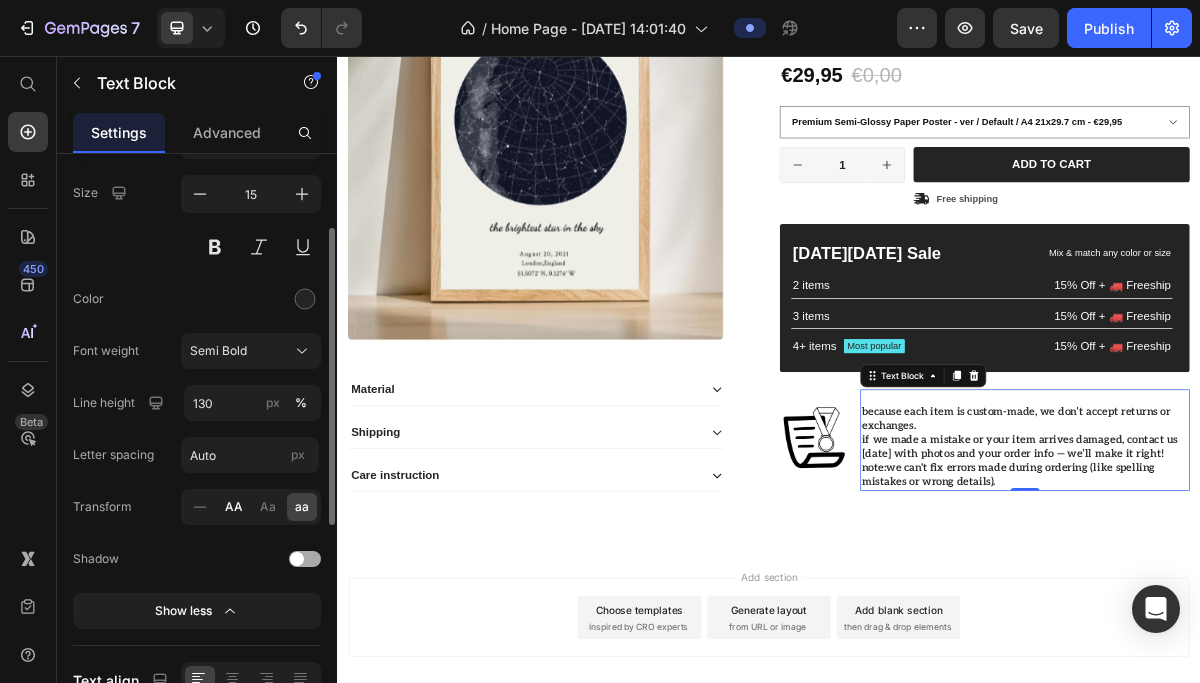 click on "AA" 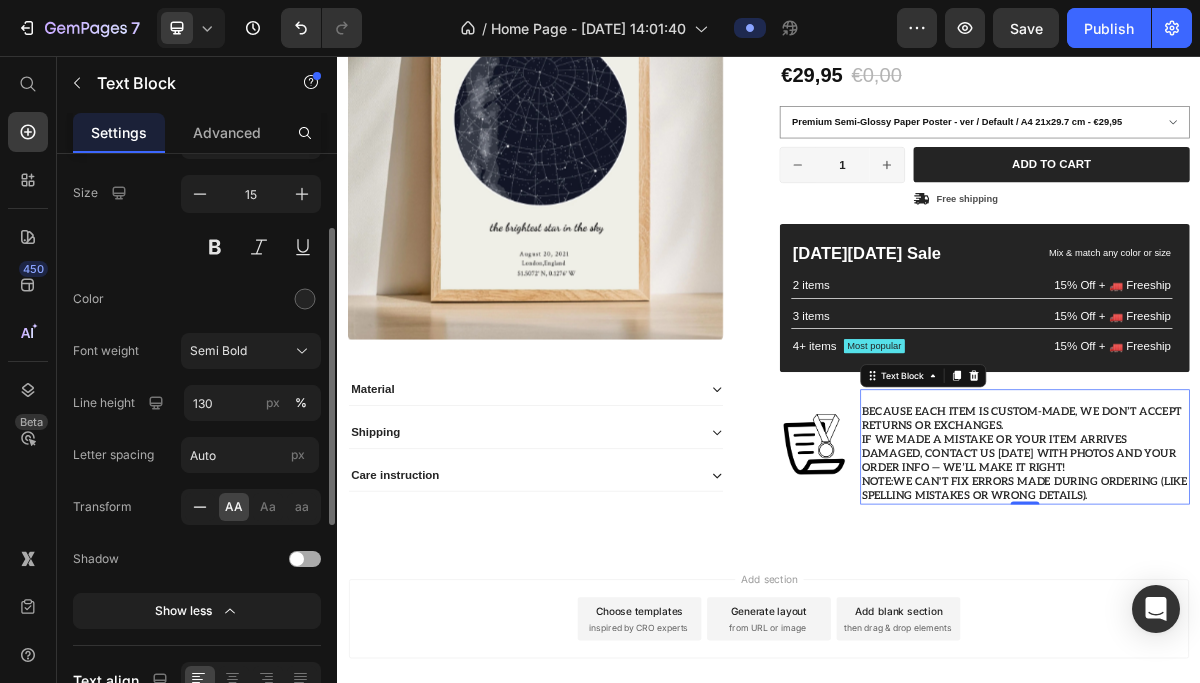 click 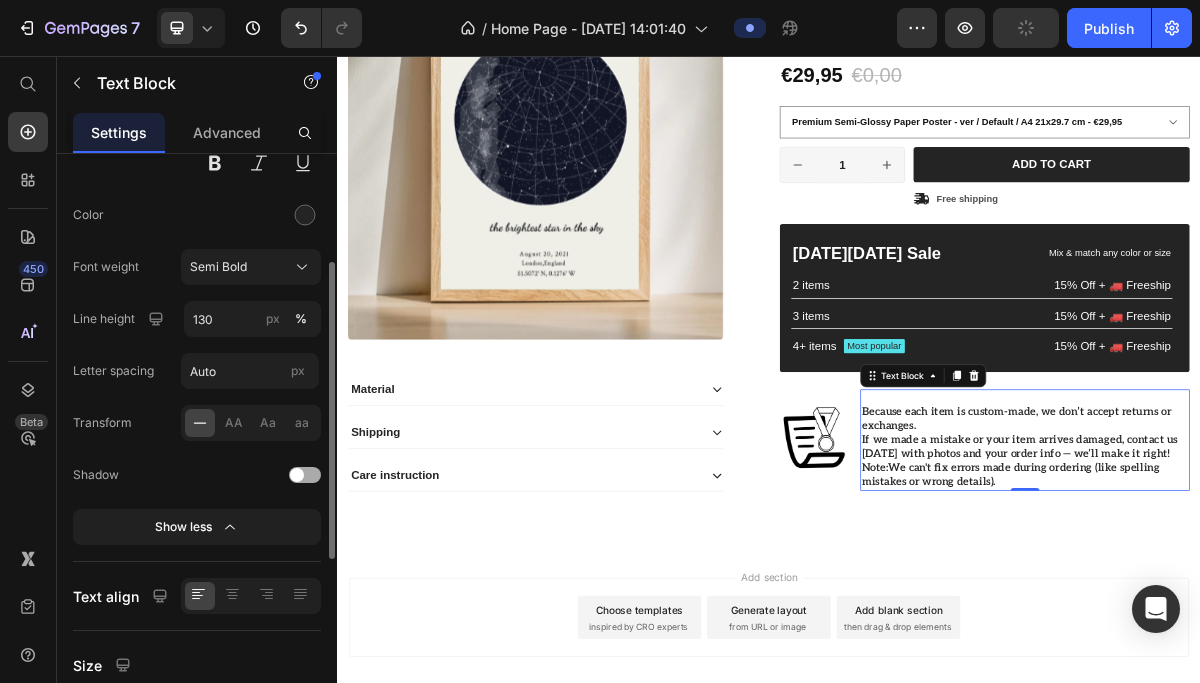 scroll, scrollTop: 237, scrollLeft: 0, axis: vertical 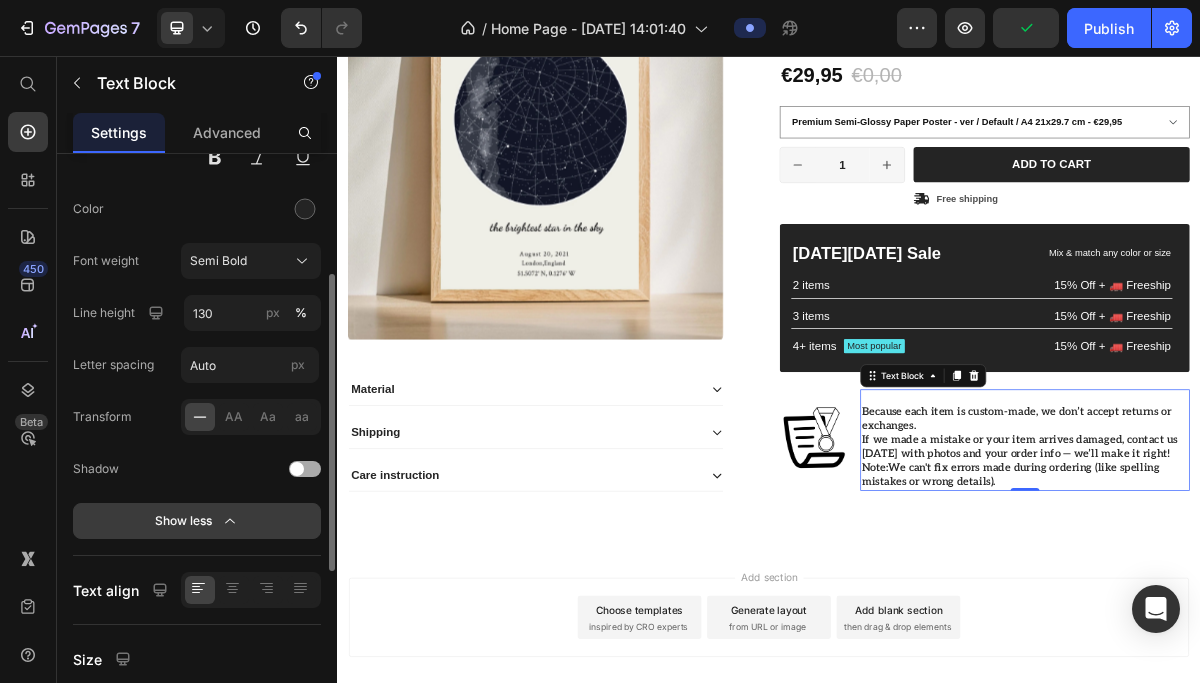 click on "Show less" at bounding box center (197, 521) 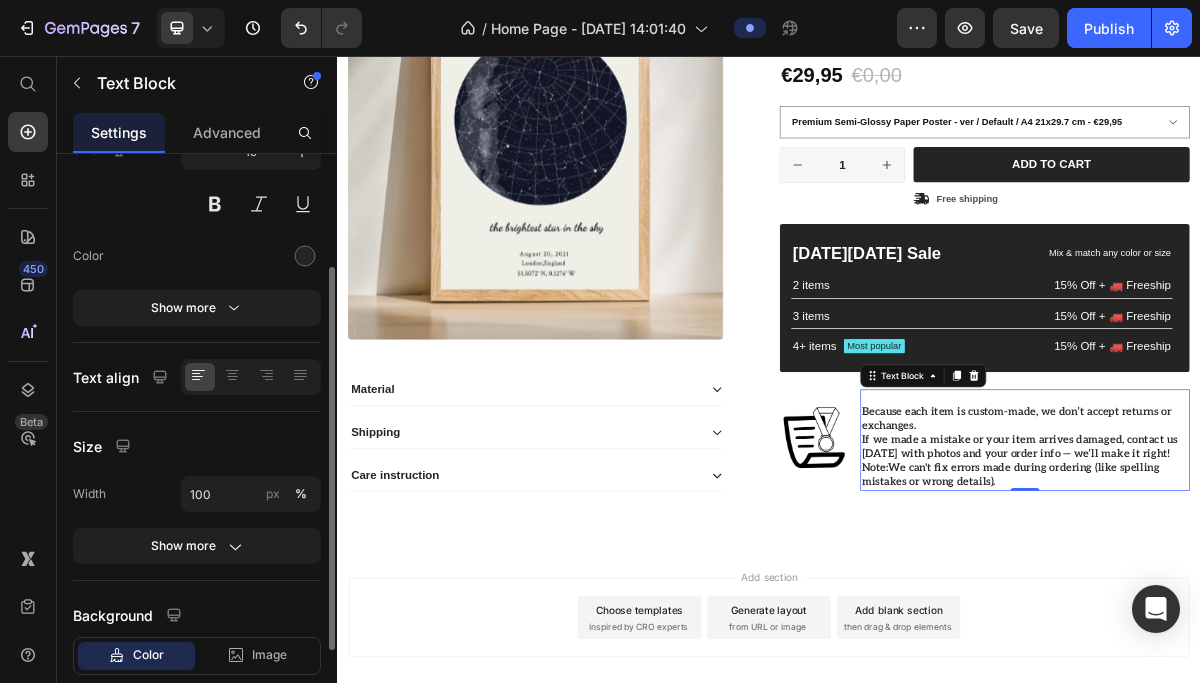 scroll, scrollTop: 183, scrollLeft: 0, axis: vertical 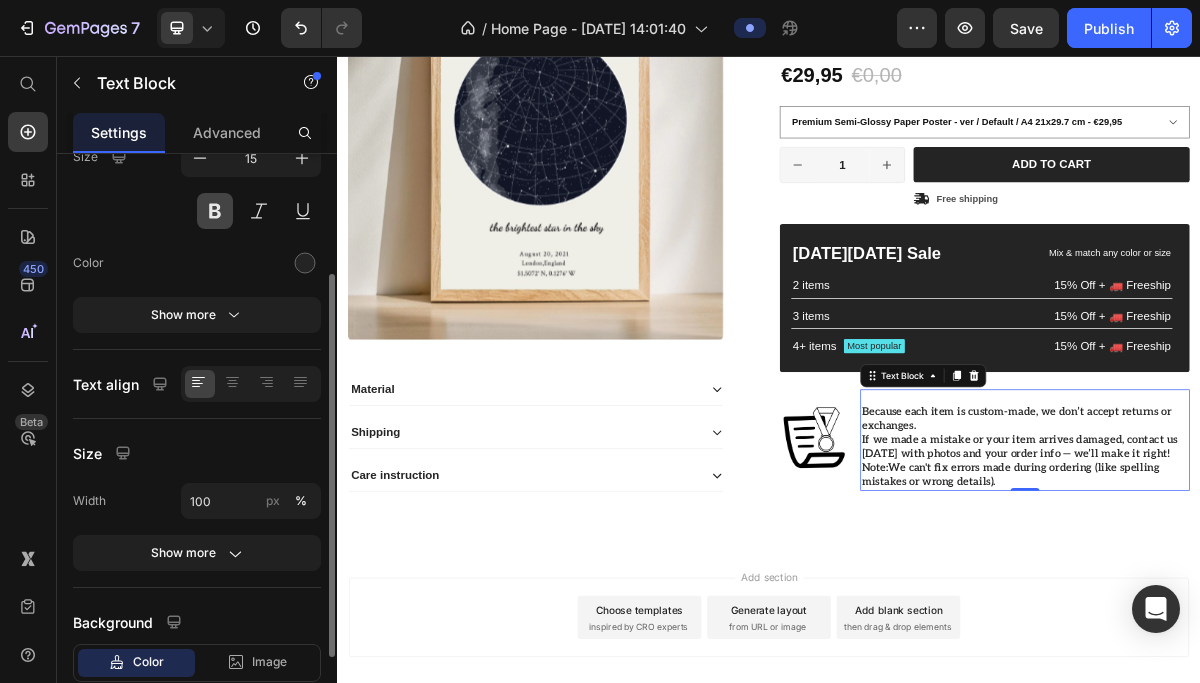 click at bounding box center [215, 211] 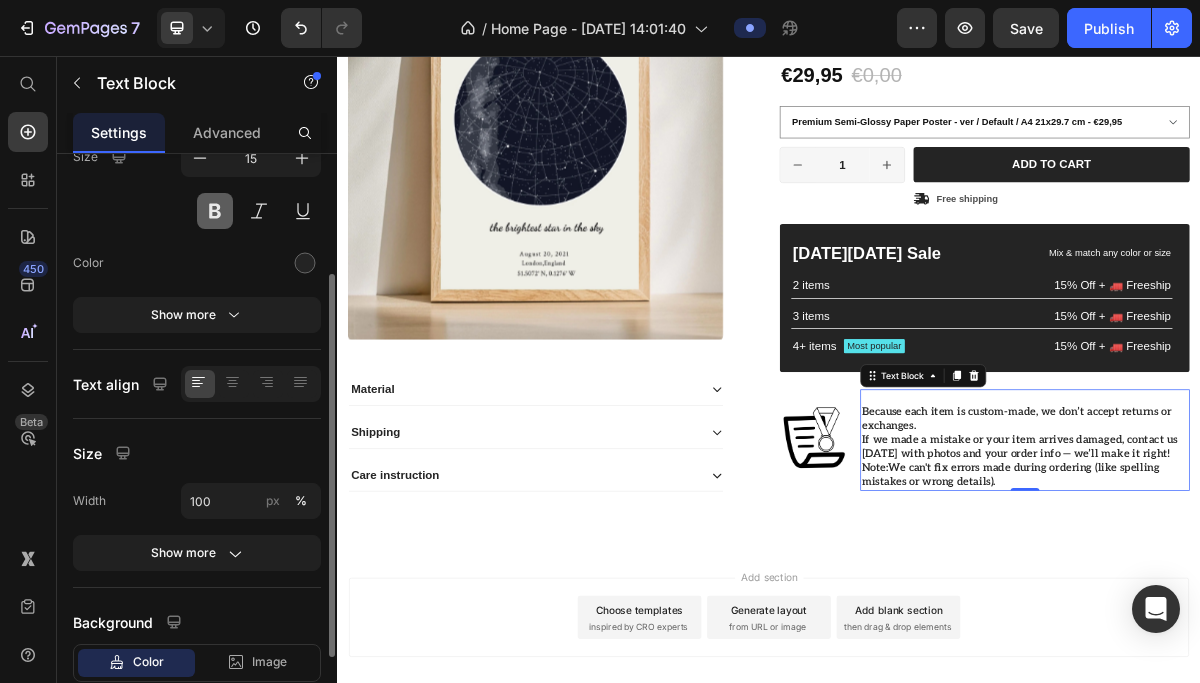 click at bounding box center [215, 211] 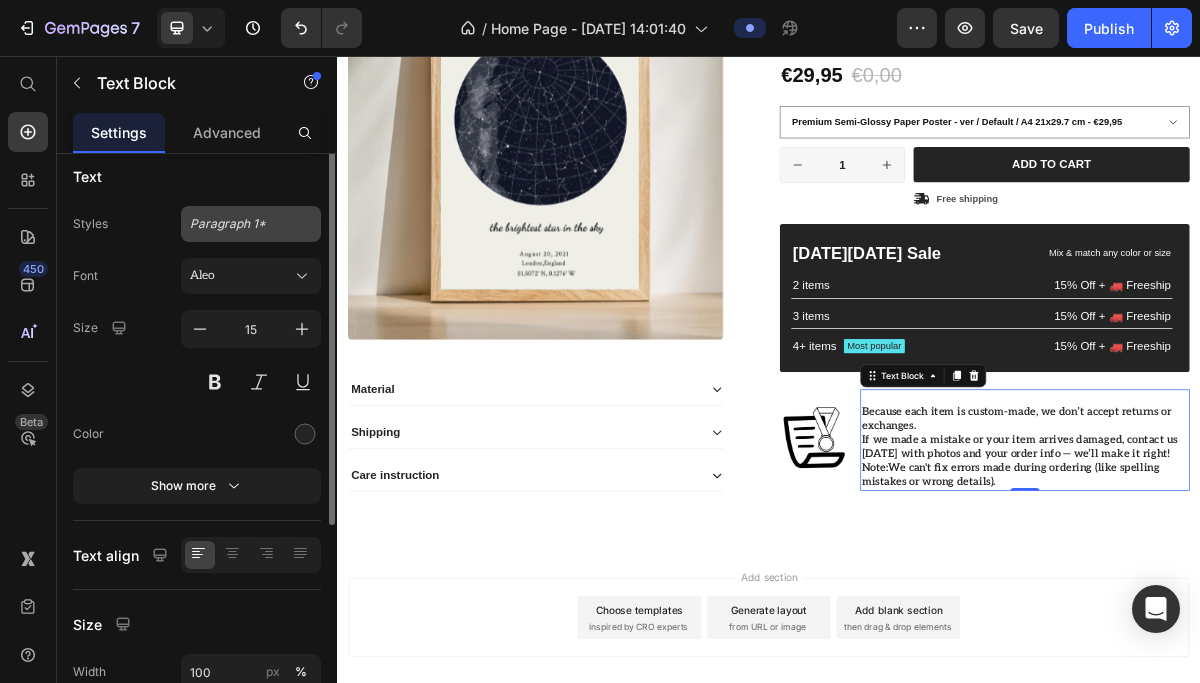 scroll, scrollTop: 0, scrollLeft: 0, axis: both 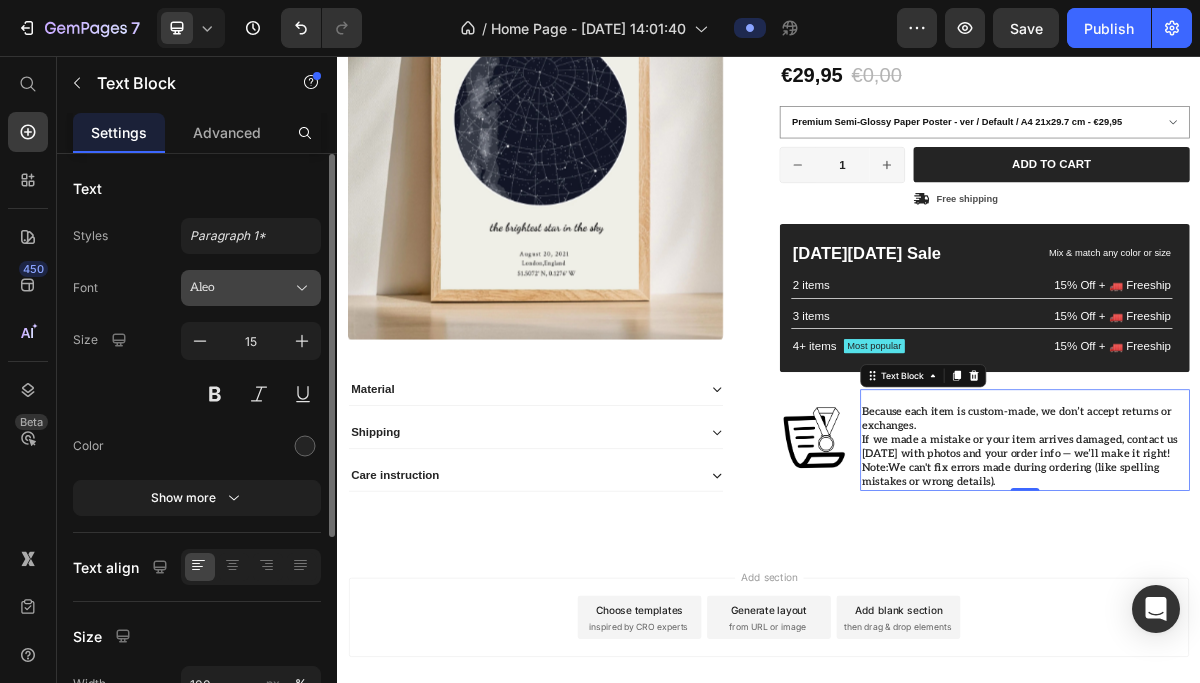 click on "Aleo" at bounding box center [241, 288] 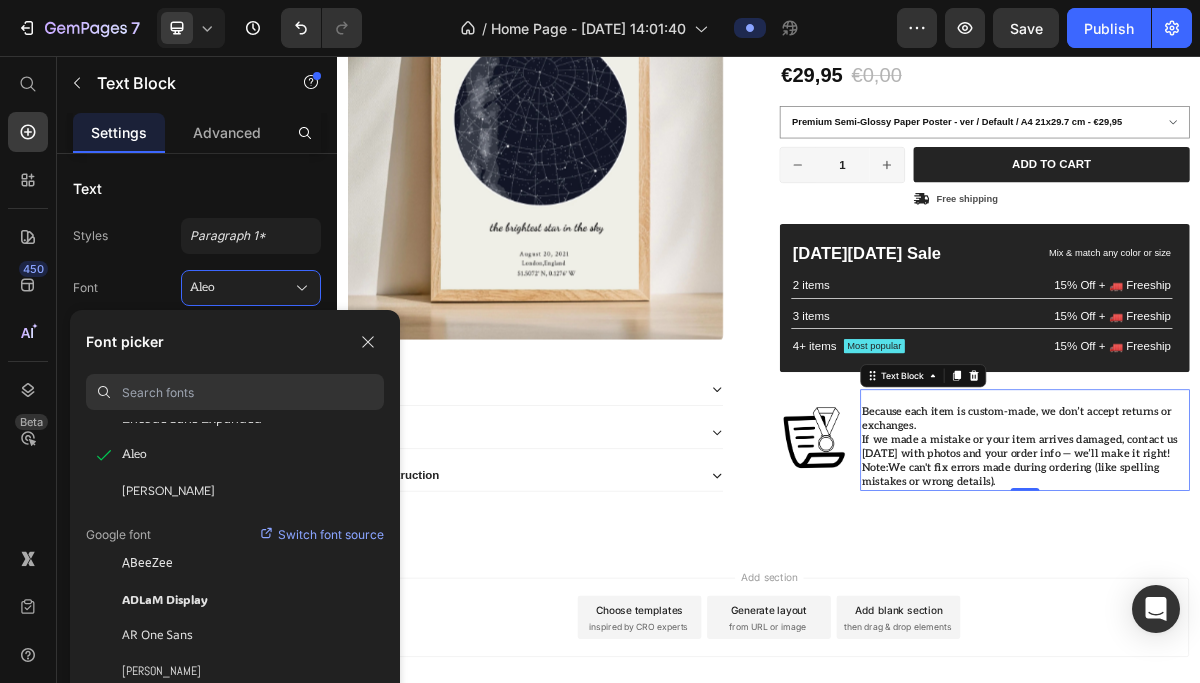 scroll, scrollTop: 123, scrollLeft: 0, axis: vertical 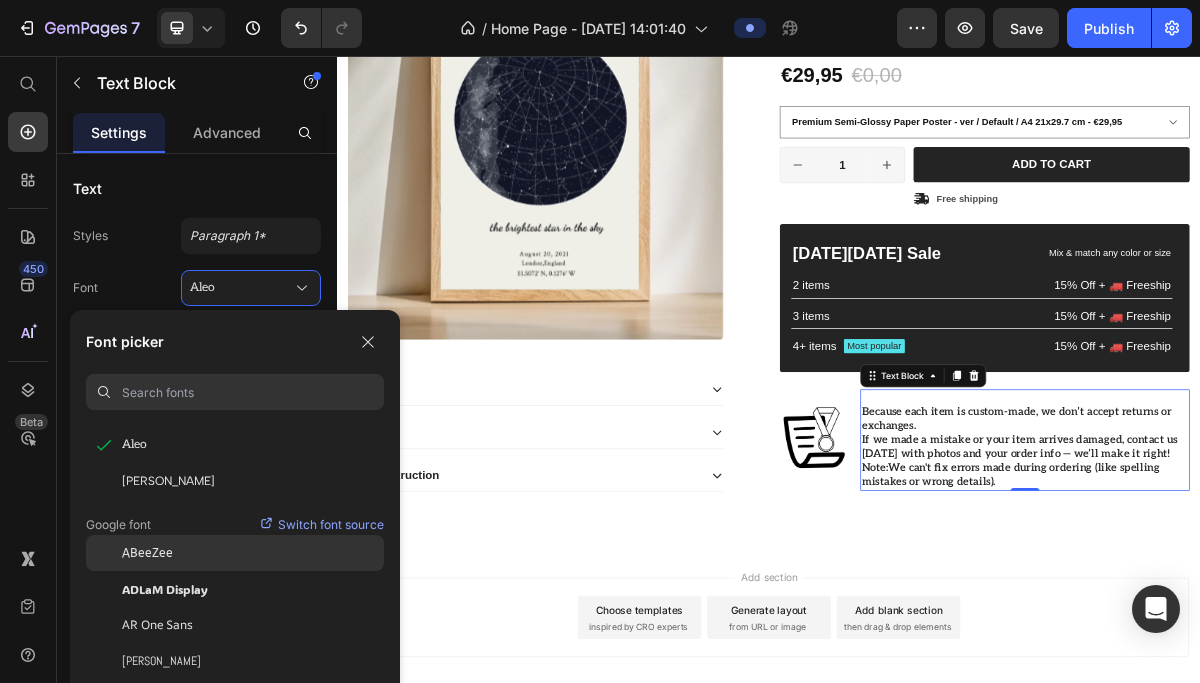 click on "ABeeZee" 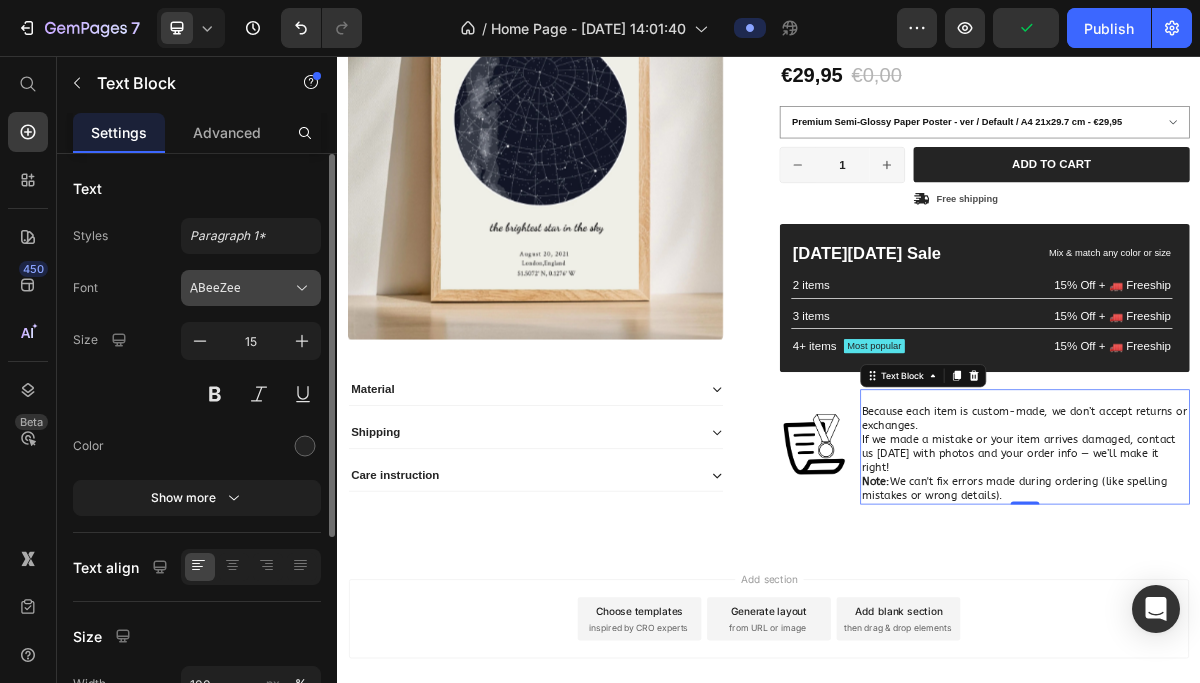 click on "ABeeZee" at bounding box center [241, 288] 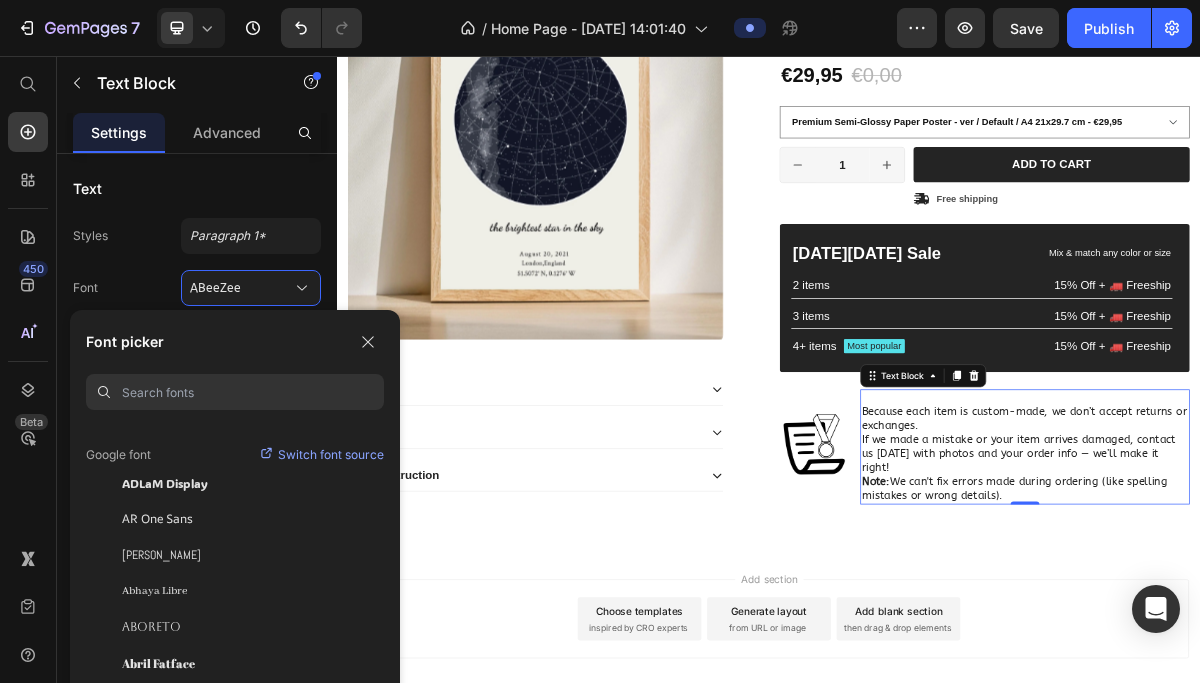 scroll, scrollTop: 196, scrollLeft: 0, axis: vertical 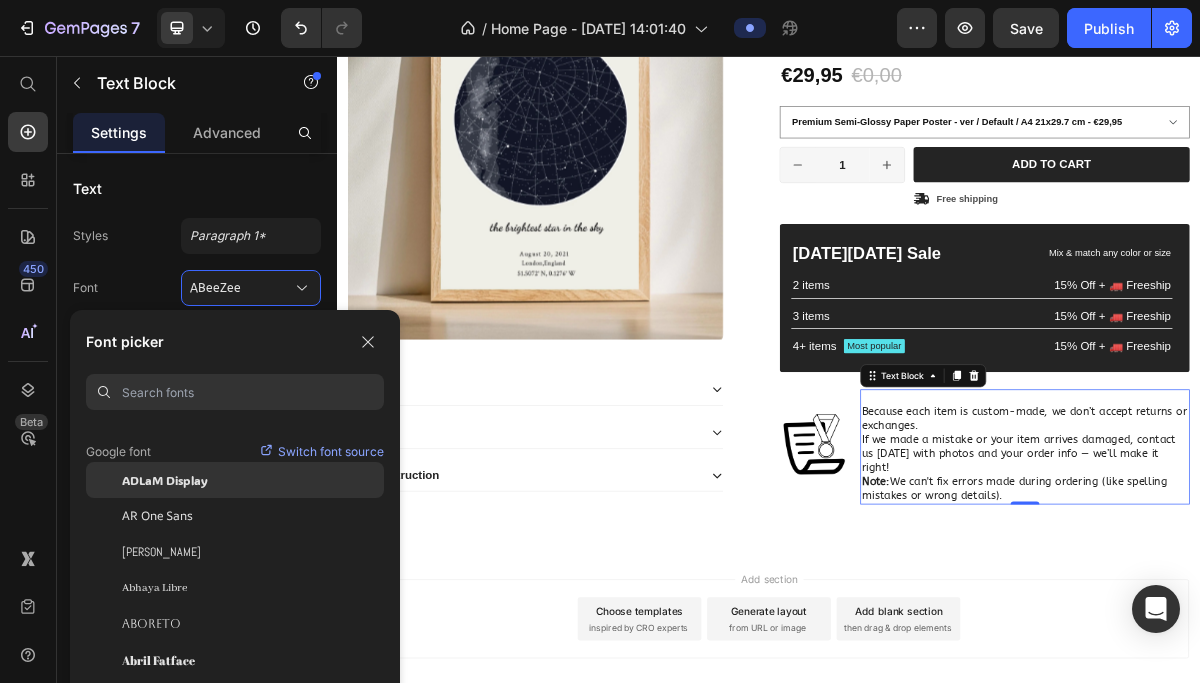 click on "ADLaM Display" at bounding box center (165, 480) 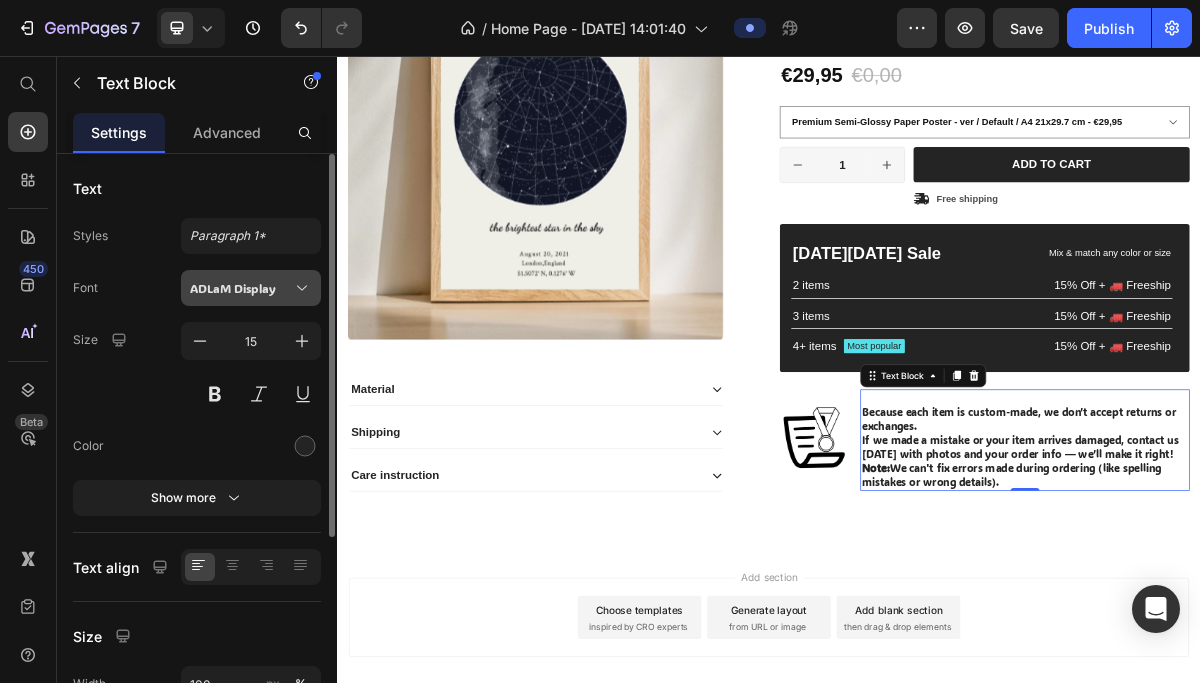 click on "ADLaM Display" at bounding box center (241, 288) 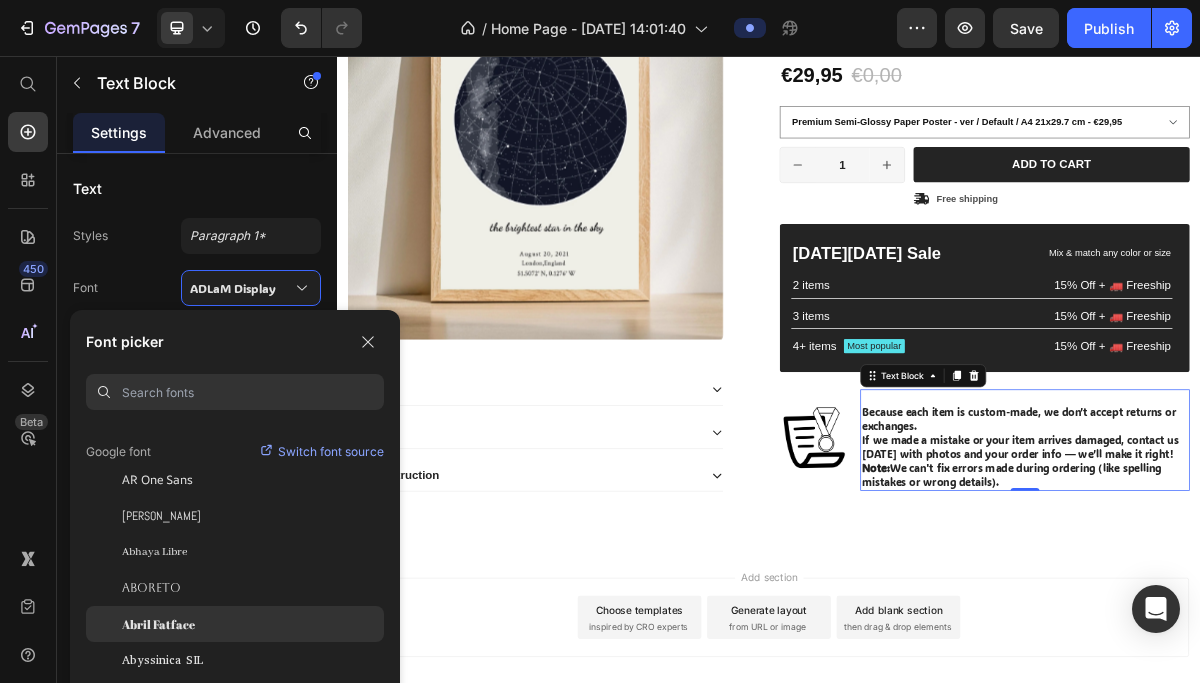 click on "Abril Fatface" at bounding box center [158, 624] 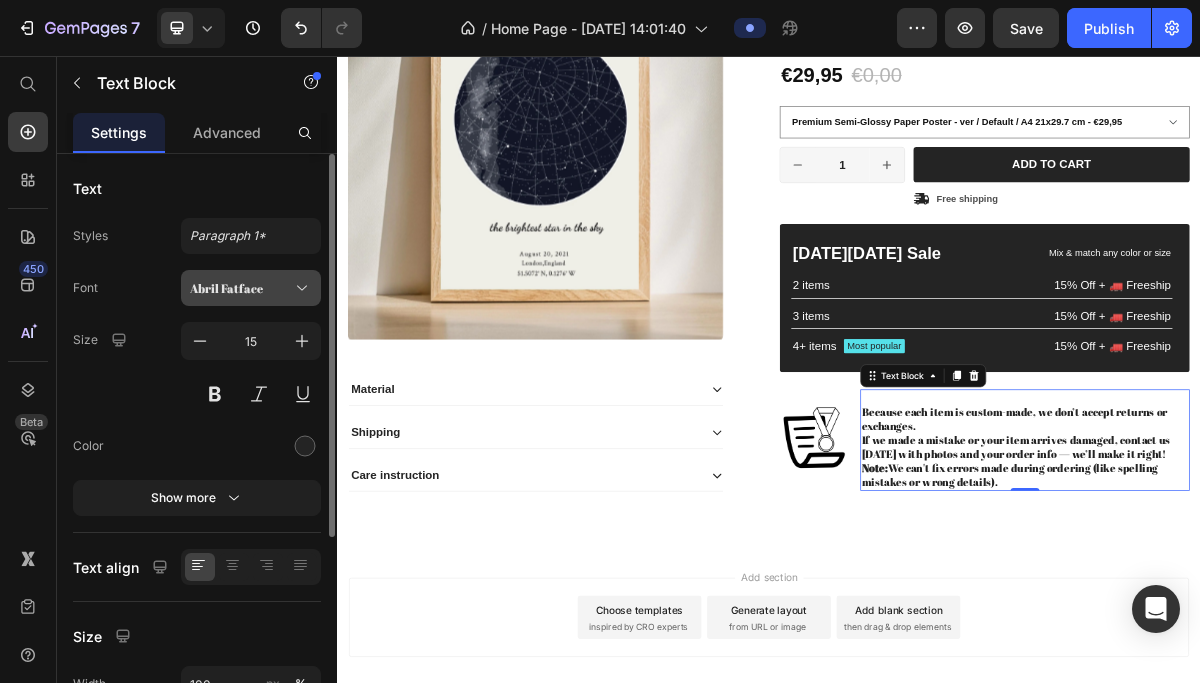 click on "Abril Fatface" at bounding box center (241, 288) 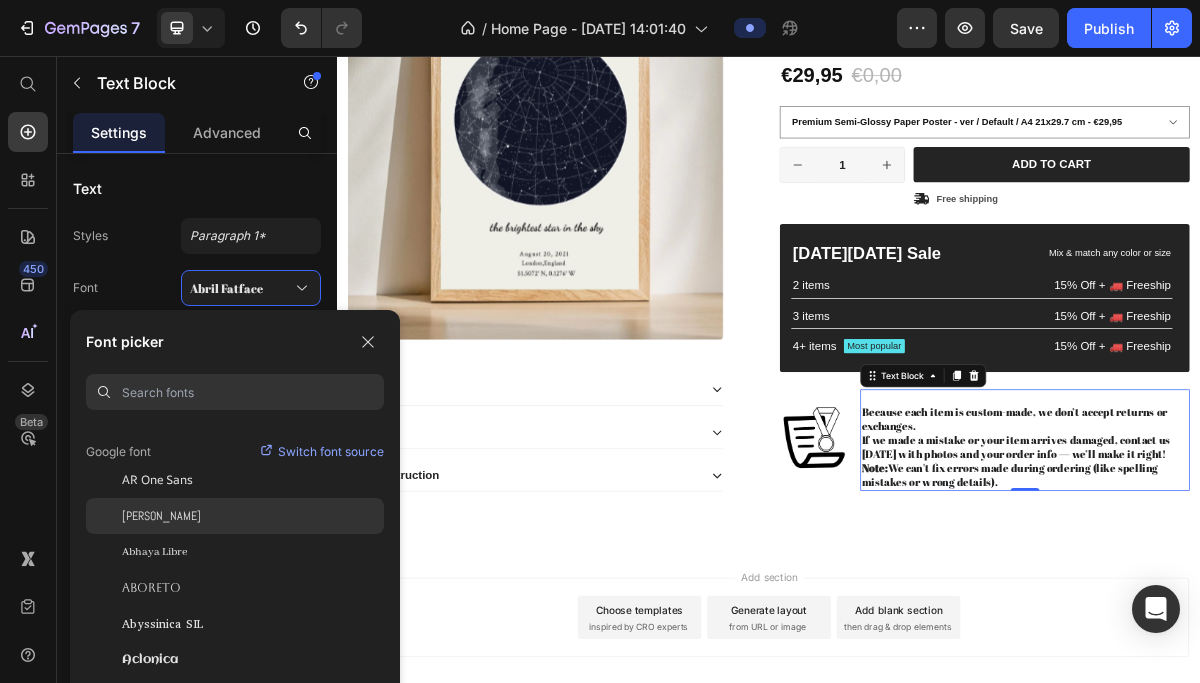 scroll, scrollTop: 279, scrollLeft: 0, axis: vertical 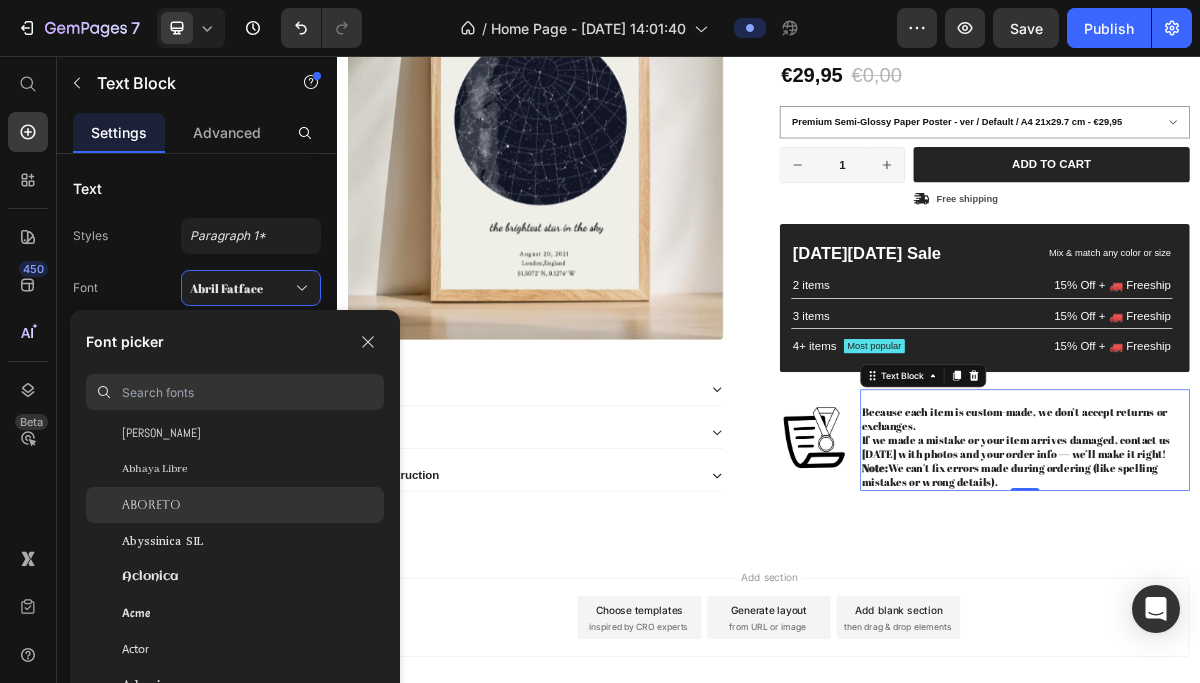 click on "Aboreto" 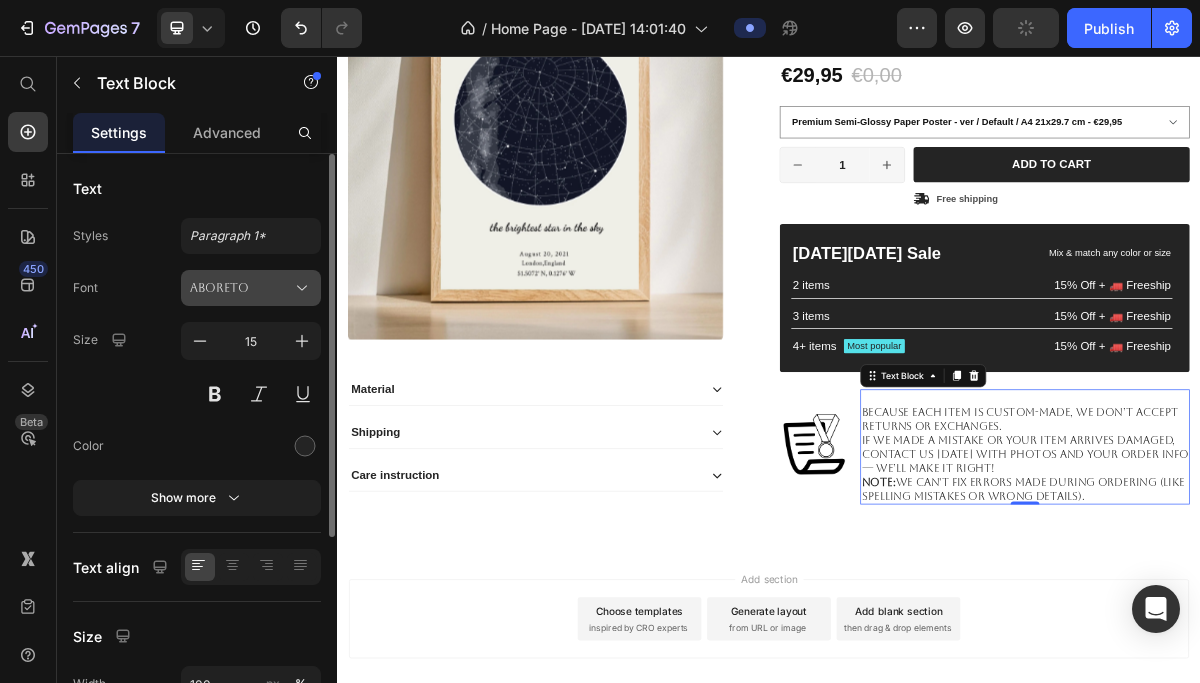 click on "Aboreto" at bounding box center (241, 288) 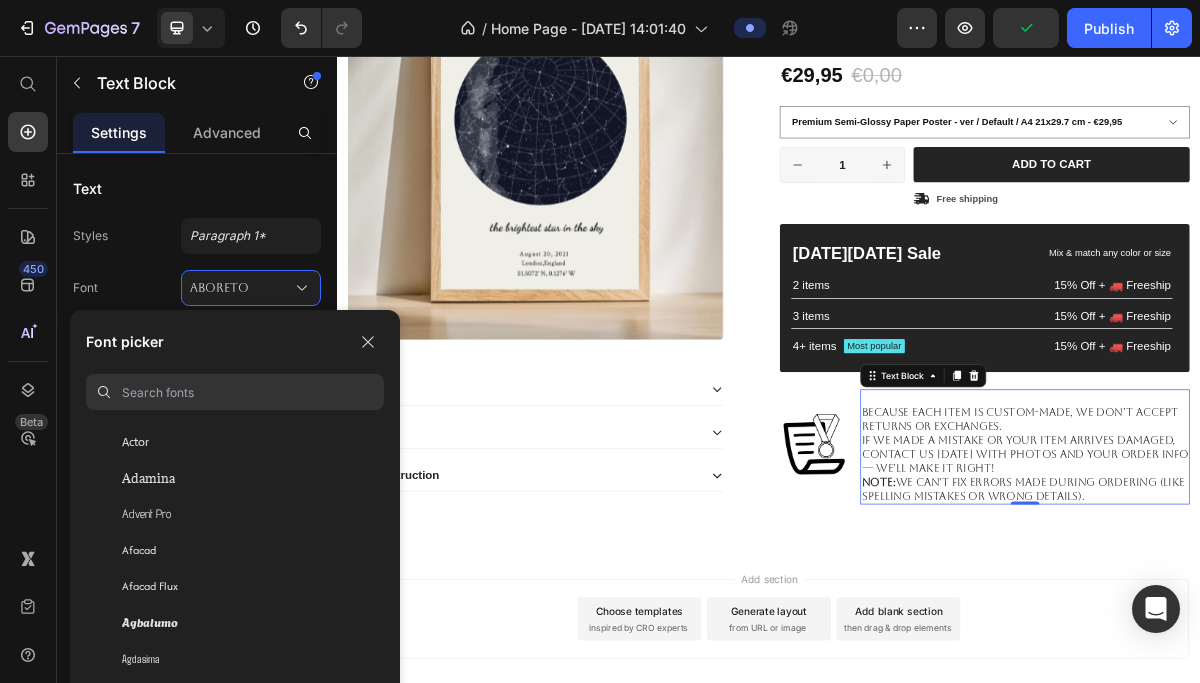 scroll, scrollTop: 493, scrollLeft: 0, axis: vertical 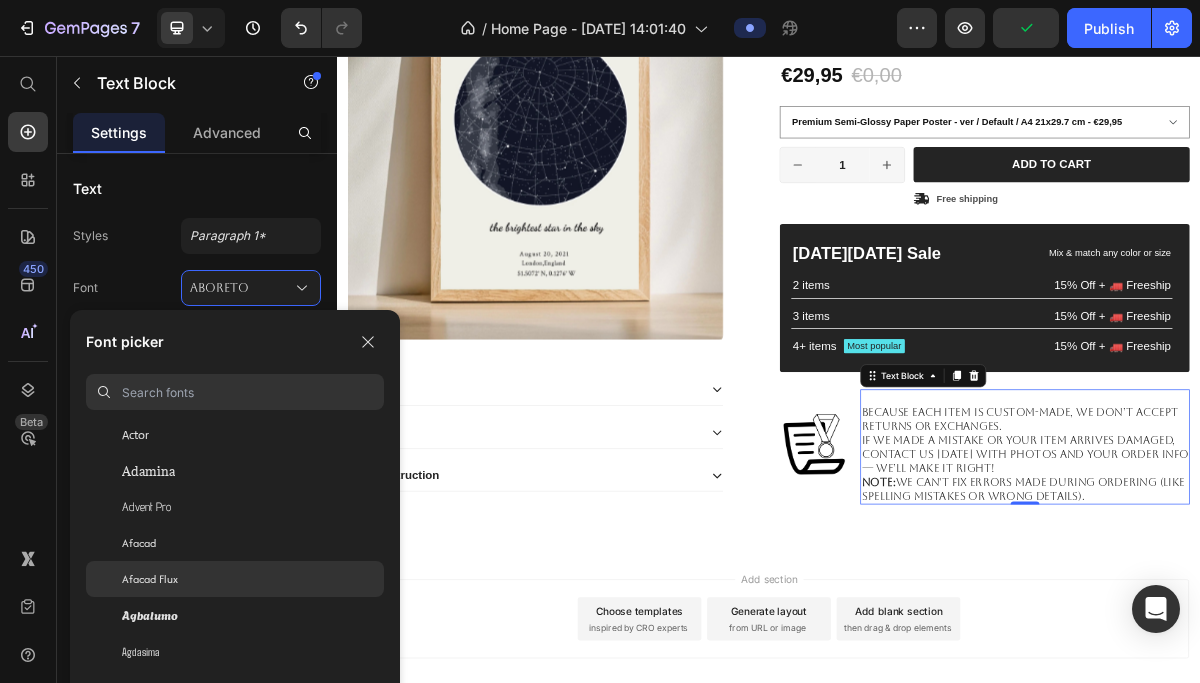 click on "Afacad Flux" 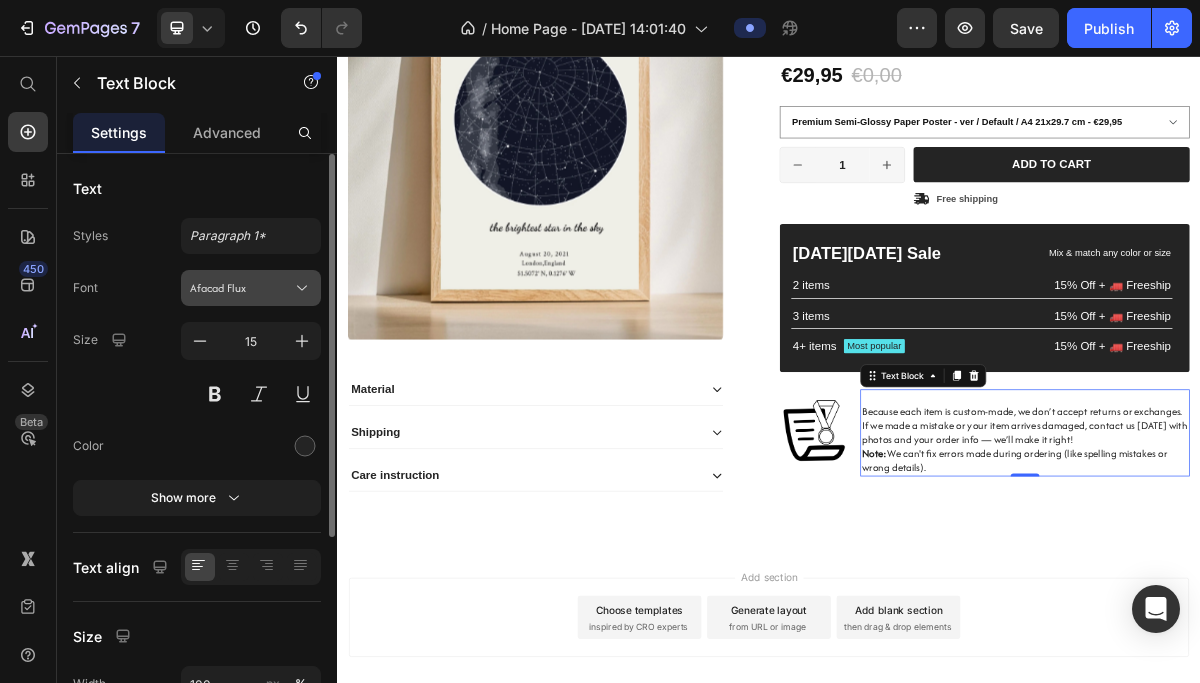 click on "Afacad Flux" at bounding box center (241, 288) 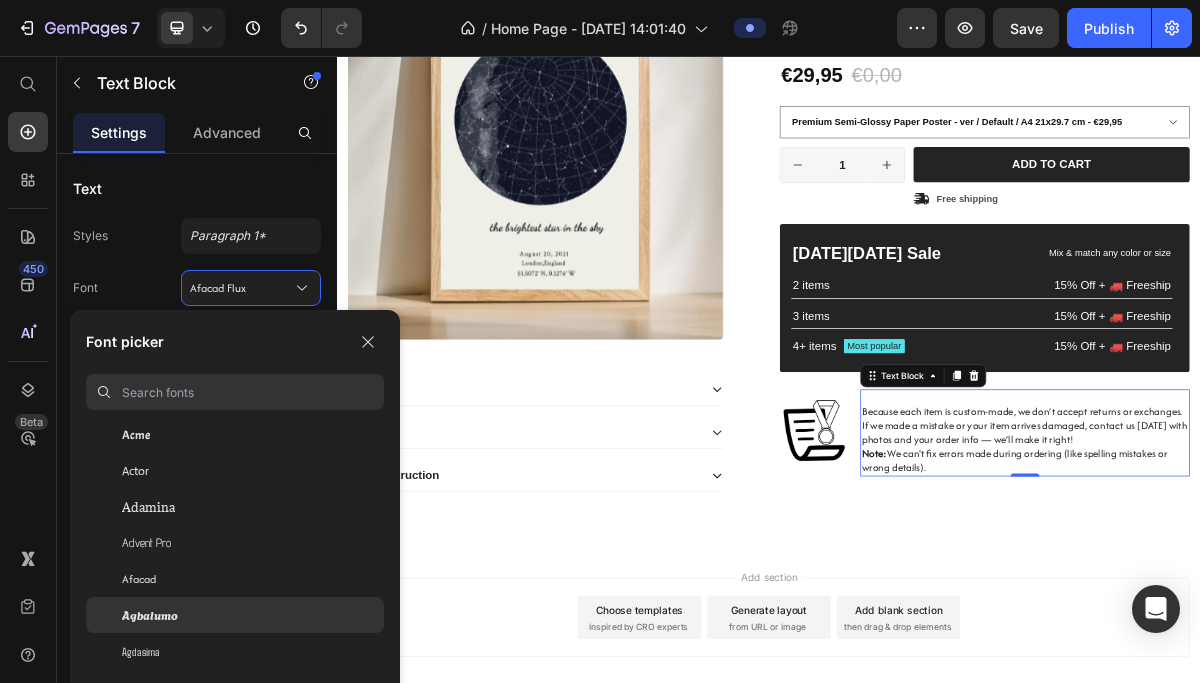 click on "Agbalumo" at bounding box center [150, 615] 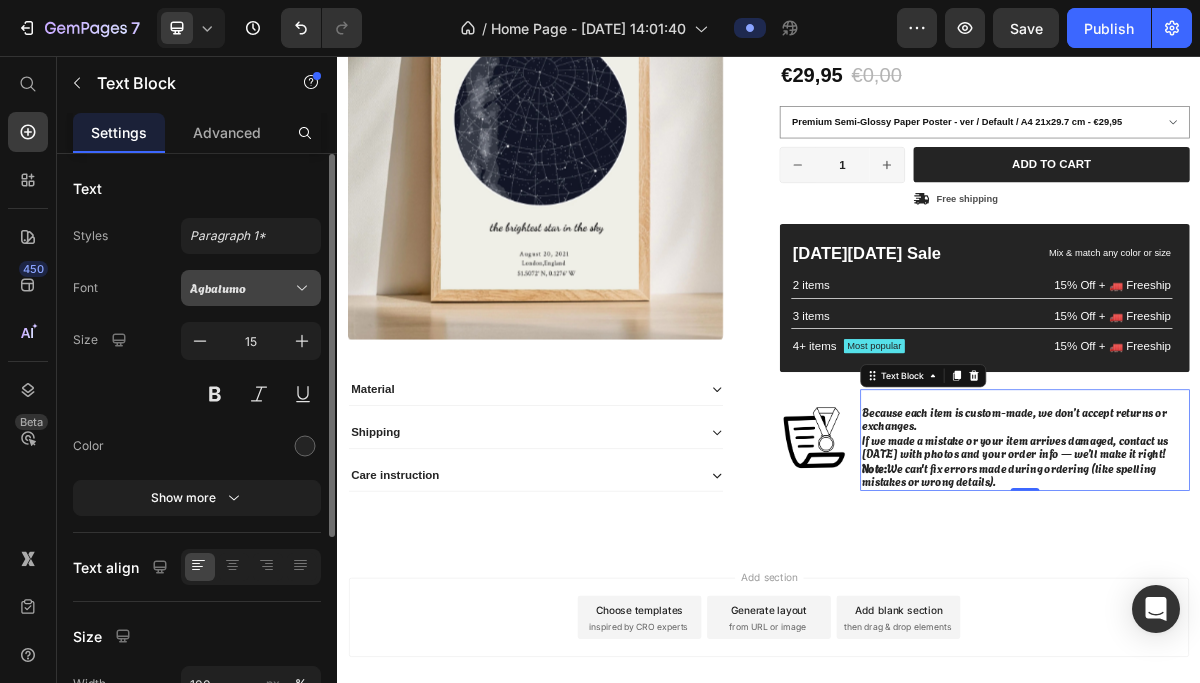 click on "Agbalumo" at bounding box center (241, 288) 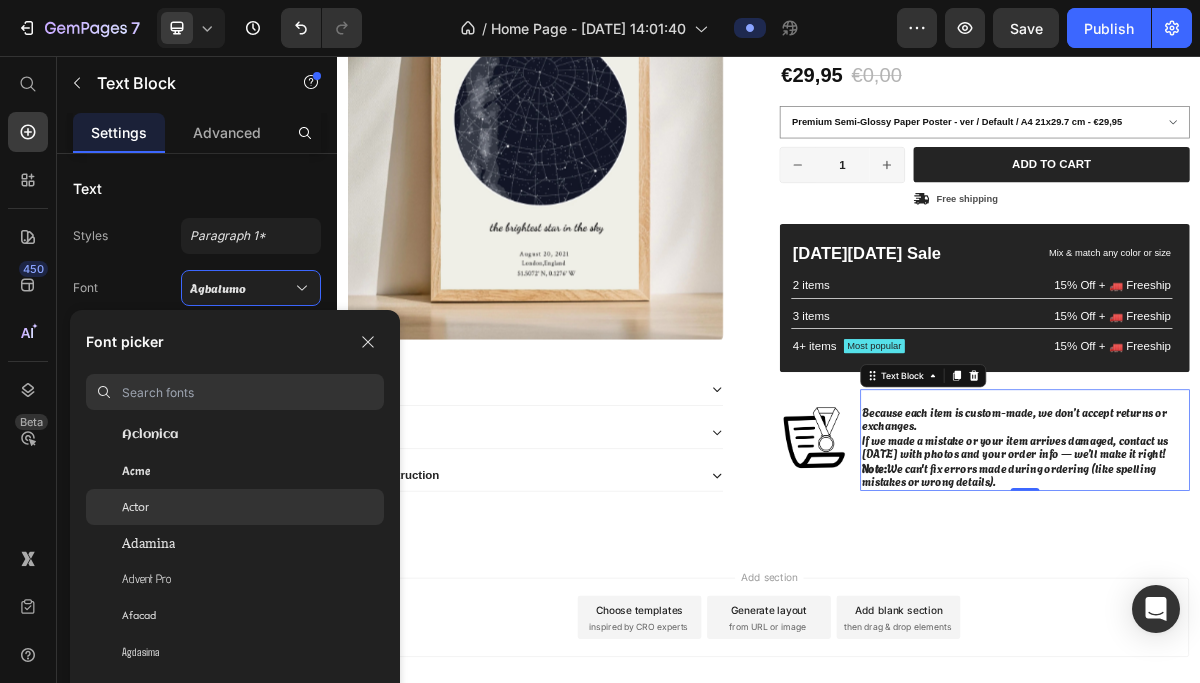 scroll, scrollTop: 768, scrollLeft: 0, axis: vertical 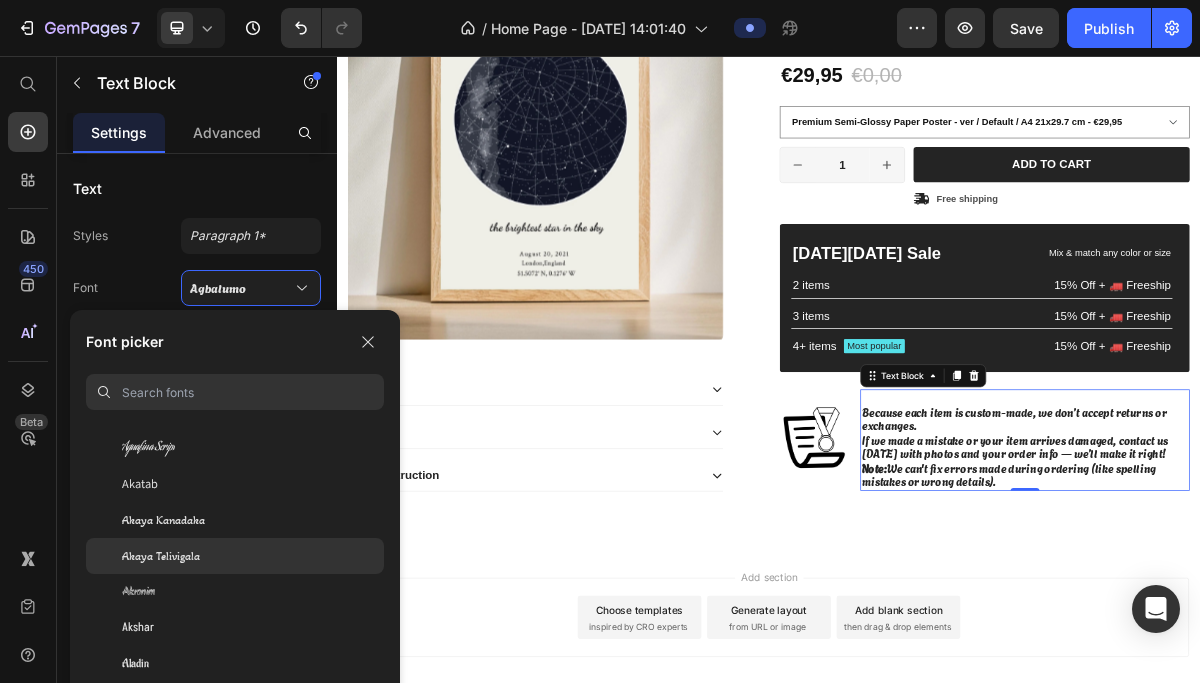 click on "Akaya Telivigala" at bounding box center (161, 556) 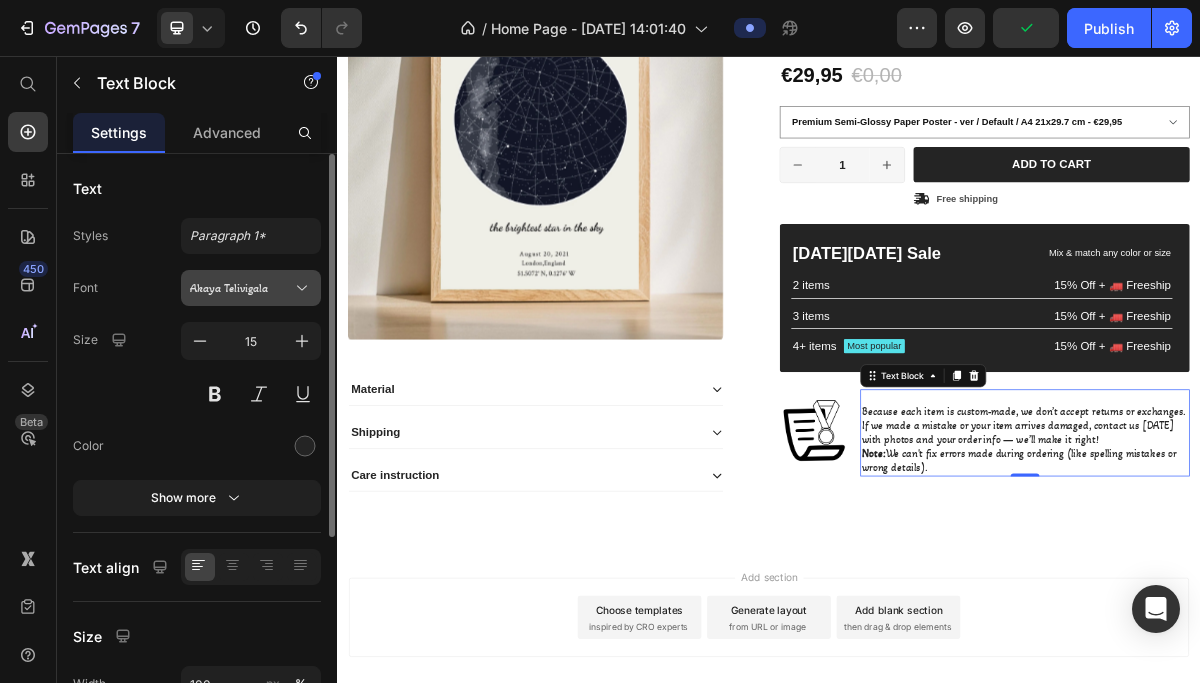 click on "Akaya Telivigala" at bounding box center (241, 288) 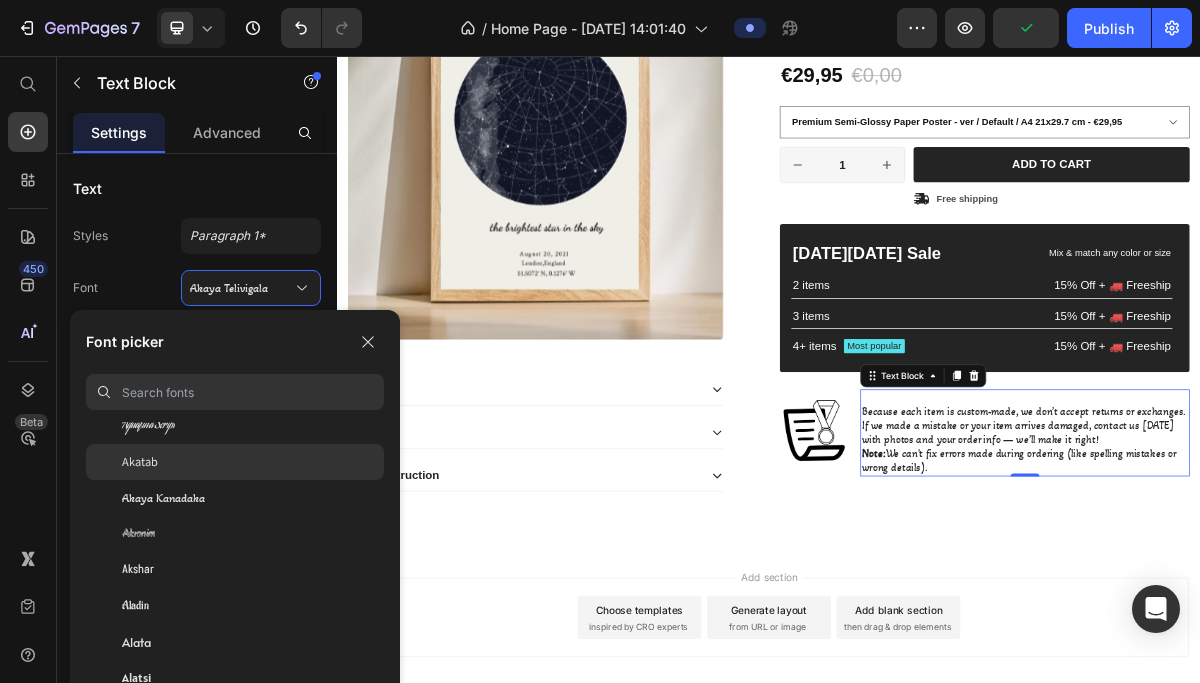 scroll, scrollTop: 897, scrollLeft: 0, axis: vertical 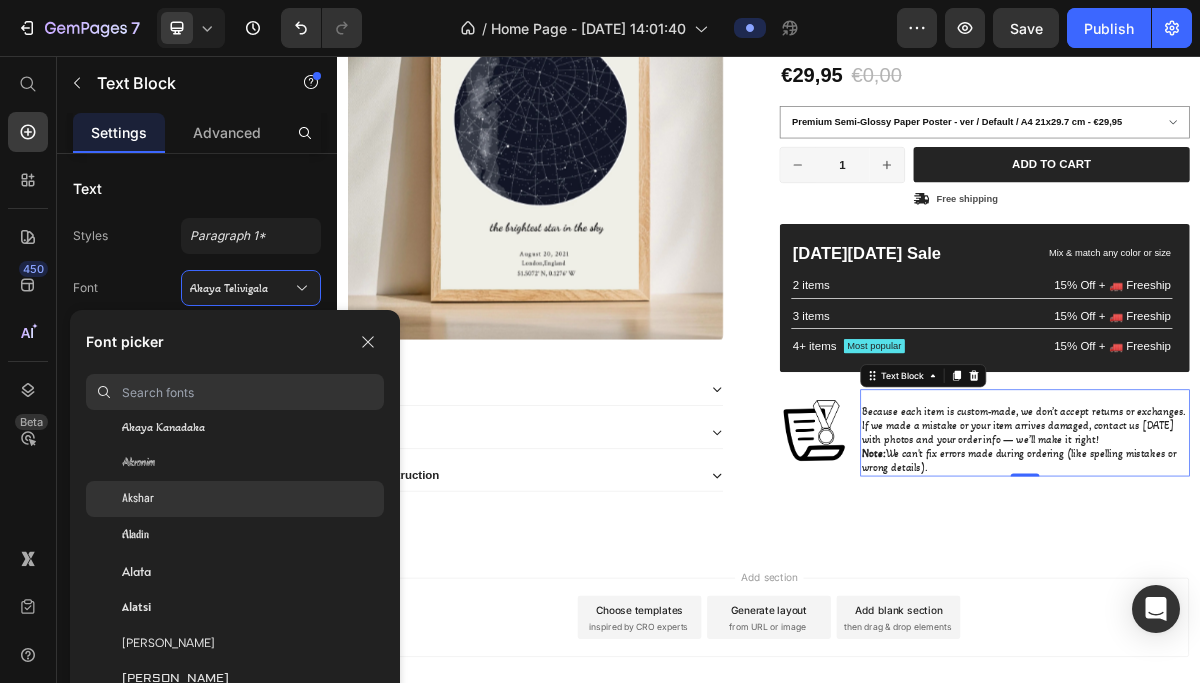 click on "Akshar" 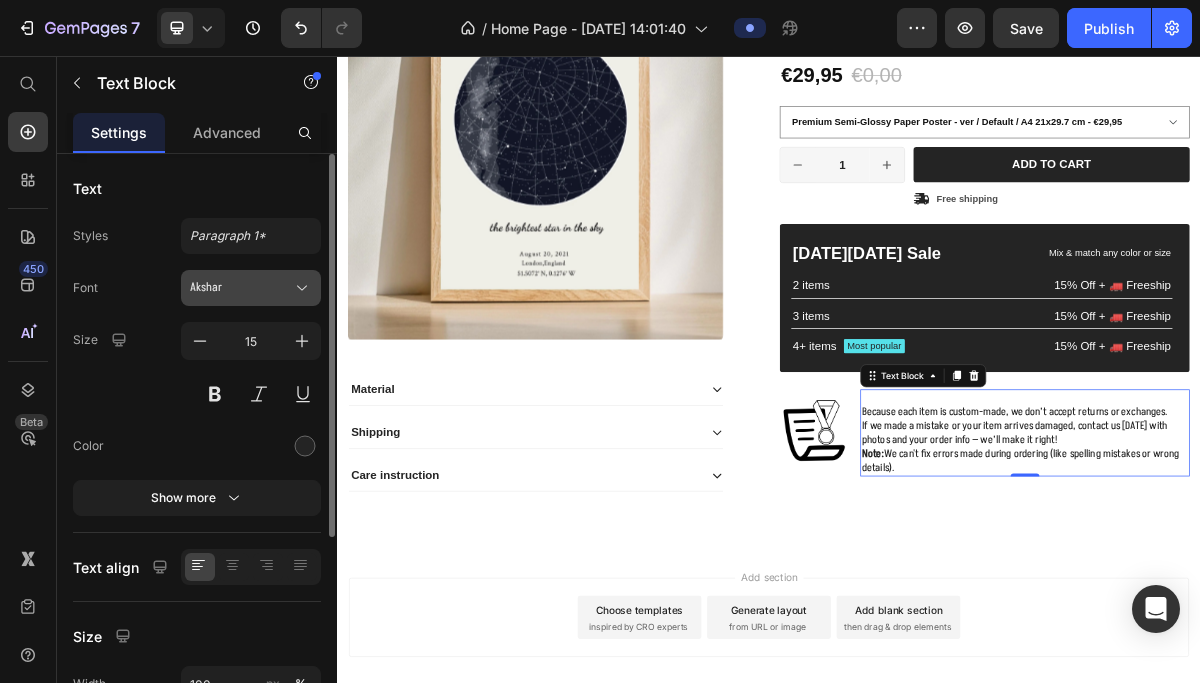 click on "Akshar" at bounding box center [241, 288] 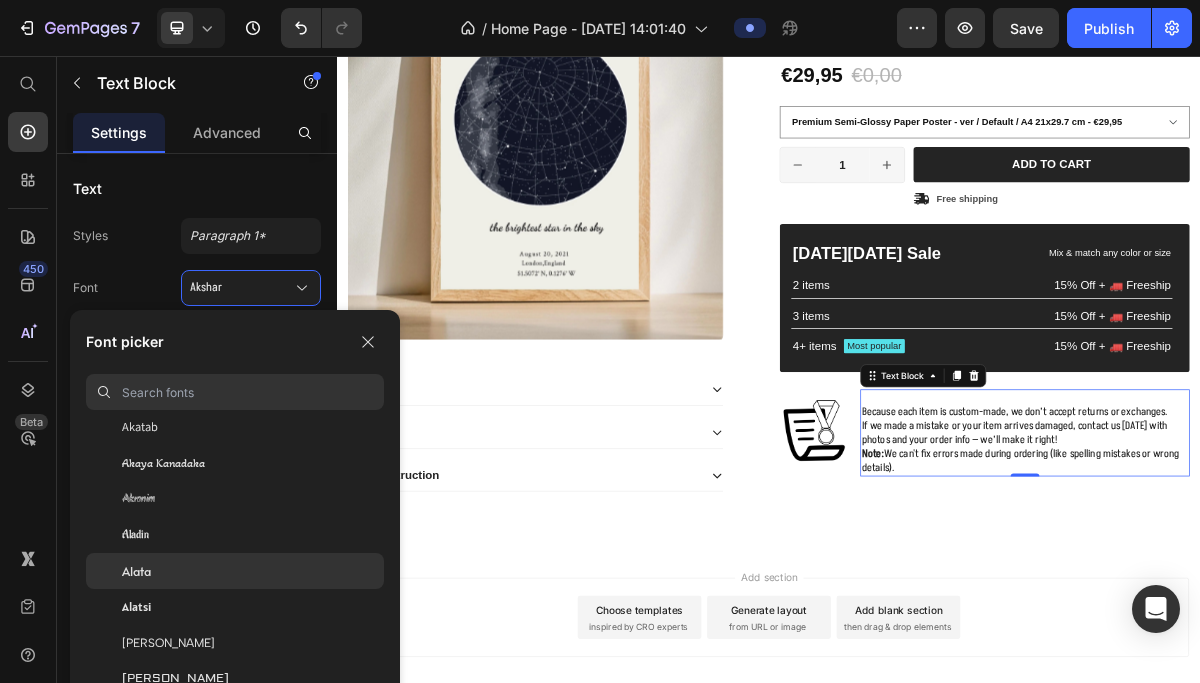 click on "Alata" 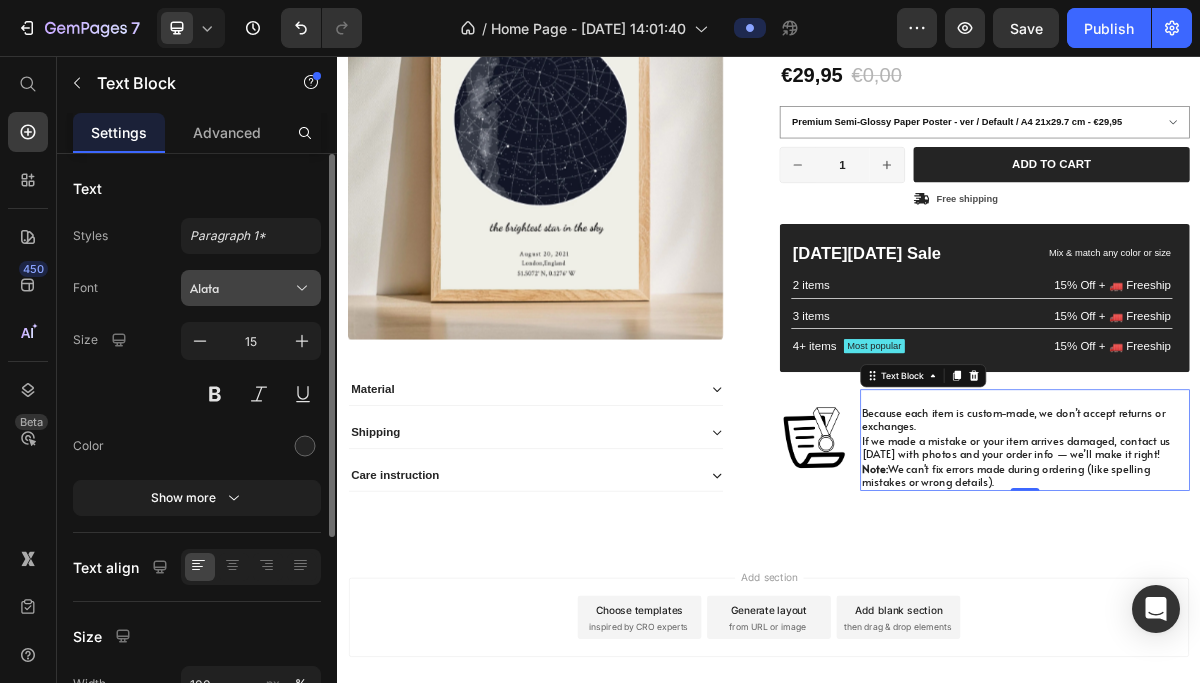 click on "Alata" at bounding box center [241, 288] 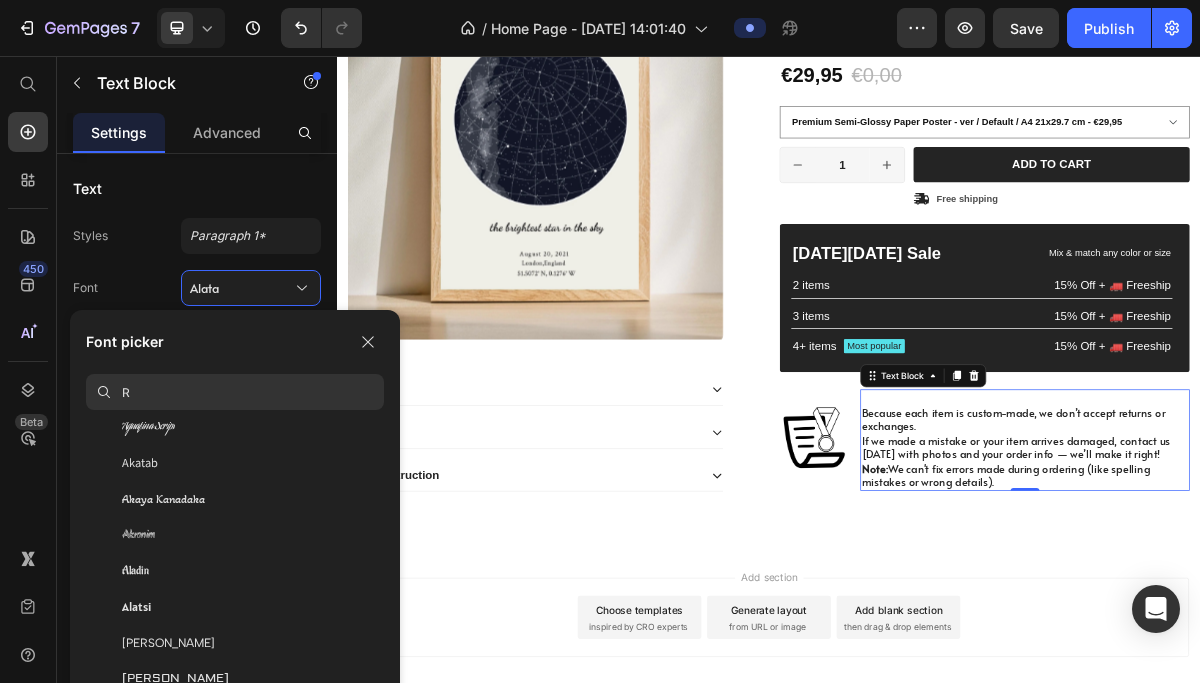 scroll, scrollTop: 0, scrollLeft: 0, axis: both 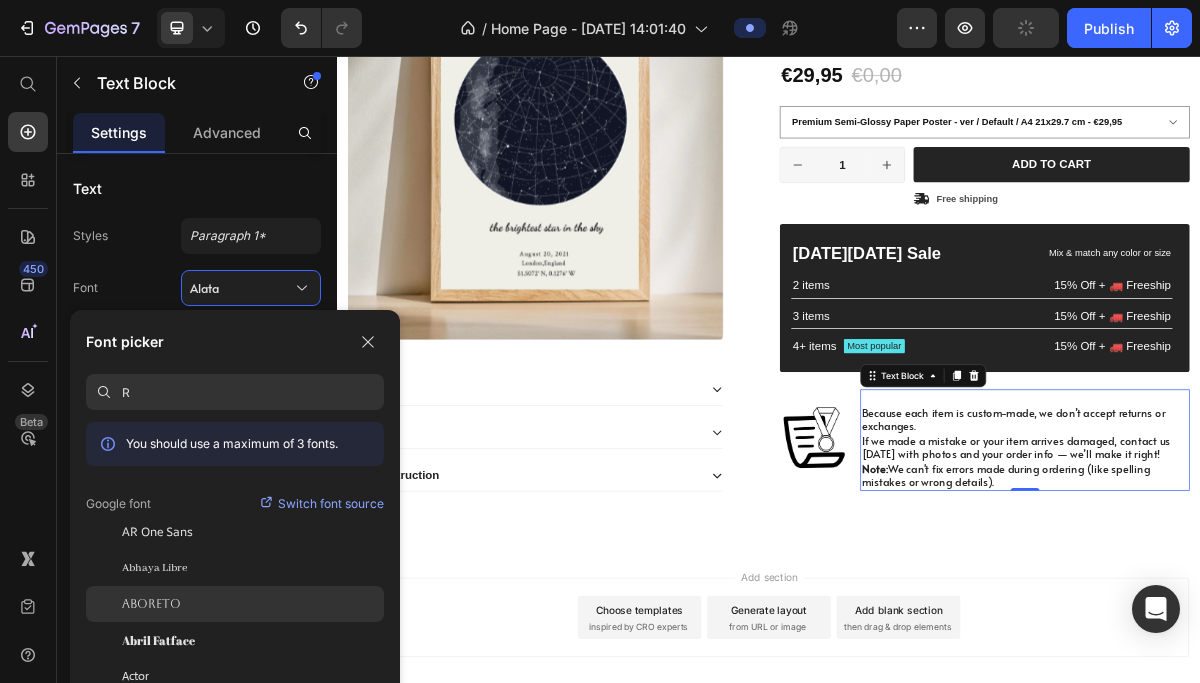 type on "R" 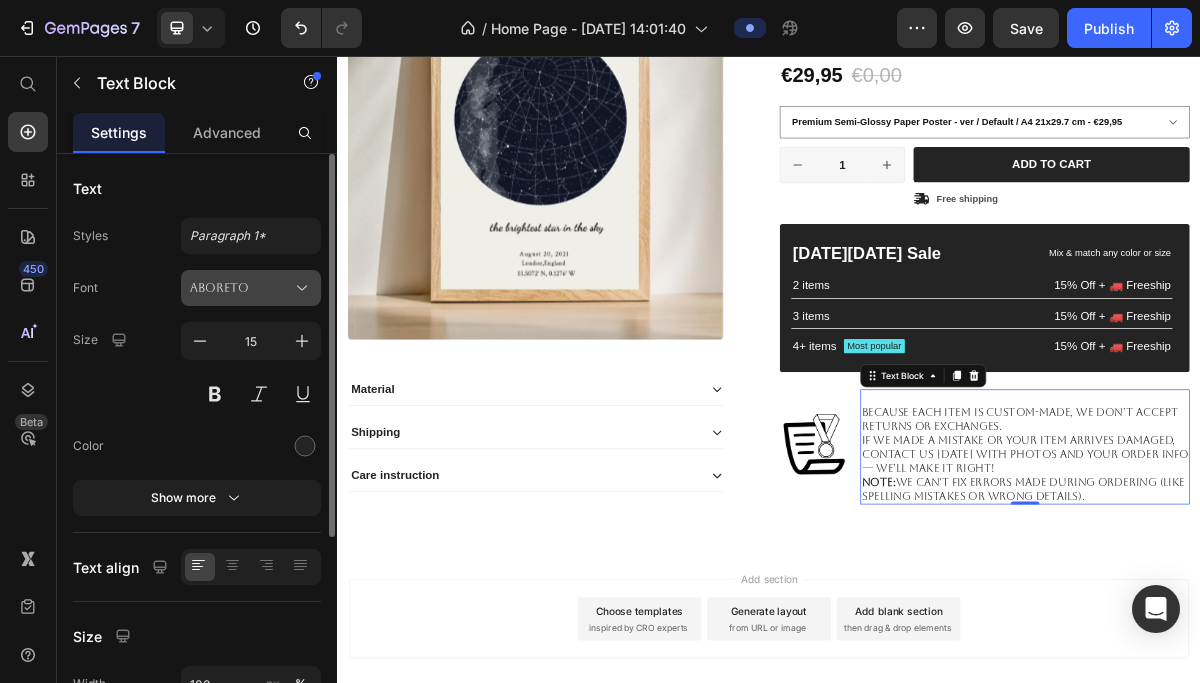 click on "Aboreto" at bounding box center [251, 288] 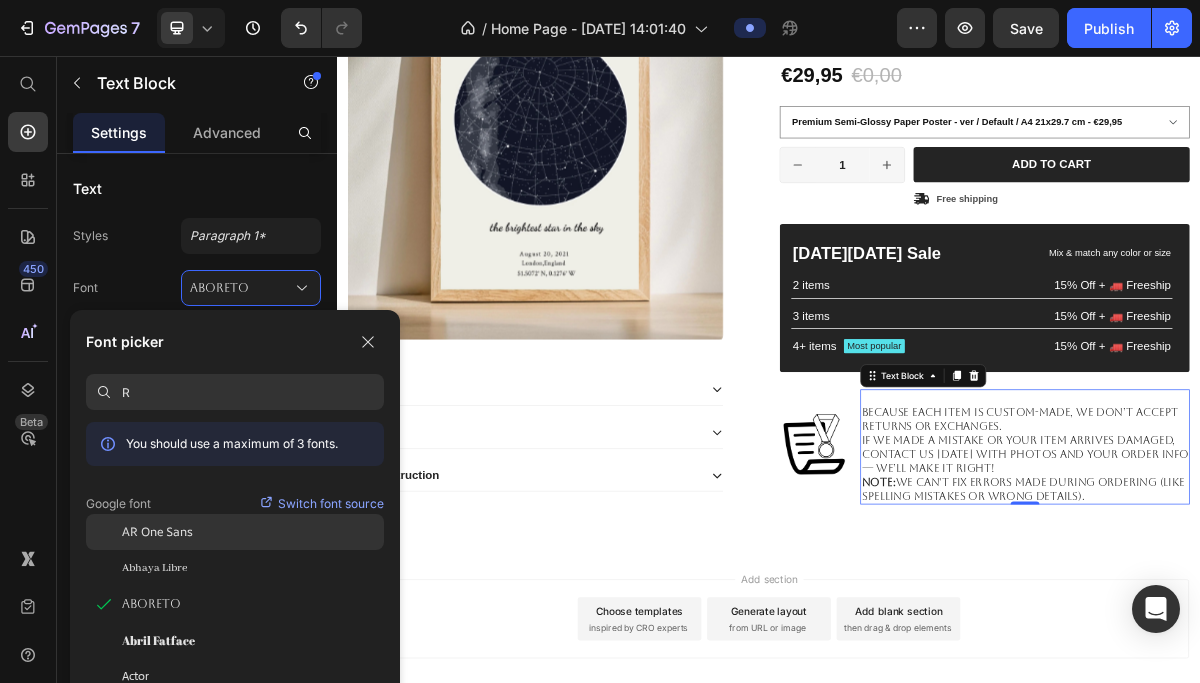 click on "AR One Sans" at bounding box center (157, 532) 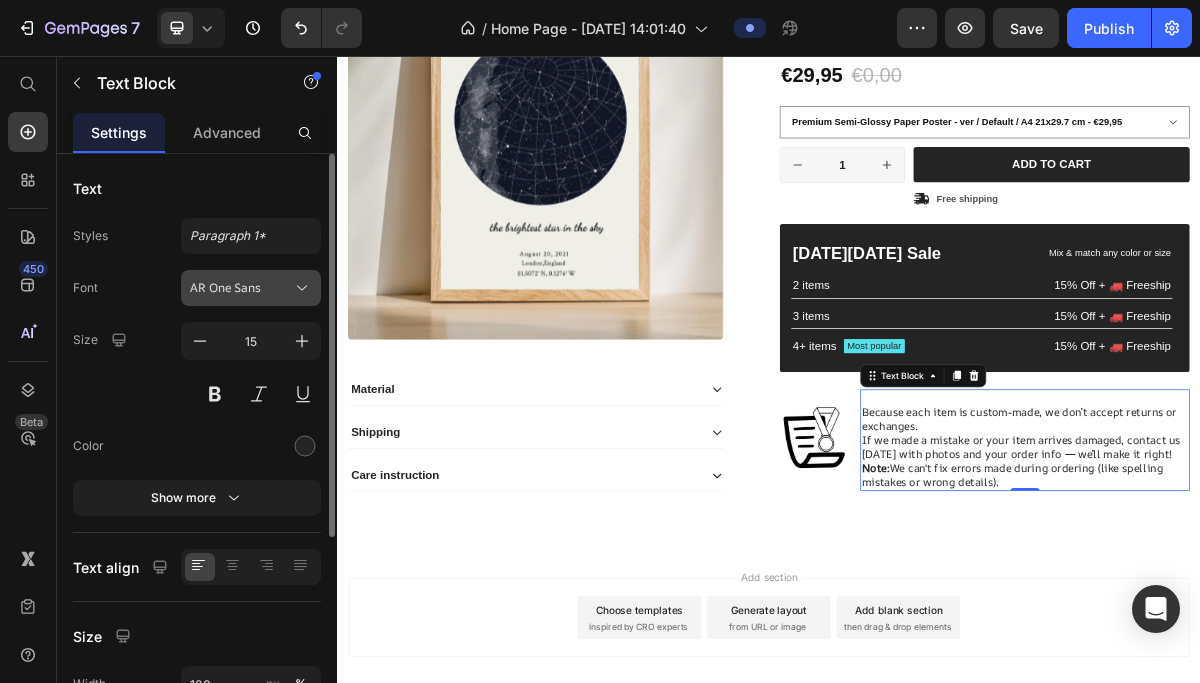 click on "AR One Sans" at bounding box center (241, 288) 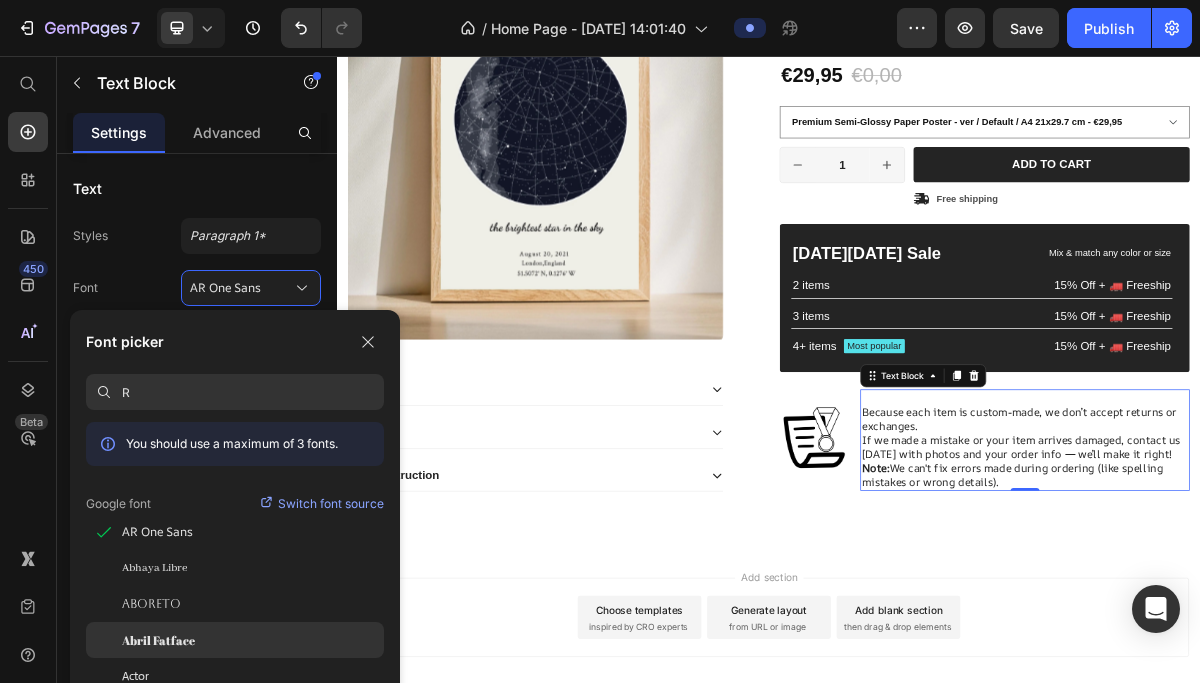 click on "Abril Fatface" 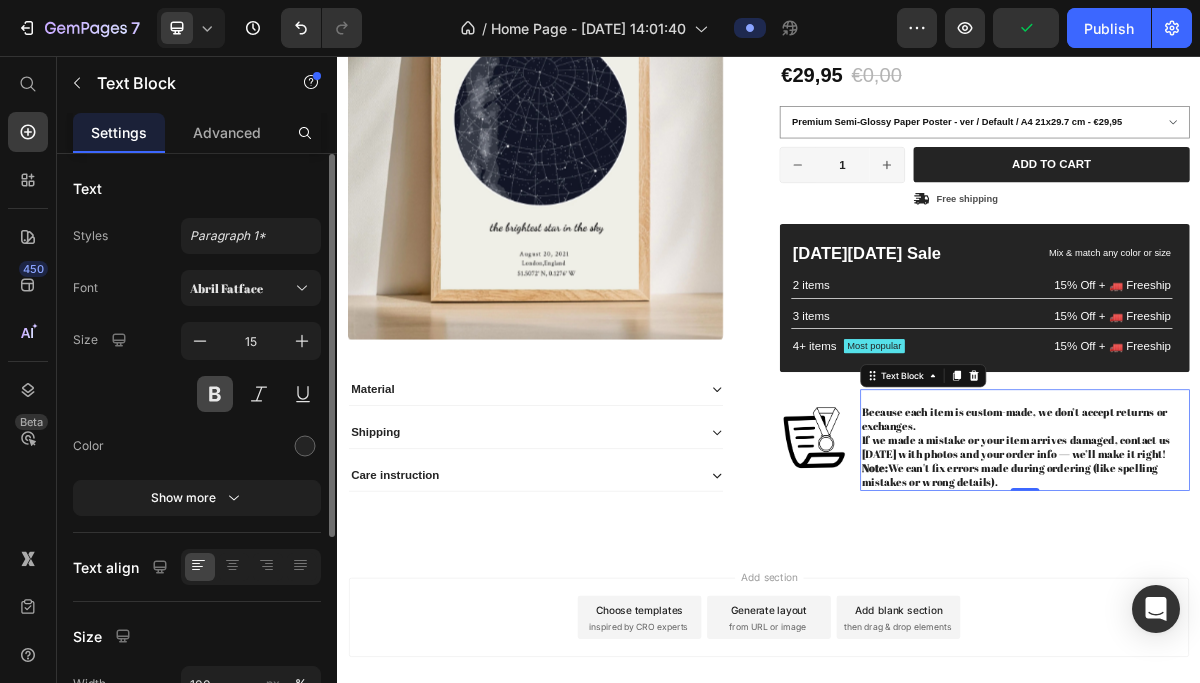 click at bounding box center [215, 394] 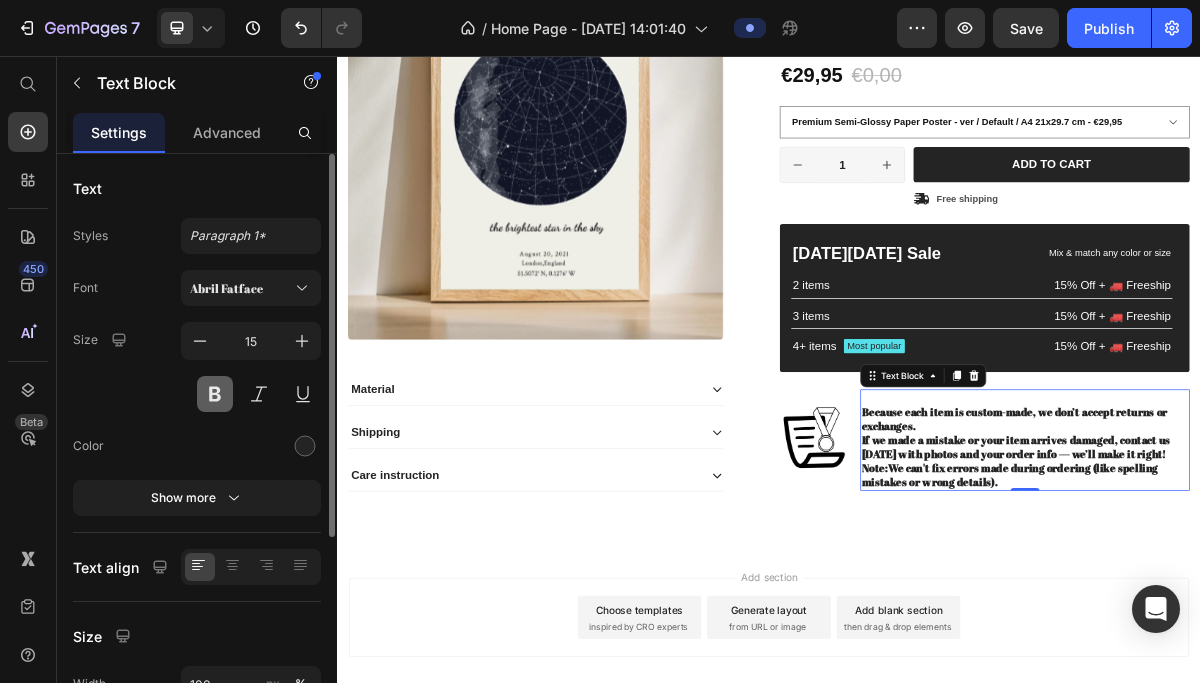 click at bounding box center [215, 394] 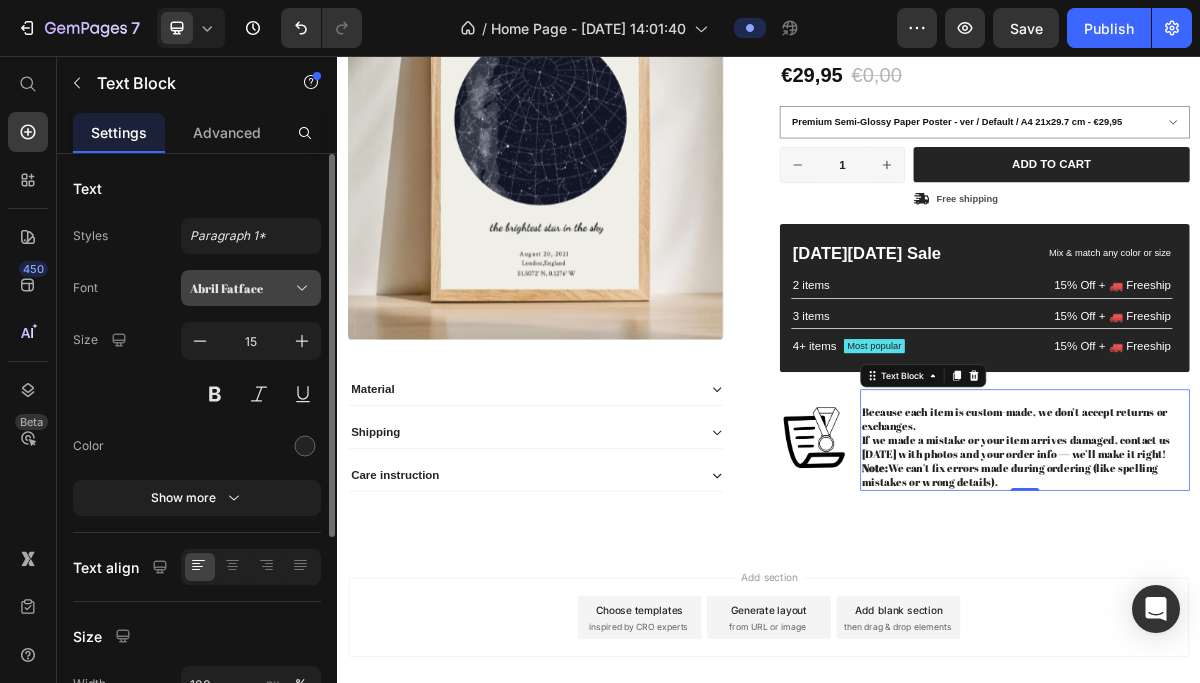 click on "Abril Fatface" at bounding box center (241, 288) 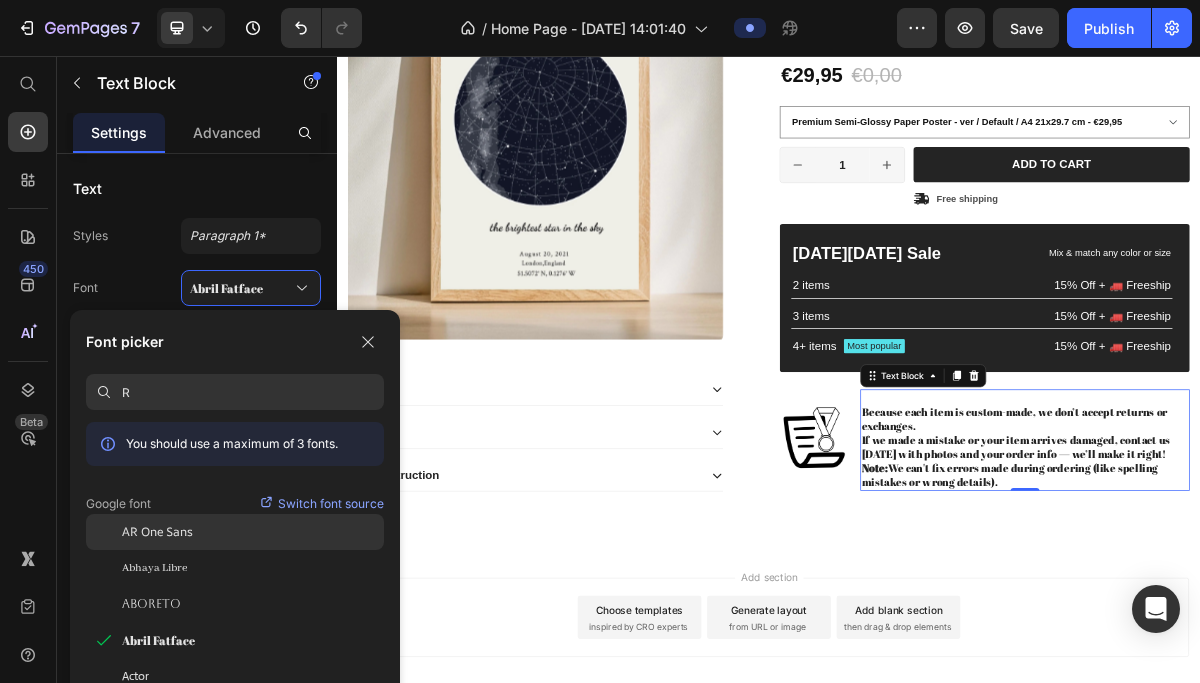 click on "AR One Sans" at bounding box center [157, 532] 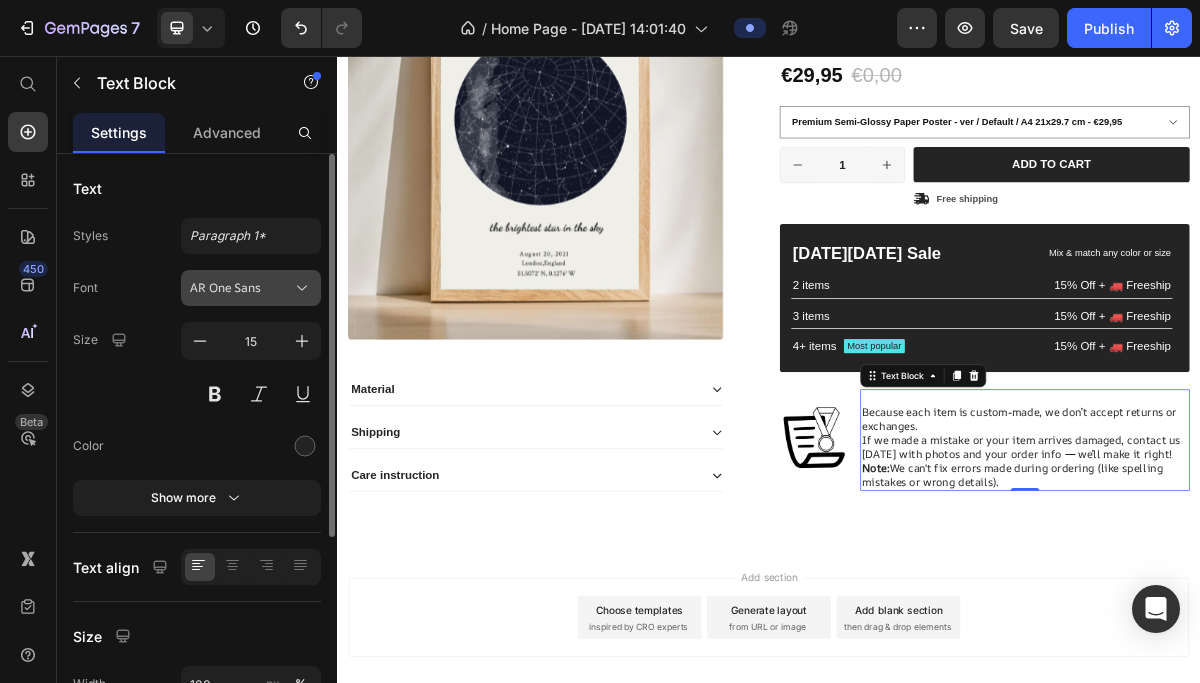 click on "AR One Sans" at bounding box center [251, 288] 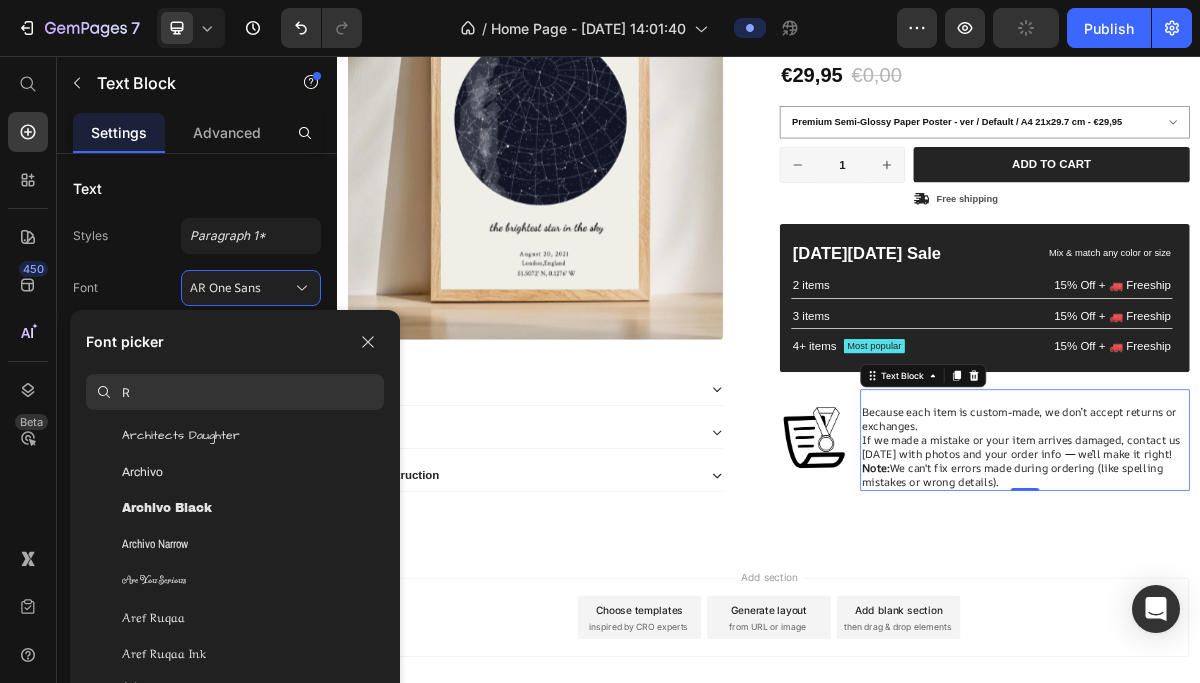 scroll, scrollTop: 1746, scrollLeft: 0, axis: vertical 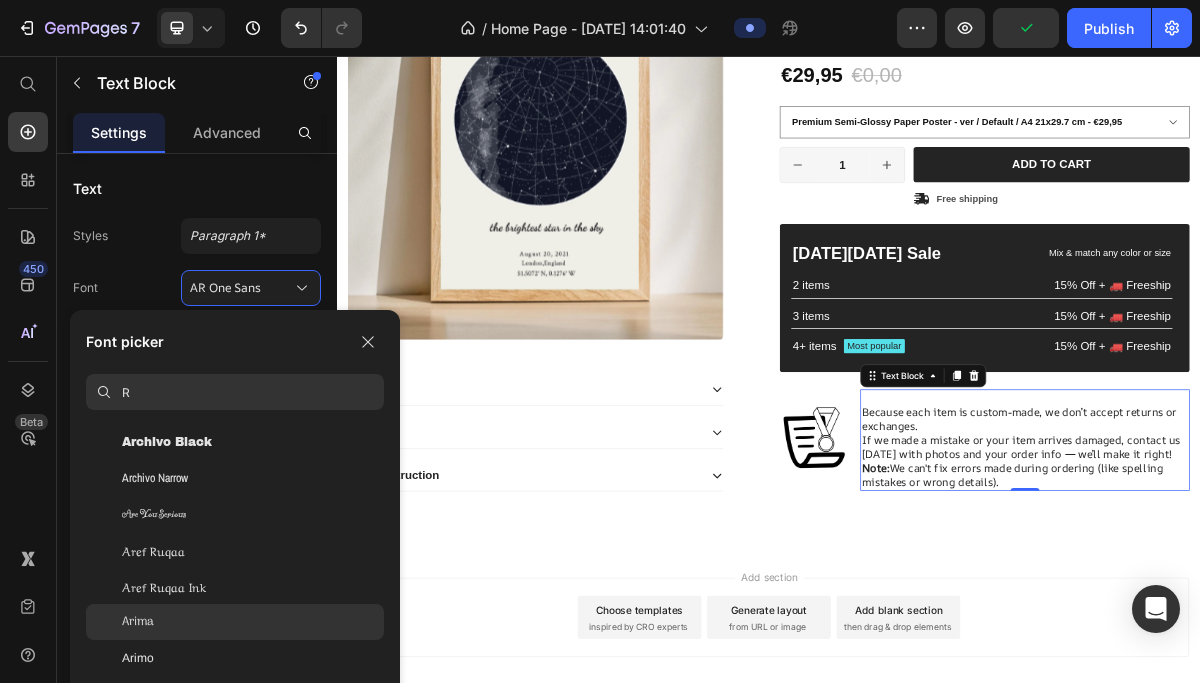 click on "Arima" 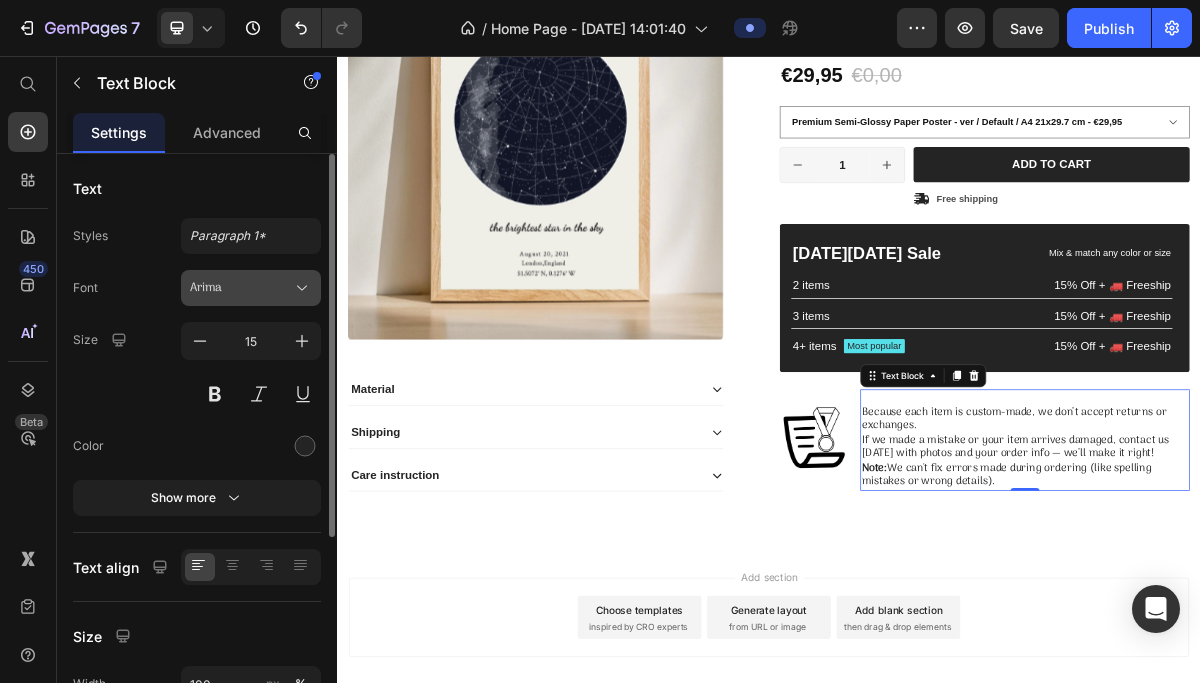 click on "Arima" at bounding box center (241, 288) 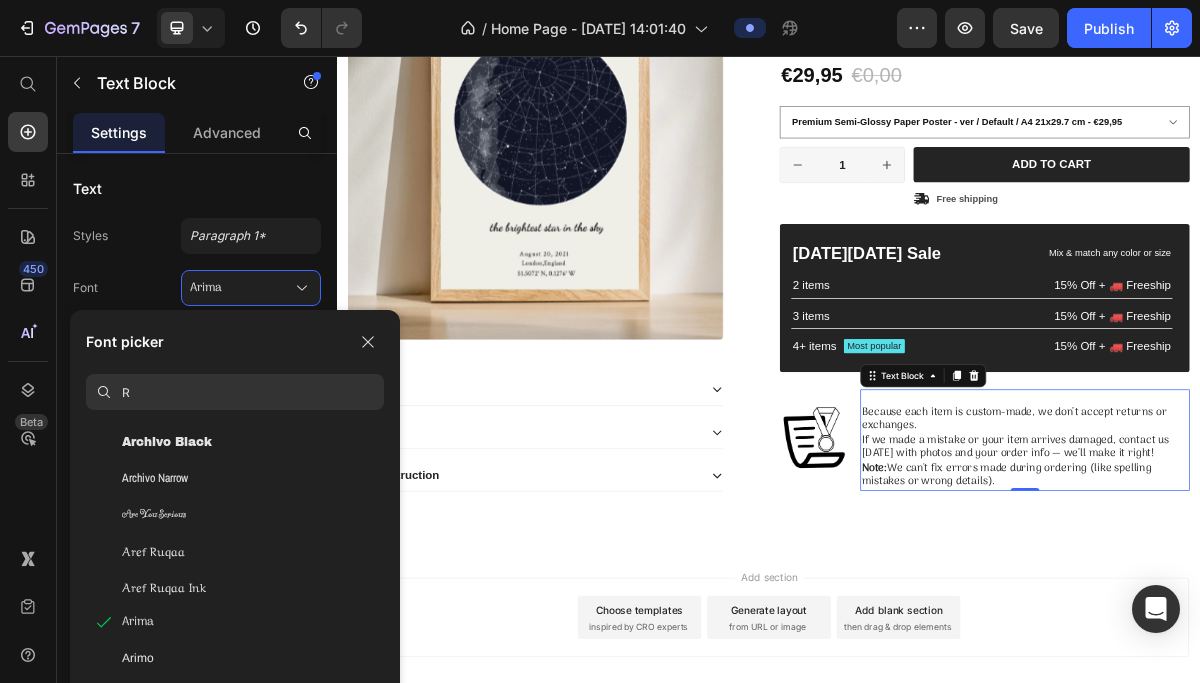 click on "R" at bounding box center [253, 392] 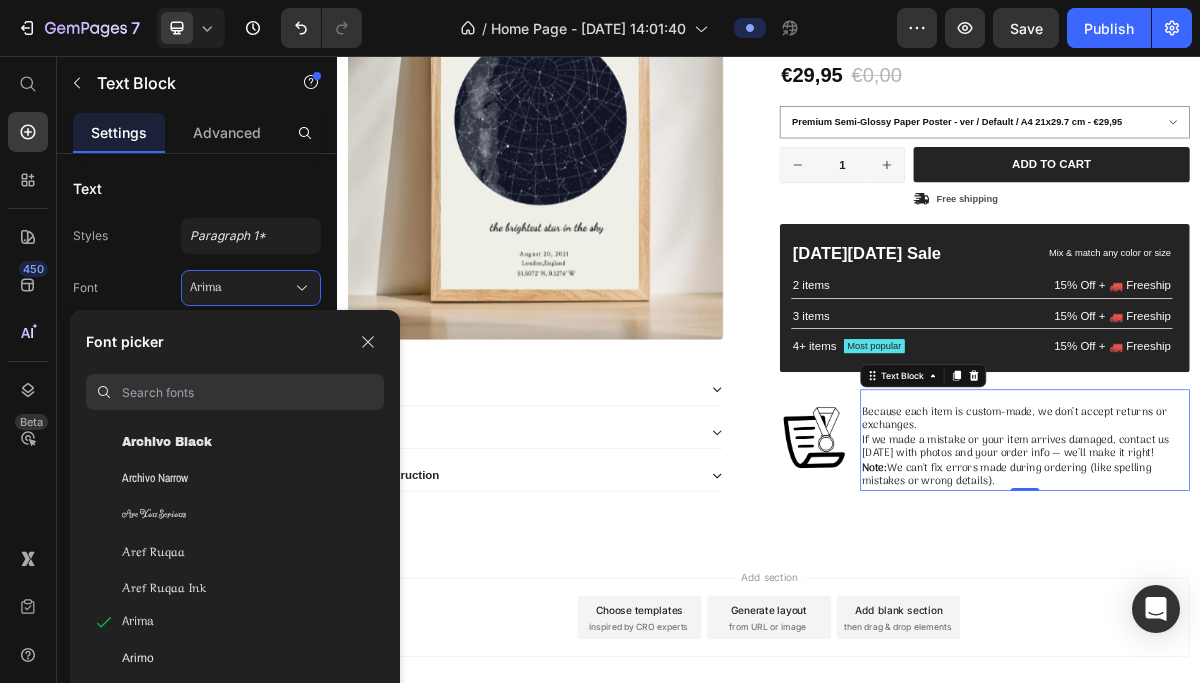 scroll, scrollTop: 0, scrollLeft: 0, axis: both 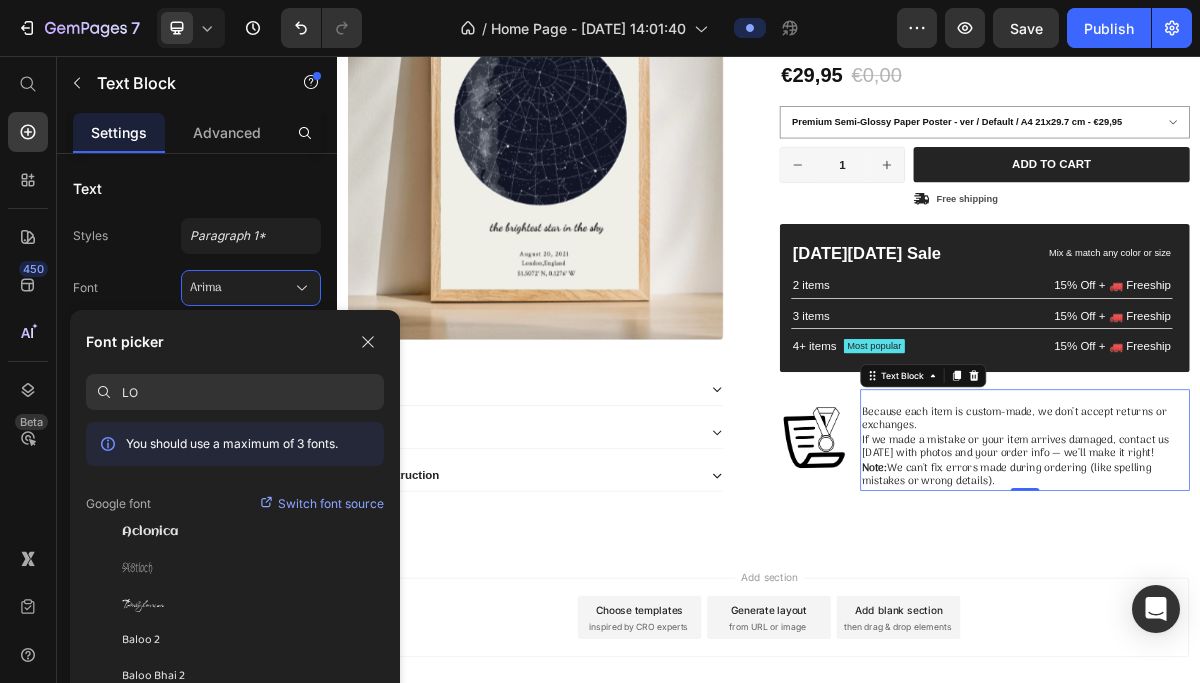 click on "LO" at bounding box center (253, 392) 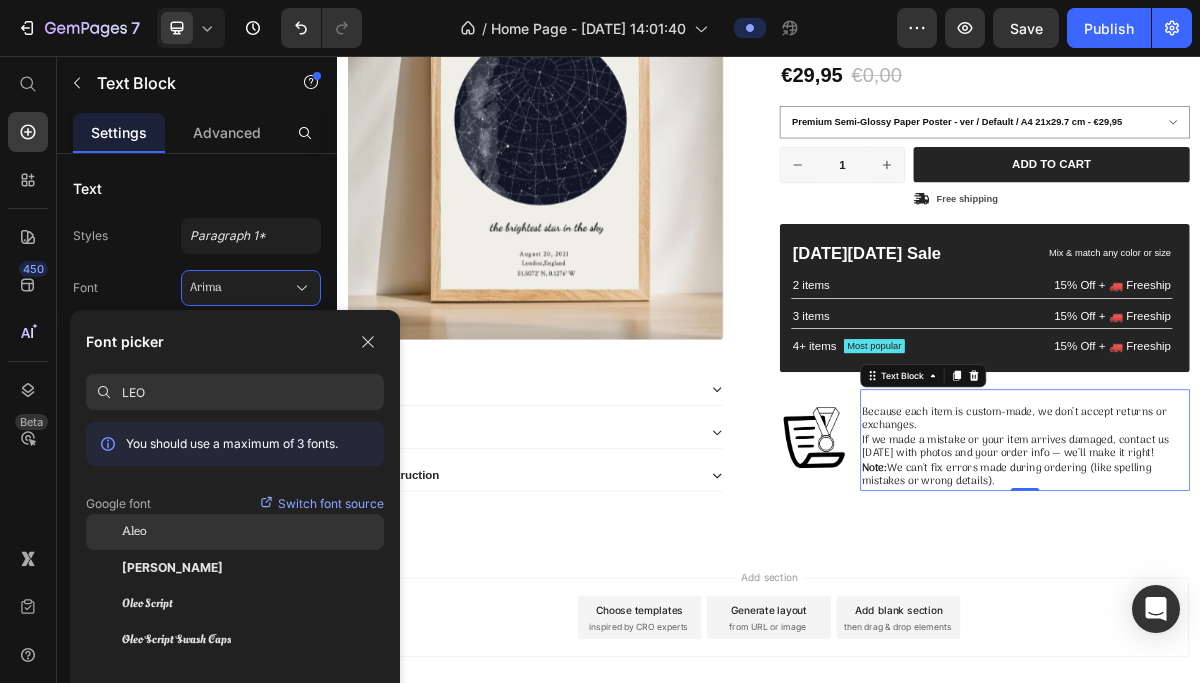 click on "Aleo" at bounding box center (134, 532) 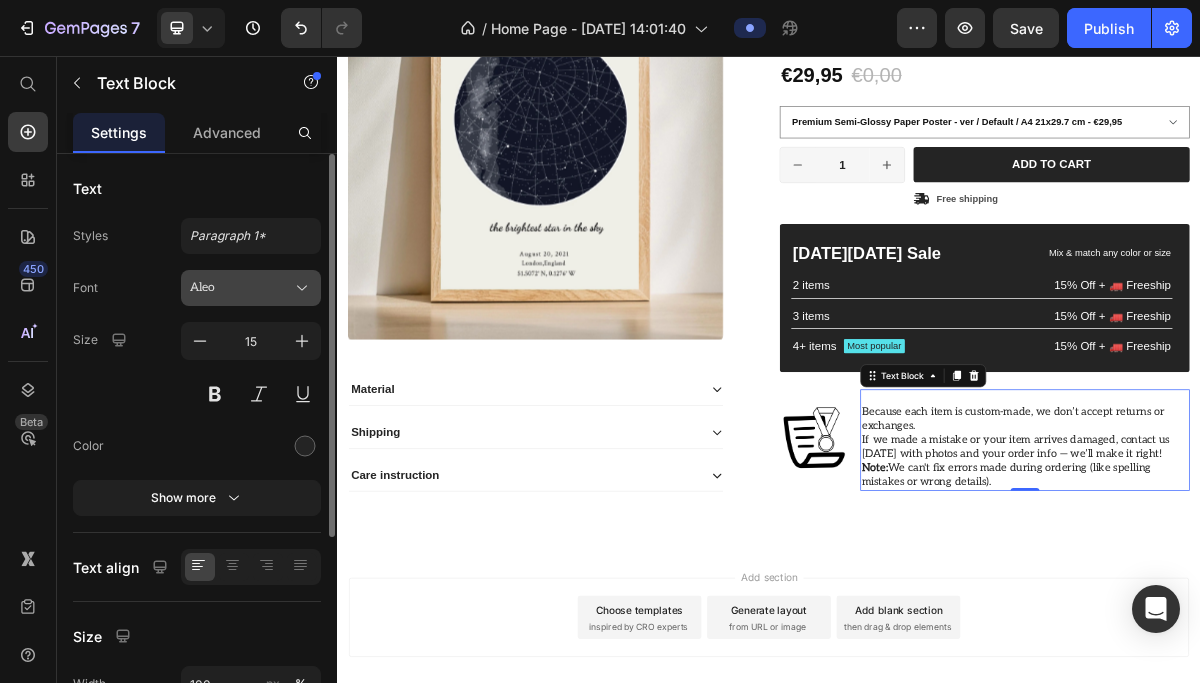 click on "Aleo" at bounding box center (241, 288) 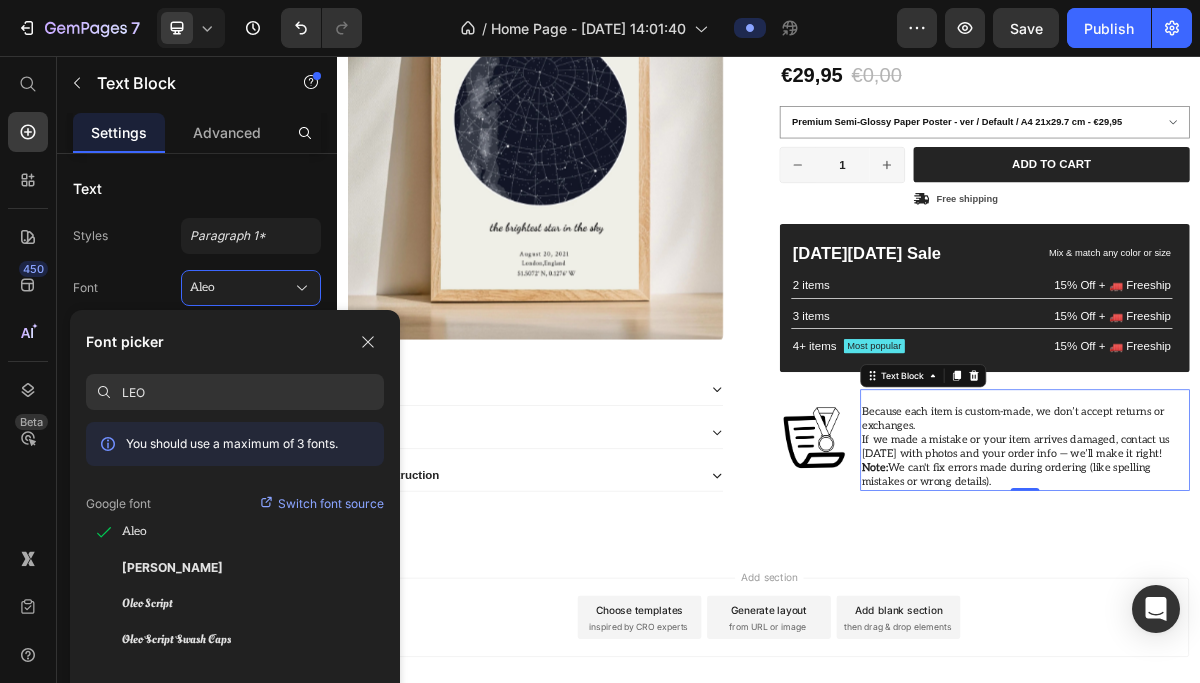 click on "LEO" at bounding box center [253, 392] 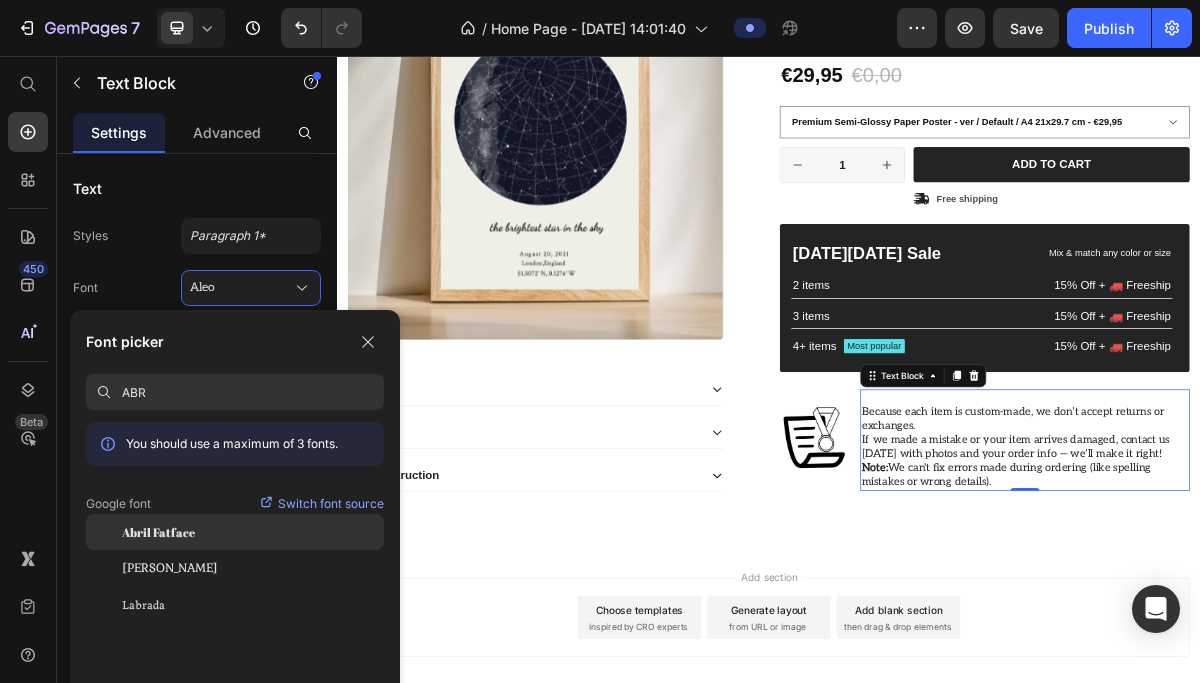 type on "ABR" 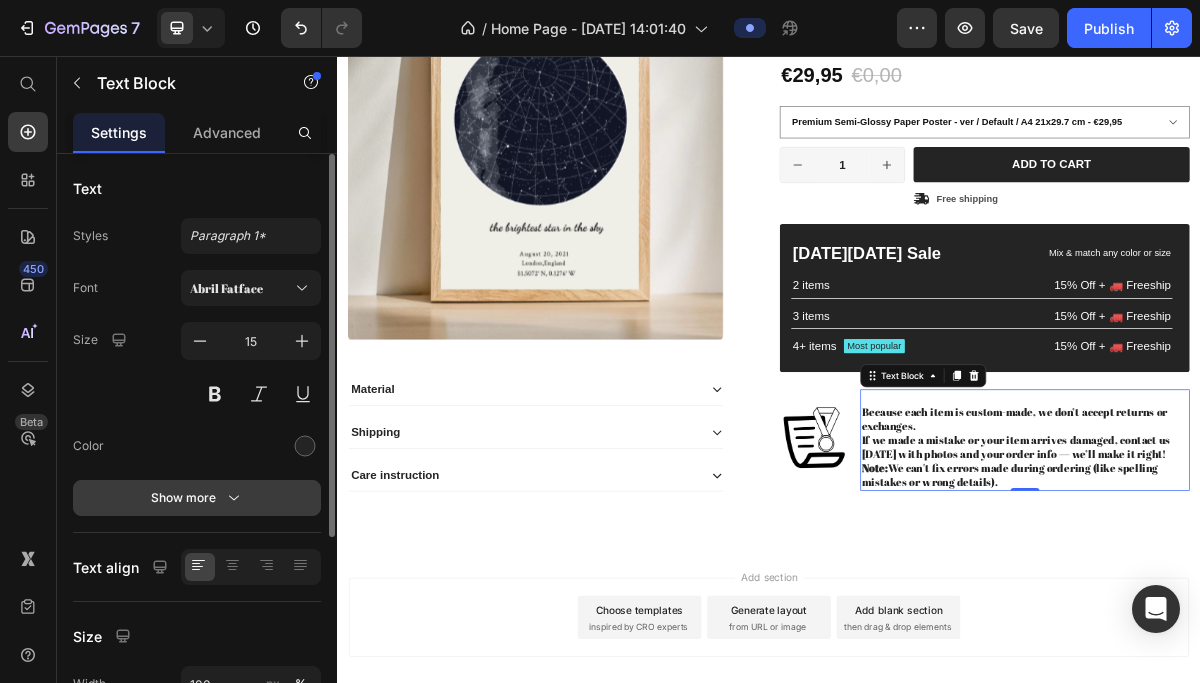click on "Show more" at bounding box center (197, 498) 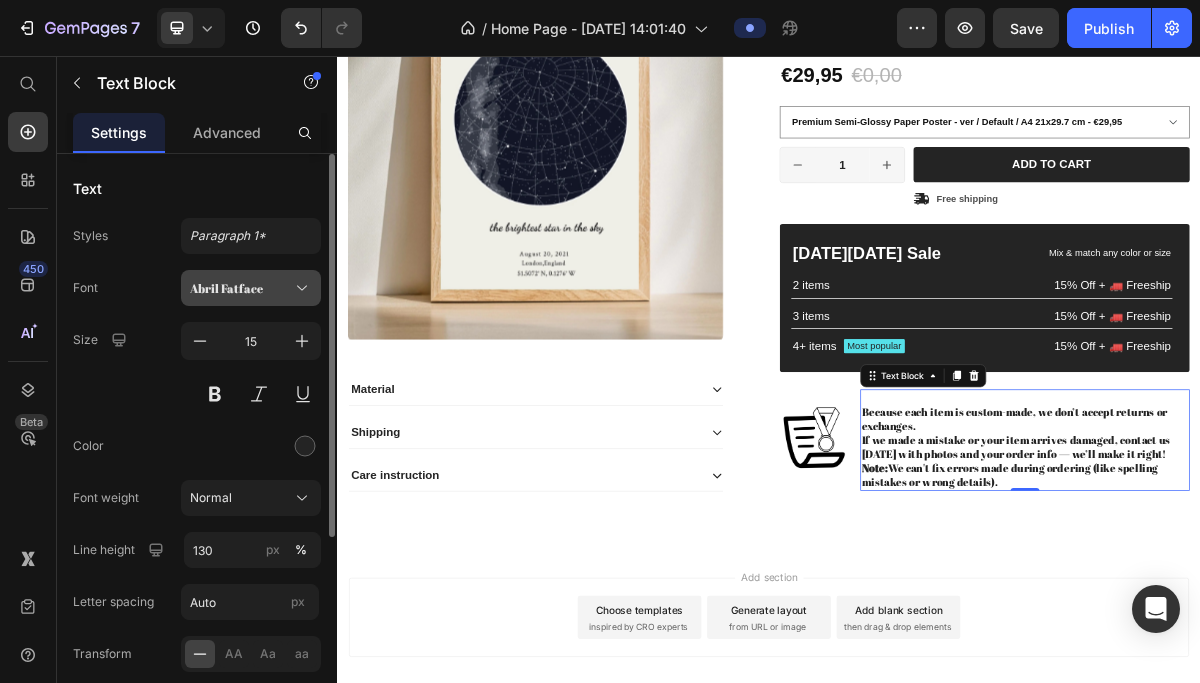 click on "Abril Fatface" at bounding box center (241, 288) 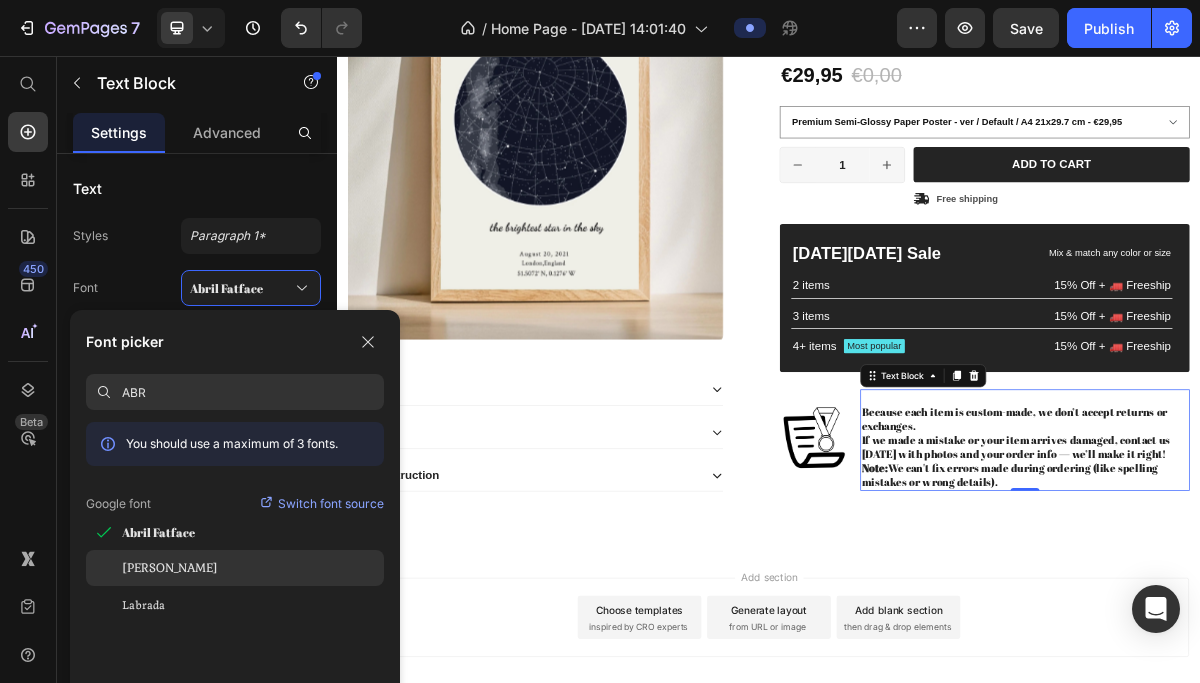 click on "[PERSON_NAME]" 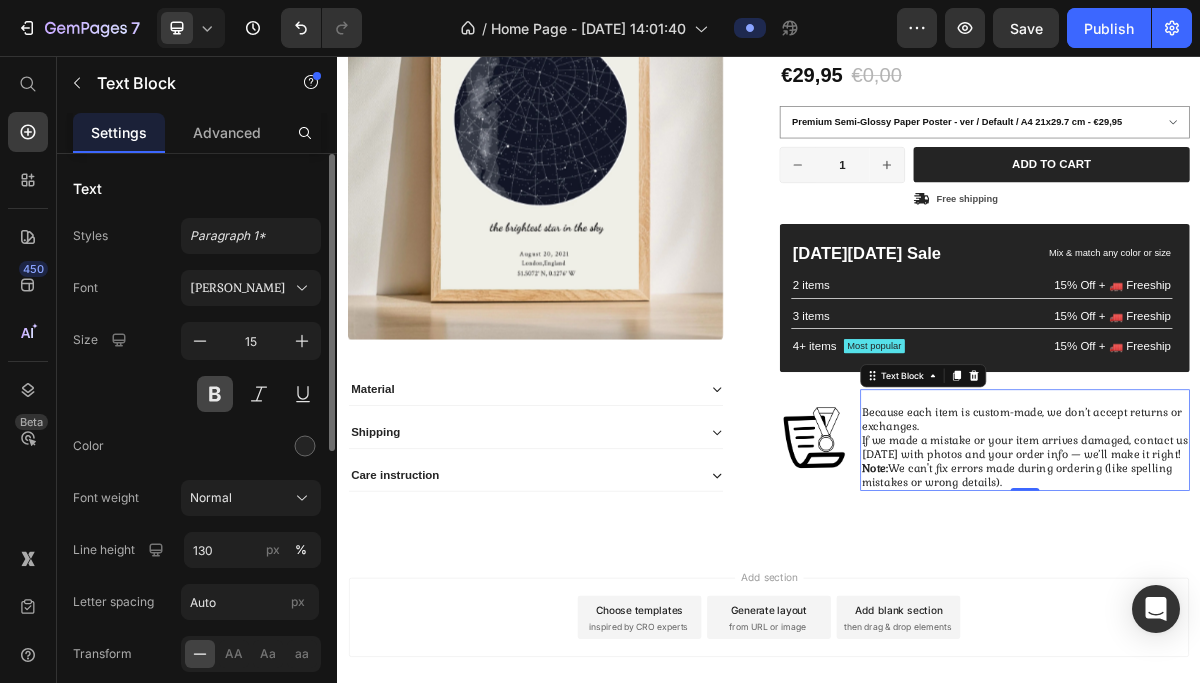 click at bounding box center [215, 394] 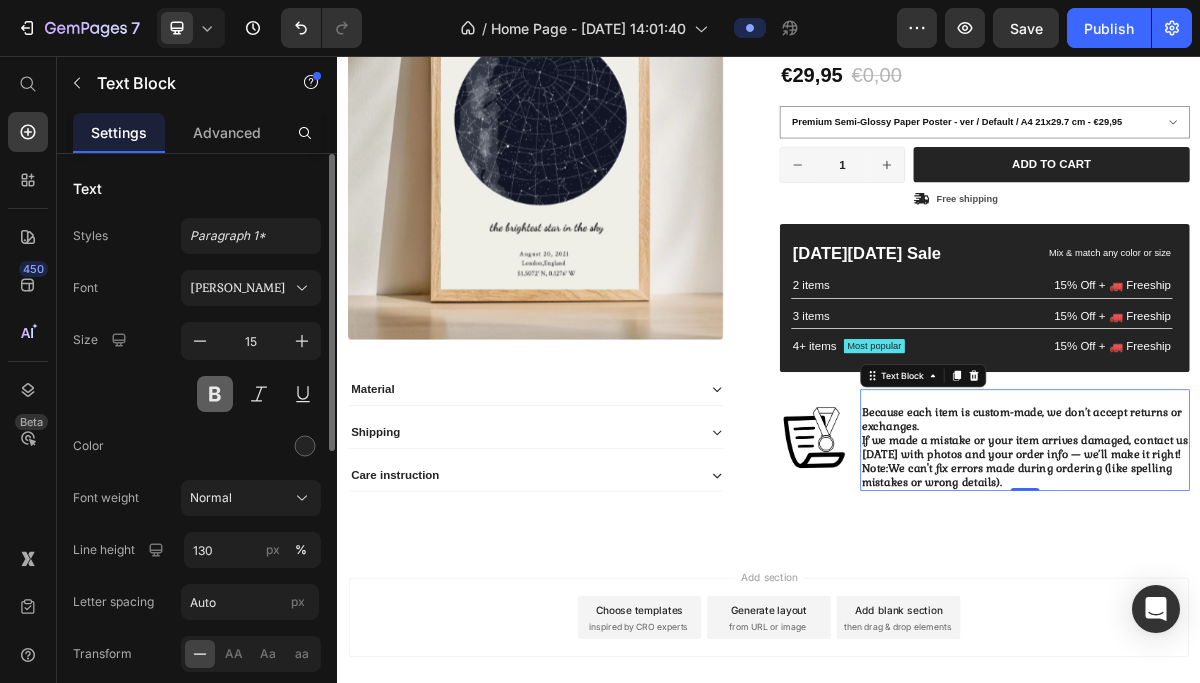 click at bounding box center [215, 394] 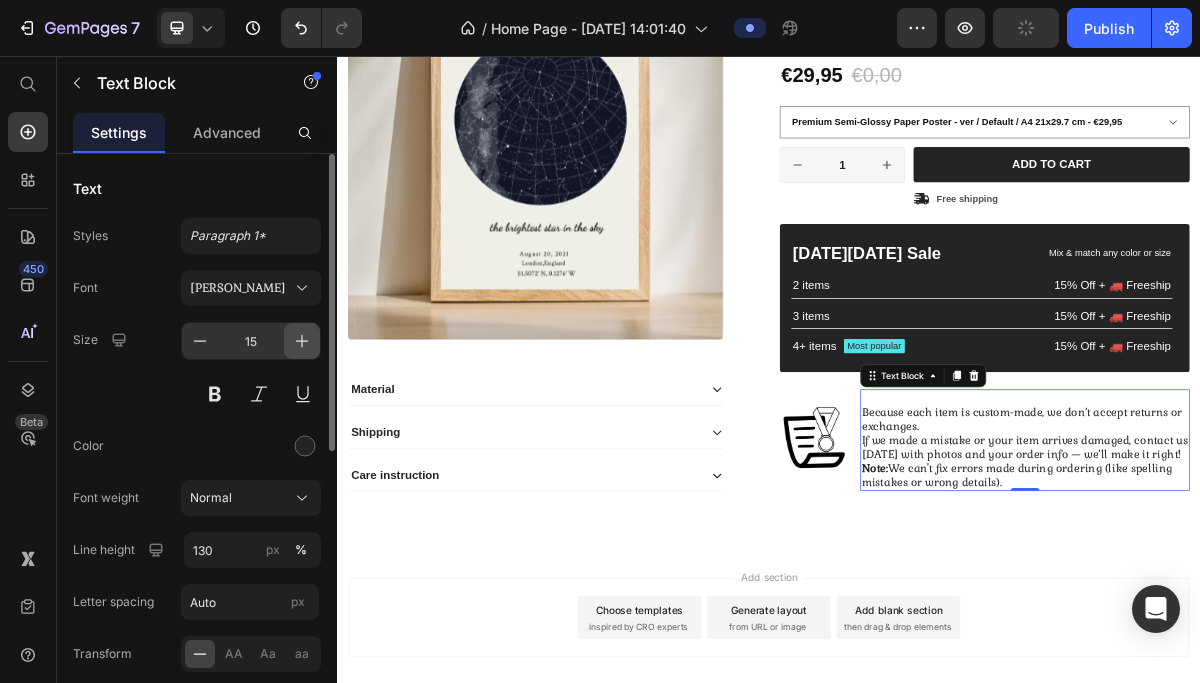 click 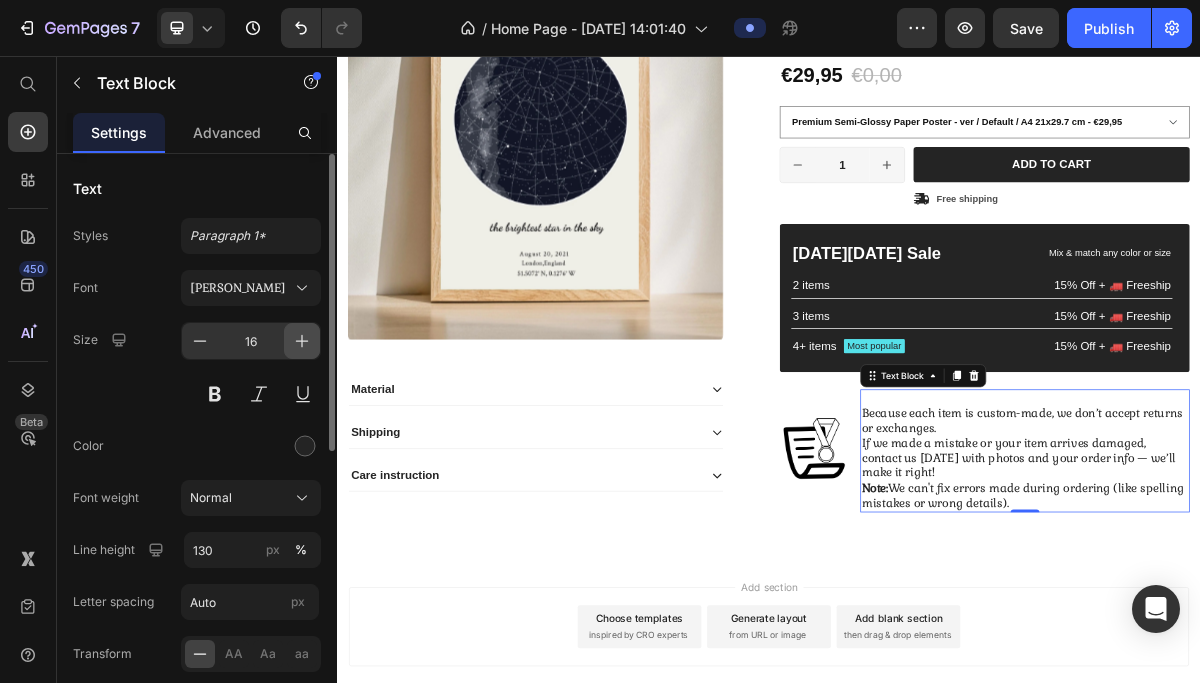 click 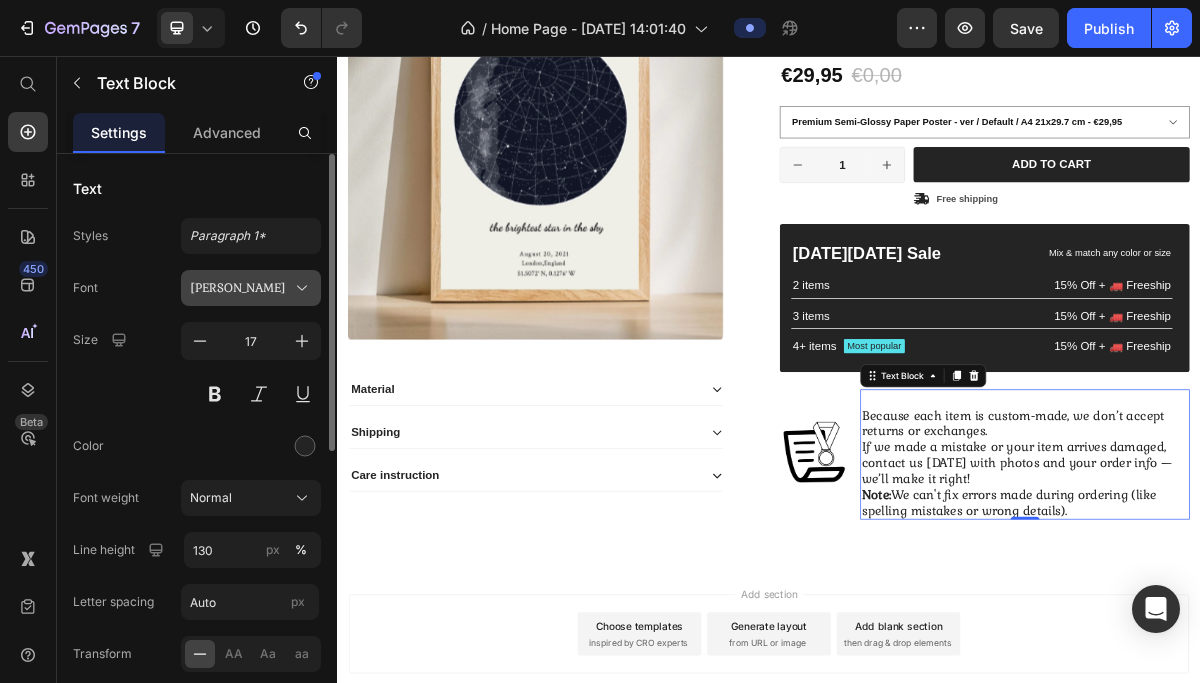 click on "[PERSON_NAME]" at bounding box center (241, 288) 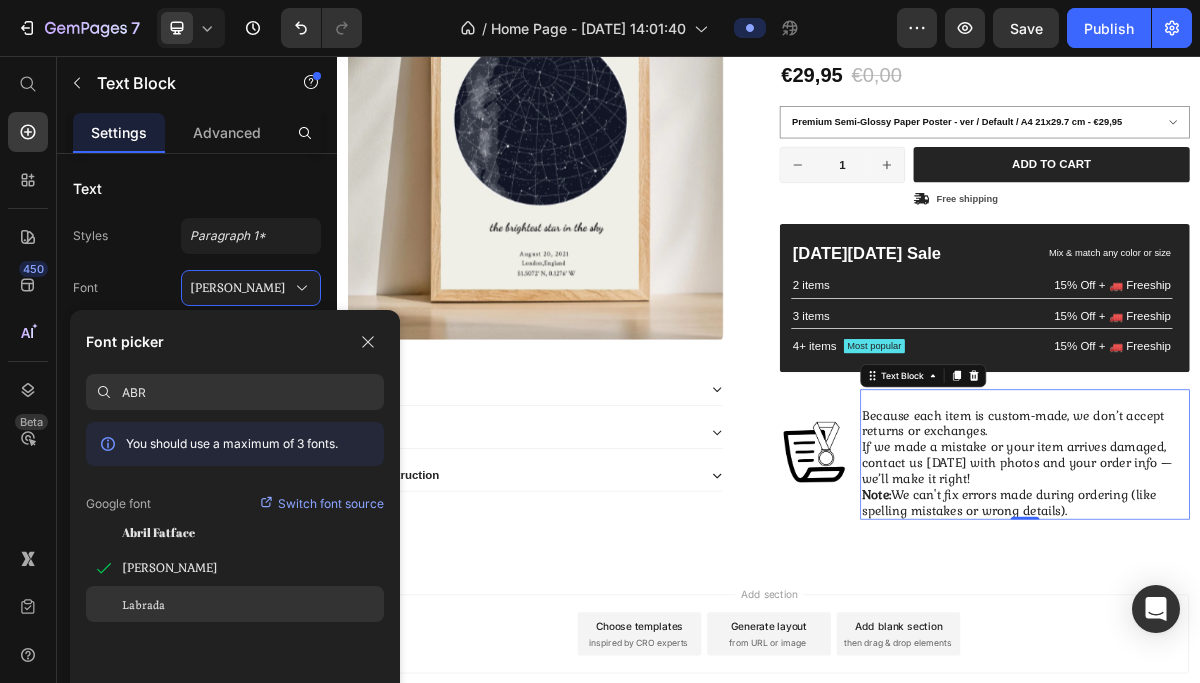 click on "Labrada" 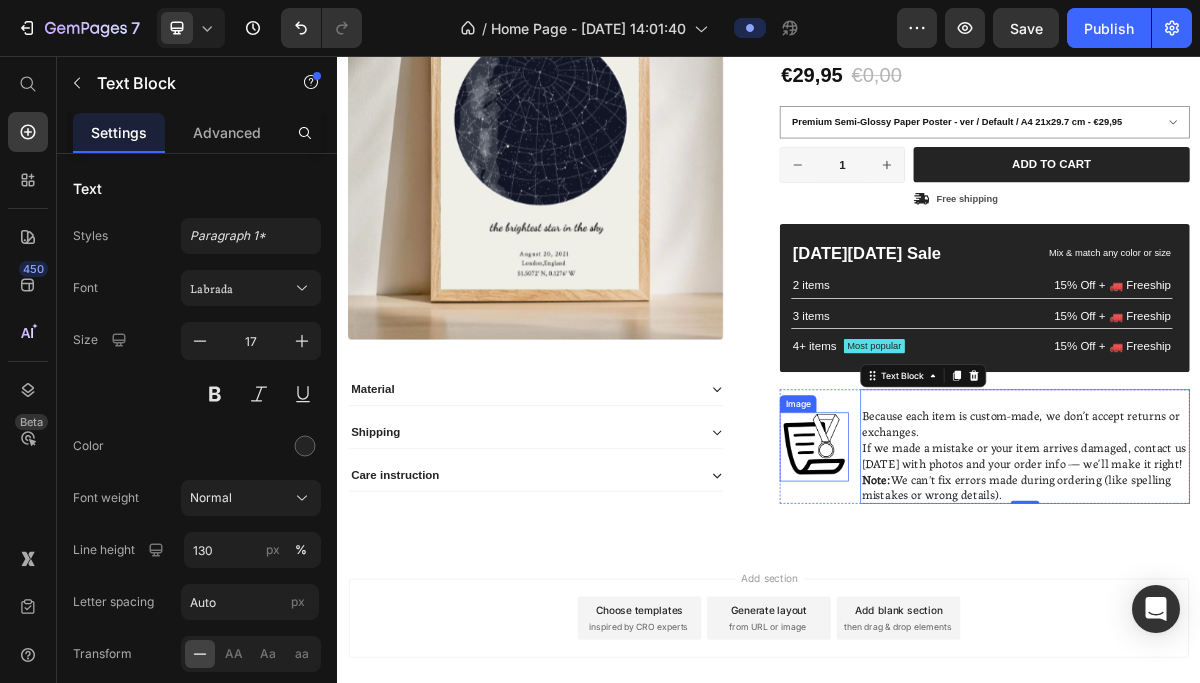 click at bounding box center [1000, 599] 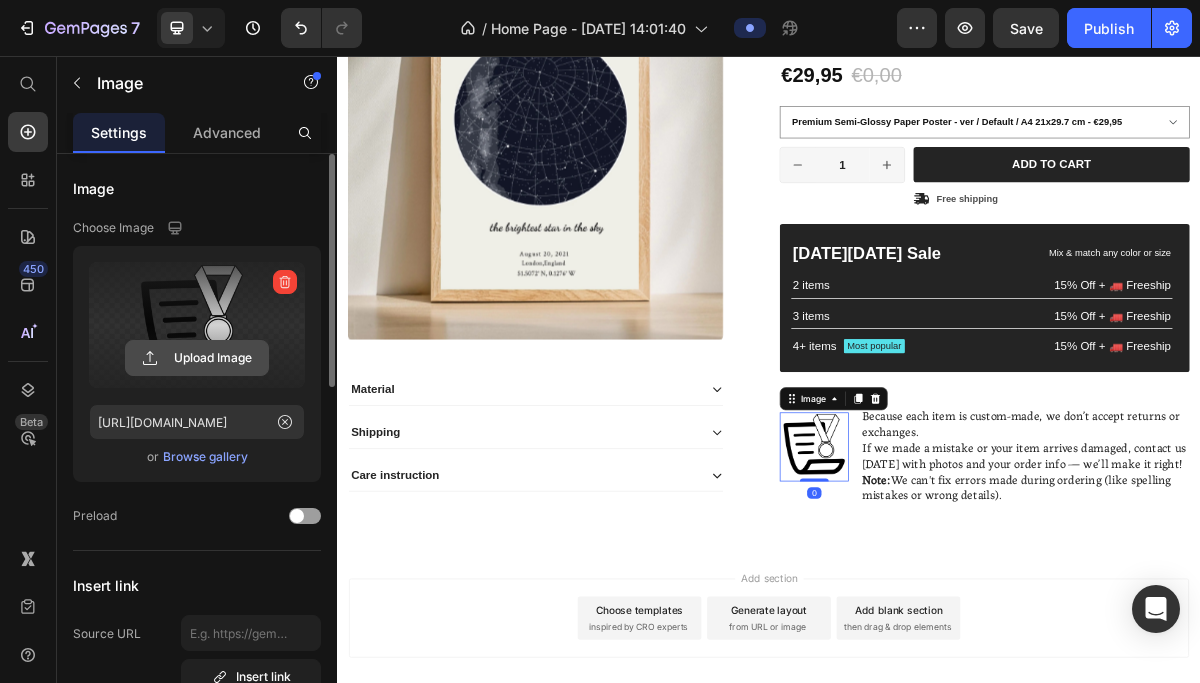 click 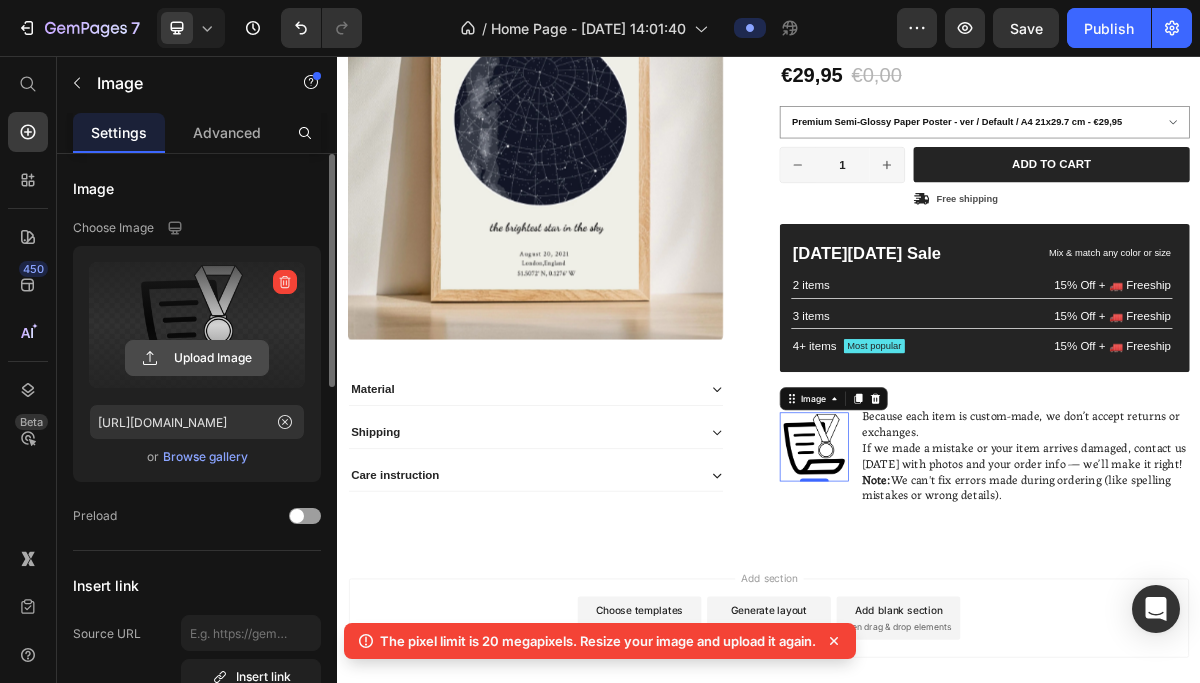click 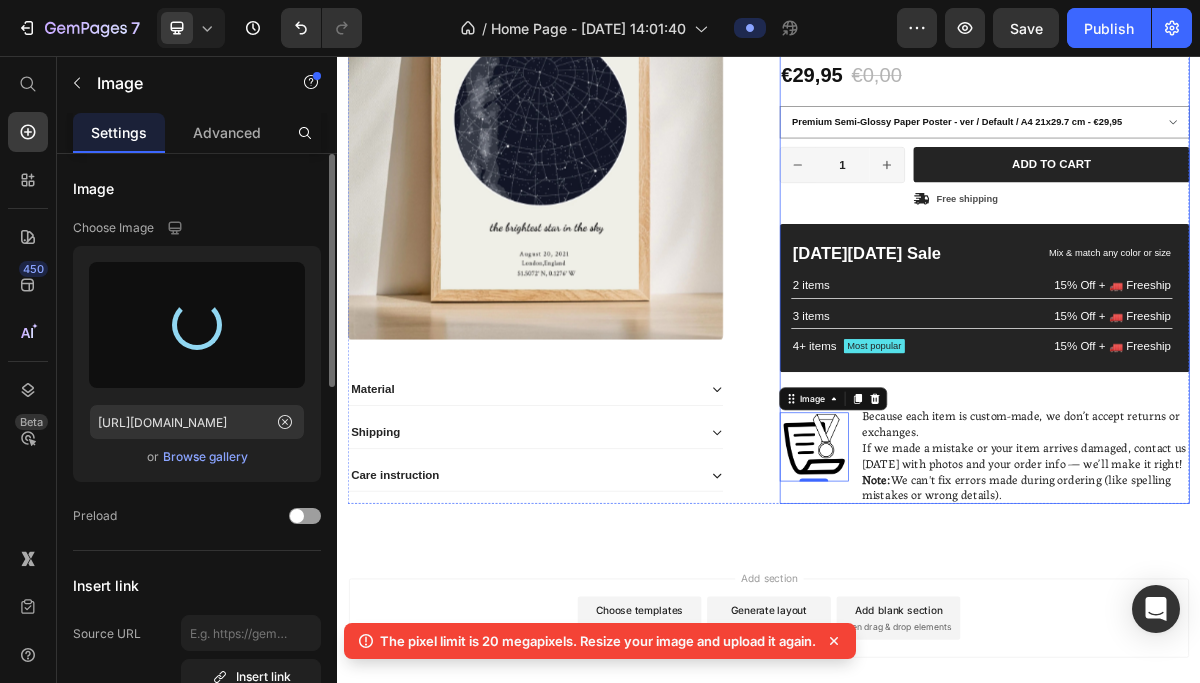 type on "[URL][DOMAIN_NAME]" 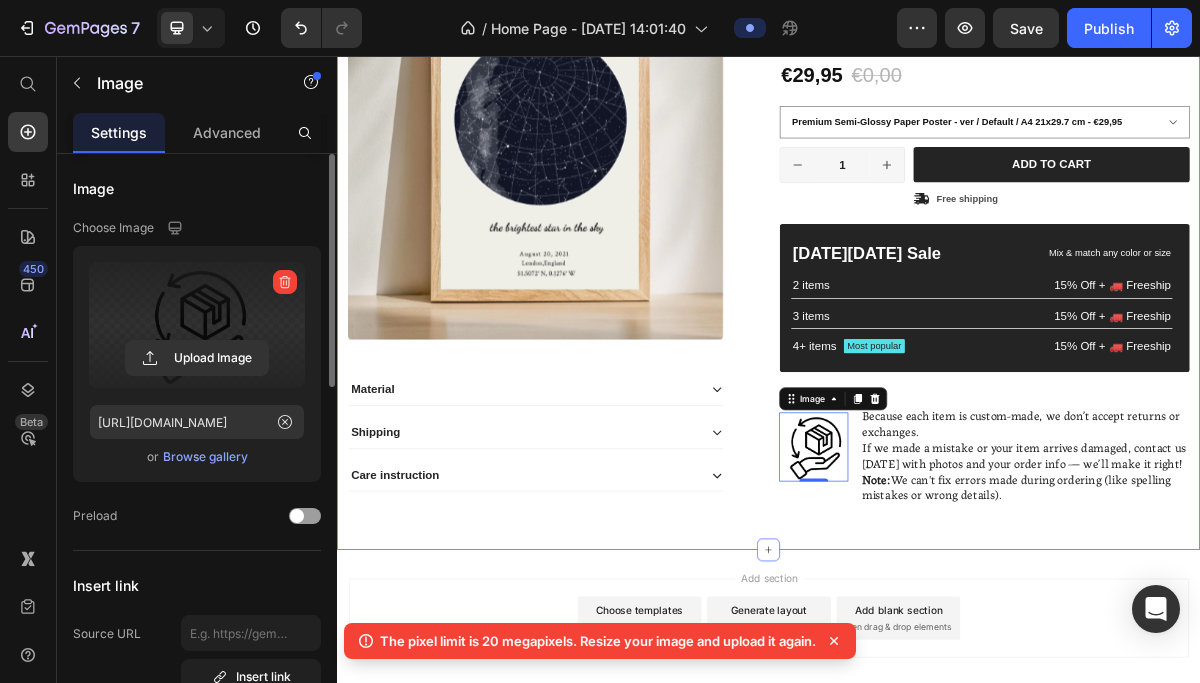 click on "Product Images
Material
Shipping
Care instruction Accordion Icon Icon Icon Icon Icon Icon List 2,500+ Verified Reviews! Text Block Row 0% off Product Badge Star map poster Product Title Icon Icon Icon Icon Icon Icon List 2,500+ Verified Reviews! Text Block Row €29,95 Product Price €0,00 Product Price 0% off Product Badge Row Premium Semi-Glossy Paper Poster  - ver / Default / A4 21x29.7 cm - €29,95  Premium Semi-Glossy Paper Poster  - ver / Default / 30x40 cm - €35,95  Premium Semi-Glossy Paper Poster  - ver / Default / 50x70 cm - €39,95  Premium Semi-Glossy Paper Poster  - ver / Default / 70x100 cm - €45,95  Product Variants & Swatches Premium Semi-Glossy Paper Poster  - ver Premium Semi-Glossy Paper Poster  - ver Premium Semi-Glossy Paper Poster  - ver Default A4 21x29.7 cm 30x40 cm 50x70 cm 70x100 cm Product Variants & Swatches 1 Product Quantity Row Add to cart Add to Cart
Icon  Free shipping Text Block Row Row [DATE][DATE] Sale Text Block" at bounding box center (937, 295) 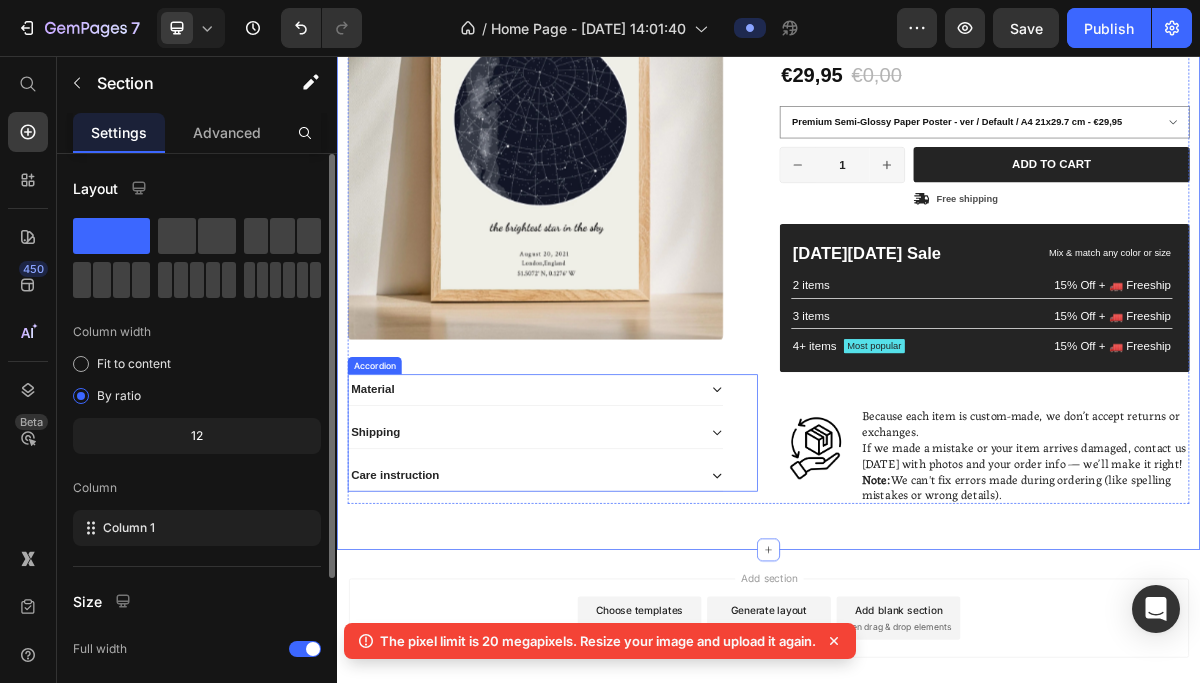 click 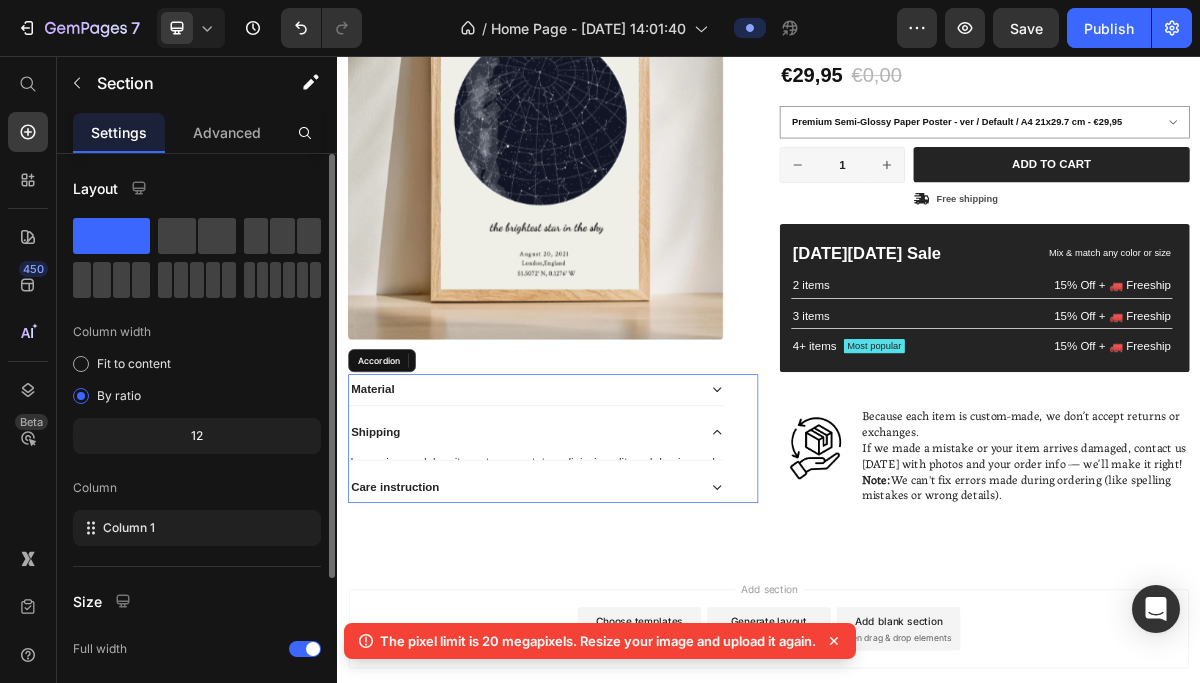 click 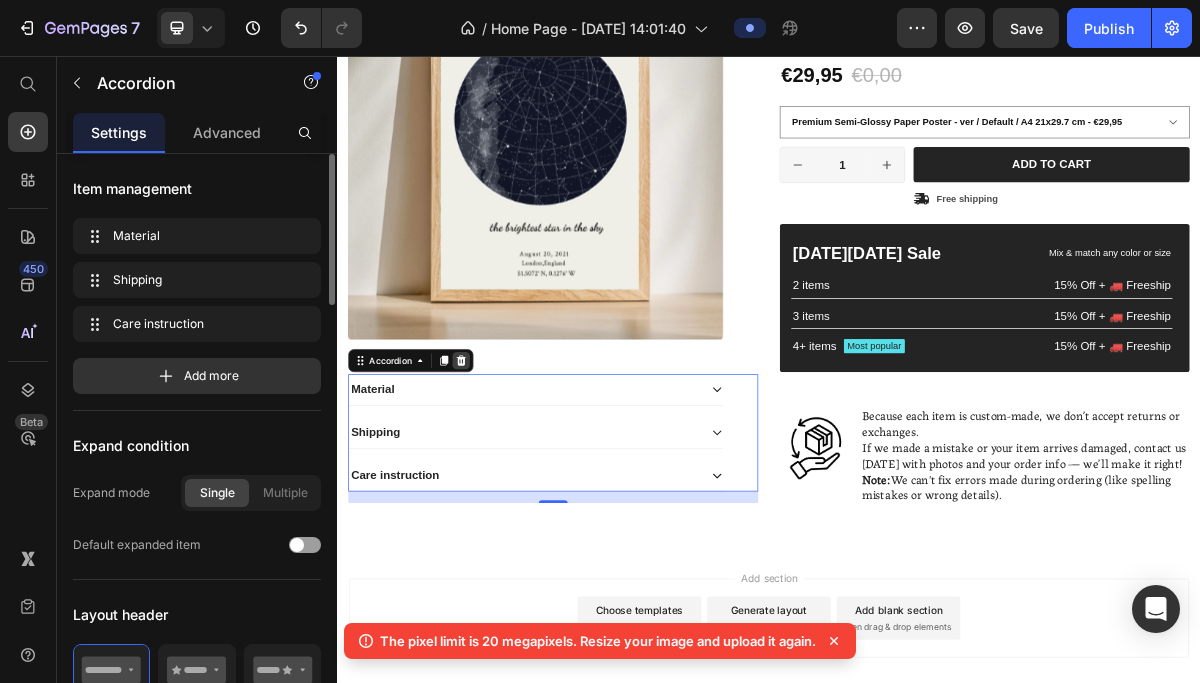 click 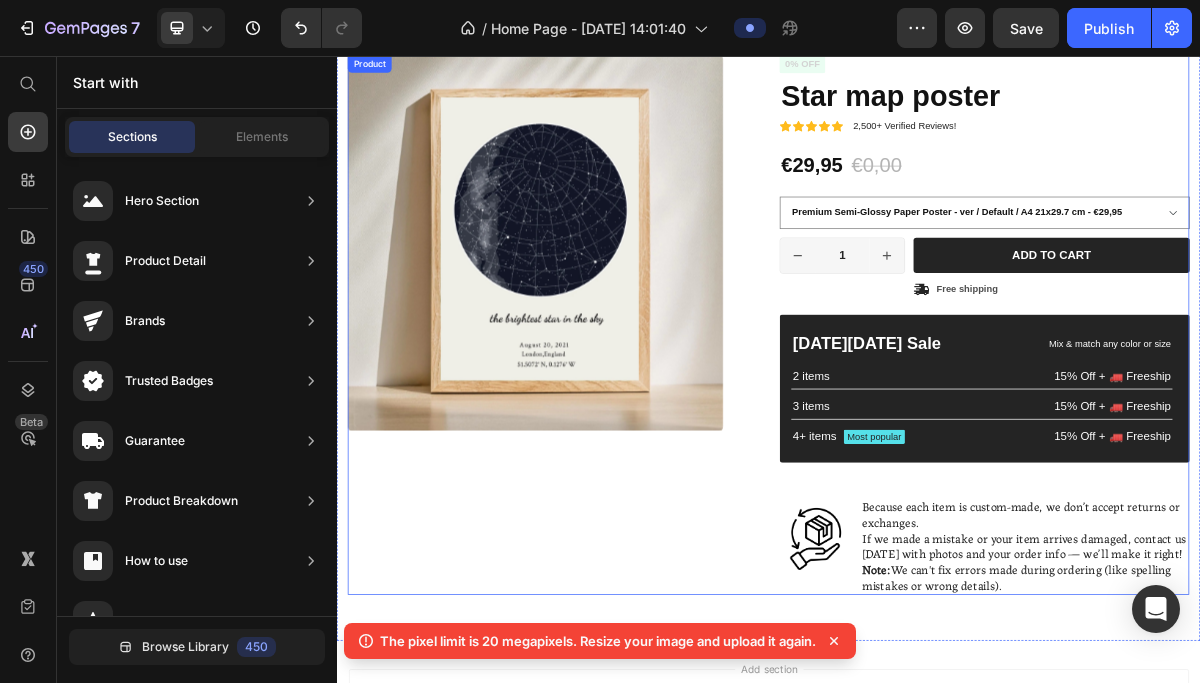 scroll, scrollTop: 567, scrollLeft: 0, axis: vertical 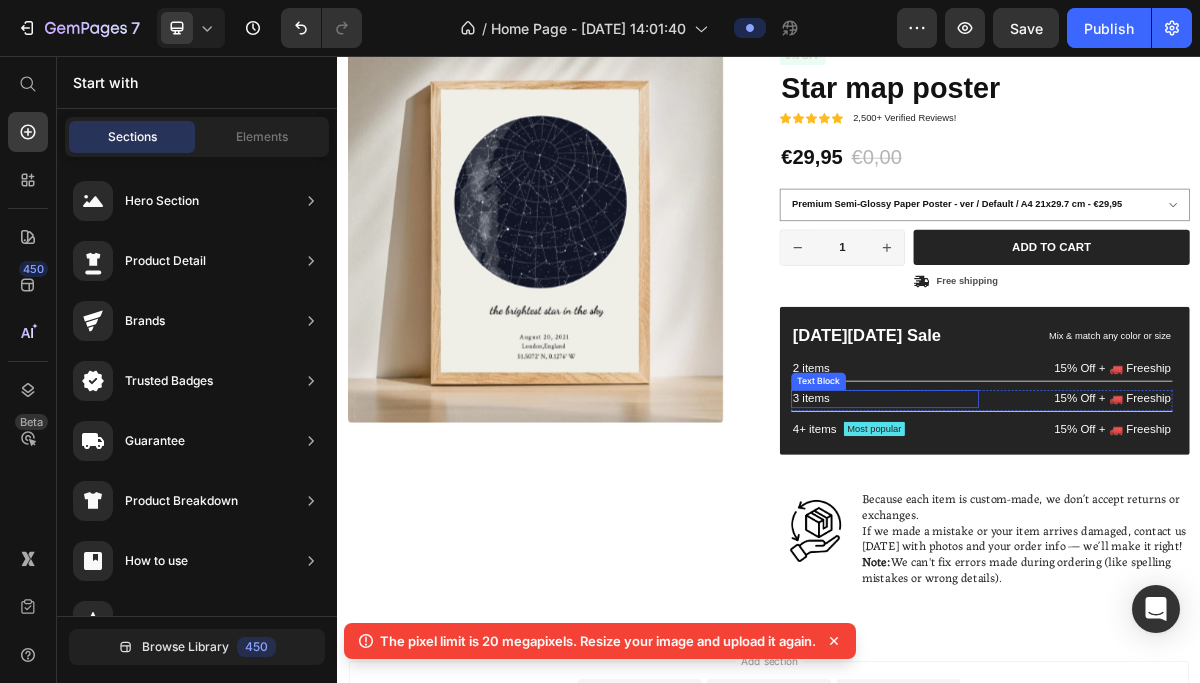 click on "3 items" at bounding box center (1098, 532) 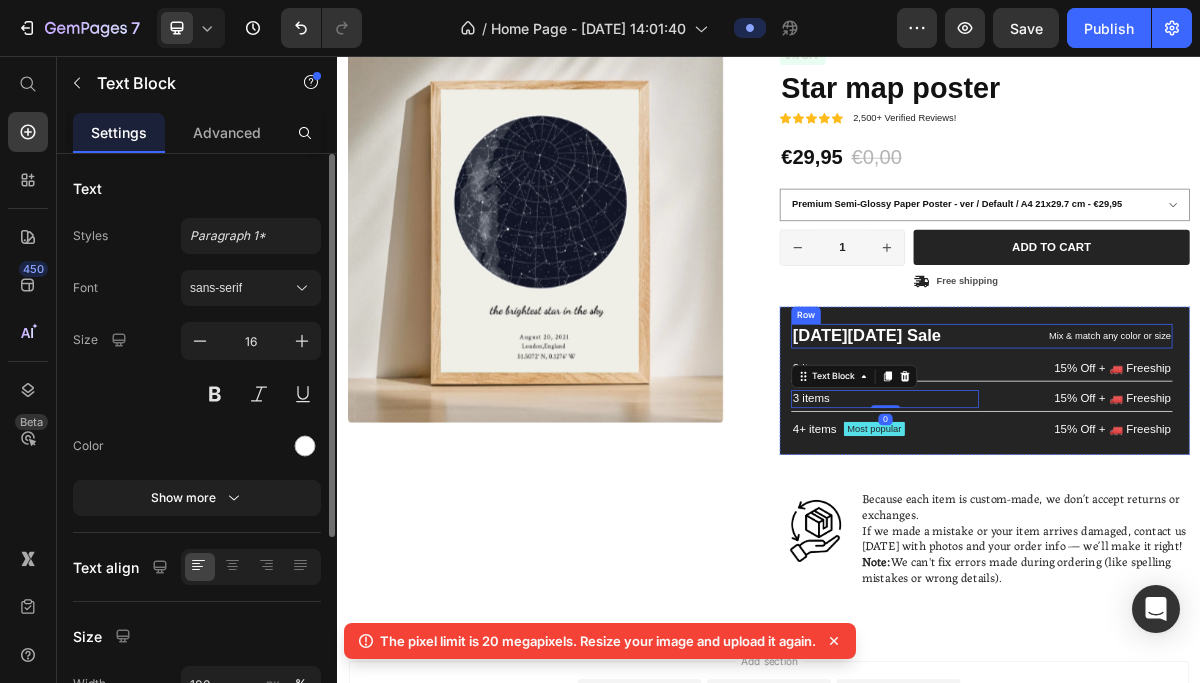 click on "Mix & match any color or size Text Block" at bounding box center (1367, 445) 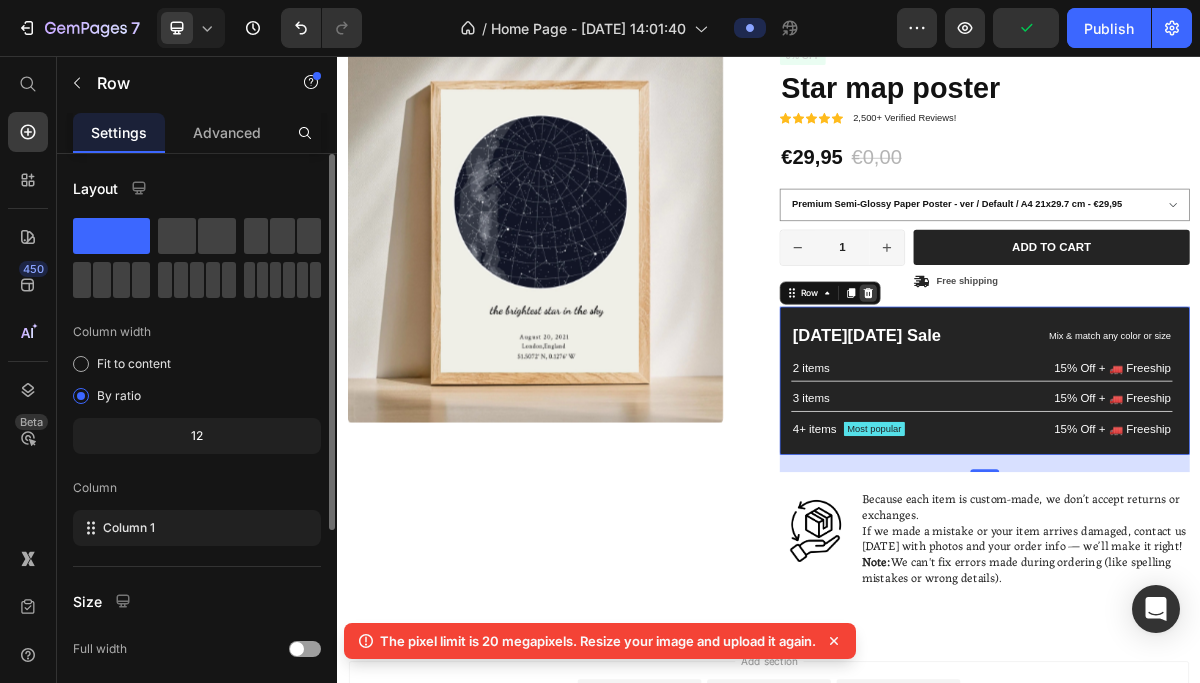 click 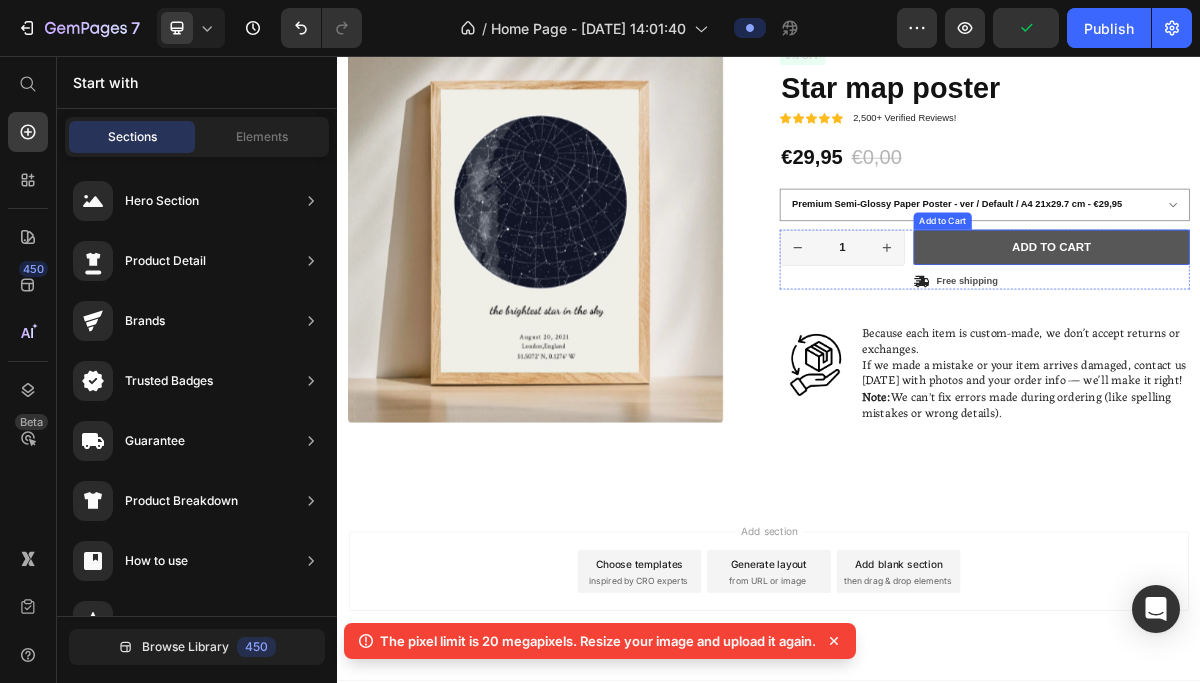 click on "Add to cart" at bounding box center [1330, 321] 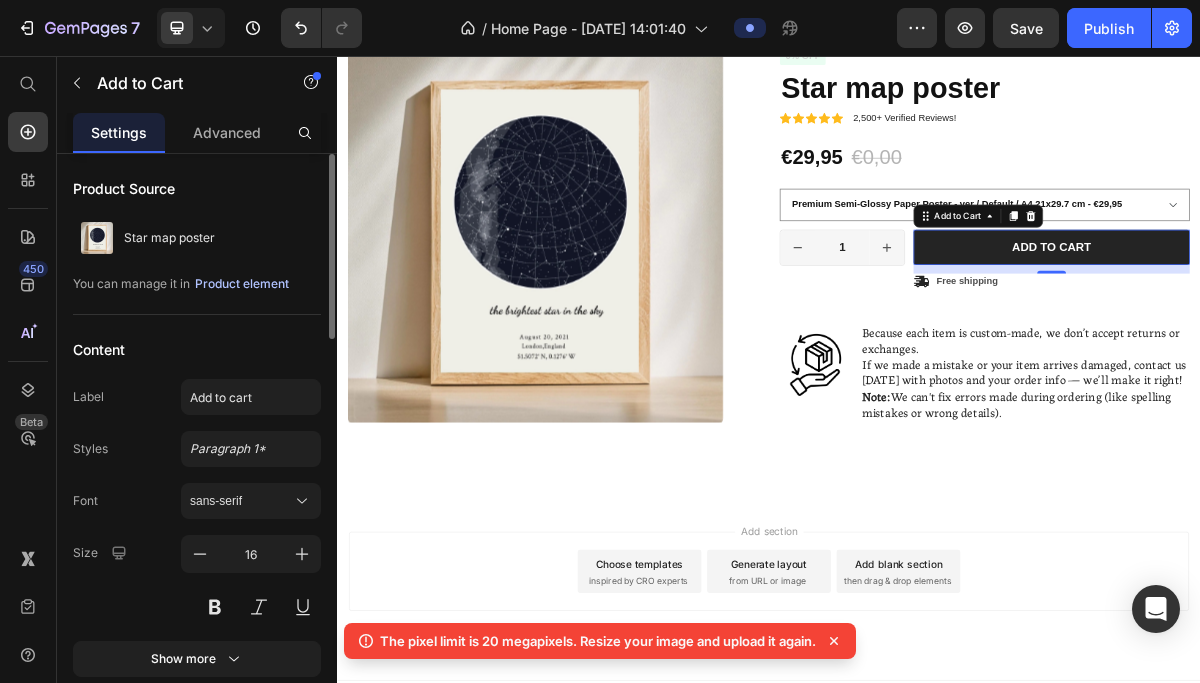 click on "Product element" at bounding box center [242, 284] 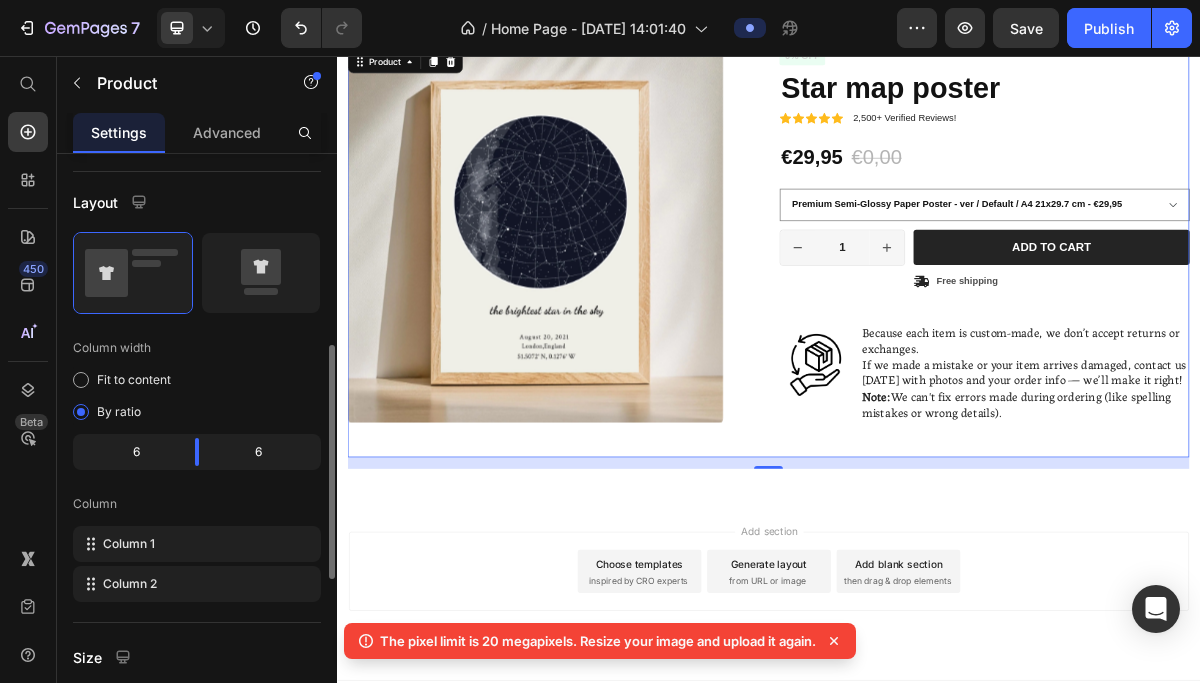 scroll, scrollTop: 463, scrollLeft: 0, axis: vertical 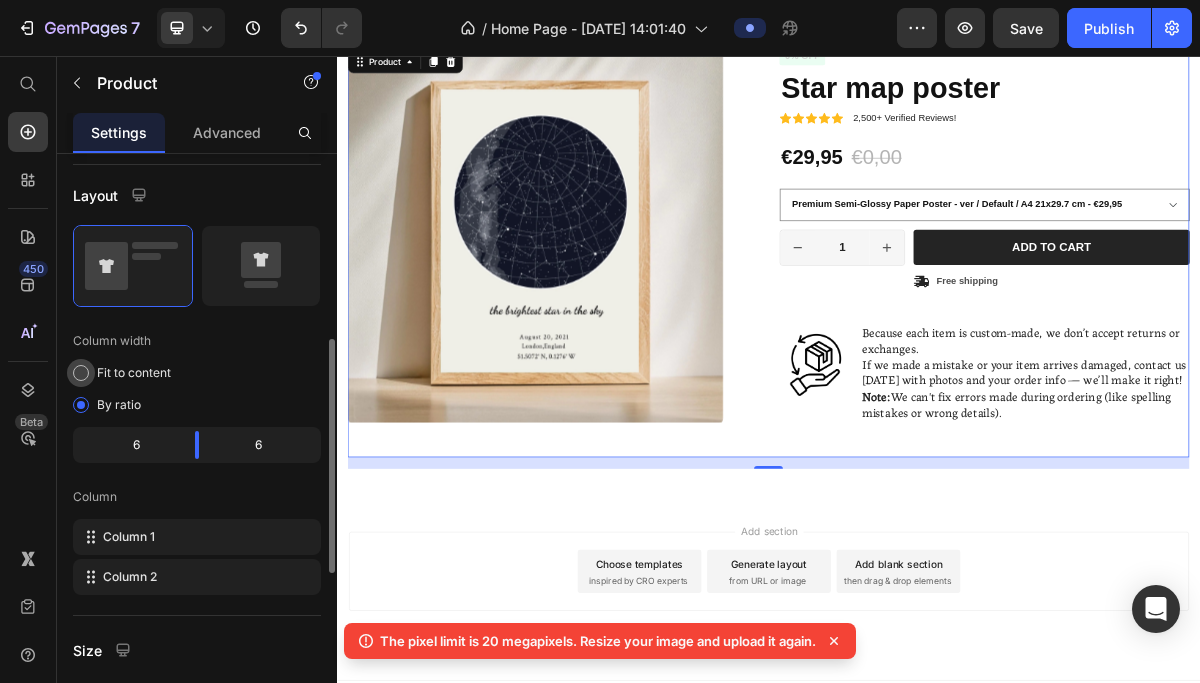 click at bounding box center (81, 373) 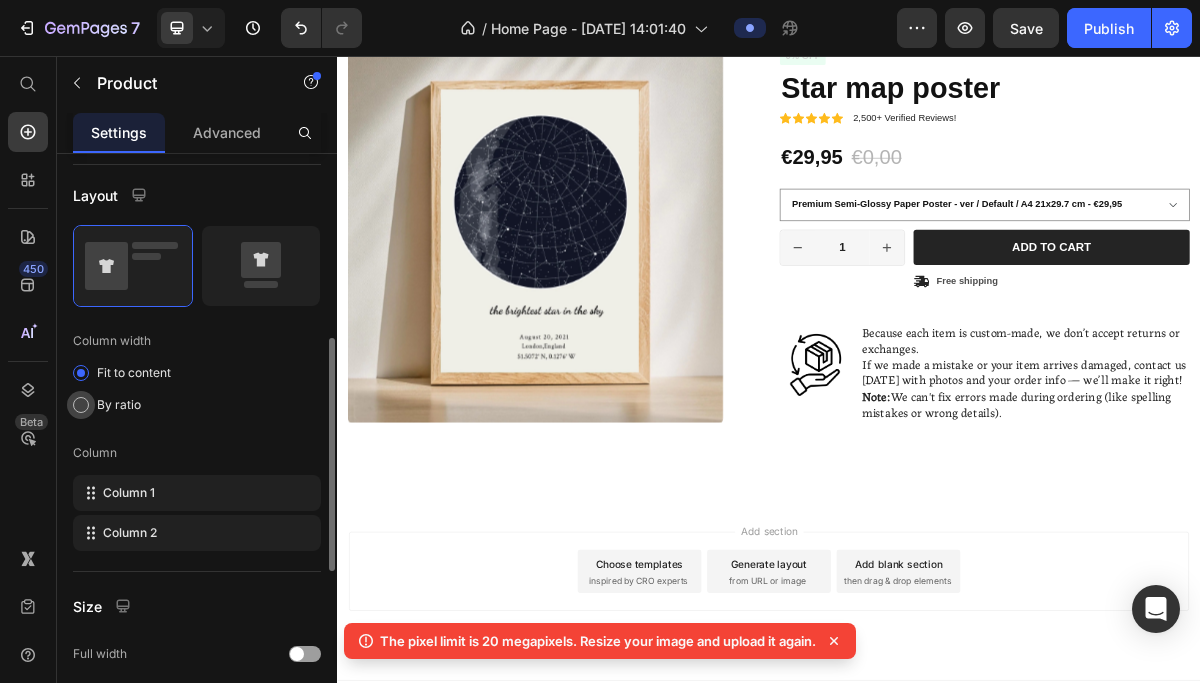 click at bounding box center [81, 405] 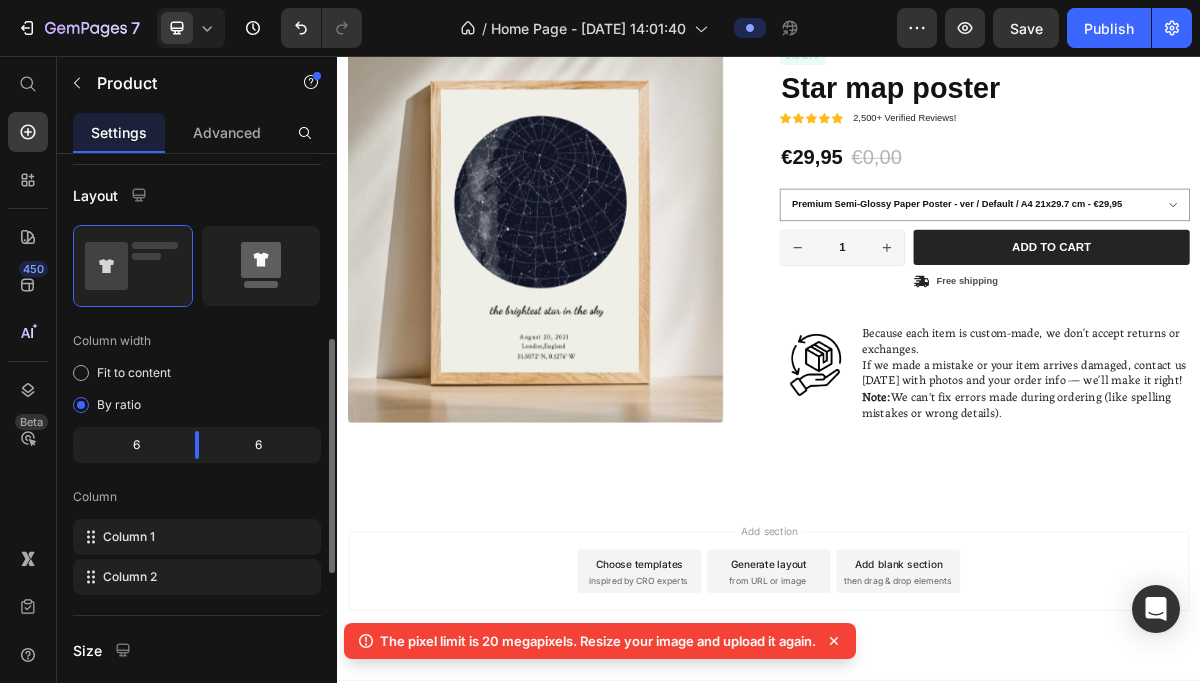 click 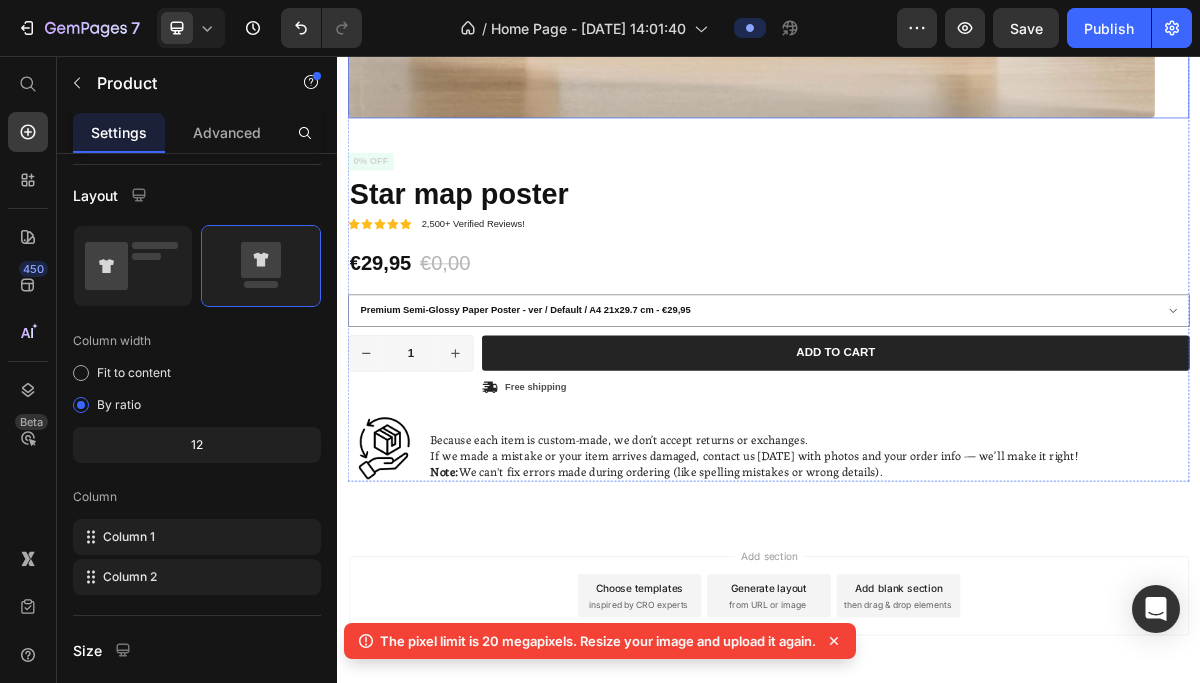scroll, scrollTop: 1661, scrollLeft: 0, axis: vertical 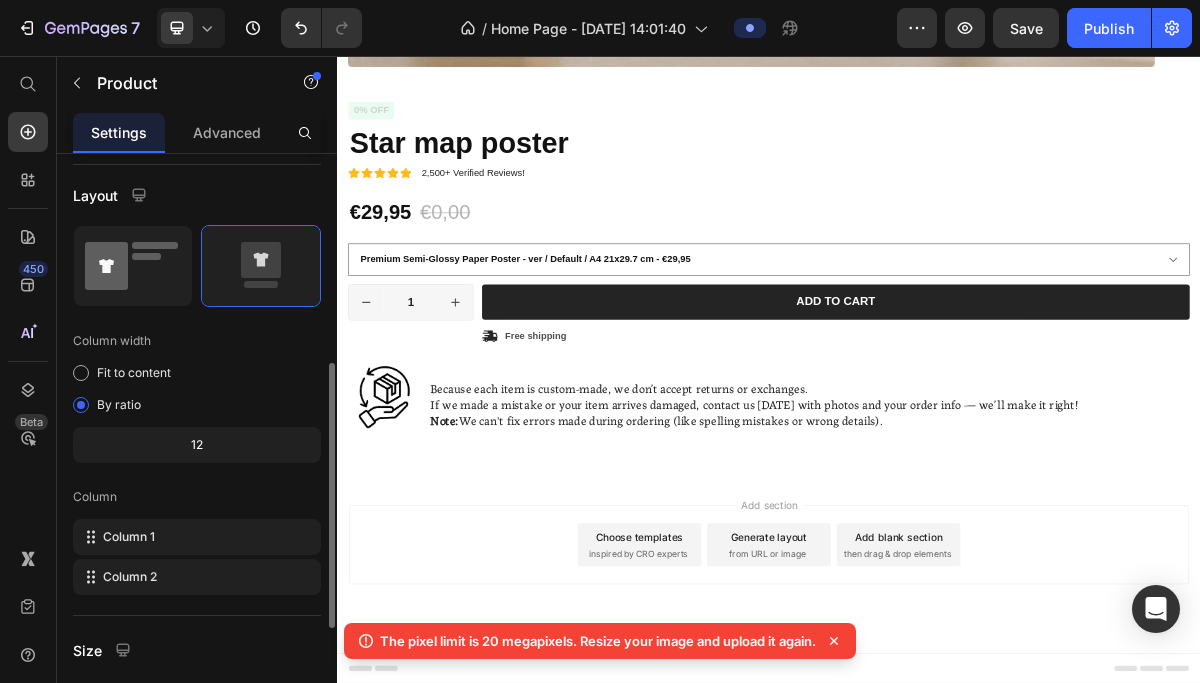 click 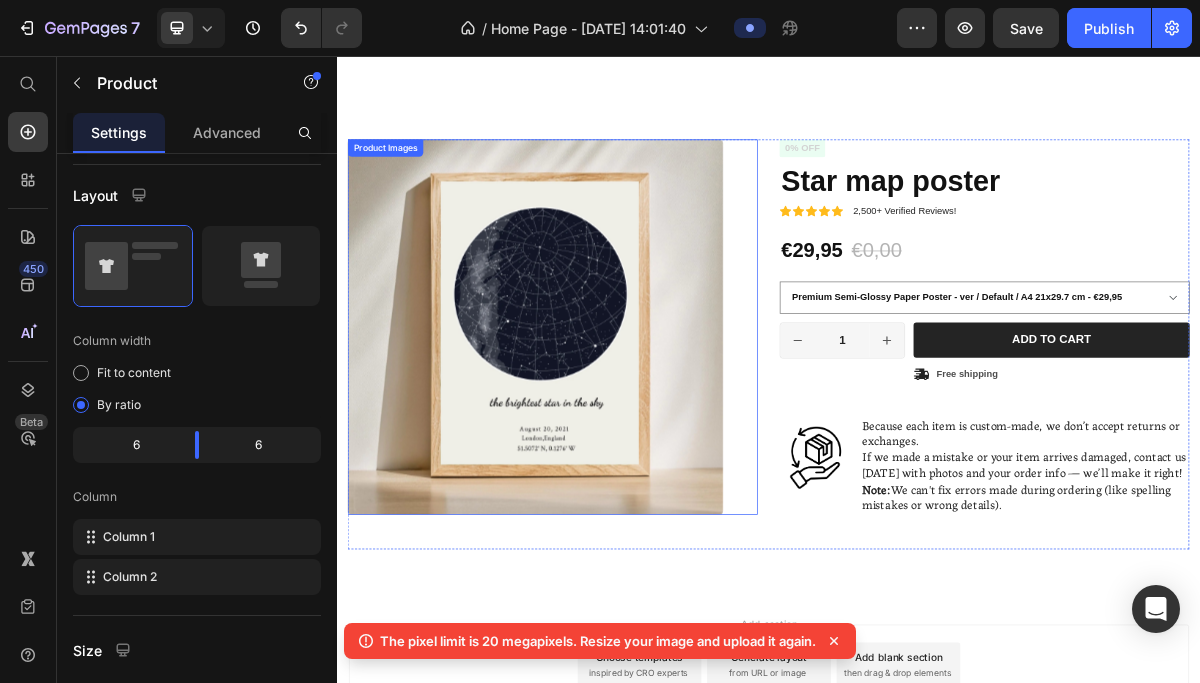 scroll, scrollTop: 437, scrollLeft: 0, axis: vertical 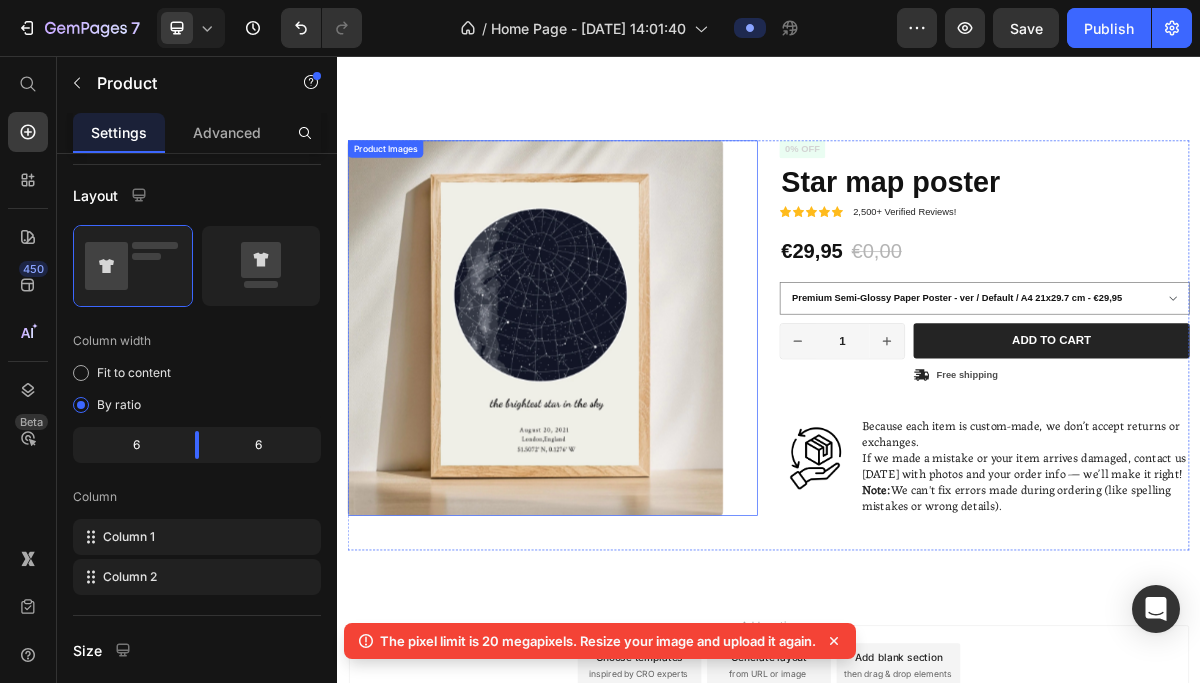 click at bounding box center (613, 434) 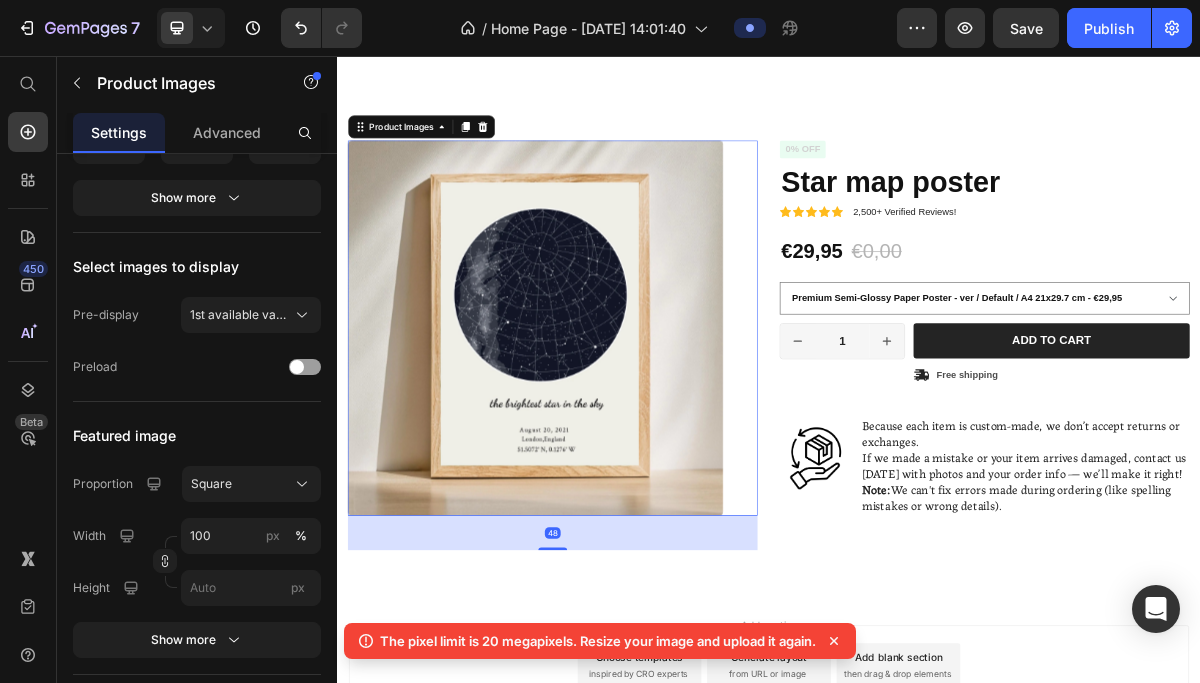scroll, scrollTop: 0, scrollLeft: 0, axis: both 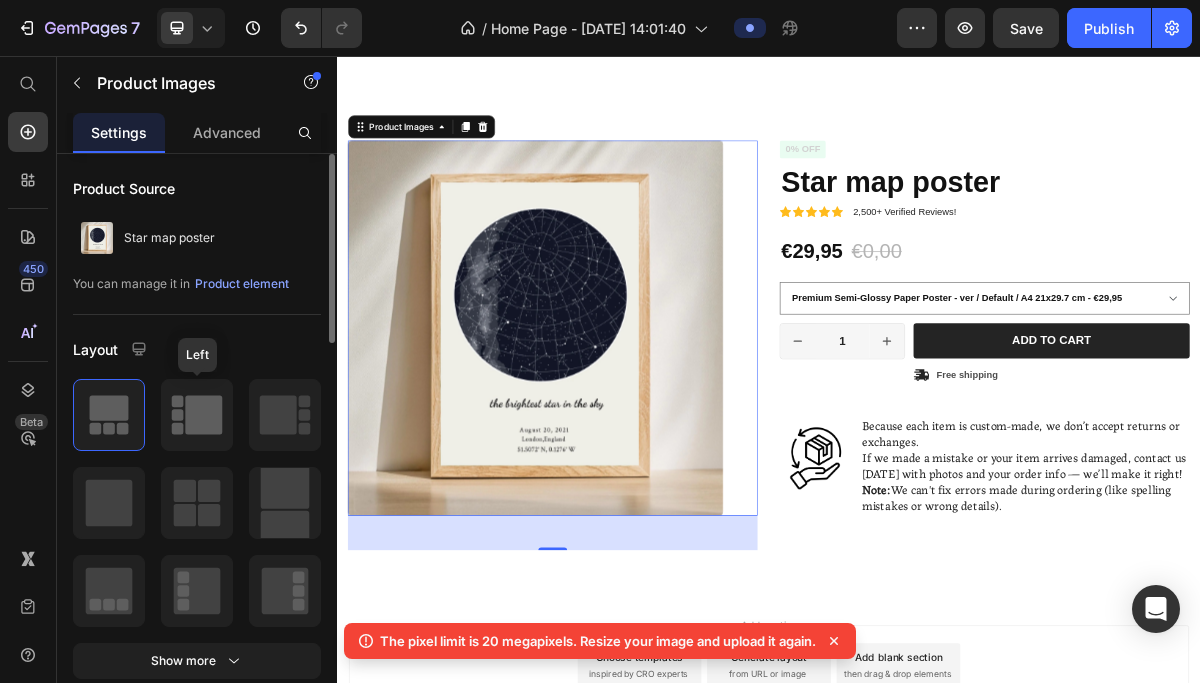 click 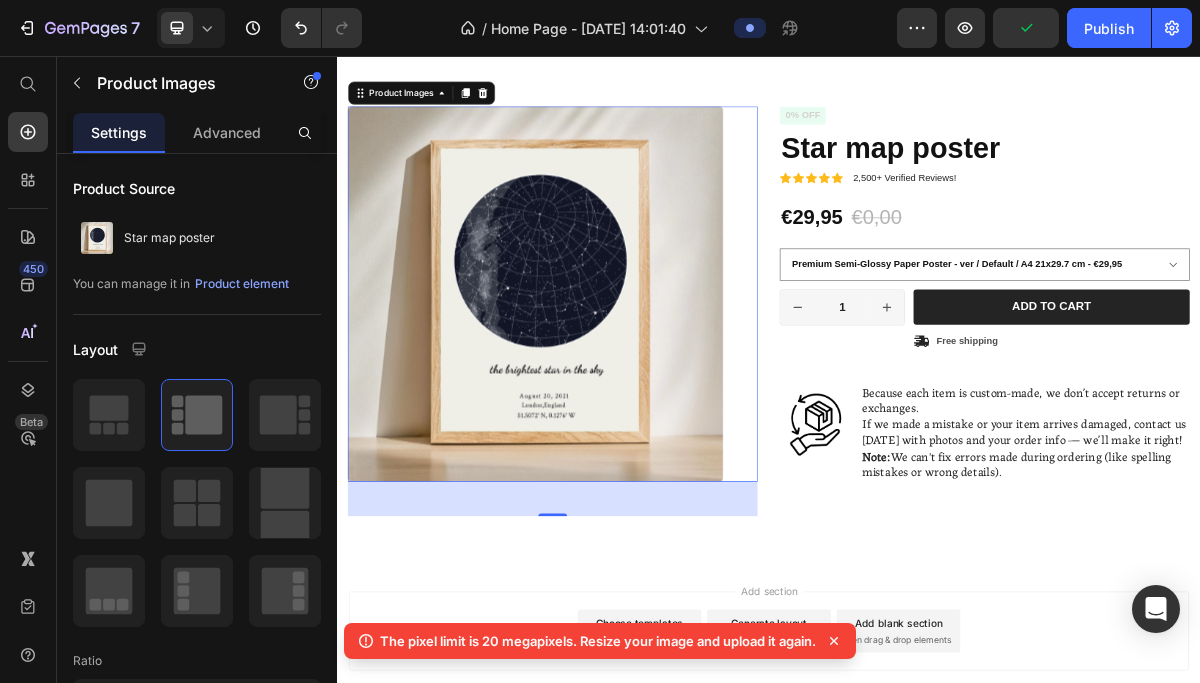 scroll, scrollTop: 485, scrollLeft: 0, axis: vertical 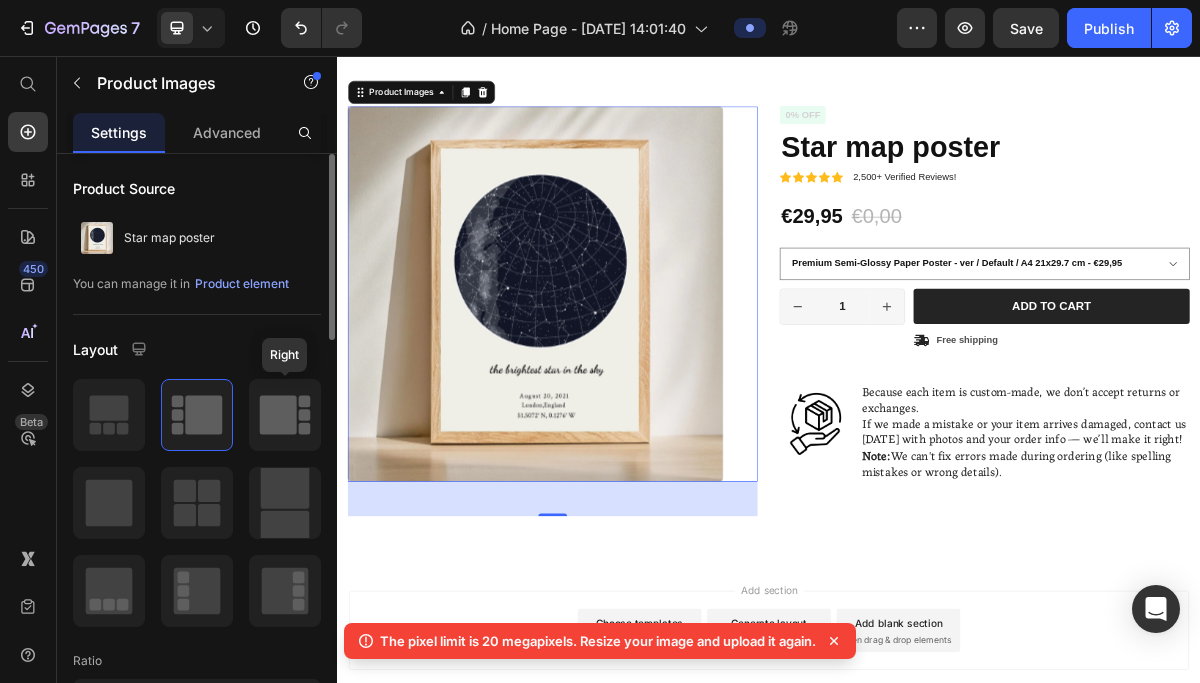 click 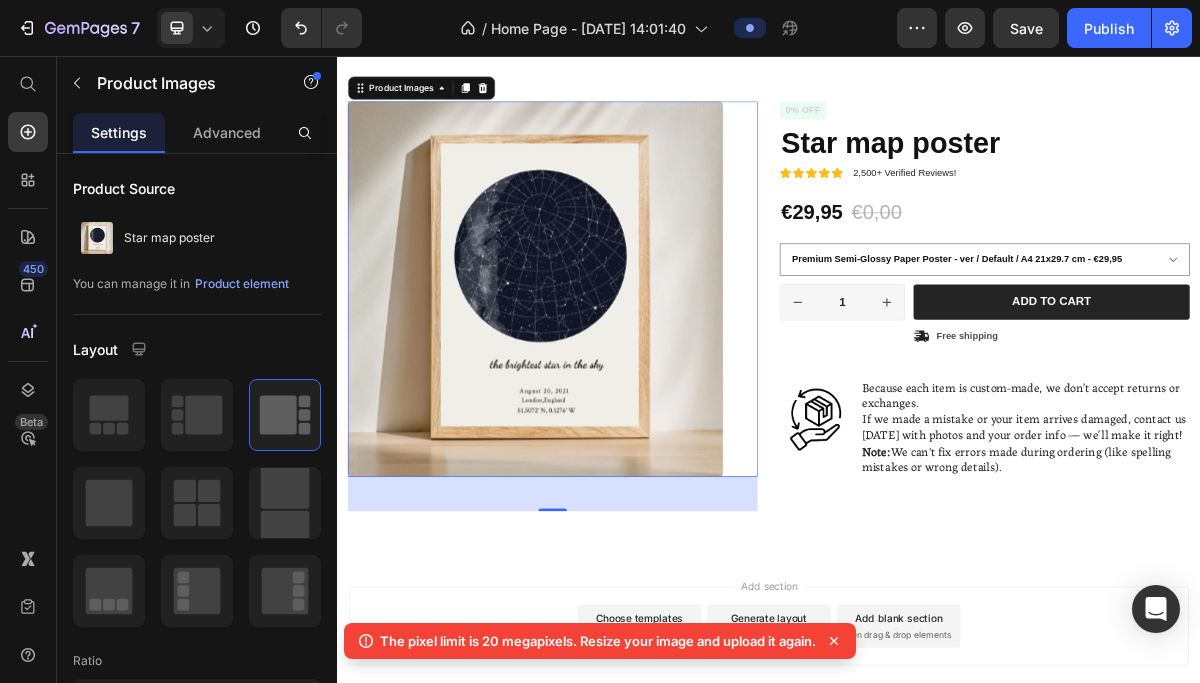 scroll, scrollTop: 502, scrollLeft: 0, axis: vertical 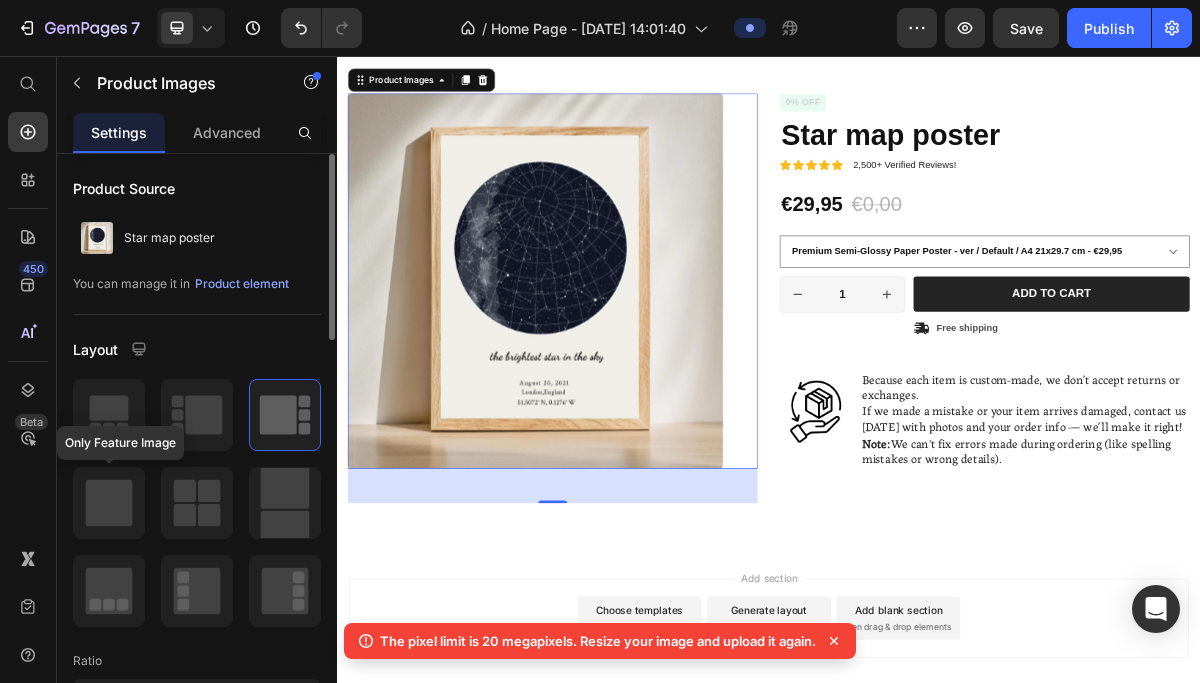 click 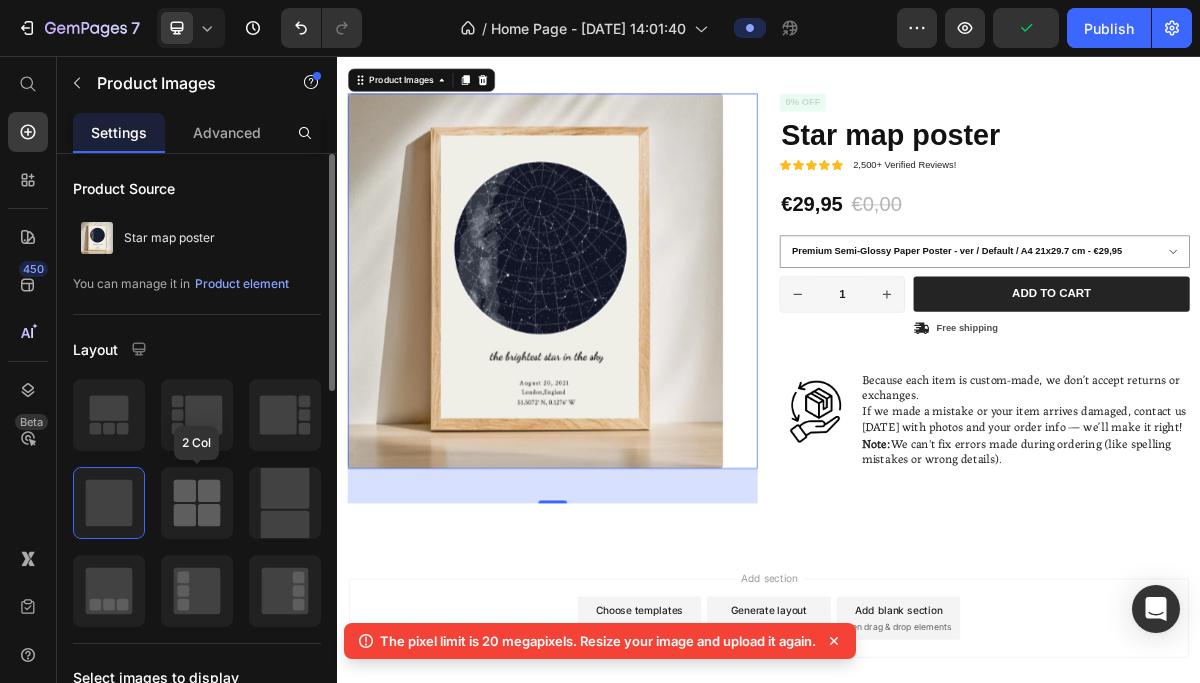 click 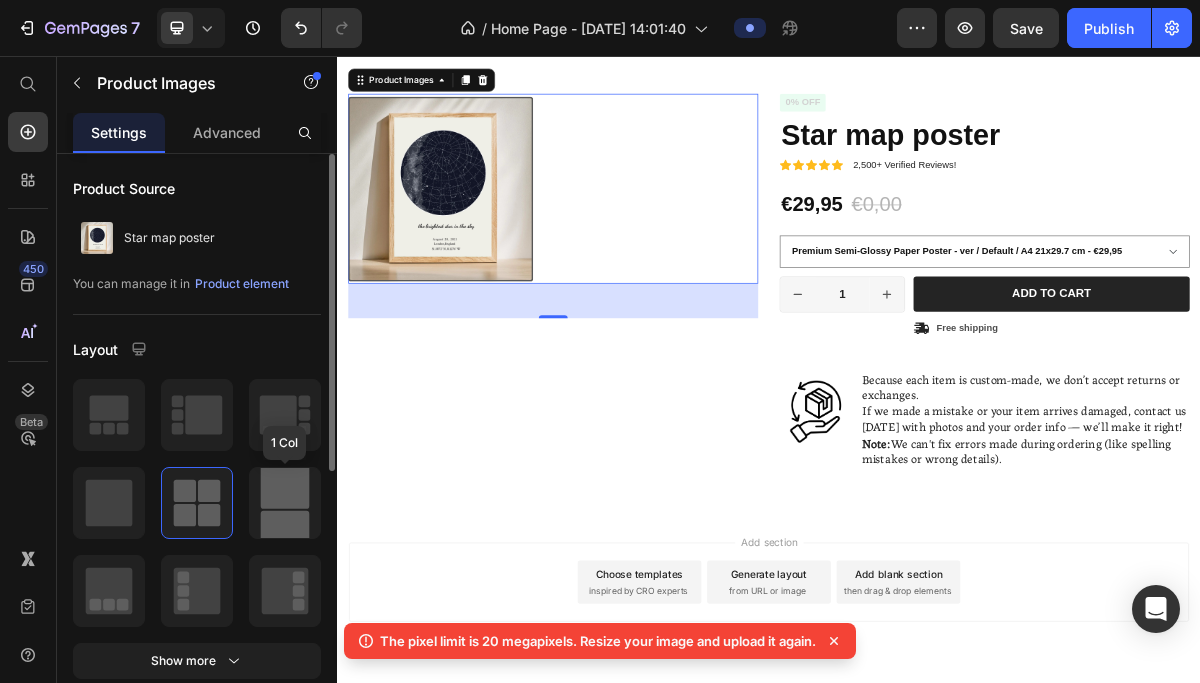 click 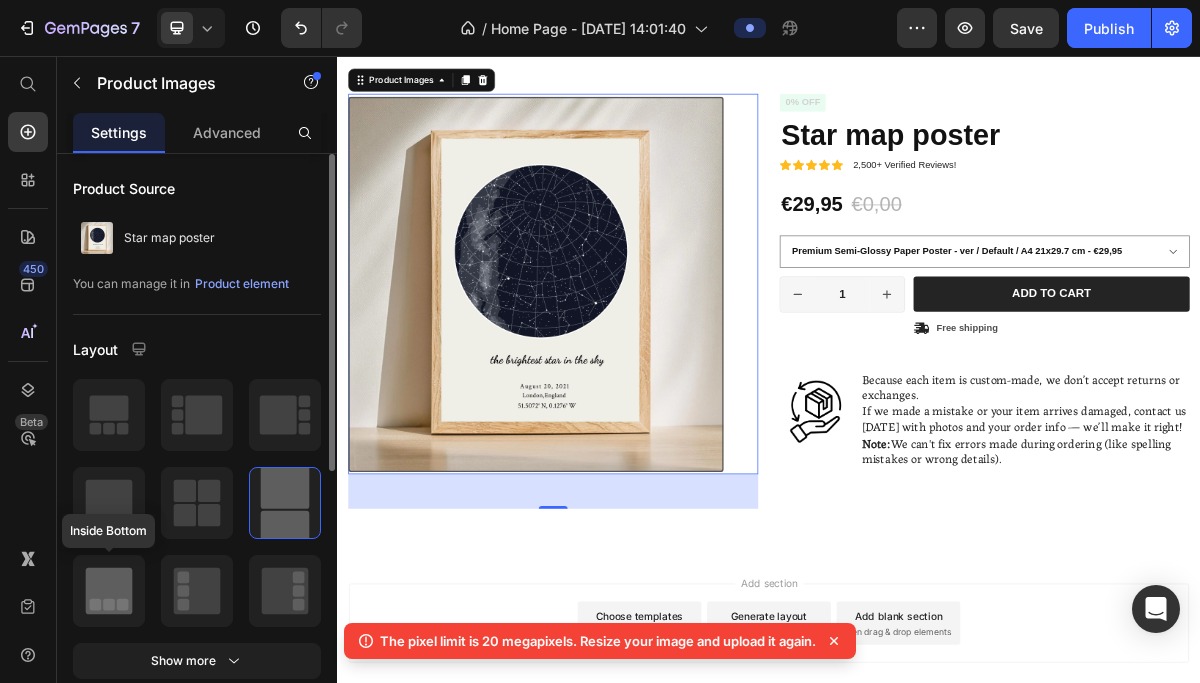 click 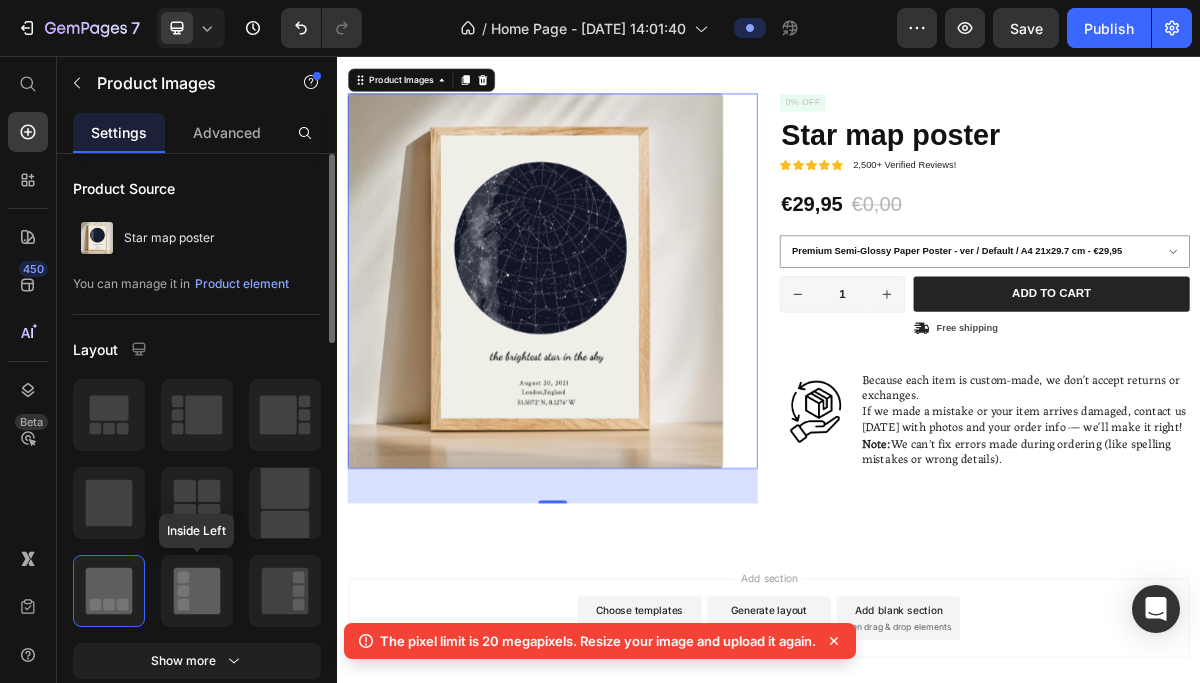 click 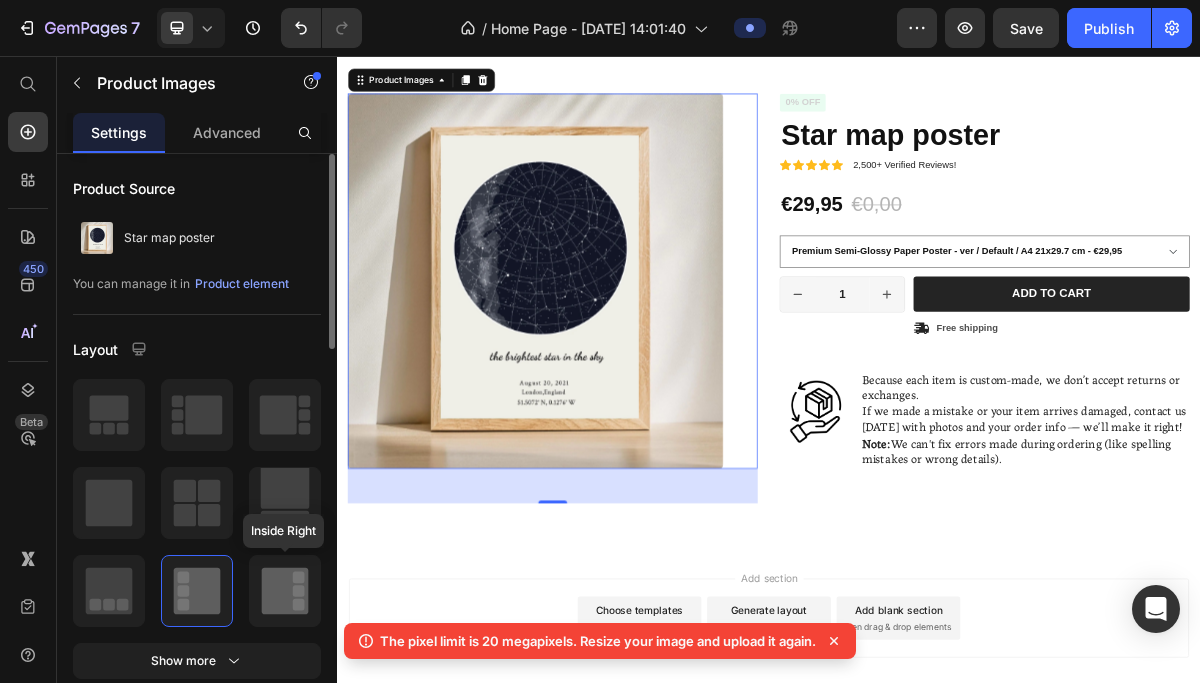 click 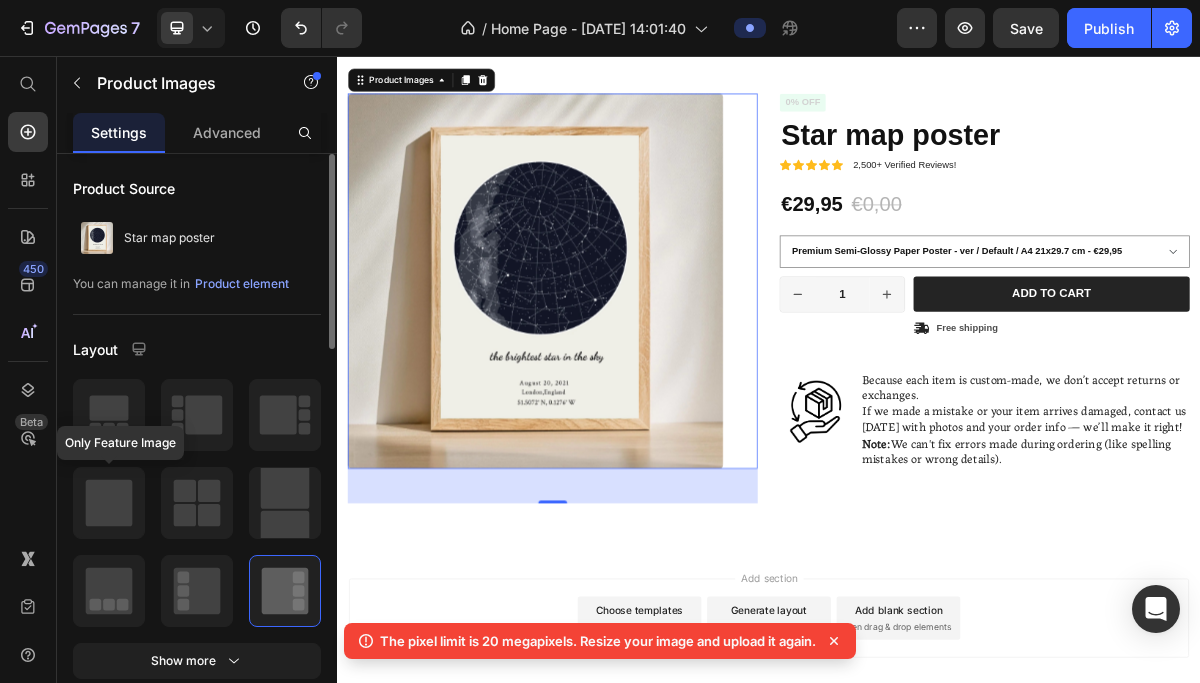 click 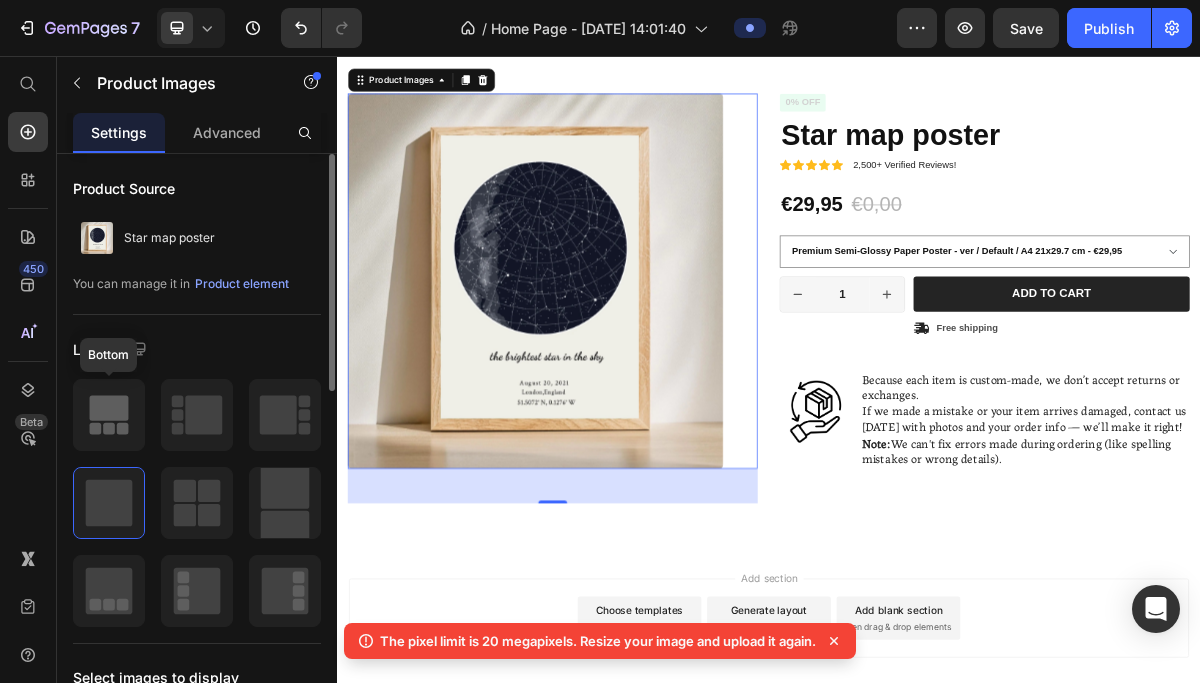 click 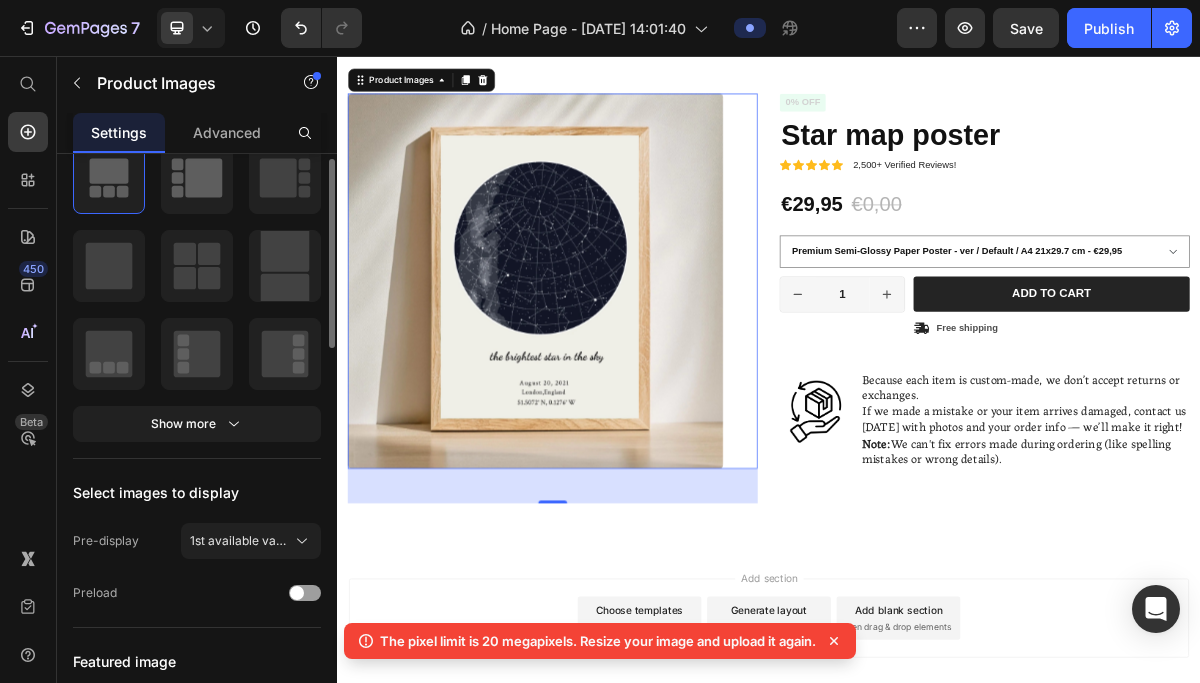 scroll, scrollTop: 247, scrollLeft: 0, axis: vertical 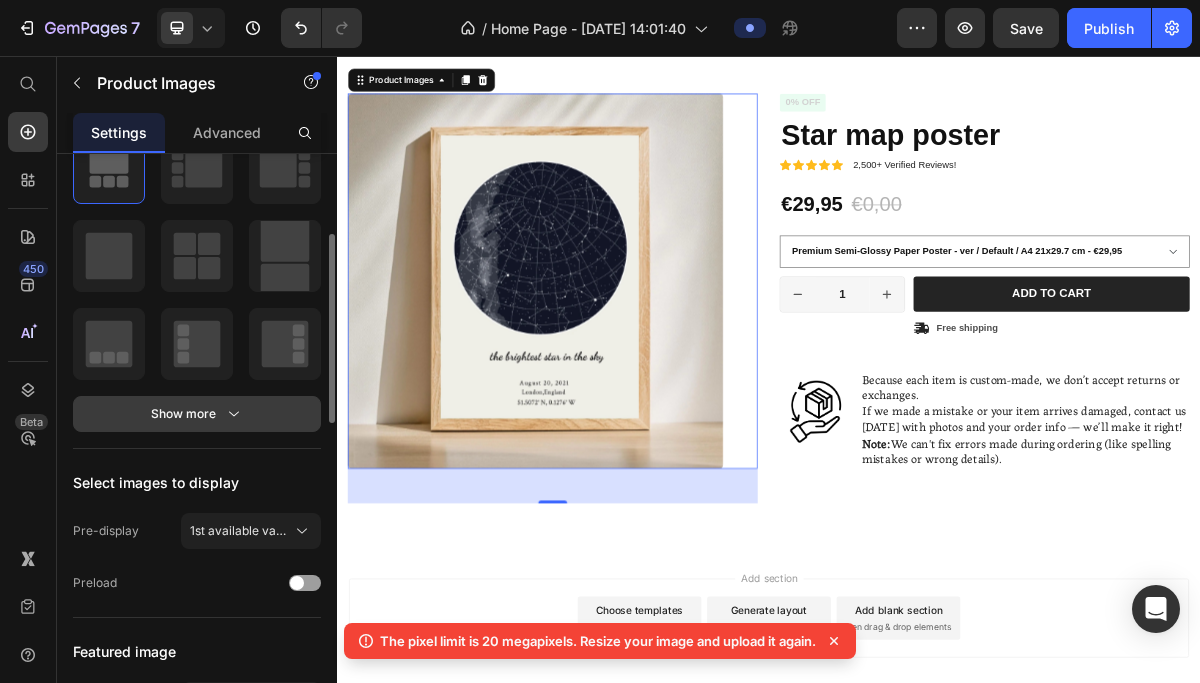 click 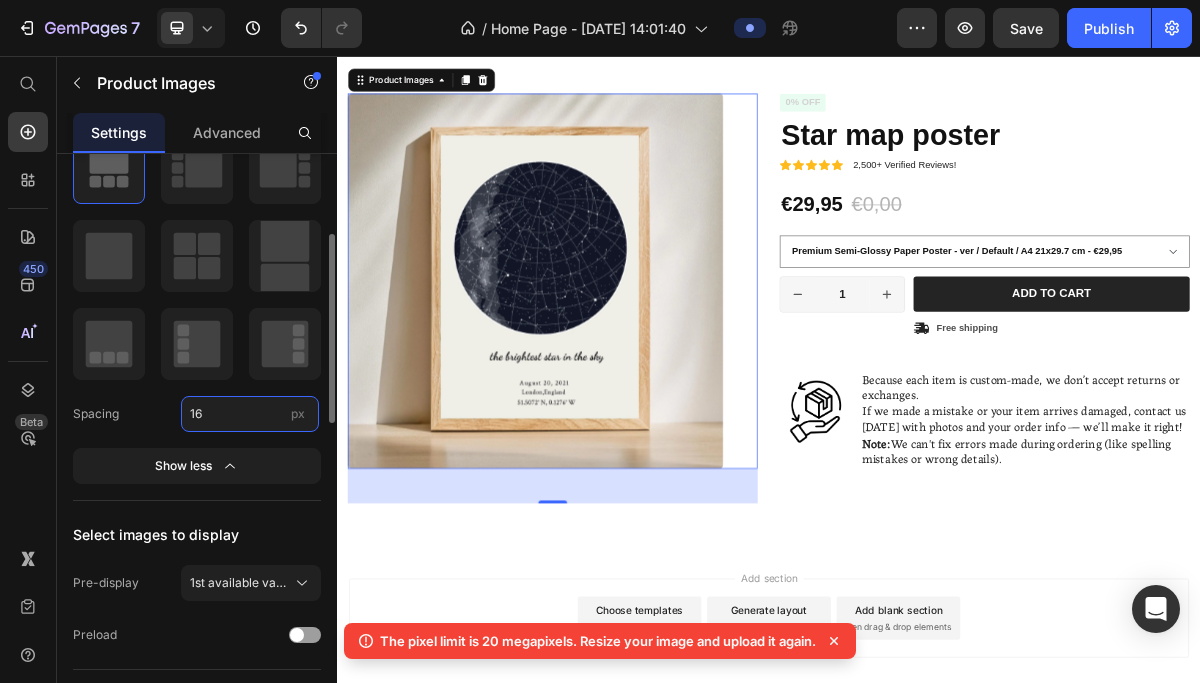 click on "16" at bounding box center (250, 414) 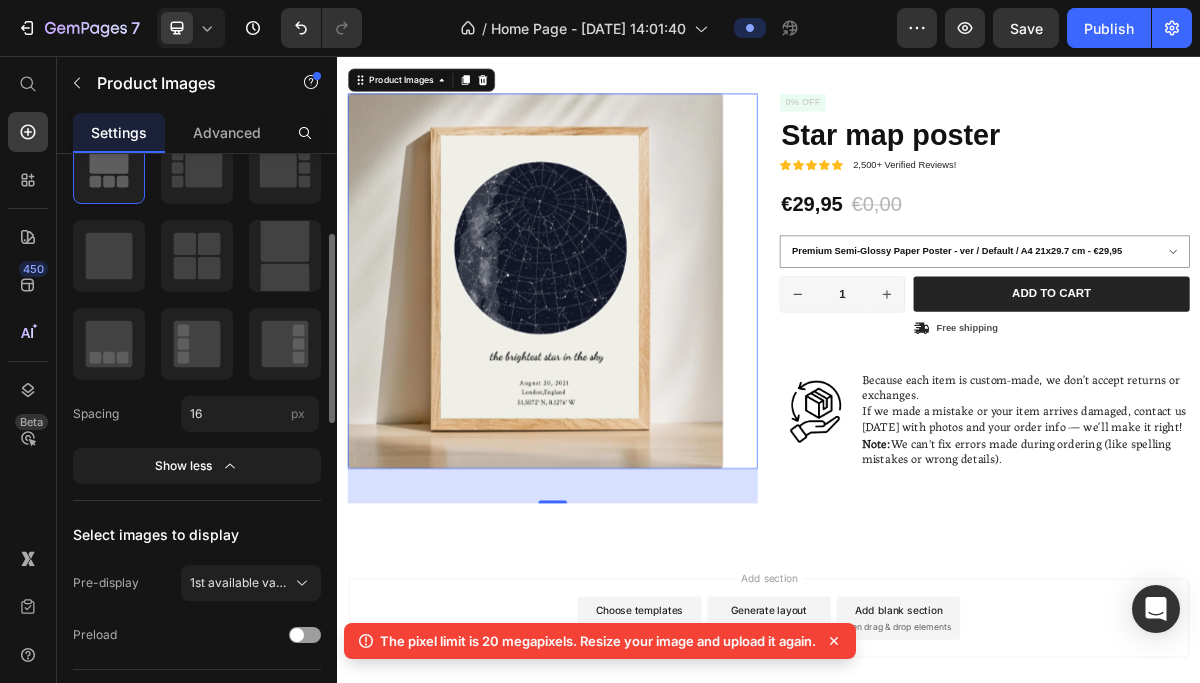 click on "Spacing" at bounding box center (96, 414) 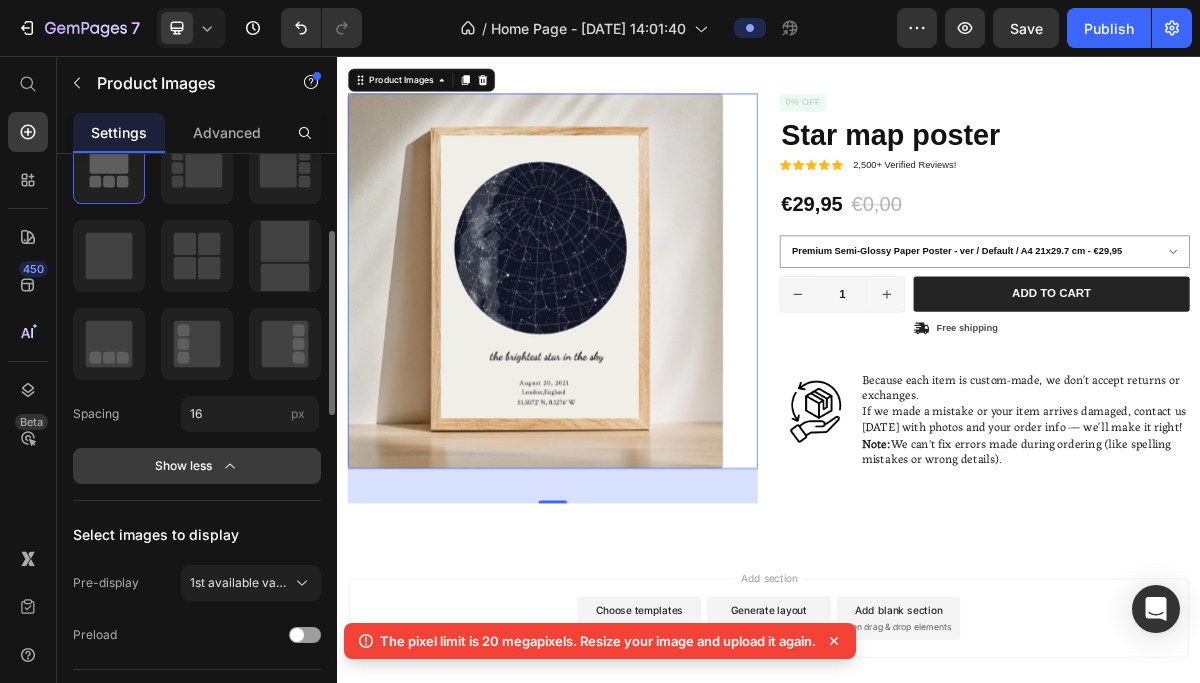 click 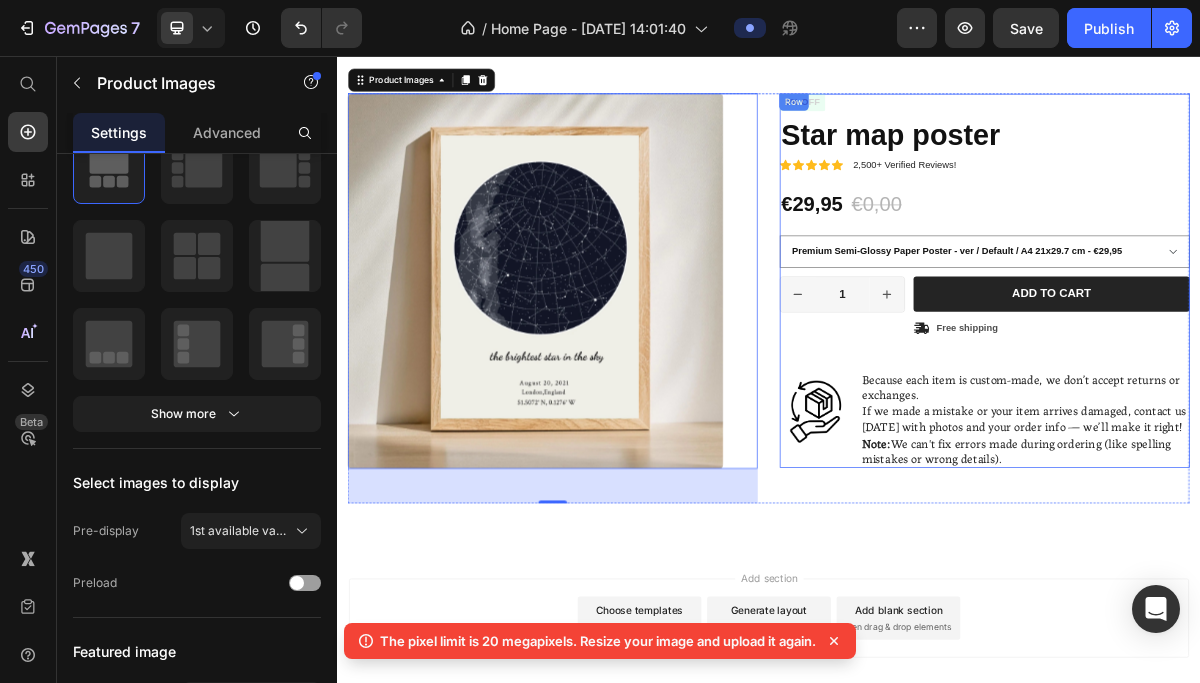 click on "Icon Icon Icon Icon Icon Icon List 2,500+ Verified Reviews! Text Block Row 0% off Product Badge Star map poster Product Title Icon Icon Icon Icon Icon Icon List 2,500+ Verified Reviews! Text Block Row €29,95 Product Price €0,00 Product Price 0% off Product Badge Row Premium Semi-Glossy Paper Poster  - ver / Default / A4 21x29.7 cm - €29,95  Premium Semi-Glossy Paper Poster  - ver / Default / 30x40 cm - €35,95  Premium Semi-Glossy Paper Poster  - ver / Default / 50x70 cm - €39,95  Premium Semi-Glossy Paper Poster  - ver / Default / 70x100 cm - €45,95  Product Variants & Swatches Premium Semi-Glossy Paper Poster  - ver Premium Semi-Glossy Paper Poster  - ver Premium Semi-Glossy Paper Poster  - ver Default A4 21x29.7 cm 30x40 cm 50x70 cm 70x100 cm Product Variants & Swatches 1 Product Quantity Row Add to cart Add to Cart
Icon  Free shipping Text Block Row Row Image Because each item is custom-made, we don’t accept returns or exchanges. Note: Text Block Row" at bounding box center [1237, 368] 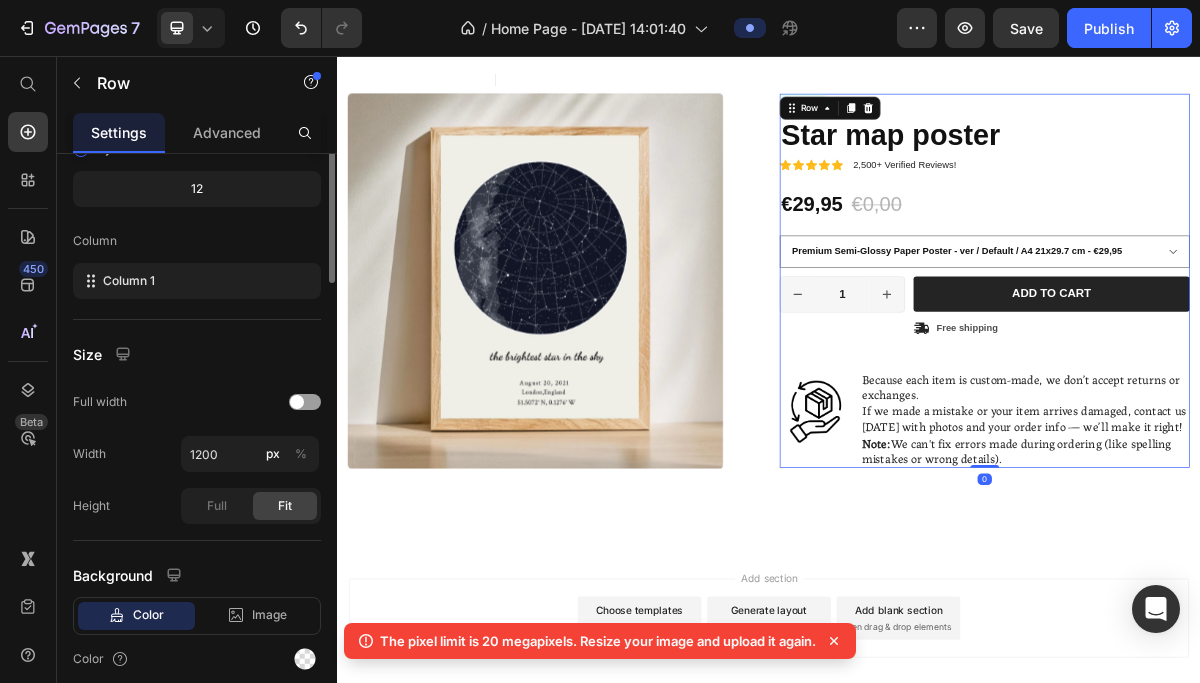 scroll, scrollTop: 0, scrollLeft: 0, axis: both 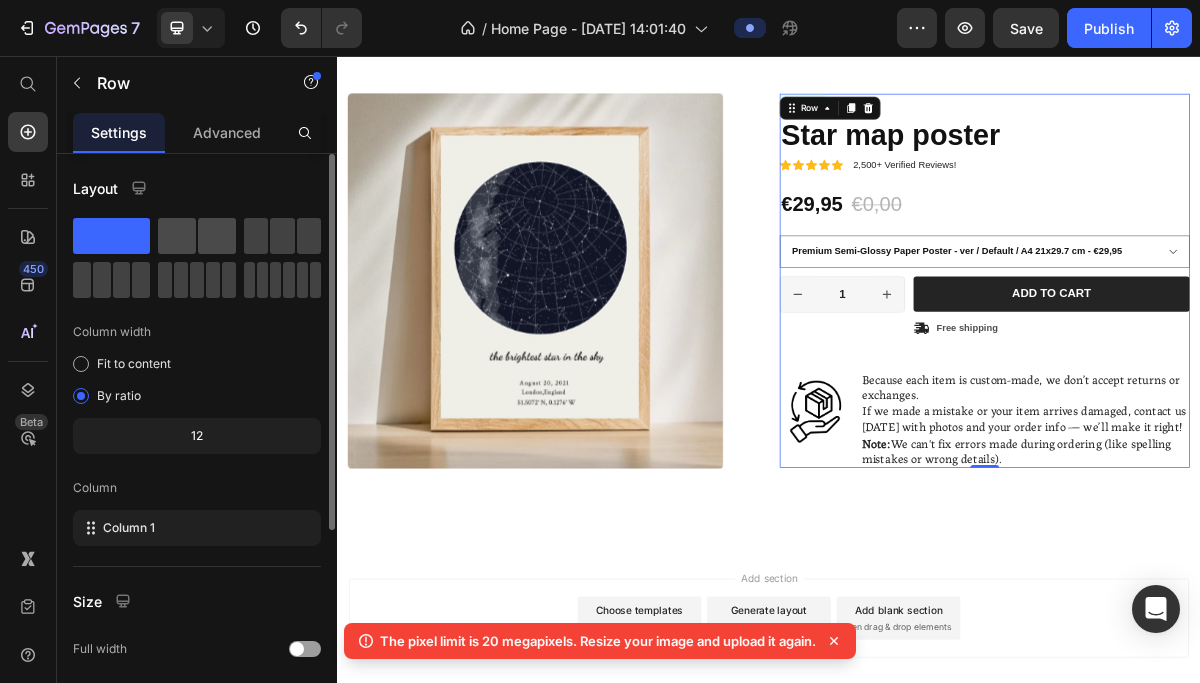 click 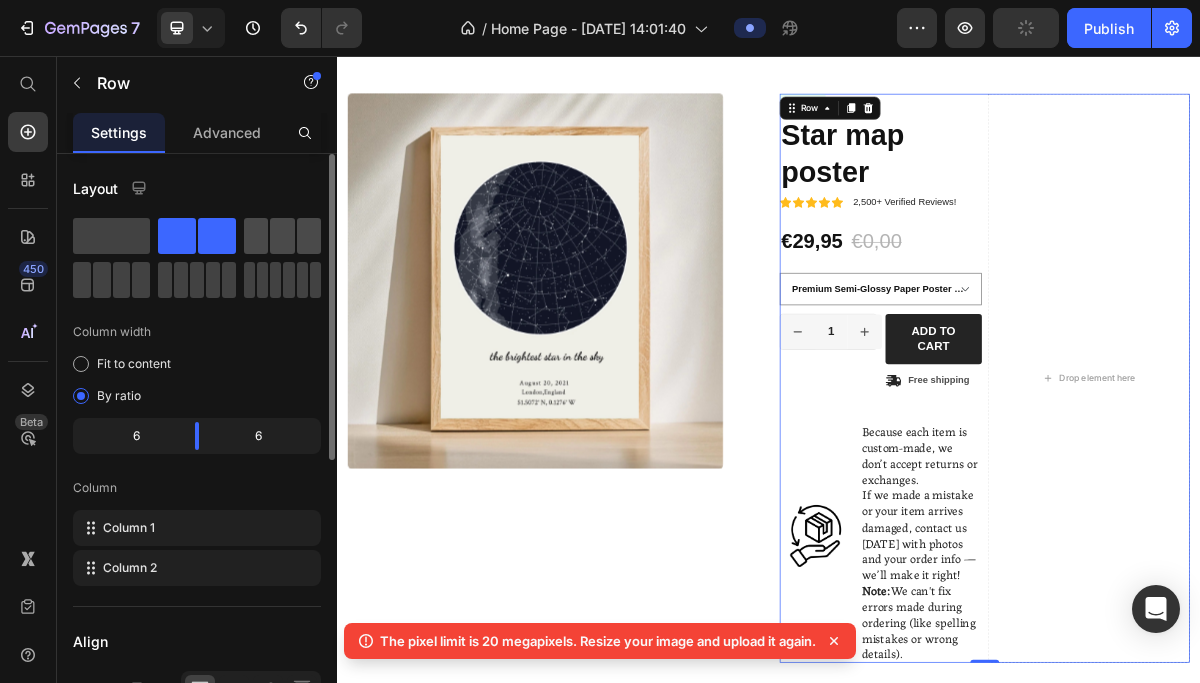 click 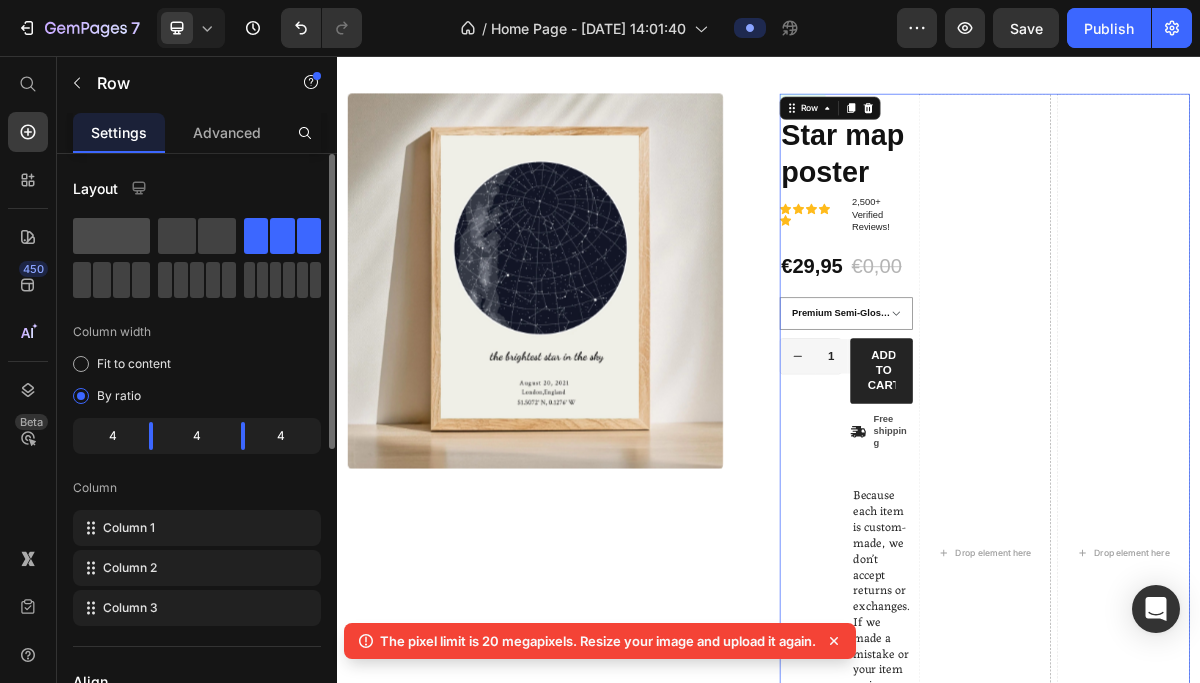 click 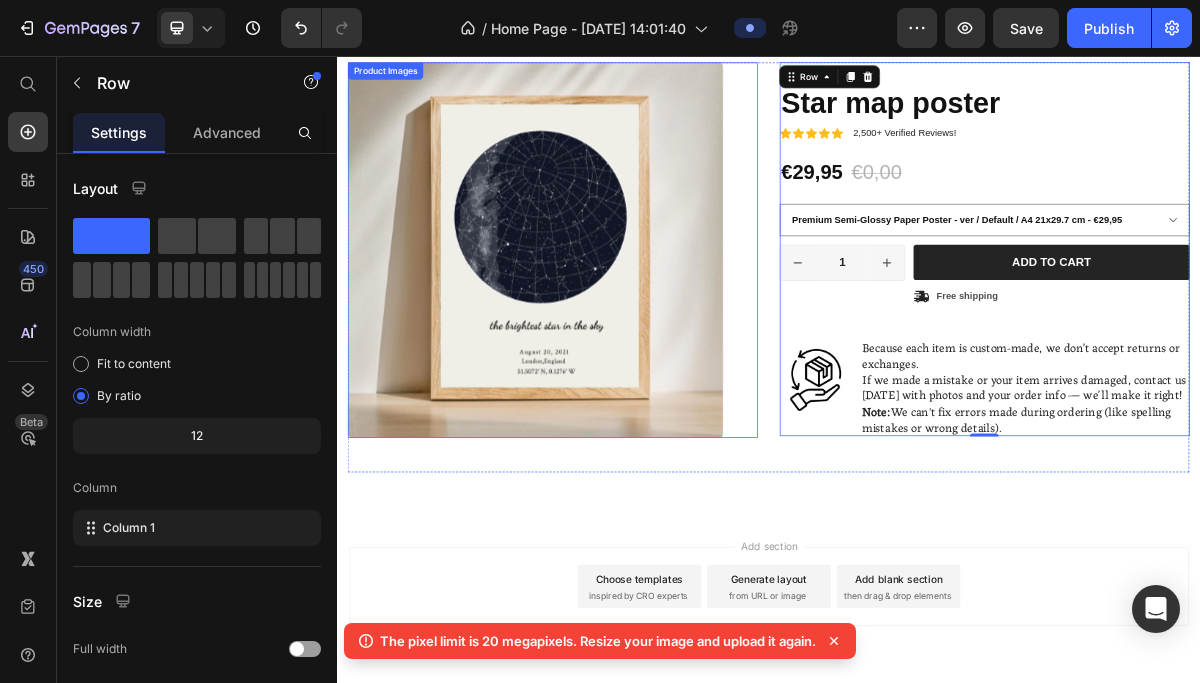 scroll, scrollTop: 541, scrollLeft: 0, axis: vertical 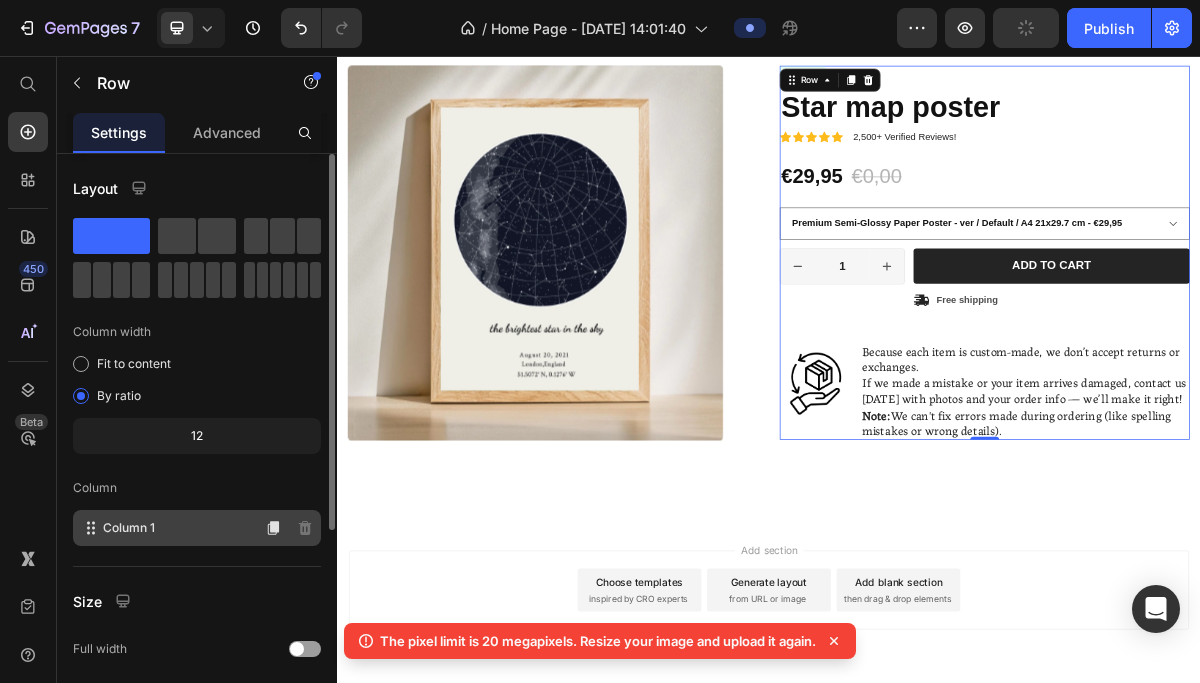 click on "Column 1" 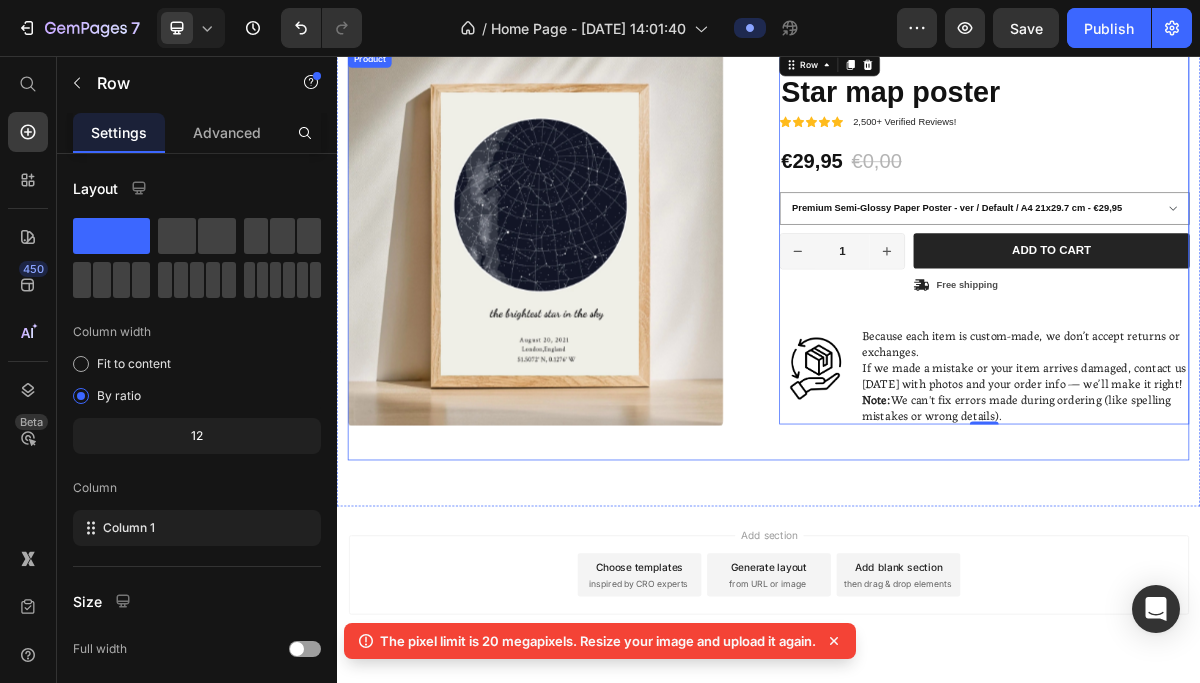 scroll, scrollTop: 561, scrollLeft: 0, axis: vertical 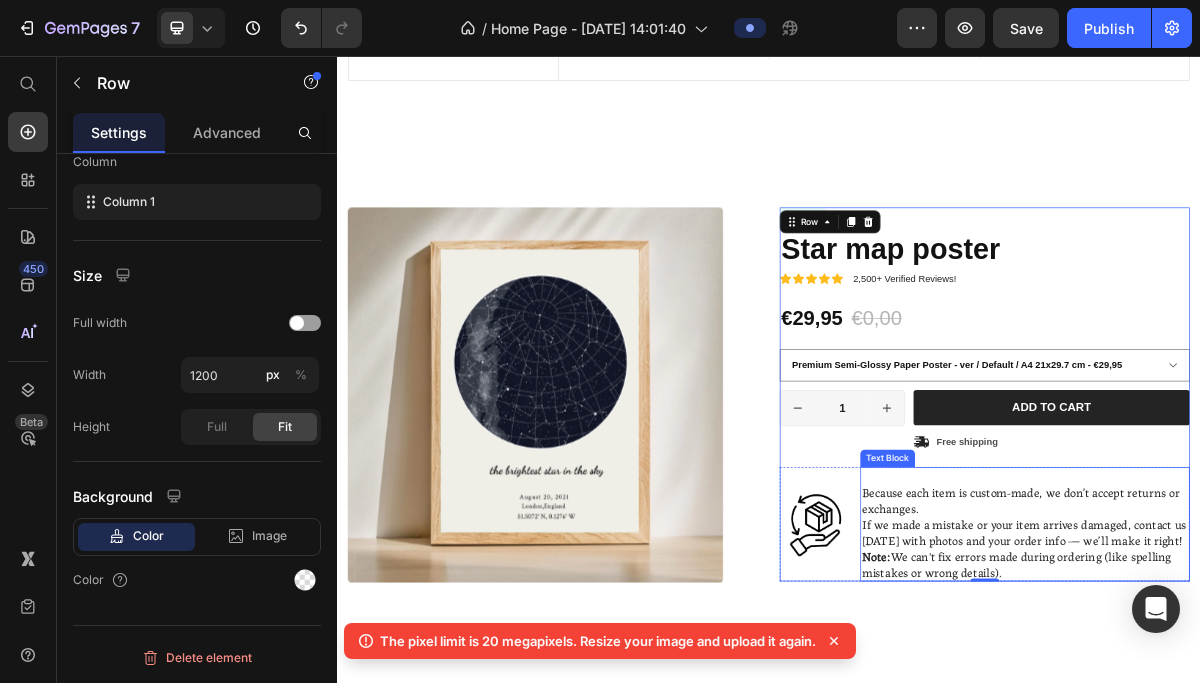 click on "Text Block" at bounding box center (1102, 615) 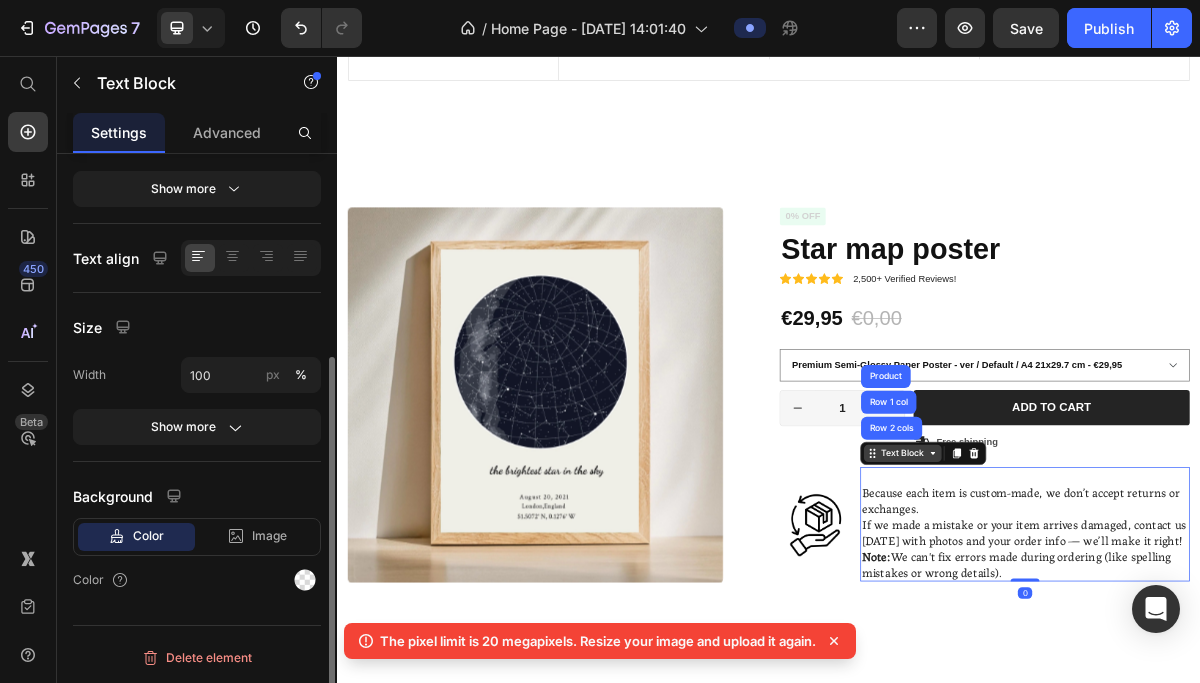 scroll, scrollTop: 0, scrollLeft: 0, axis: both 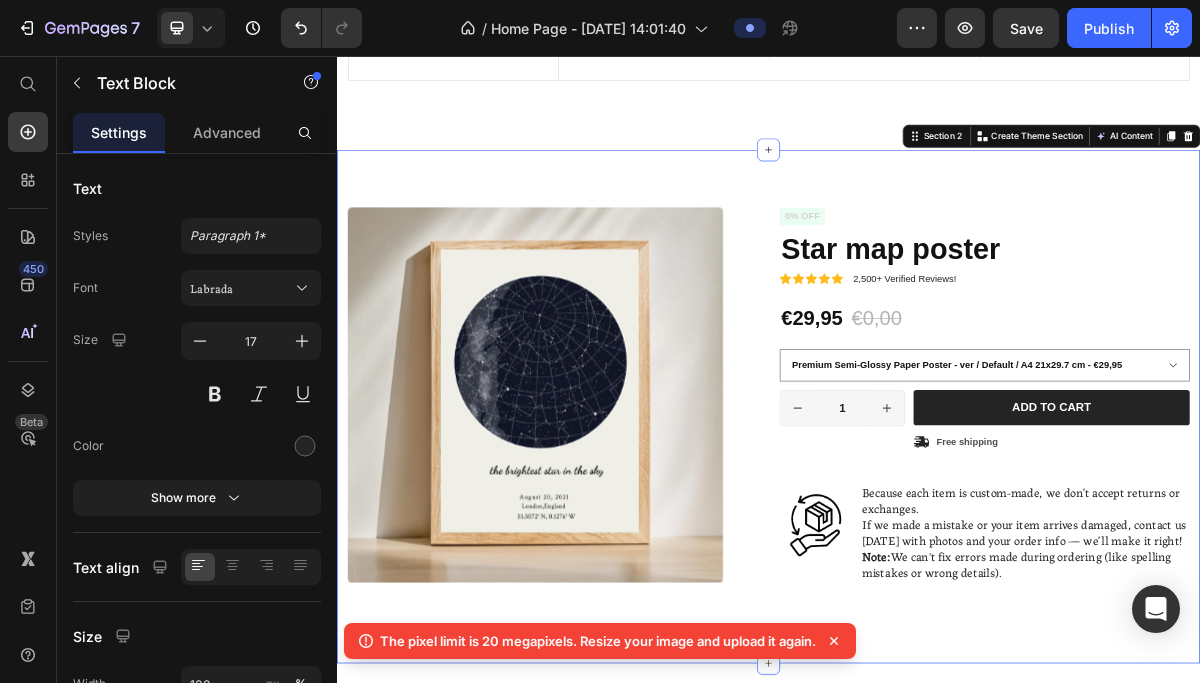 click on "Product Images Icon Icon Icon Icon Icon Icon List 2,500+ Verified Reviews! Text Block Row 0% off Product Badge Star map poster Product Title Icon Icon Icon Icon Icon Icon List 2,500+ Verified Reviews! Text Block Row €29,95 Product Price €0,00 Product Price 0% off Product Badge Row Premium Semi-Glossy Paper Poster  - ver / Default / A4 21x29.7 cm - €29,95  Premium Semi-Glossy Paper Poster  - ver / Default / 30x40 cm - €35,95  Premium Semi-Glossy Paper Poster  - ver / Default / 50x70 cm - €39,95  Premium Semi-Glossy Paper Poster  - ver / Default / 70x100 cm - €45,95  Product Variants & Swatches Premium Semi-Glossy Paper Poster  - ver Premium Semi-Glossy Paper Poster  - ver Premium Semi-Glossy Paper Poster  - ver Default A4 21x29.7 cm 30x40 cm 50x70 cm 70x100 cm Product Variants & Swatches 1 Product Quantity Row Add to cart Add to Cart
Icon  Free shipping Text Block Row Row Image Because each item is custom-made, we don’t accept returns or exchanges. Note: Text Block Row Row Product" at bounding box center [937, 559] 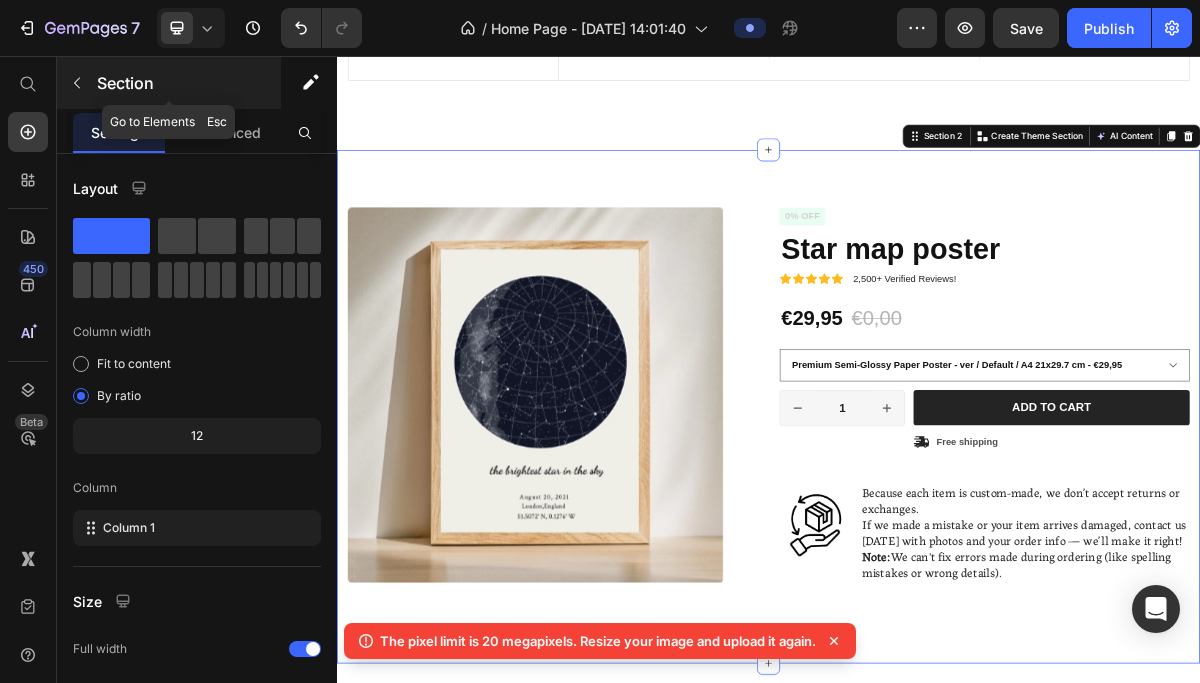 click 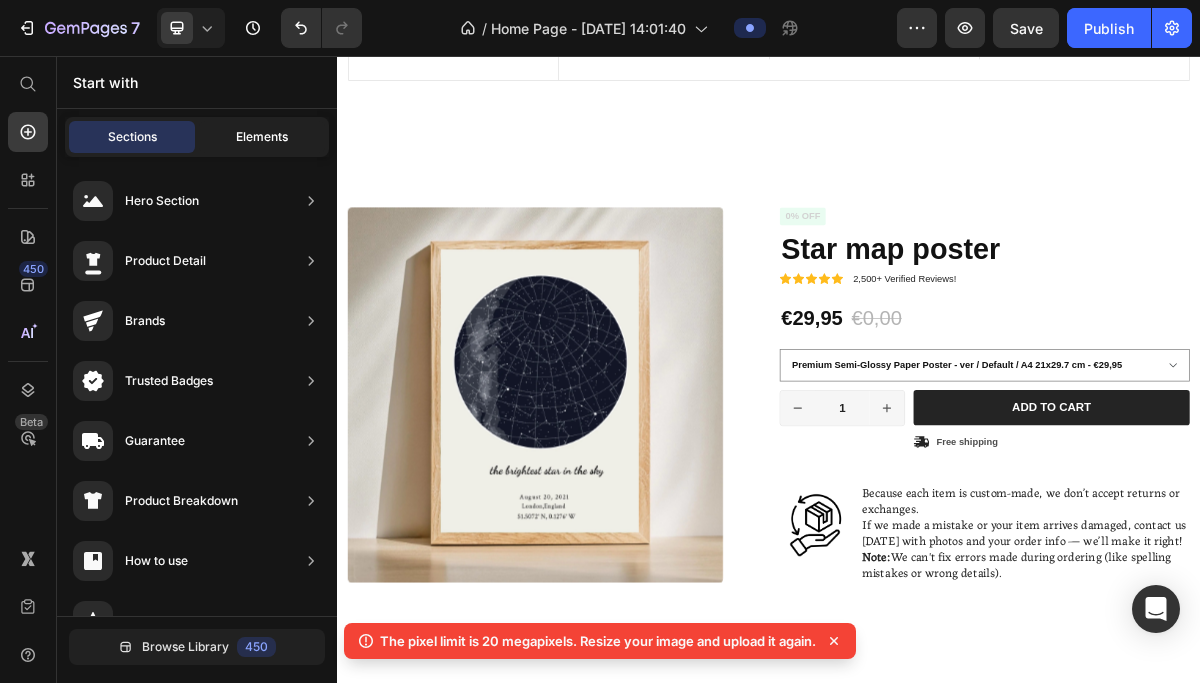 click on "Elements" 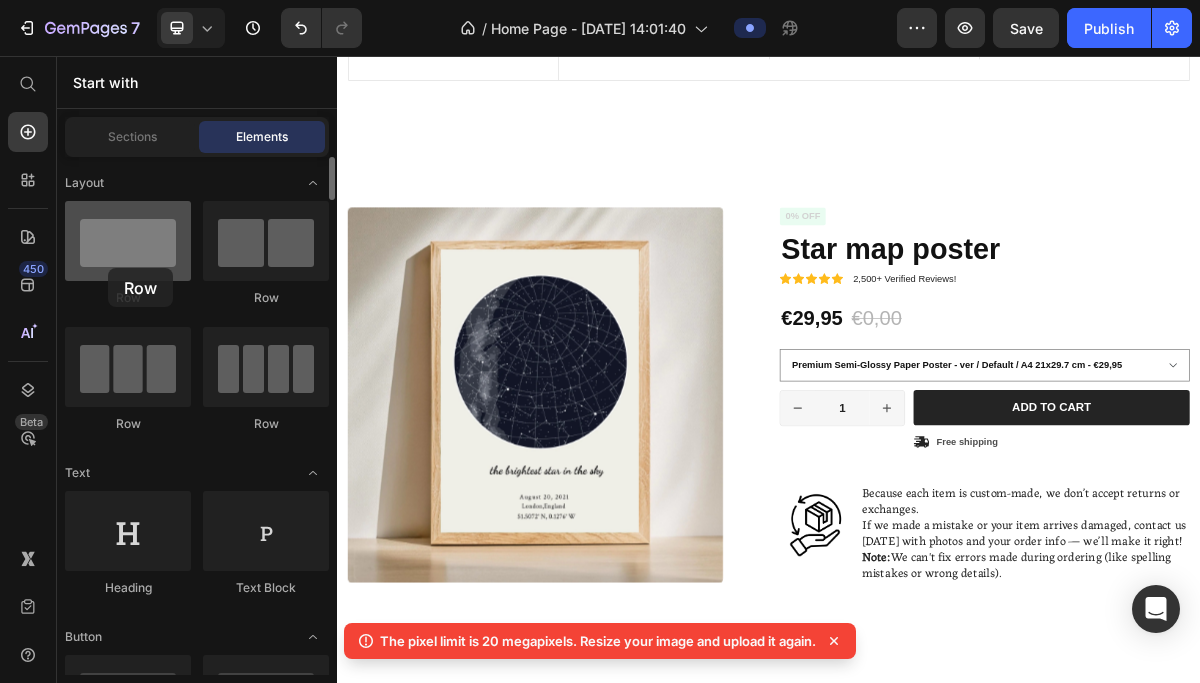 click at bounding box center (128, 241) 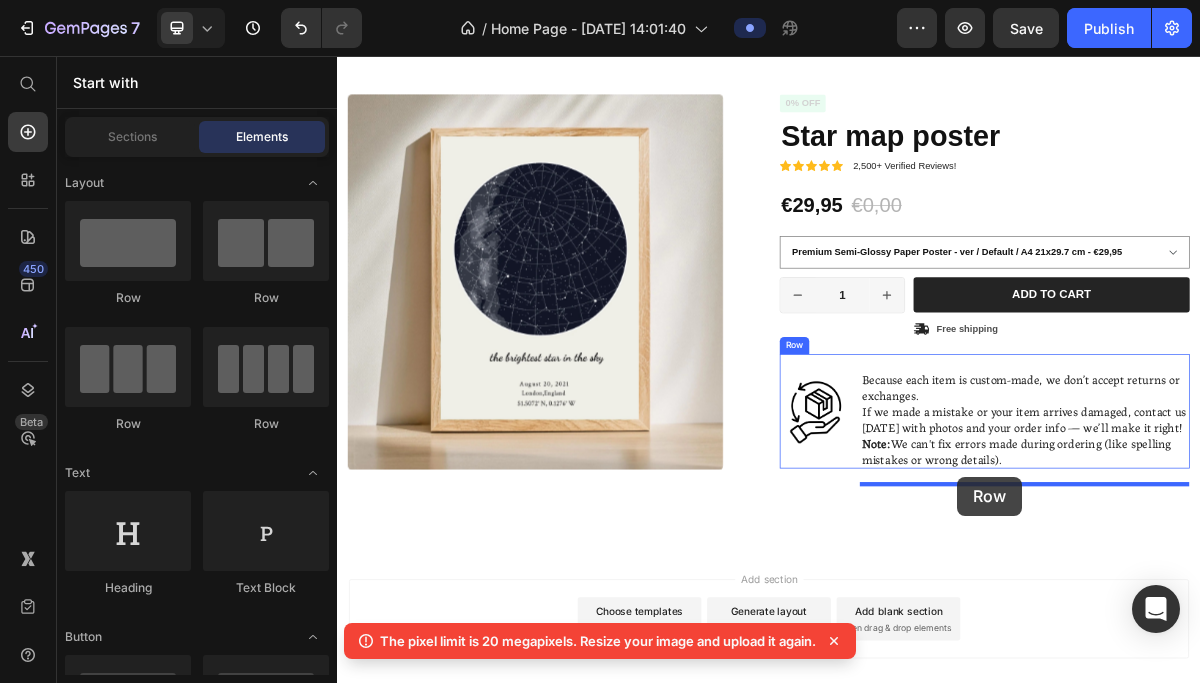scroll, scrollTop: 604, scrollLeft: 0, axis: vertical 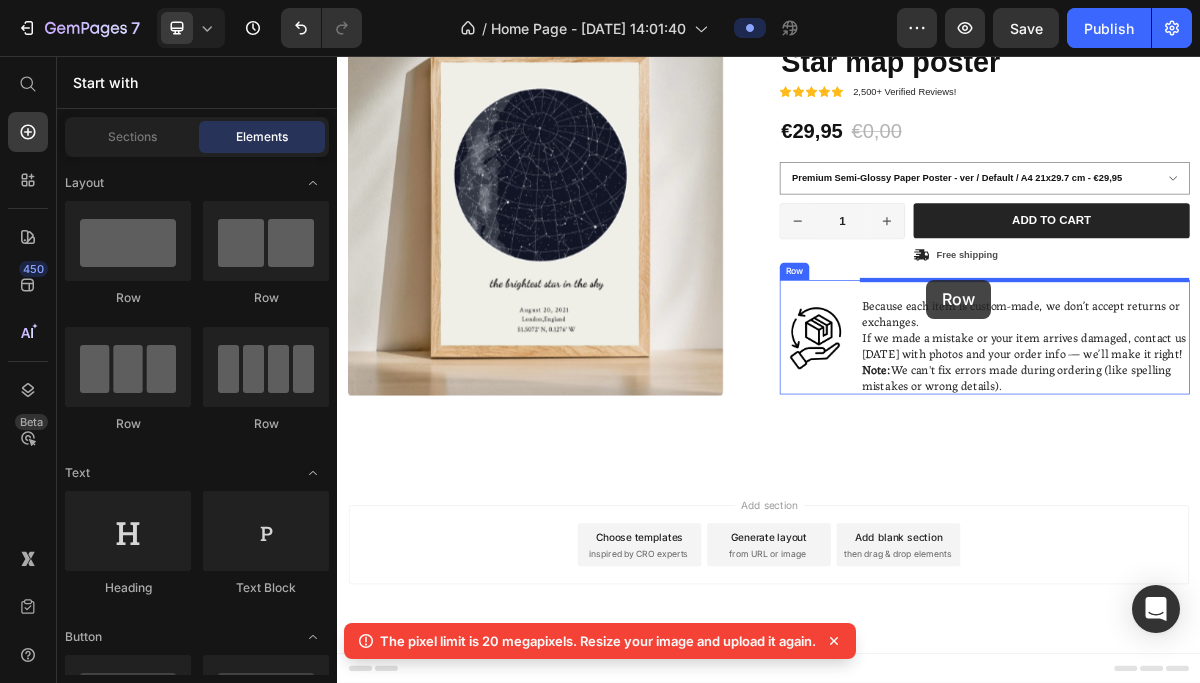 drag, startPoint x: 459, startPoint y: 289, endPoint x: 1156, endPoint y: 367, distance: 701.3508 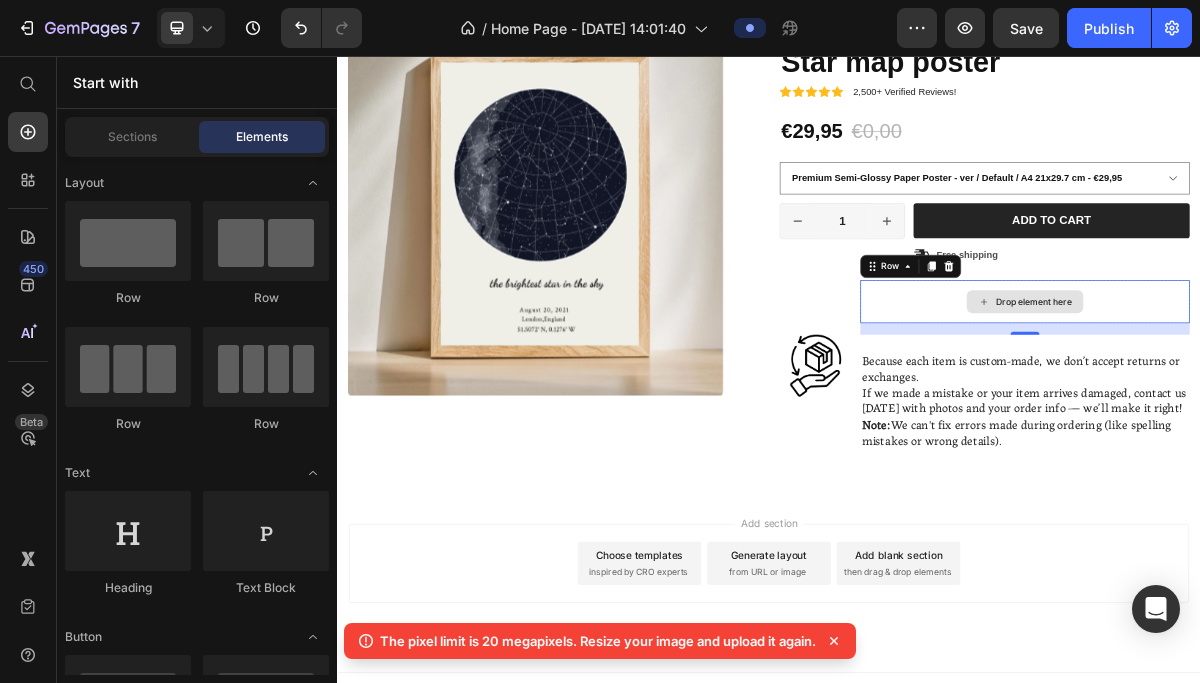 click on "Drop element here" at bounding box center [1305, 397] 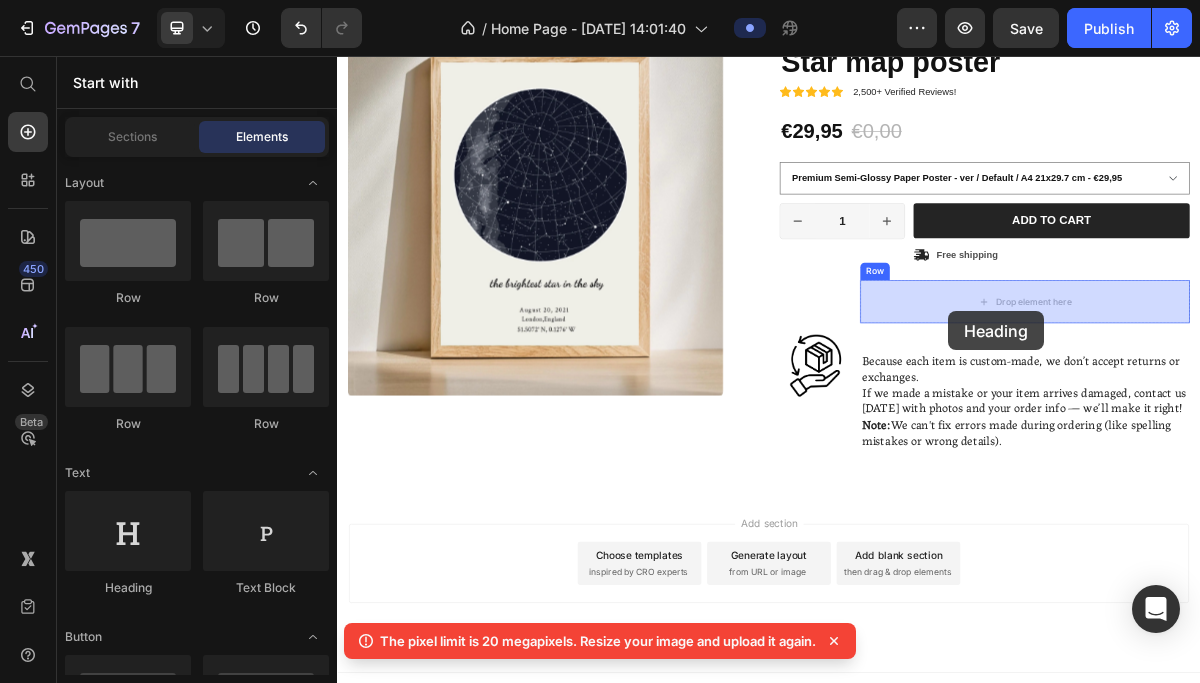 drag, startPoint x: 474, startPoint y: 595, endPoint x: 1185, endPoint y: 409, distance: 734.9265 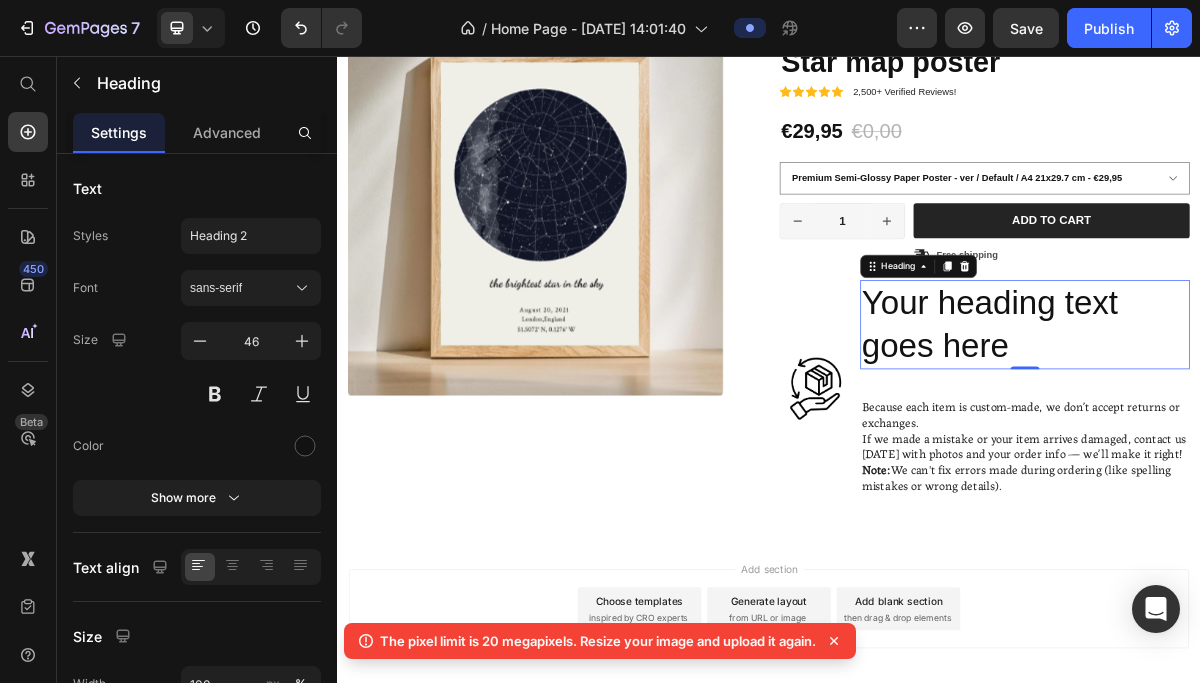 click on "Your heading text goes here" at bounding box center [1293, 429] 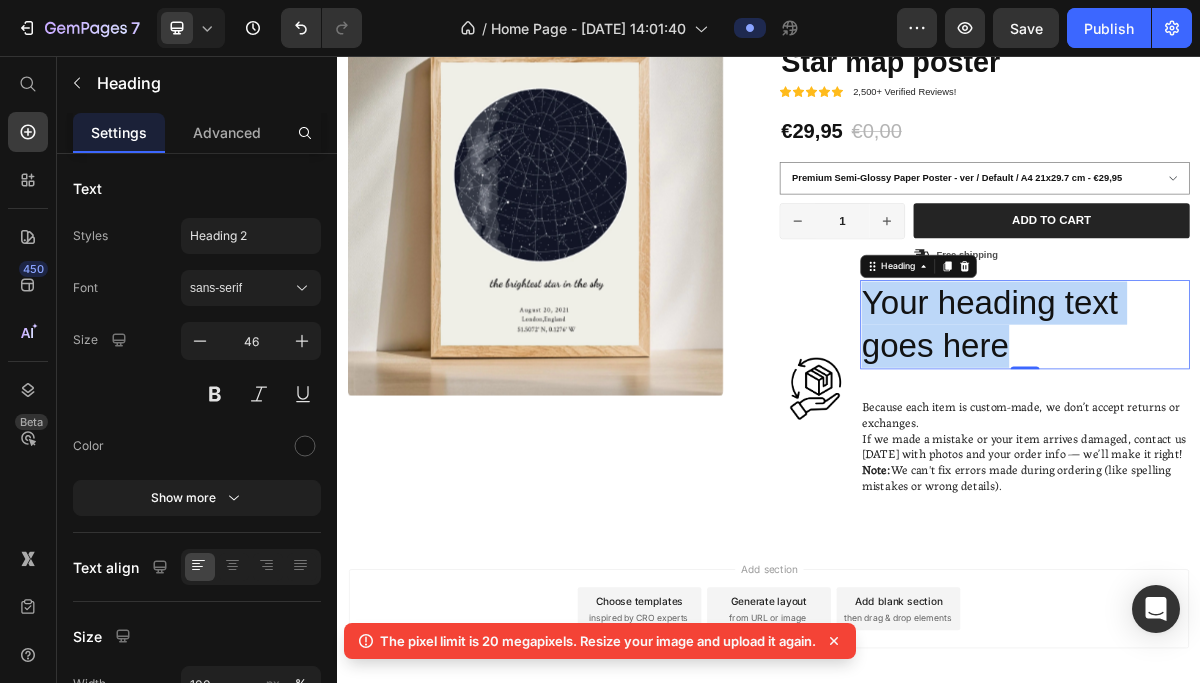 click on "Your heading text goes here" at bounding box center (1293, 429) 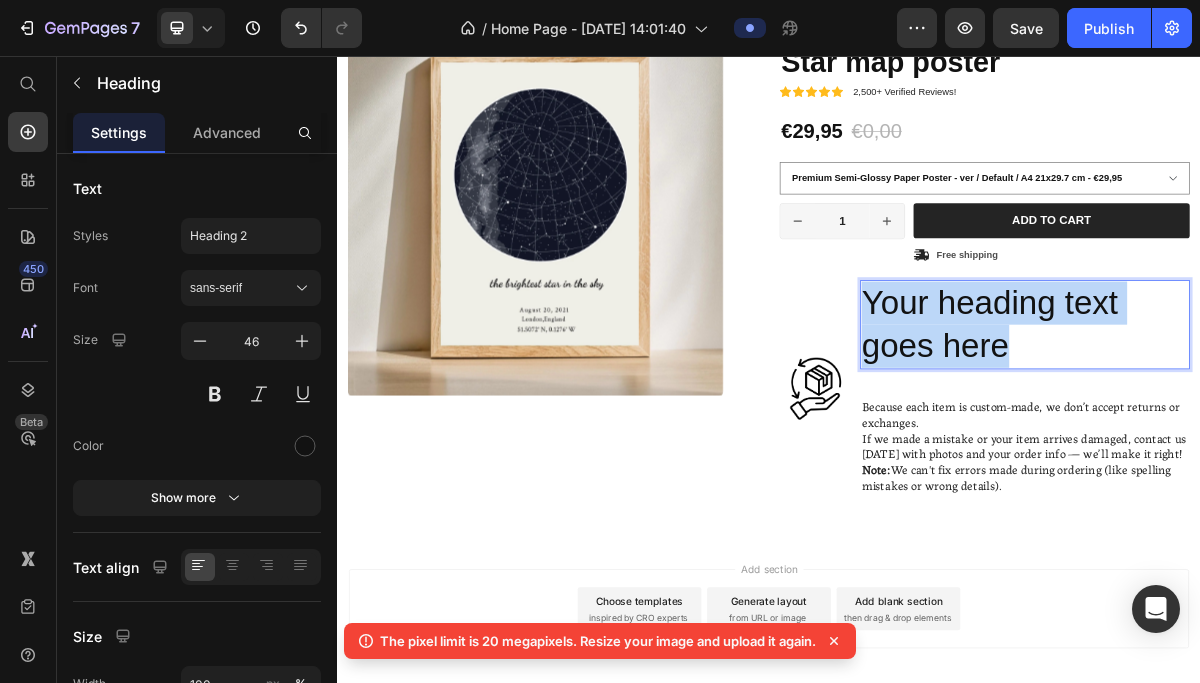 click on "Your heading text goes here" at bounding box center [1293, 429] 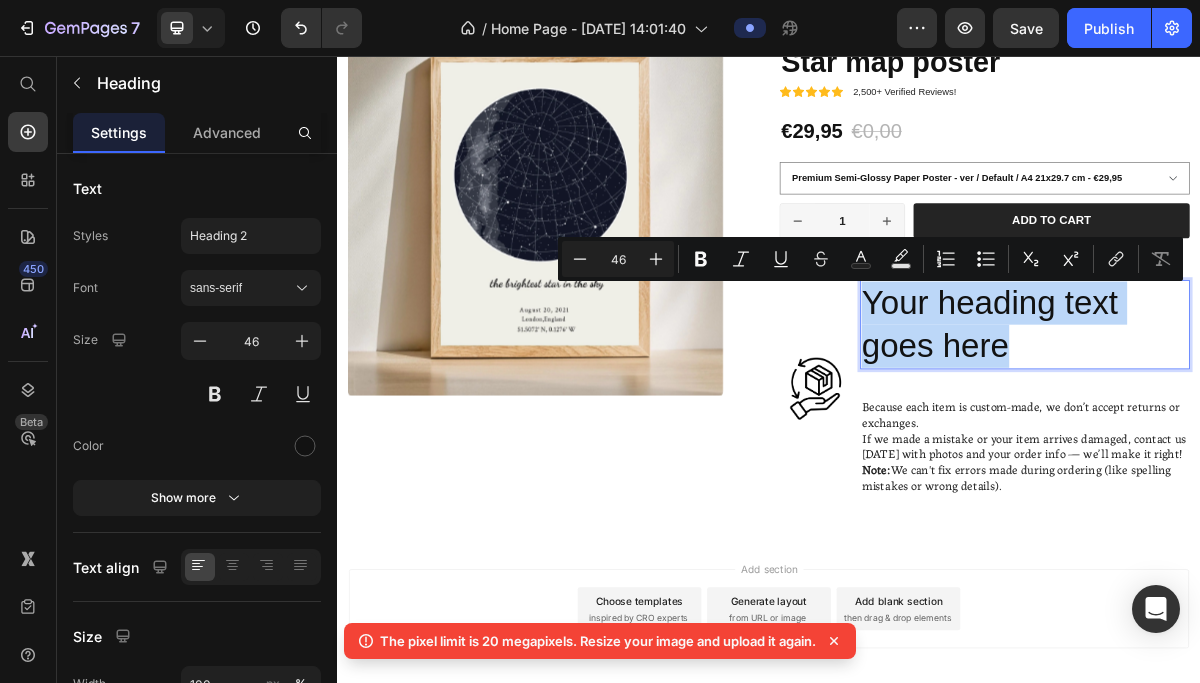 click on "Your heading text goes here" at bounding box center [1293, 429] 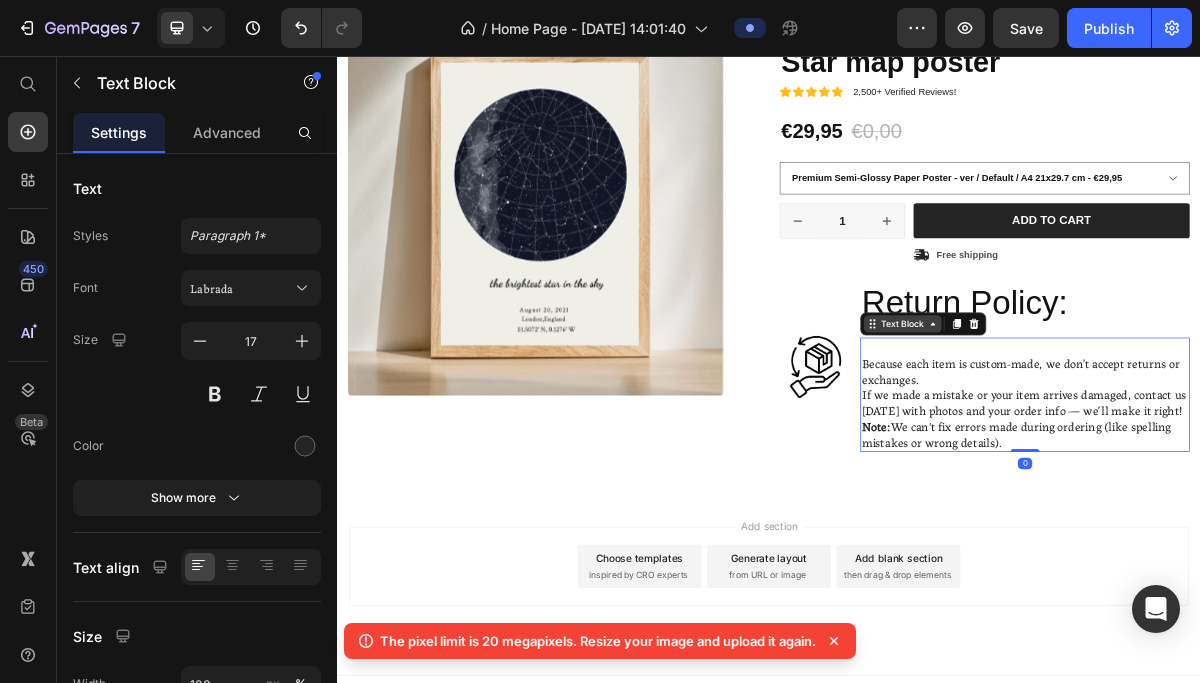 click on "Text Block" at bounding box center [1123, 428] 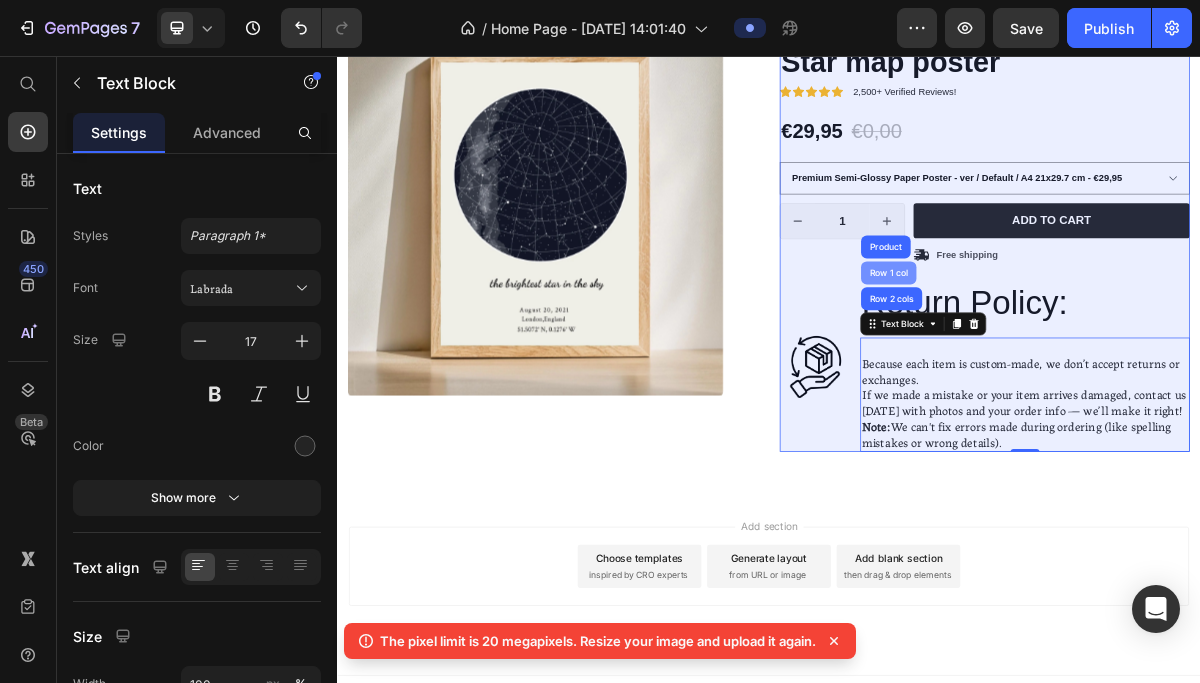click on "Row 1 col" at bounding box center (1103, 357) 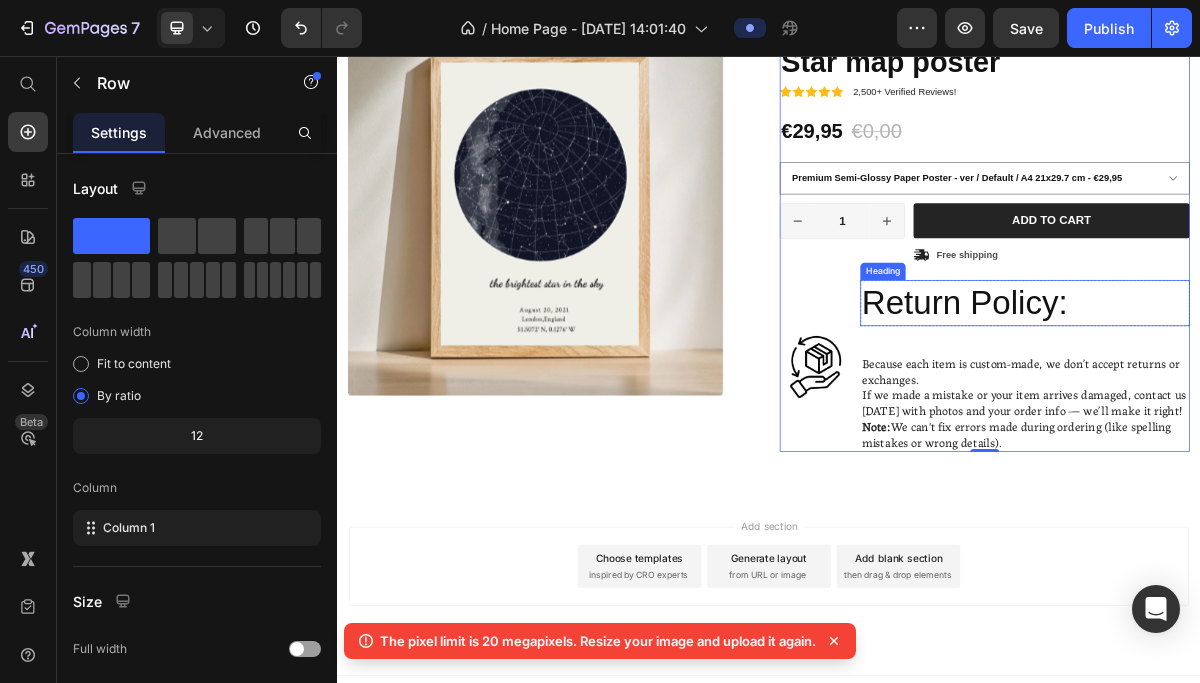 click on "Return Policy:" at bounding box center (1293, 399) 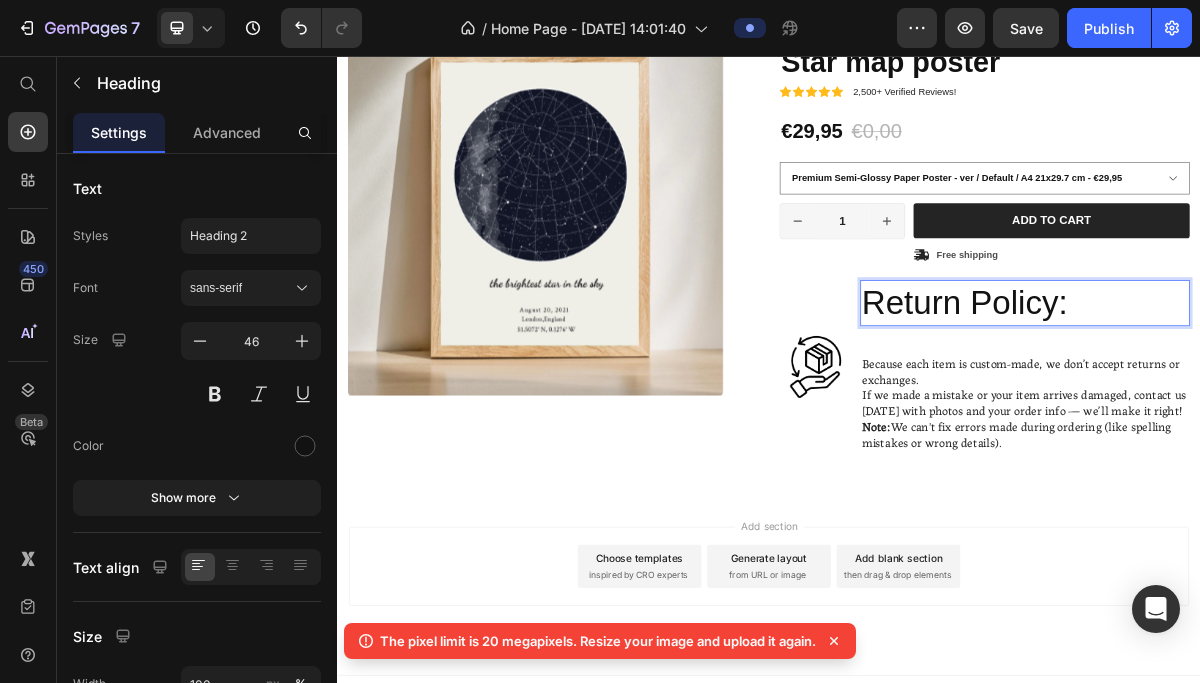 drag, startPoint x: 1255, startPoint y: 384, endPoint x: 1260, endPoint y: 410, distance: 26.476404 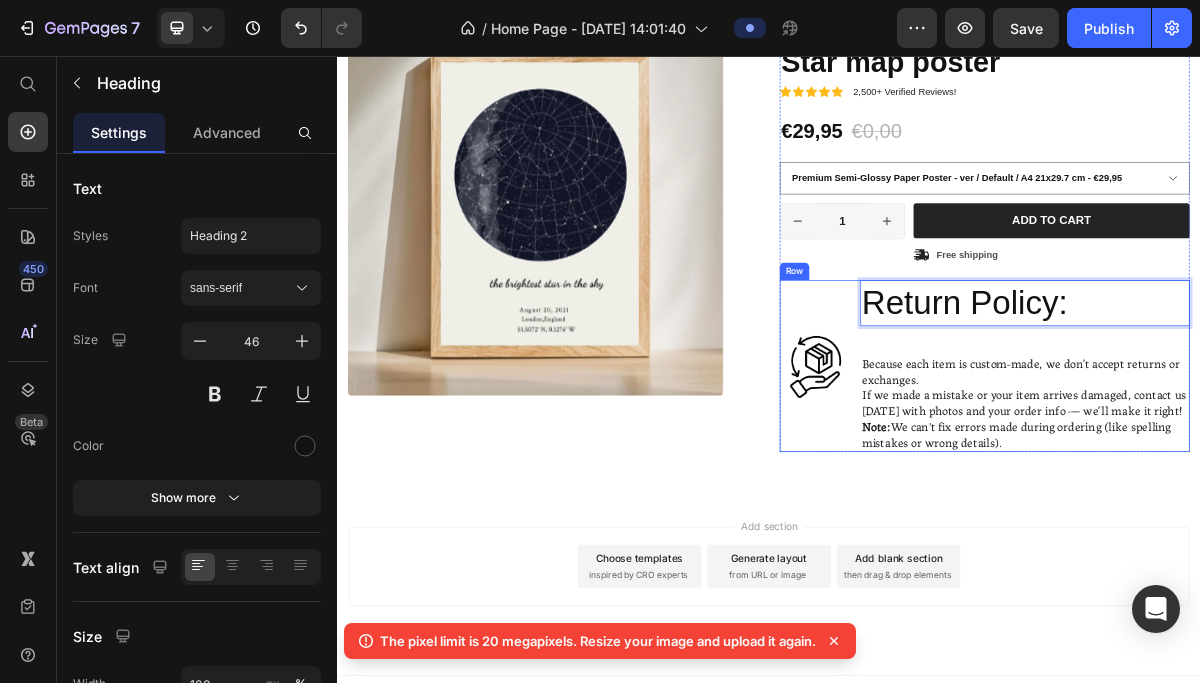 click on "Return Policy: Heading   0 Row Because each item is custom-made, we don’t accept returns or exchanges. If we made a mistake or your item arrives damaged, contact us [DATE] with photos and your order info — we’ll make it right! Note:  We can't fix errors made during ordering (like spelling mistakes or wrong details). Text Block" at bounding box center (1293, 486) 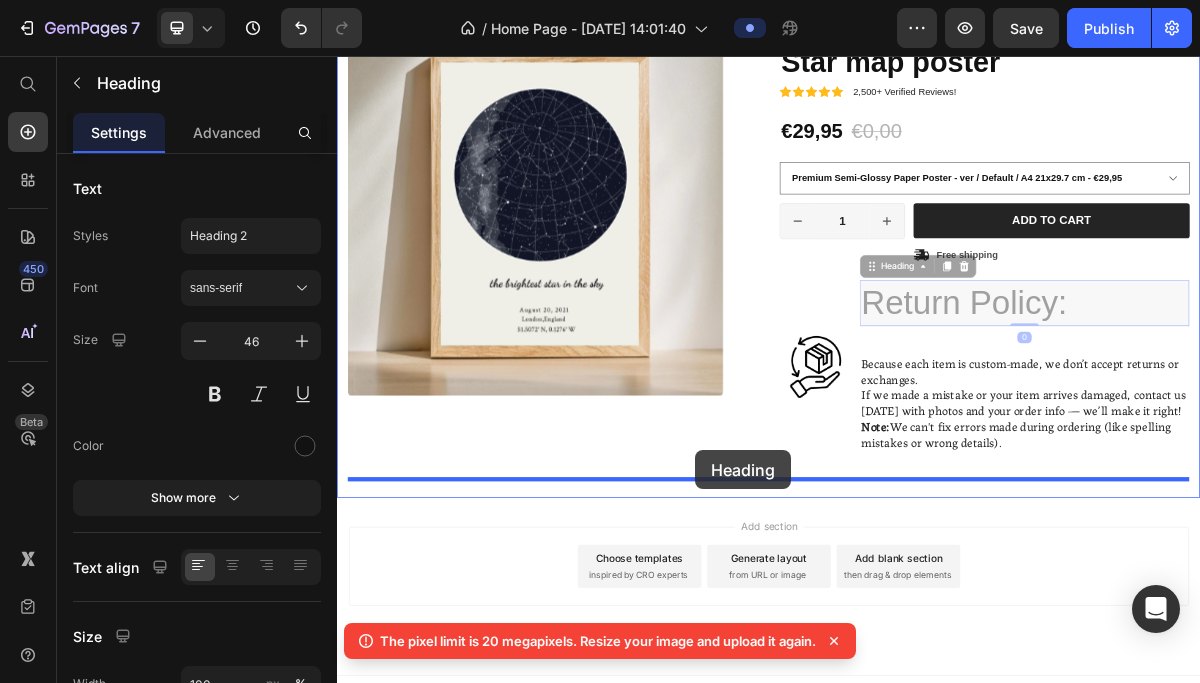 scroll, scrollTop: 655, scrollLeft: 0, axis: vertical 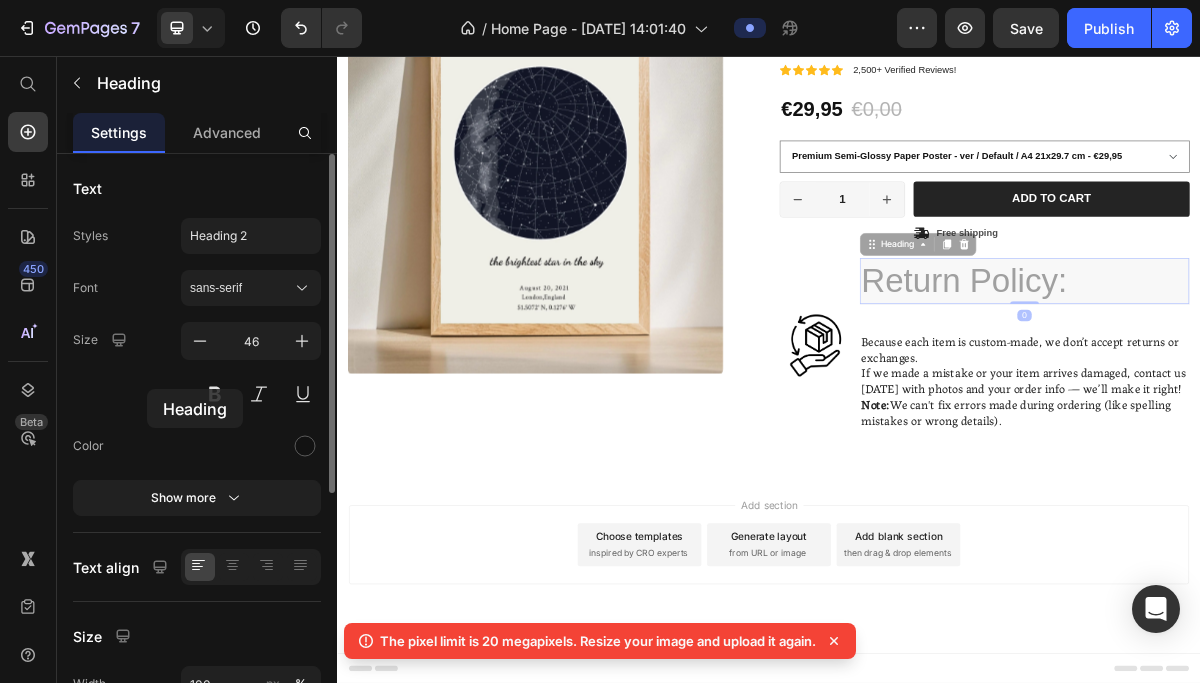 click on "Size 46" at bounding box center (197, 367) 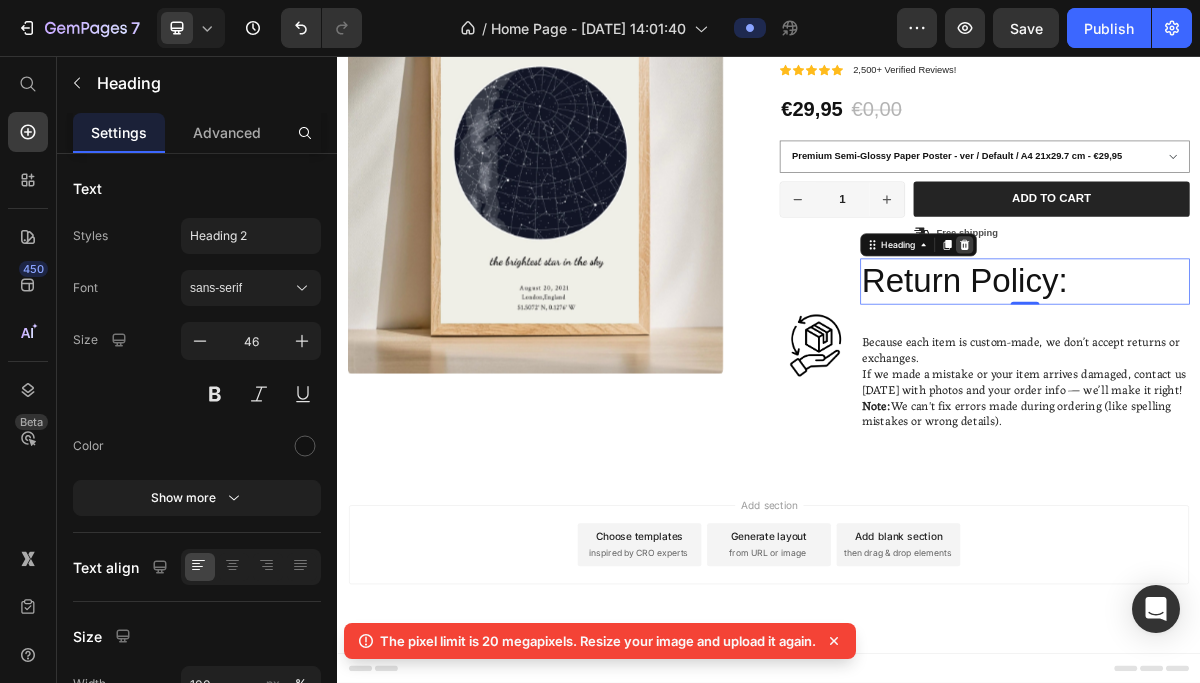 click 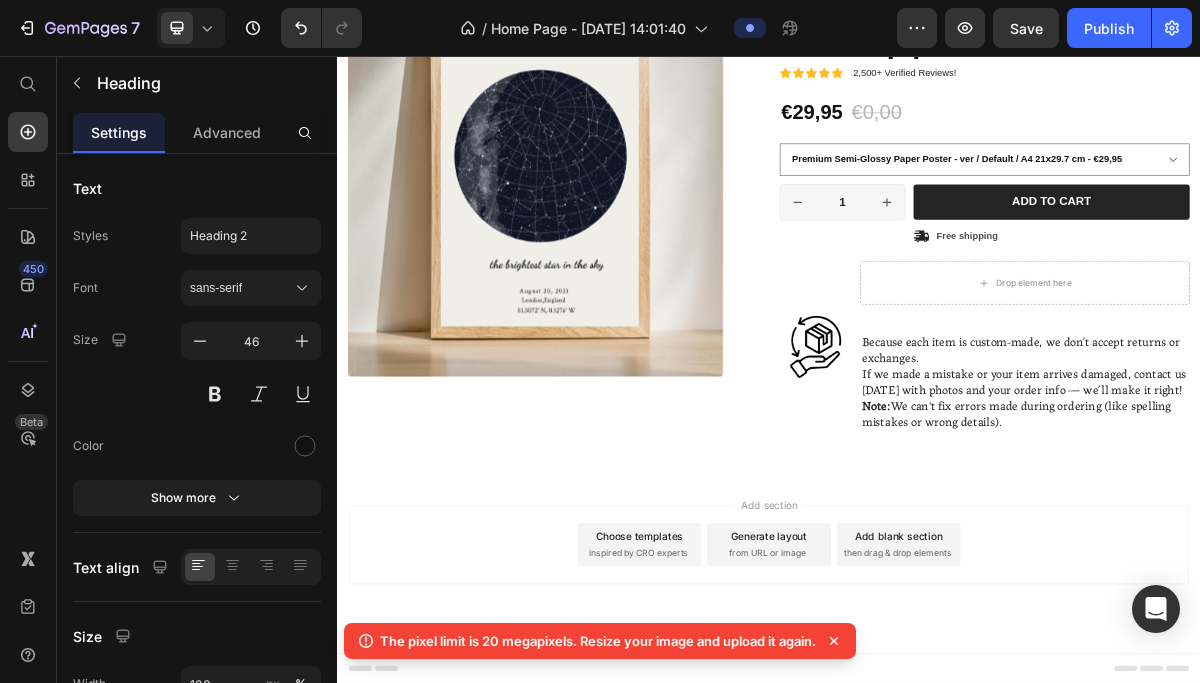 scroll, scrollTop: 652, scrollLeft: 0, axis: vertical 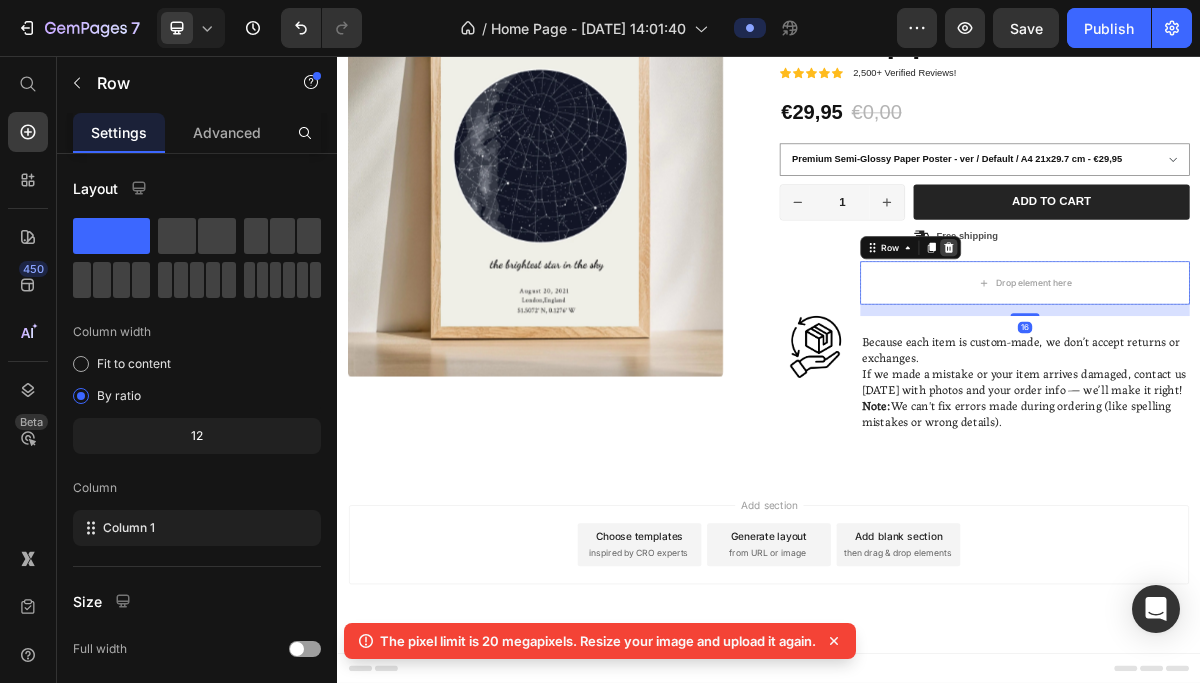 click 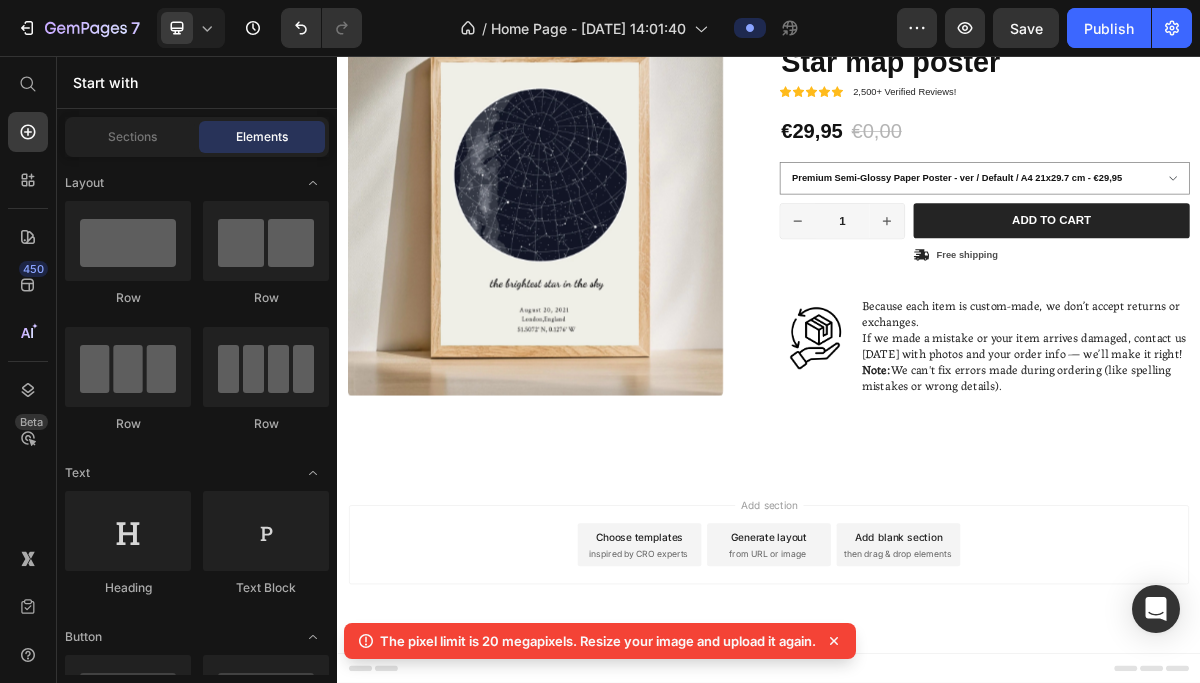 scroll, scrollTop: 604, scrollLeft: 0, axis: vertical 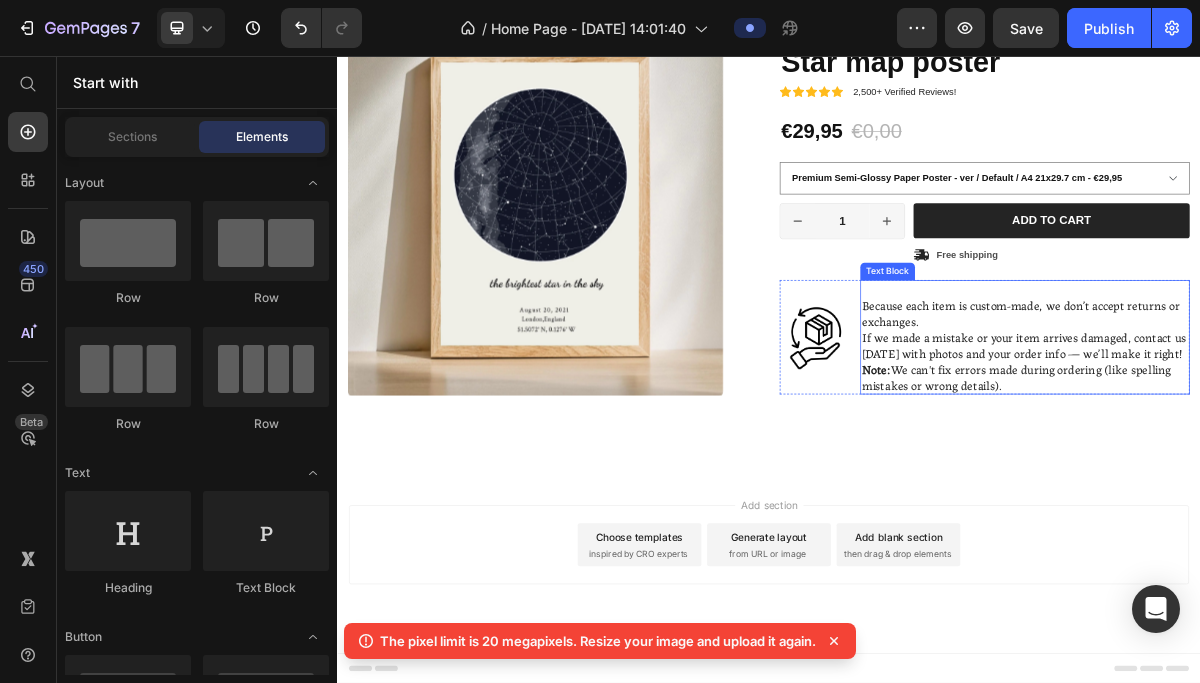 click on "Because each item is custom-made, we don’t accept returns or exchanges." at bounding box center [1293, 402] 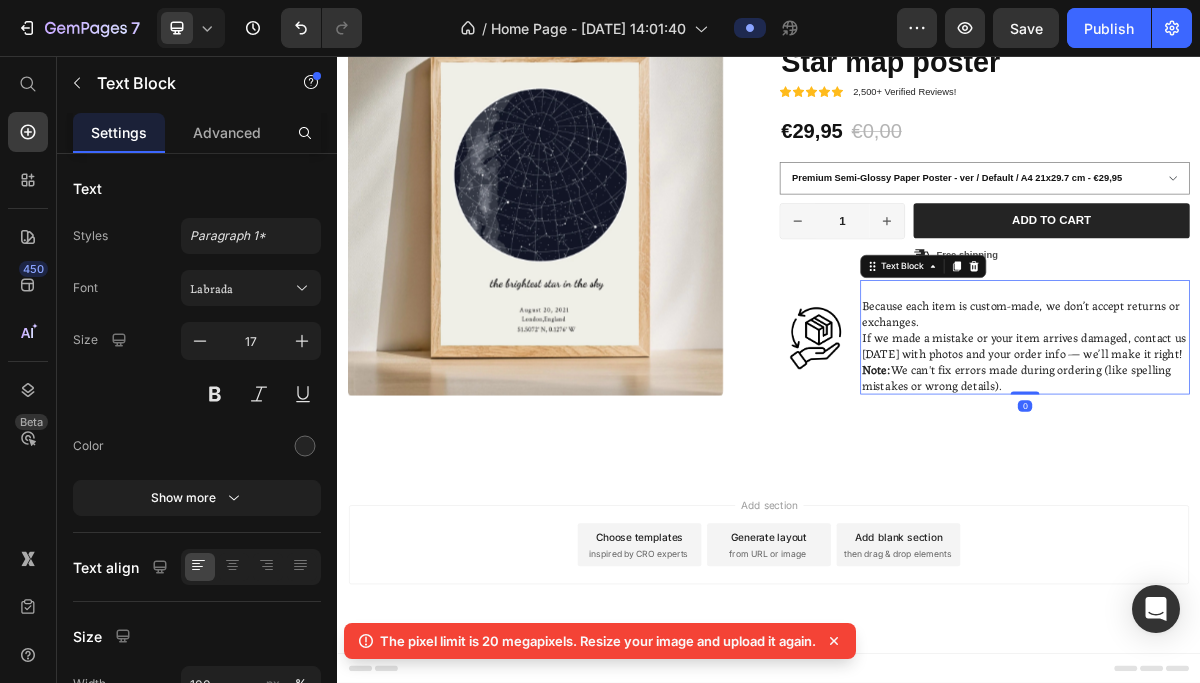 click on "⁠⁠⁠⁠⁠⁠⁠ Because each item is custom-made, we don’t accept returns or exchanges." at bounding box center [1293, 402] 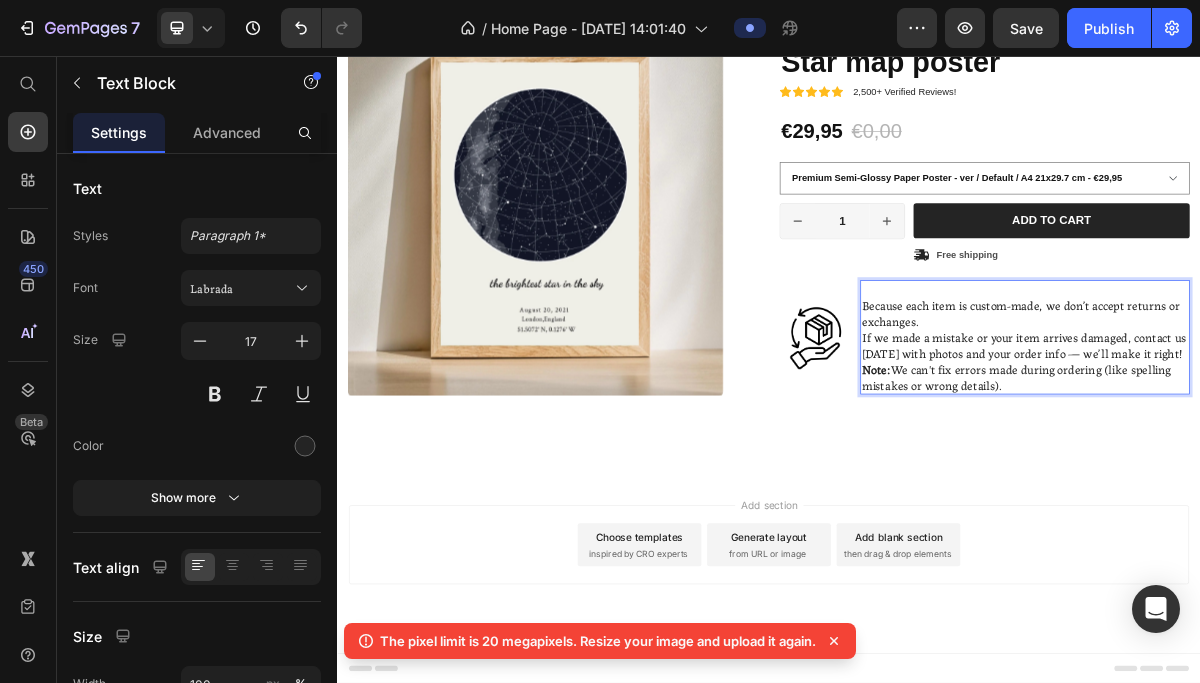 click on "Because each item is custom-made, we don’t accept returns or exchanges." at bounding box center (1293, 402) 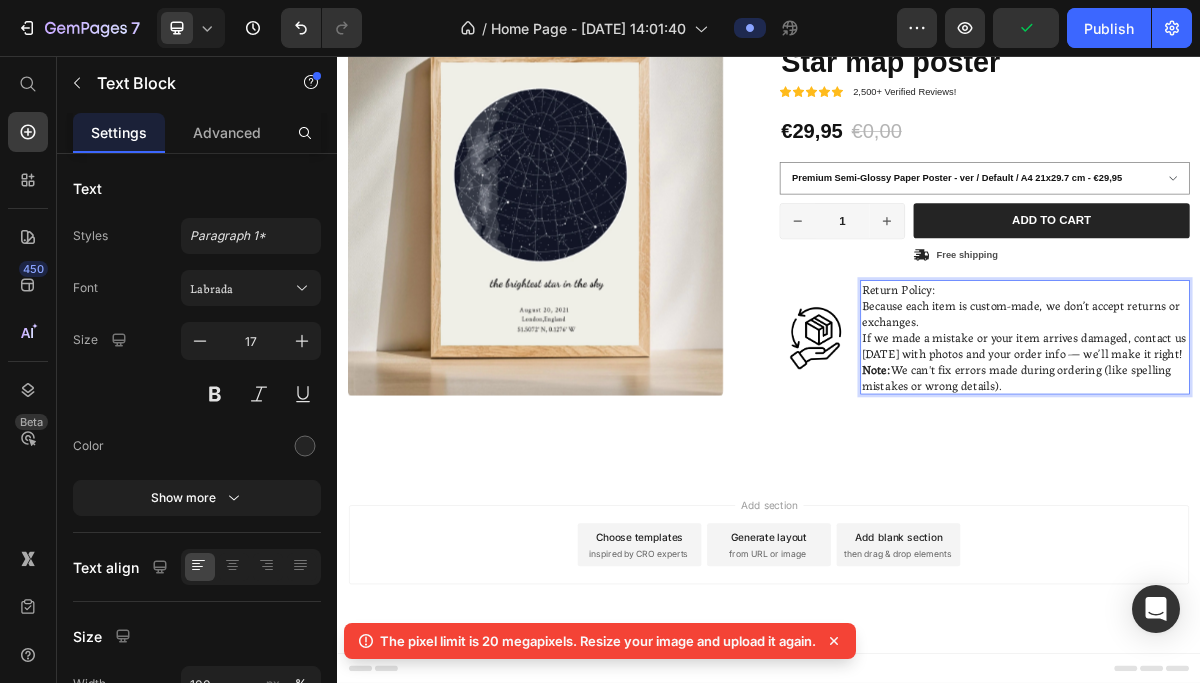 click on "Return Policy:" at bounding box center (1293, 380) 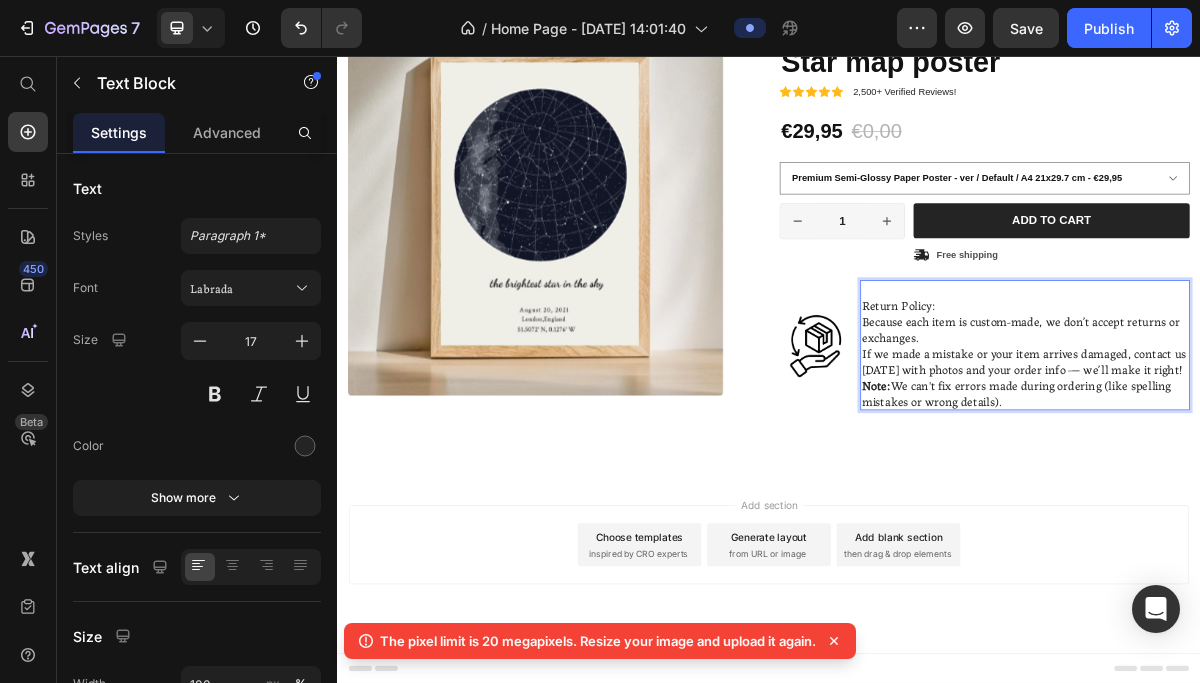 click on "Return Policy:" at bounding box center (1293, 402) 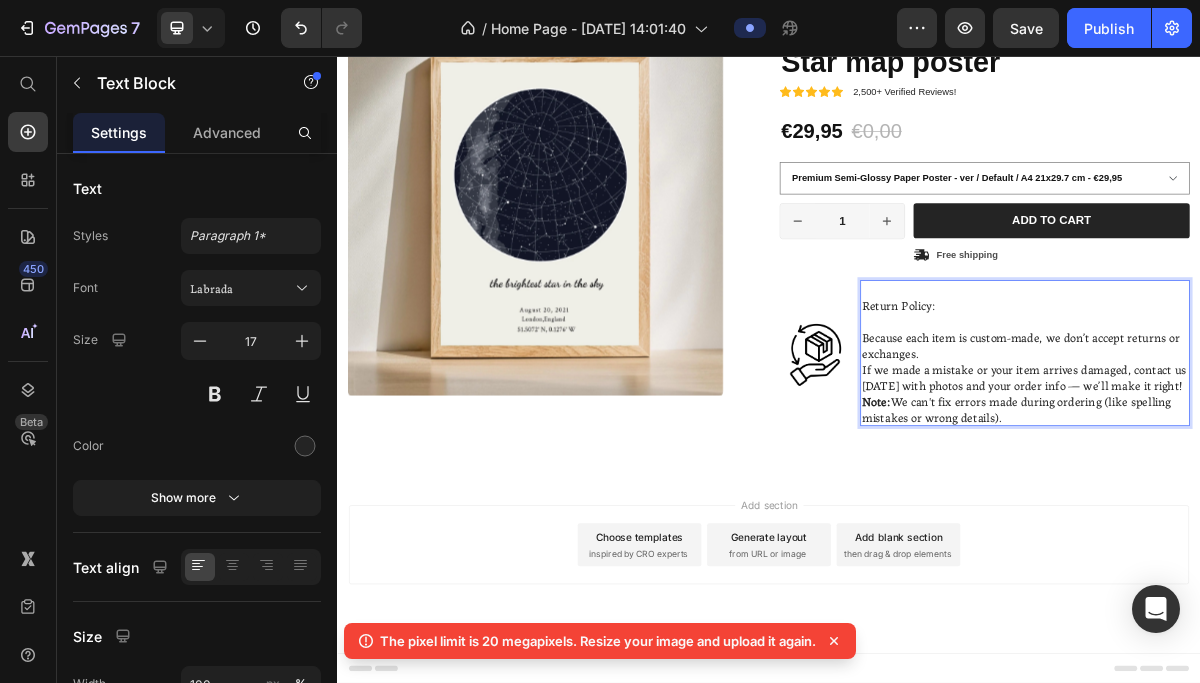 click on "Return Policy:" at bounding box center [1293, 402] 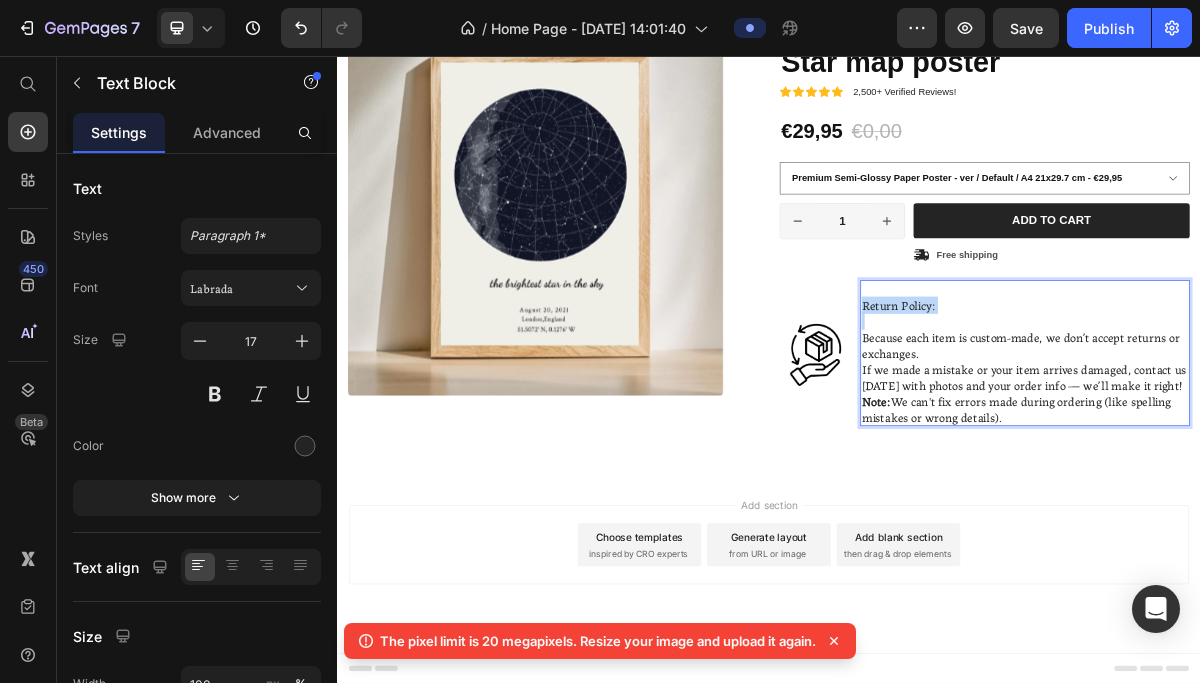 drag, startPoint x: 1192, startPoint y: 401, endPoint x: 1050, endPoint y: 402, distance: 142.00352 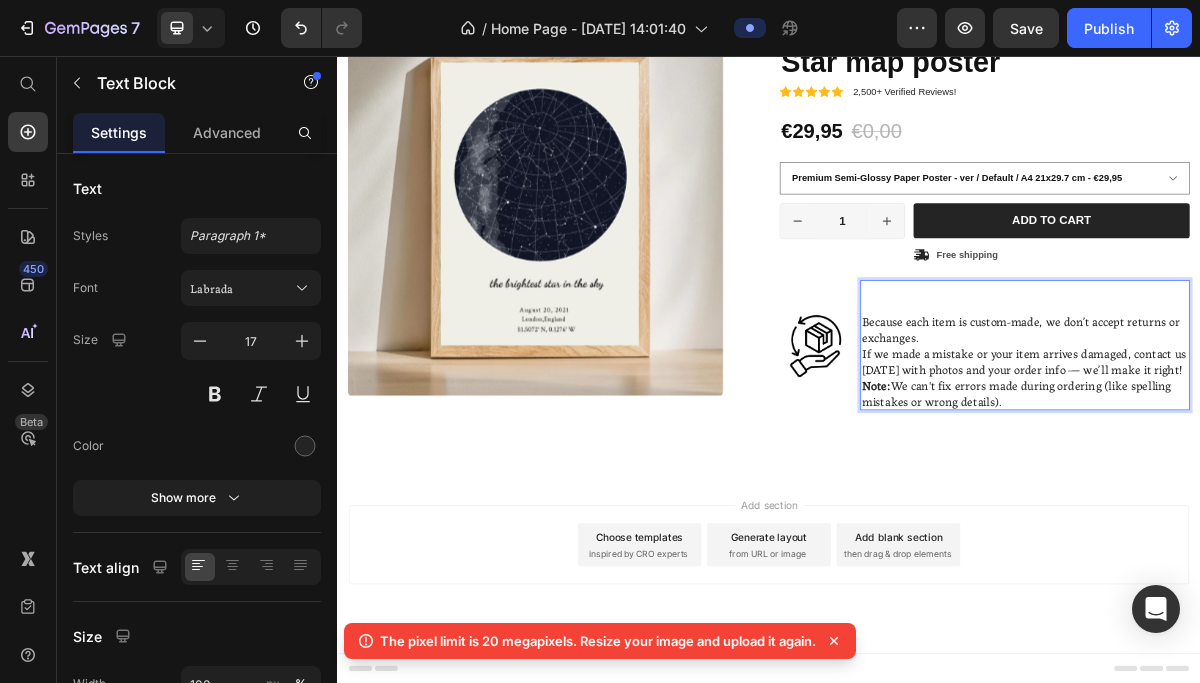 click at bounding box center (1293, 402) 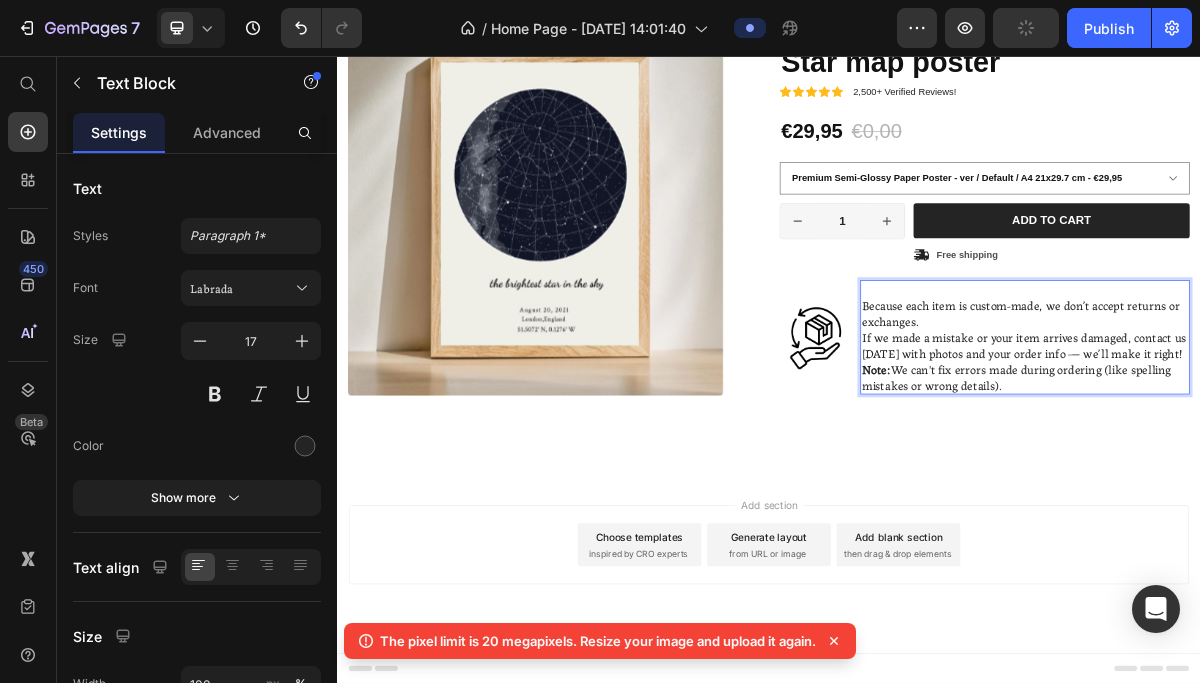 click at bounding box center (1293, 380) 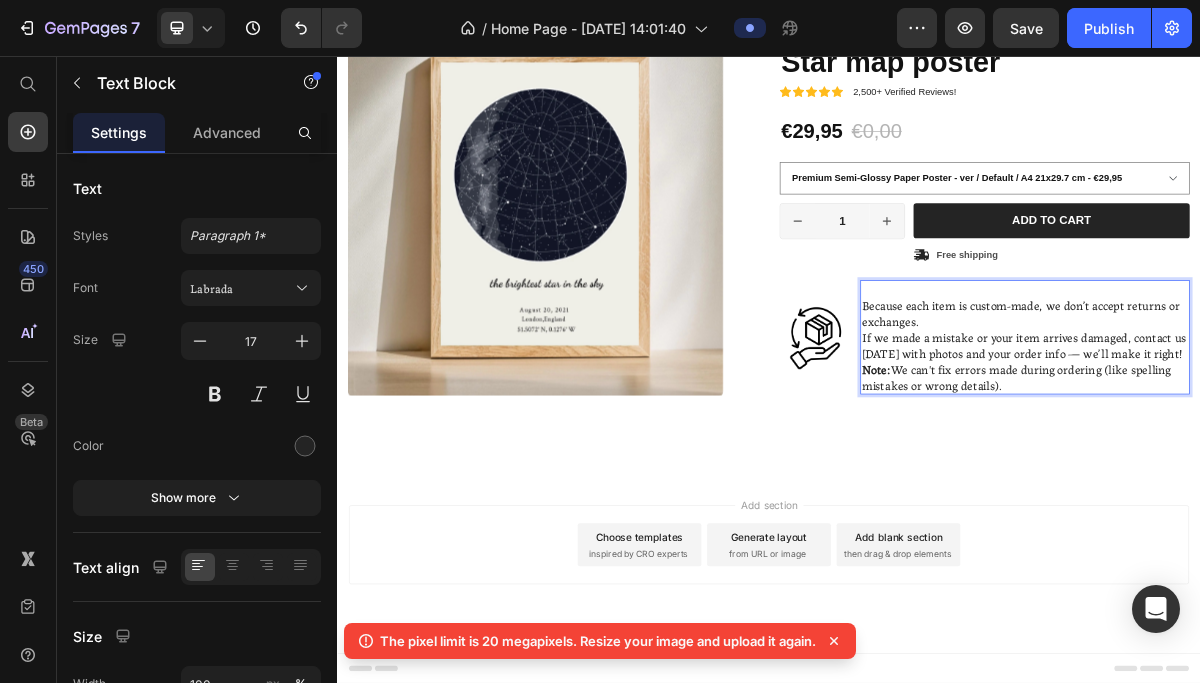 click at bounding box center (1293, 380) 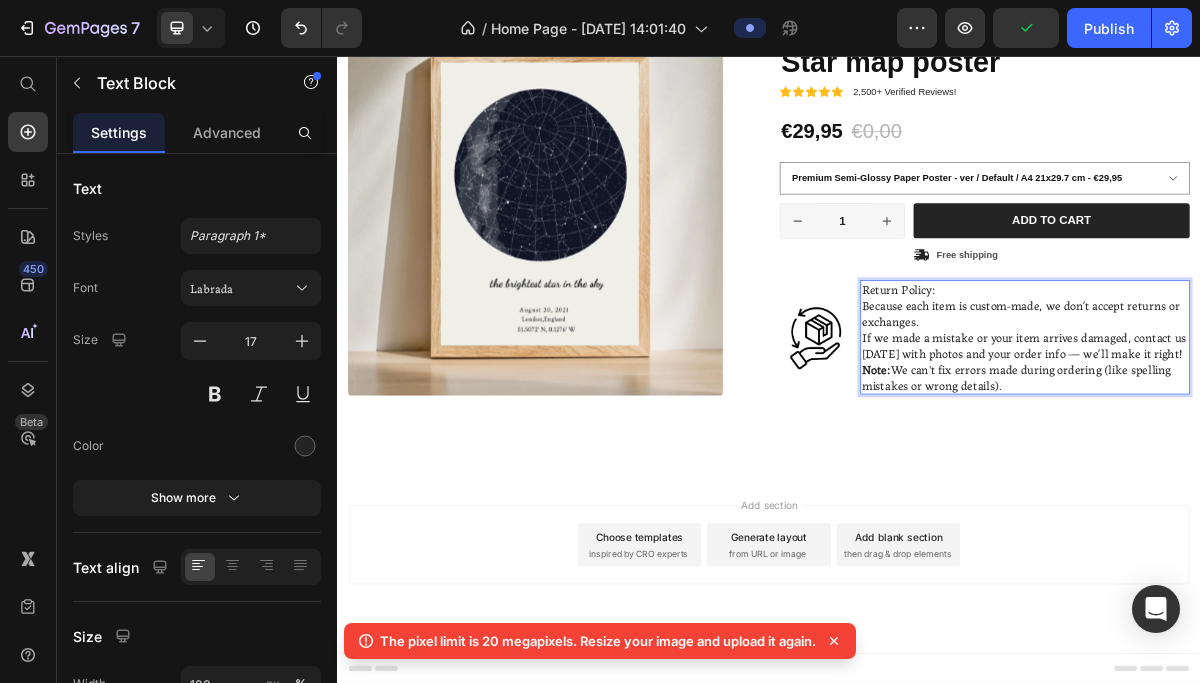 click on "Return Policy:" at bounding box center (1293, 380) 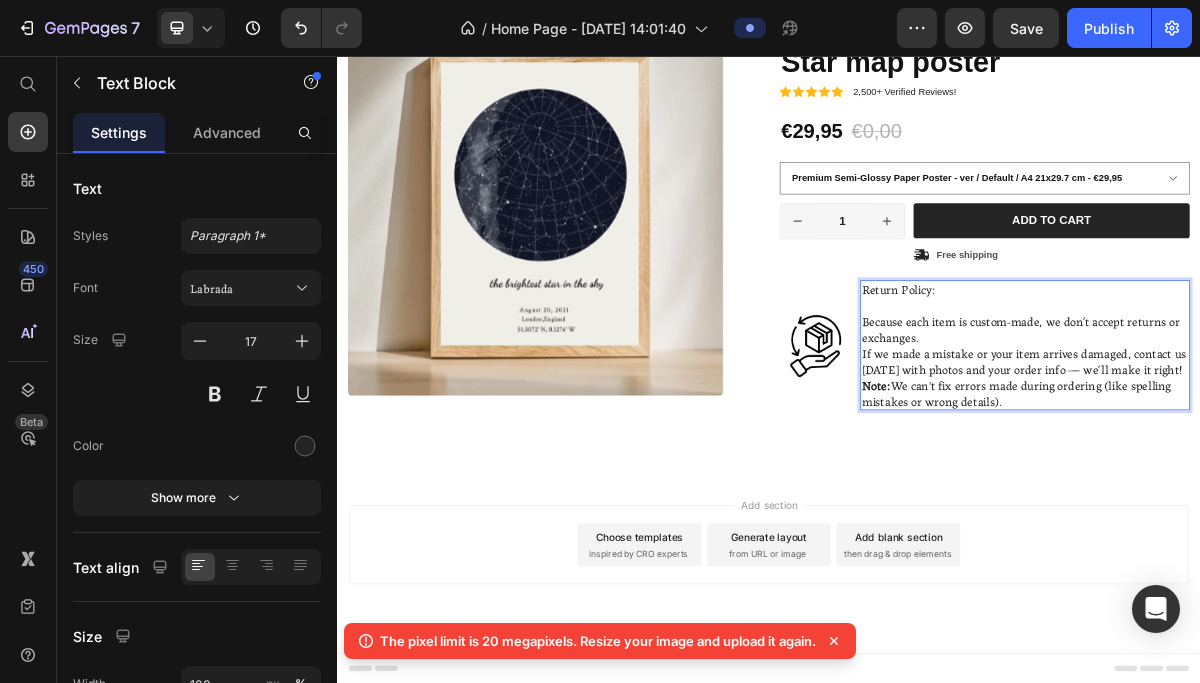 click on "Return Policy:" at bounding box center (1293, 380) 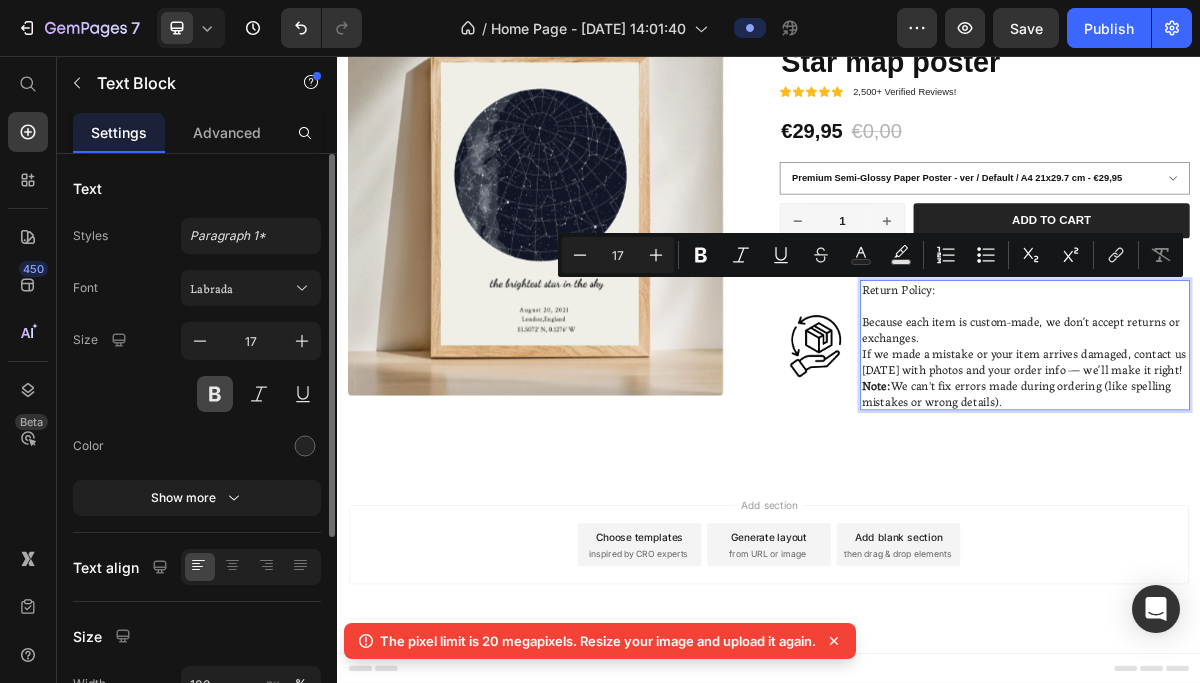 click at bounding box center (215, 394) 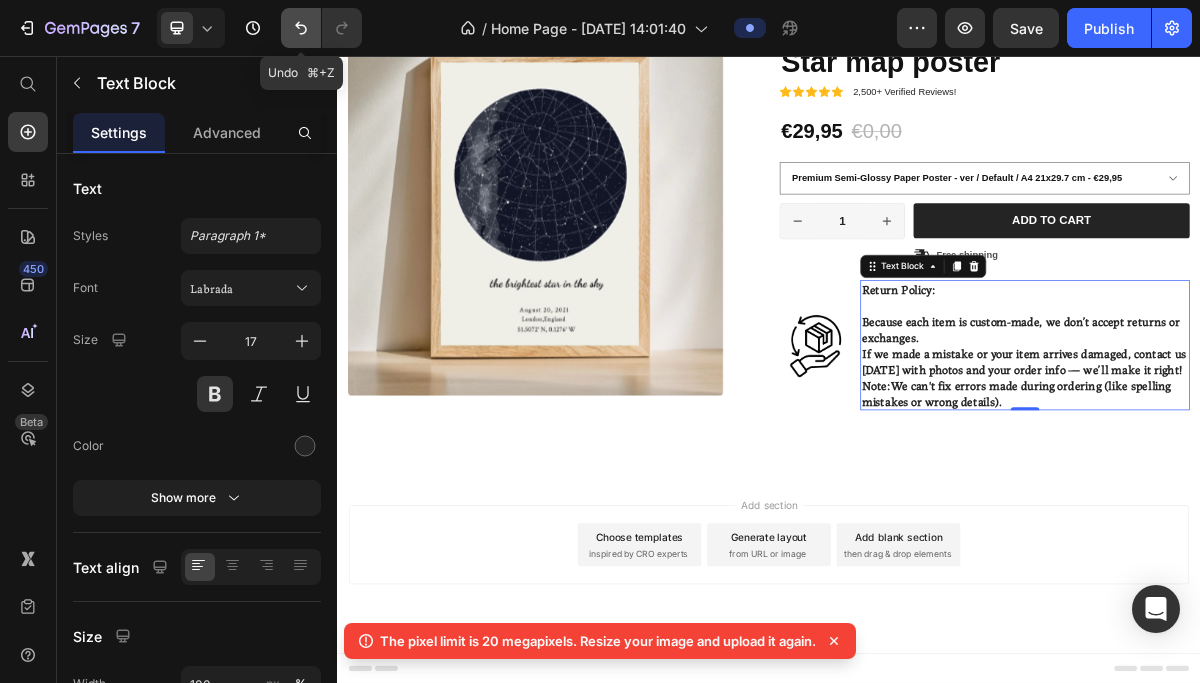click 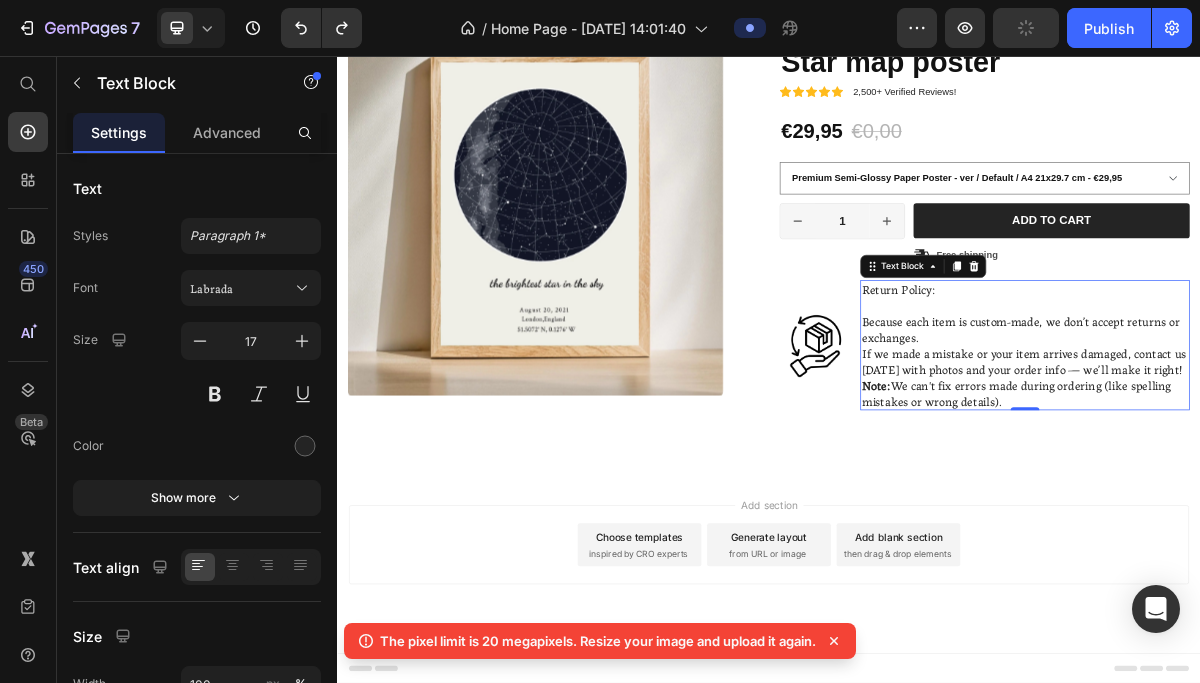 click at bounding box center [1293, 402] 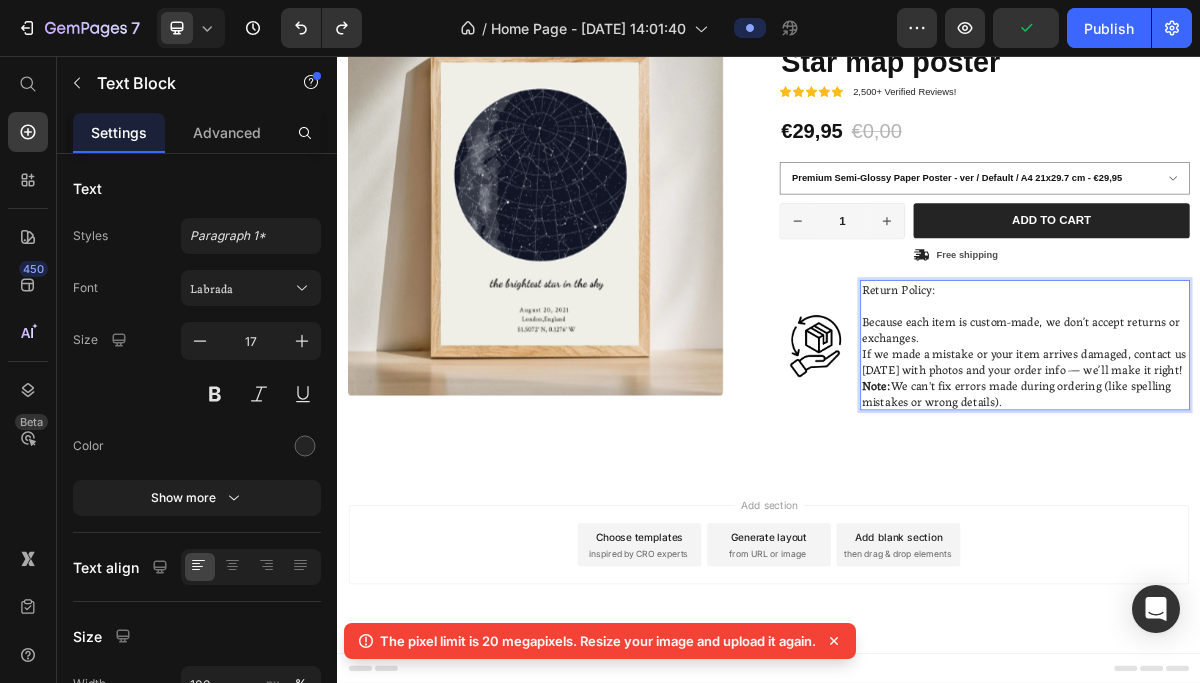 click on "Return Policy:" at bounding box center [1293, 380] 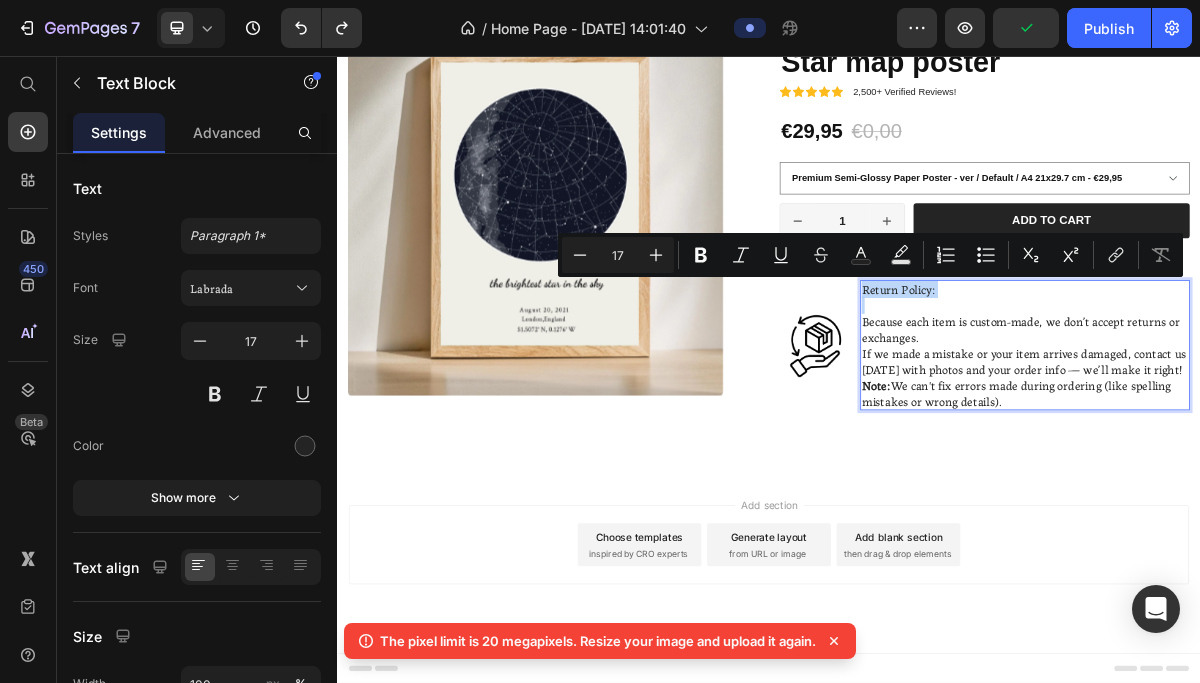 click on "Return Policy:" at bounding box center (1293, 380) 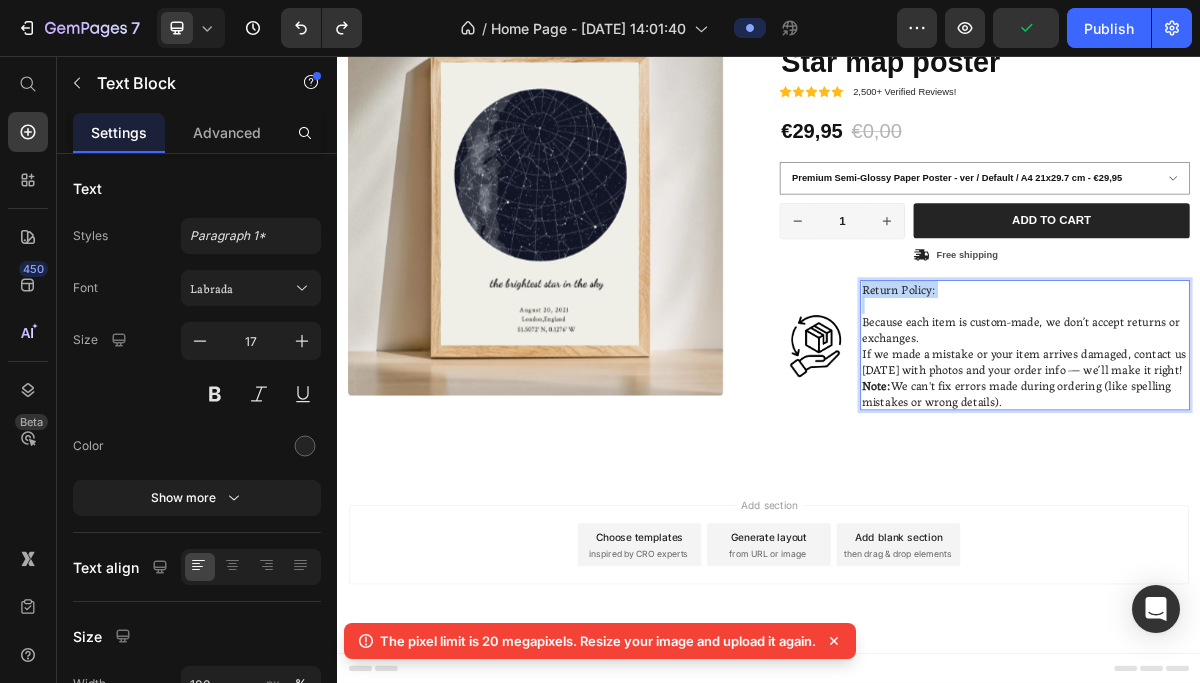 click on "Return Policy:" at bounding box center (1293, 380) 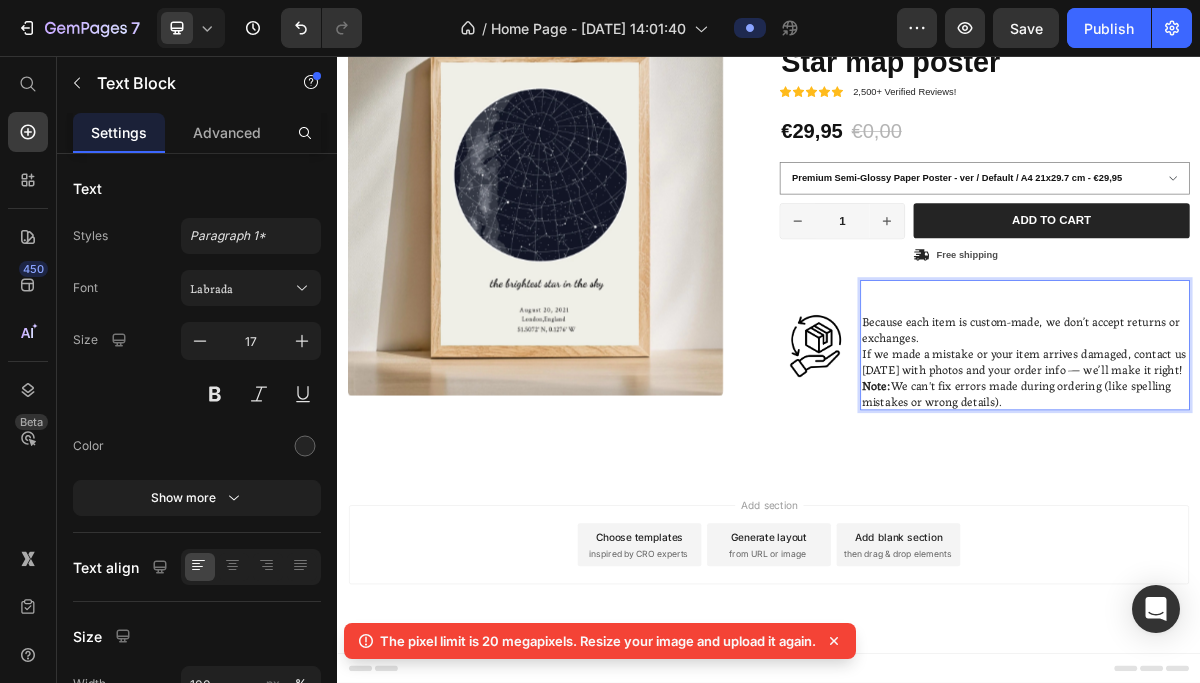 click on "Because each item is custom-made, we don’t accept returns or exchanges." at bounding box center [1293, 435] 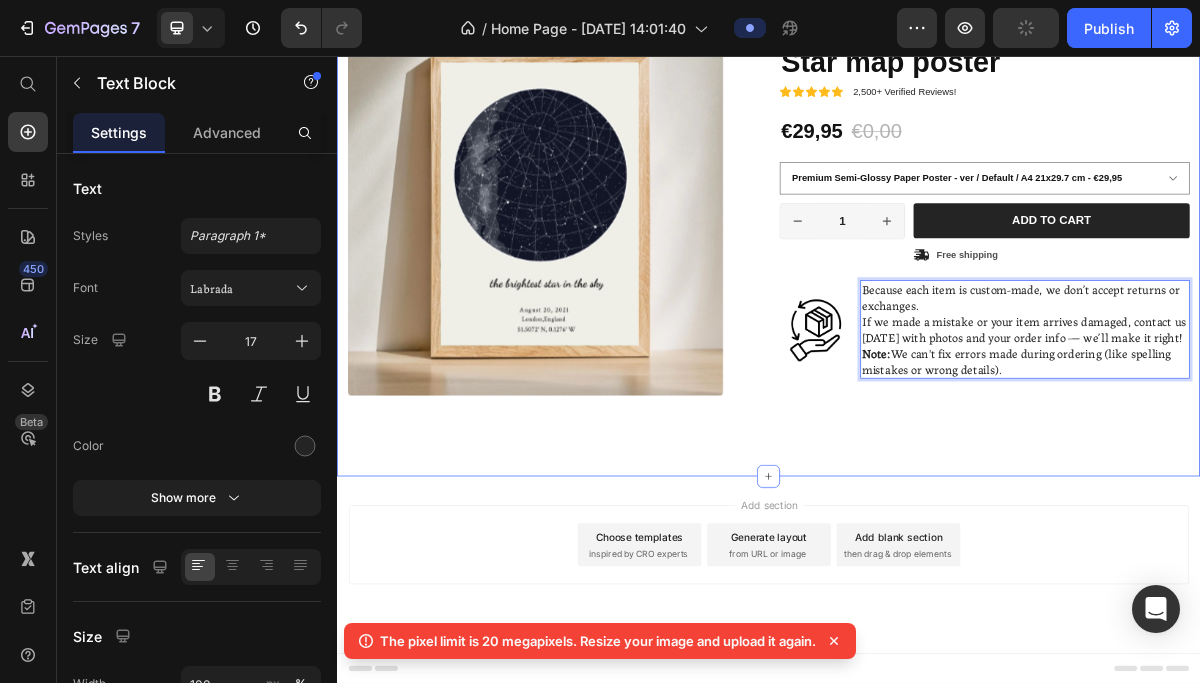 click on "Product Images Icon Icon Icon Icon Icon Icon List 2,500+ Verified Reviews! Text Block Row 0% off Product Badge Star map poster Product Title Icon Icon Icon Icon Icon Icon List 2,500+ Verified Reviews! Text Block Row €29,95 Product Price €0,00 Product Price 0% off Product Badge Row Premium Semi-Glossy Paper Poster  - ver / Default / A4 21x29.7 cm - €29,95  Premium Semi-Glossy Paper Poster  - ver / Default / 30x40 cm - €35,95  Premium Semi-Glossy Paper Poster  - ver / Default / 50x70 cm - €39,95  Premium Semi-Glossy Paper Poster  - ver / Default / 70x100 cm - €45,95  Product Variants & Swatches Premium Semi-Glossy Paper Poster  - ver Premium Semi-Glossy Paper Poster  - ver Premium Semi-Glossy Paper Poster  - ver Default A4 21x29.7 cm 30x40 cm 50x70 cm 70x100 cm Product Variants & Swatches 1 Product Quantity Row Add to cart Add to Cart
Icon  Free shipping Text Block Row Row Image Because each item is custom-made, we don’t accept returns or exchanges. Note: Text Block   0 Row Row Product" at bounding box center (937, 299) 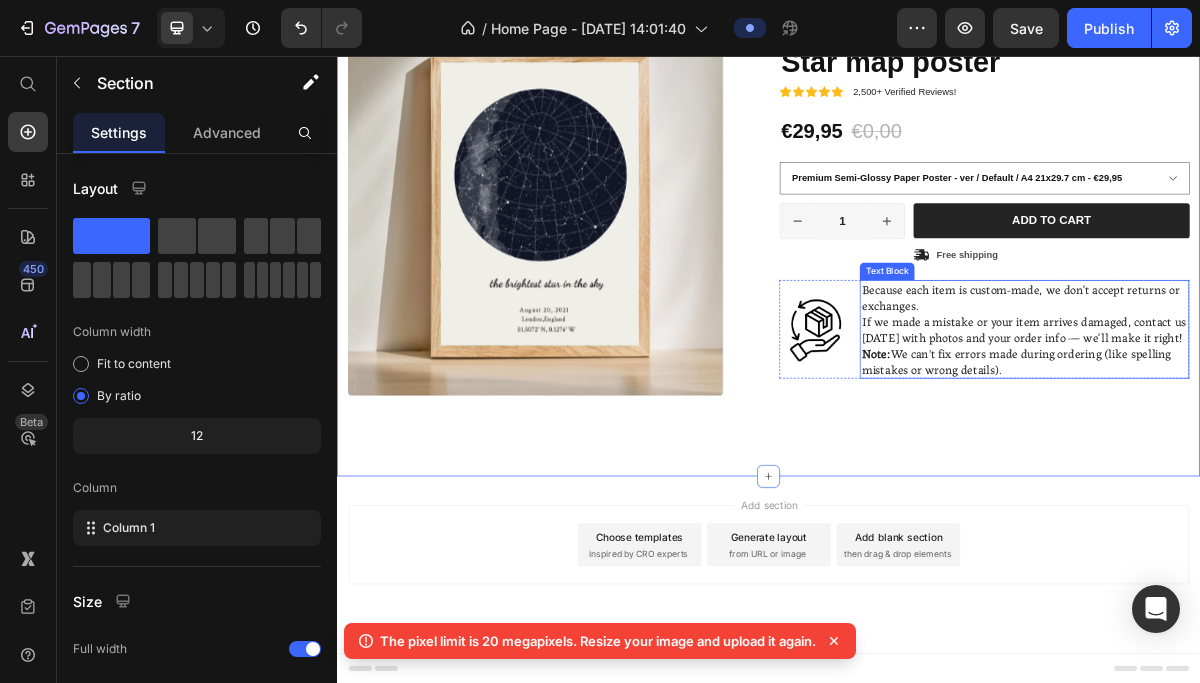 click on "Text Block" at bounding box center [1102, 355] 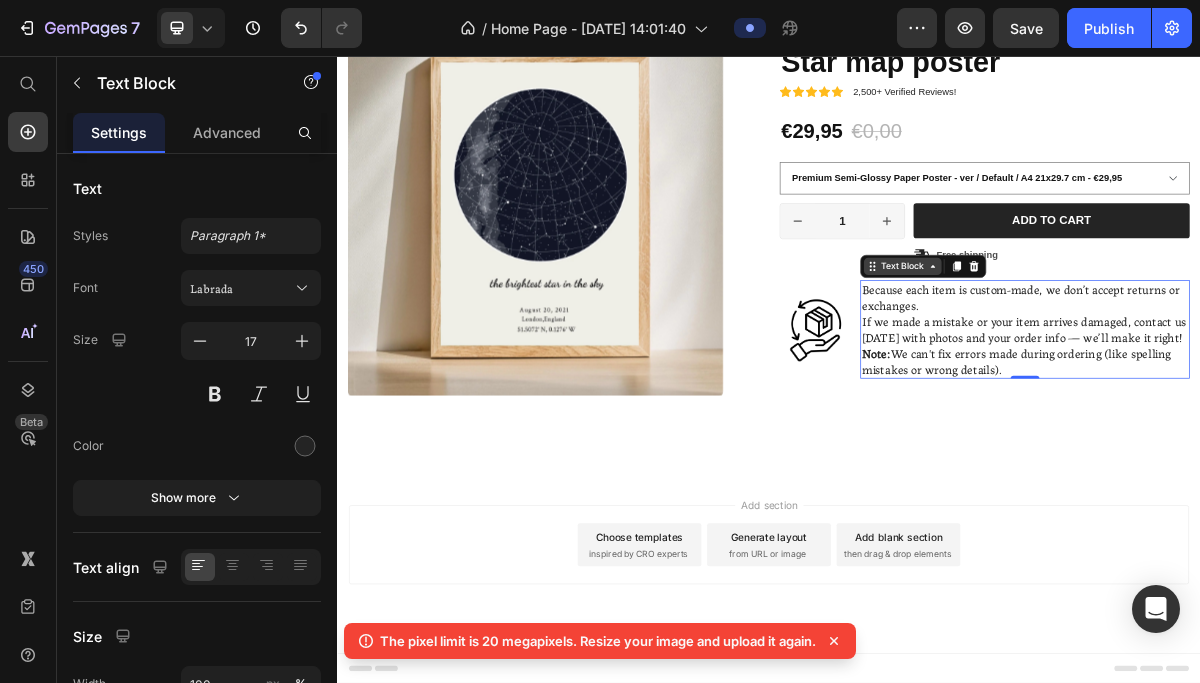 click on "Text Block" at bounding box center [1123, 348] 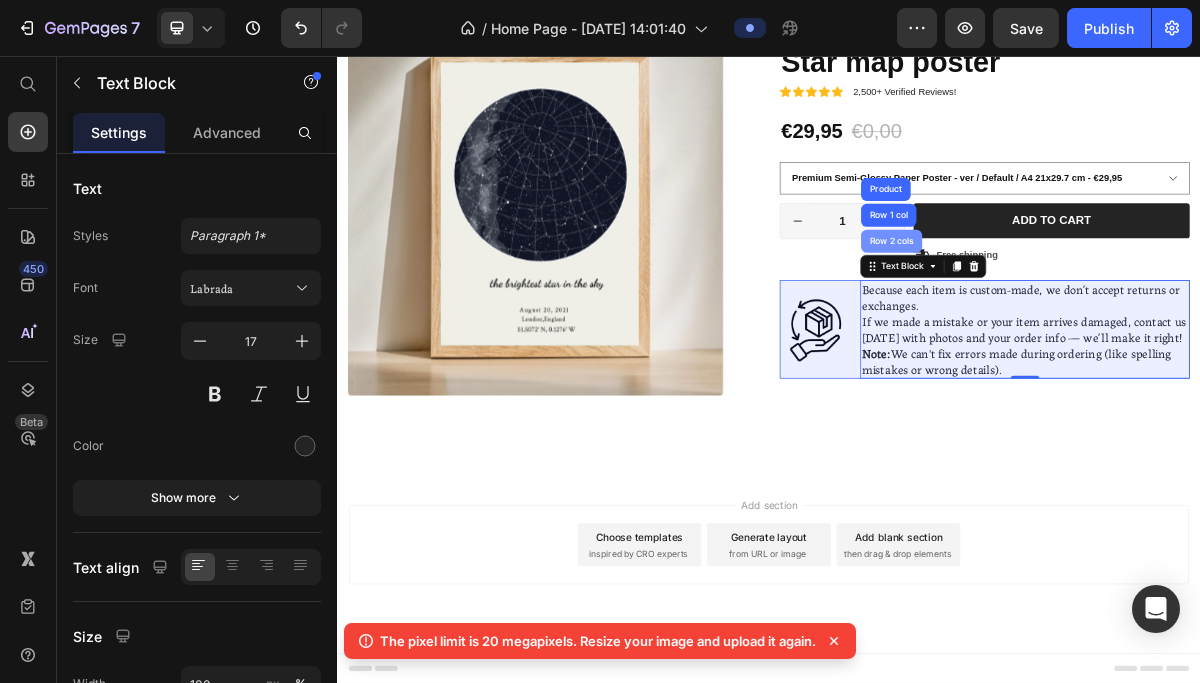 click on "Row 2 cols" at bounding box center (1107, 313) 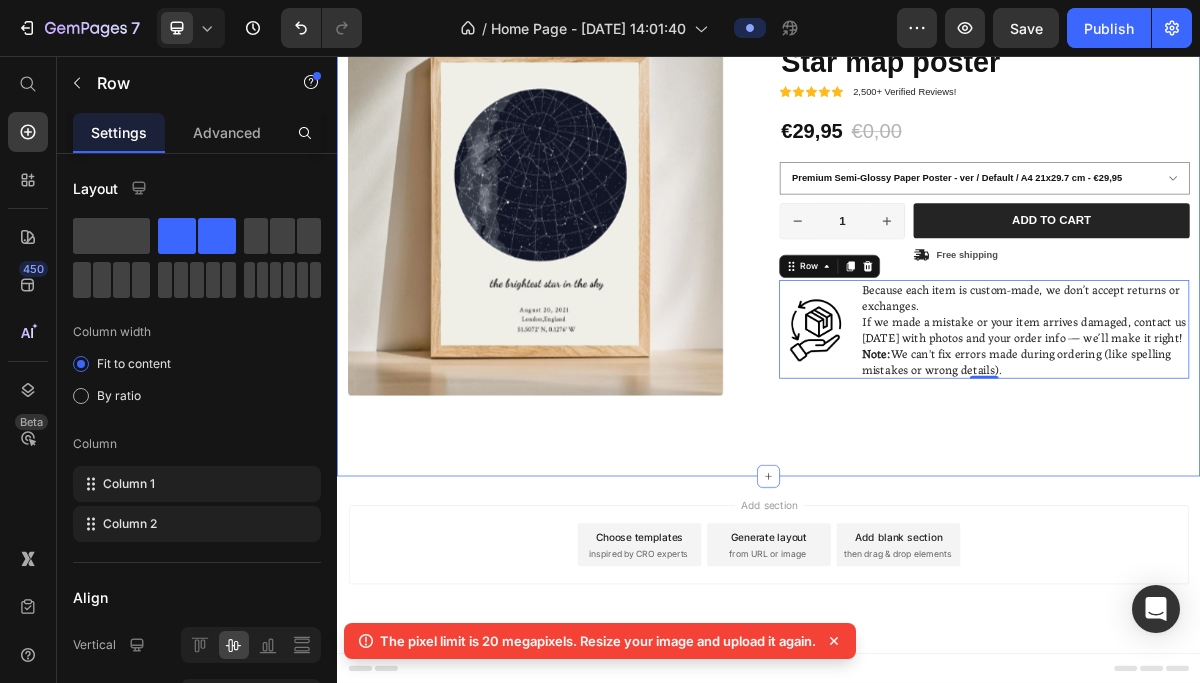 click on "Product Images Icon Icon Icon Icon Icon Icon List 2,500+ Verified Reviews! Text Block Row 0% off Product Badge Star map poster Product Title Icon Icon Icon Icon Icon Icon List 2,500+ Verified Reviews! Text Block Row €29,95 Product Price €0,00 Product Price 0% off Product Badge Row Premium Semi-Glossy Paper Poster  - ver / Default / A4 21x29.7 cm - €29,95  Premium Semi-Glossy Paper Poster  - ver / Default / 30x40 cm - €35,95  Premium Semi-Glossy Paper Poster  - ver / Default / 50x70 cm - €39,95  Premium Semi-Glossy Paper Poster  - ver / Default / 70x100 cm - €45,95  Product Variants & Swatches Premium Semi-Glossy Paper Poster  - ver Premium Semi-Glossy Paper Poster  - ver Premium Semi-Glossy Paper Poster  - ver Default A4 21x29.7 cm 30x40 cm 50x70 cm 70x100 cm Product Variants & Swatches 1 Product Quantity Row Add to cart Add to Cart
Icon  Free shipping Text Block Row Row Image Because each item is custom-made, we don’t accept returns or exchanges. Note: Text Block Row   0 Row Product" at bounding box center [937, 299] 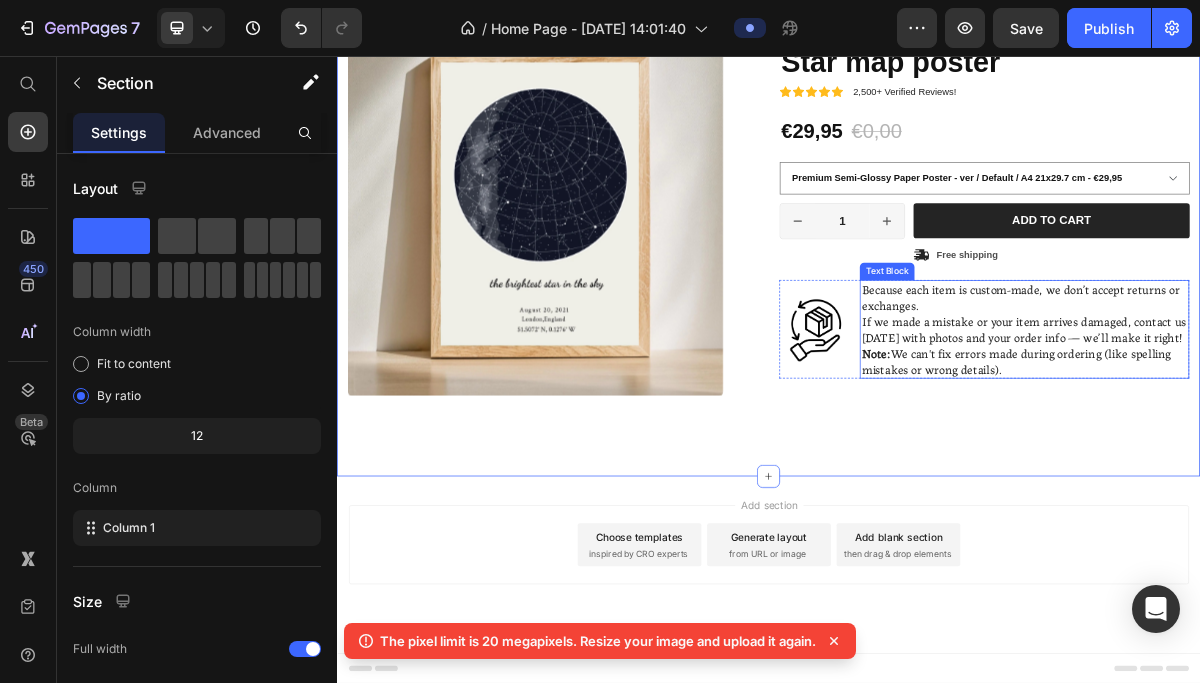 click on "Because each item is custom-made, we don’t accept returns or exchanges." at bounding box center (1293, 391) 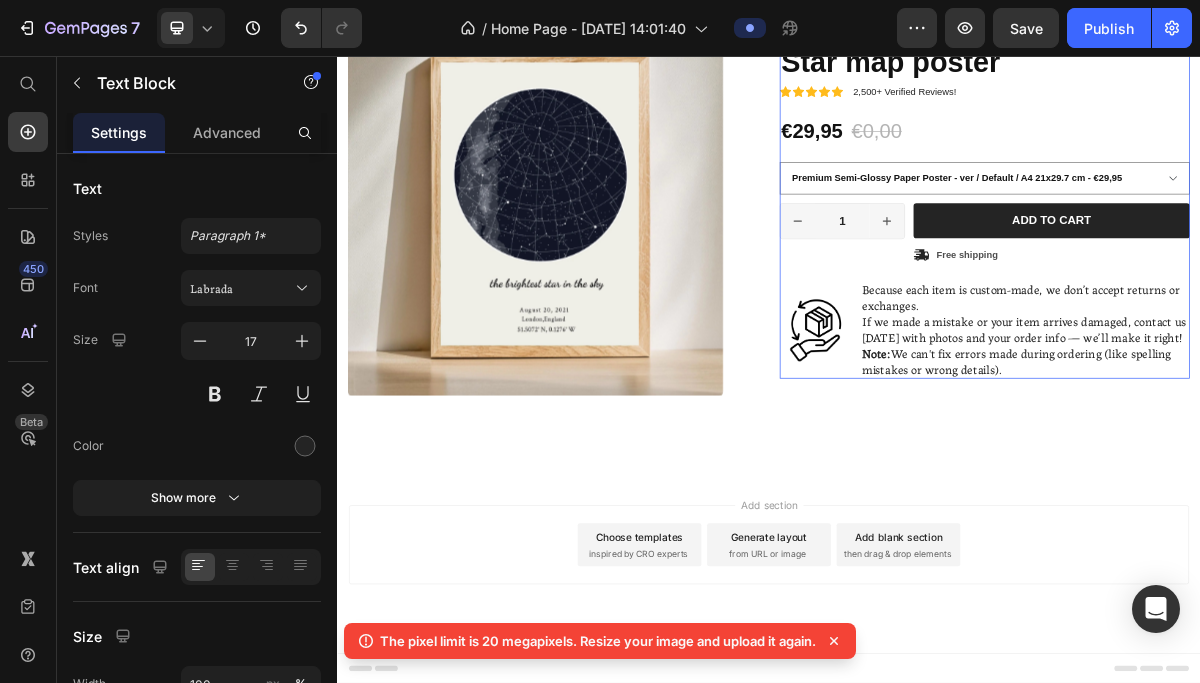 click on "Icon Icon Icon Icon Icon Icon List 2,500+ Verified Reviews! Text Block Row 0% off Product Badge Star map poster Product Title Icon Icon Icon Icon Icon Icon List 2,500+ Verified Reviews! Text Block Row €29,95 Product Price €0,00 Product Price 0% off Product Badge Row Premium Semi-Glossy Paper Poster  - ver / Default / A4 21x29.7 cm - €29,95  Premium Semi-Glossy Paper Poster  - ver / Default / 30x40 cm - €35,95  Premium Semi-Glossy Paper Poster  - ver / Default / 50x70 cm - €39,95  Premium Semi-Glossy Paper Poster  - ver / Default / 70x100 cm - €45,95  Product Variants & Swatches Premium Semi-Glossy Paper Poster  - ver Premium Semi-Glossy Paper Poster  - ver Premium Semi-Glossy Paper Poster  - ver Default A4 21x29.7 cm 30x40 cm 50x70 cm 70x100 cm Product Variants & Swatches 1 Product Quantity Row Add to cart Add to Cart
Icon  Free shipping Text Block Row Row Image Because each item is custom-made, we don’t accept returns or exchanges. Note: Text Block Row" at bounding box center [1237, 255] 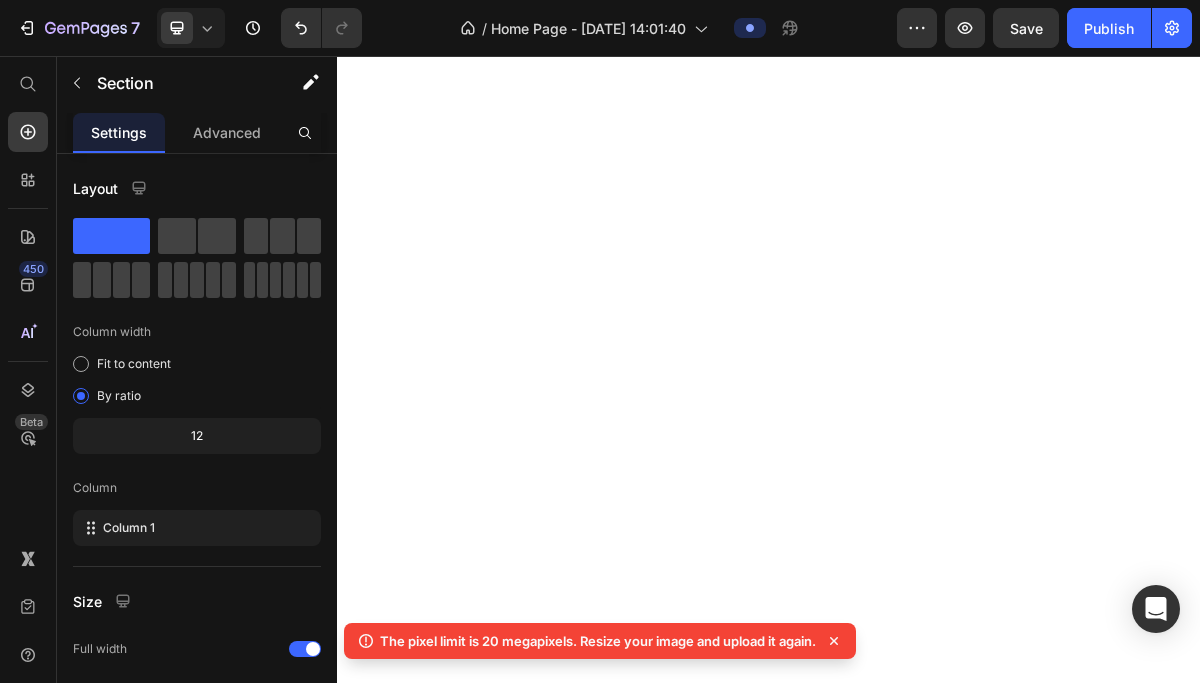 scroll, scrollTop: 0, scrollLeft: 0, axis: both 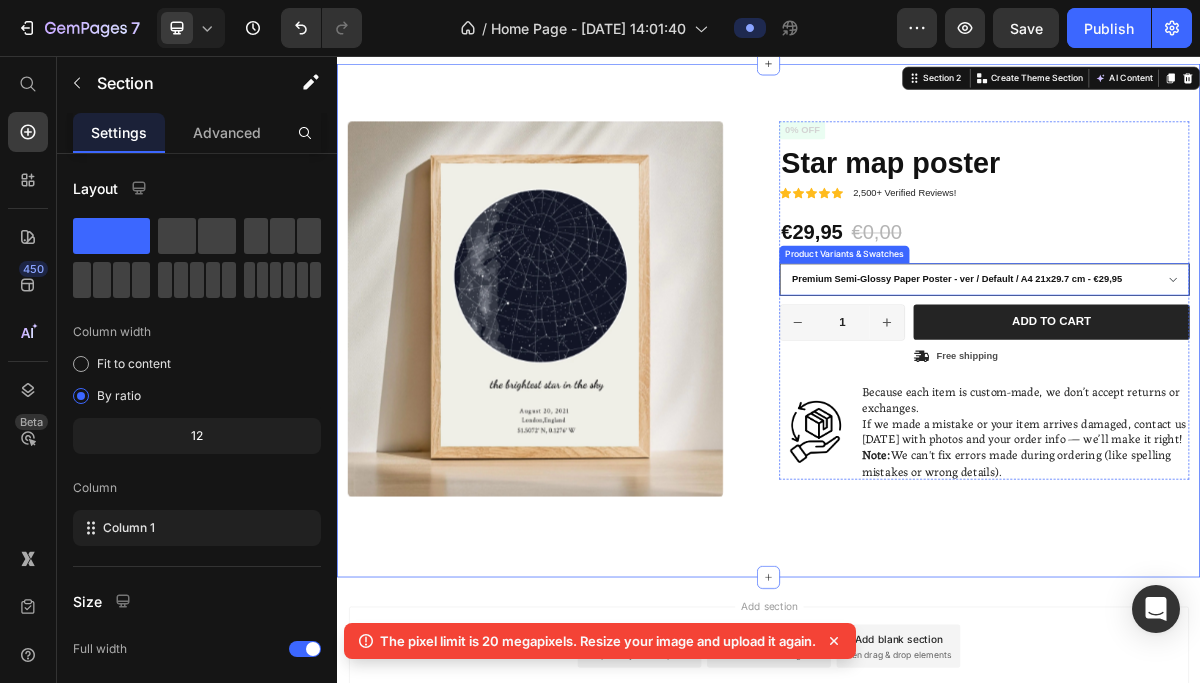 click on "Premium Semi-Glossy Paper Poster  - ver / Default / A4 21x29.7 cm - €29,95  Premium Semi-Glossy Paper Poster  - ver / Default / 30x40 cm - €35,95  Premium Semi-Glossy Paper Poster  - ver / Default / 50x70 cm - €39,95  Premium Semi-Glossy Paper Poster  - ver / Default / 70x100 cm - €45,95" at bounding box center [1237, 366] 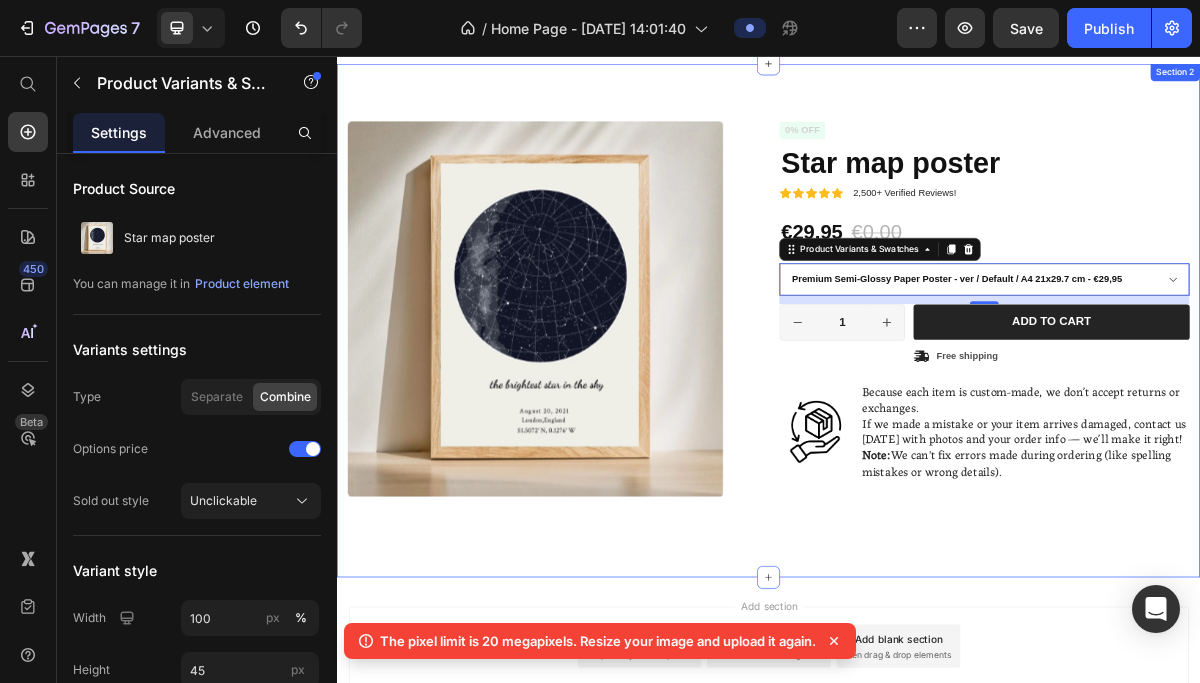 click on "Product Images Icon Icon Icon Icon Icon Icon List 2,500+ Verified Reviews! Text Block Row 0% off Product Badge Star map poster Product Title Icon Icon Icon Icon Icon Icon List 2,500+ Verified Reviews! Text Block Row €29,95 Product Price €0,00 Product Price 0% off Product Badge Row Premium Semi-Glossy Paper Poster  - ver / Default / A4 21x29.7 cm - €29,95  Premium Semi-Glossy Paper Poster  - ver / Default / 30x40 cm - €35,95  Premium Semi-Glossy Paper Poster  - ver / Default / 50x70 cm - €39,95  Premium Semi-Glossy Paper Poster  - ver / Default / 70x100 cm - €45,95  Product Variants & Swatches   12 Premium Semi-Glossy Paper Poster  - ver Premium Semi-Glossy Paper Poster  - ver Premium Semi-Glossy Paper Poster  - ver Default A4 21x29.7 cm 30x40 cm 50x70 cm 70x100 cm Product Variants & Swatches 1 Product Quantity Row Add to cart Add to Cart
Icon  Free shipping Text Block Row Row Image Because each item is custom-made, we don’t accept returns or exchanges. Note: Text Block Row Row Product" at bounding box center [937, 424] 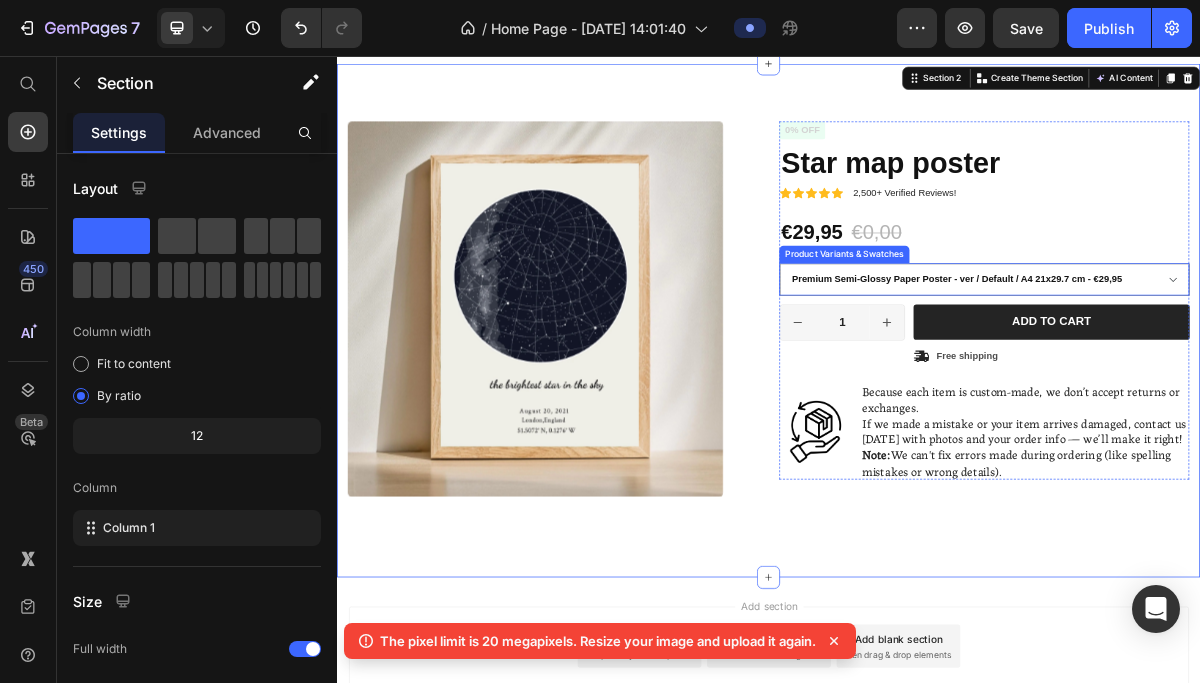 click on "Product Variants & Swatches" at bounding box center [1042, 332] 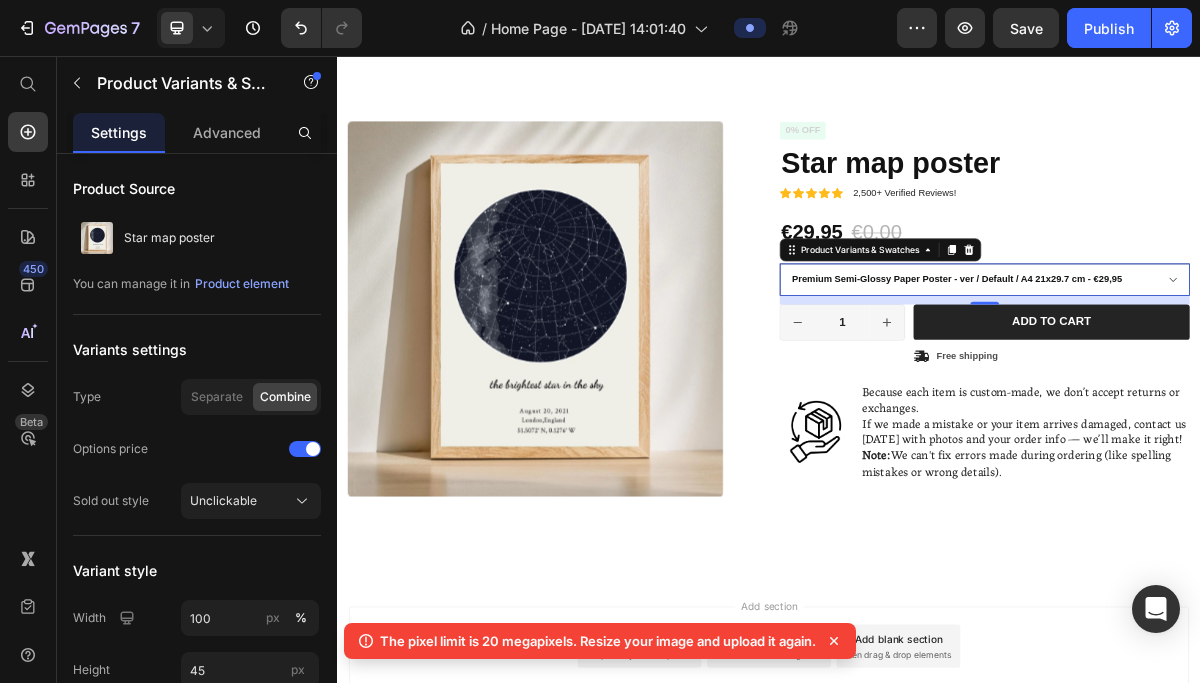 click on "Premium Semi-Glossy Paper Poster  - ver / Default / A4 21x29.7 cm - €29,95  Premium Semi-Glossy Paper Poster  - ver / Default / 30x40 cm - €35,95  Premium Semi-Glossy Paper Poster  - ver / Default / 50x70 cm - €39,95  Premium Semi-Glossy Paper Poster  - ver / Default / 70x100 cm - €45,95" at bounding box center (1237, 366) 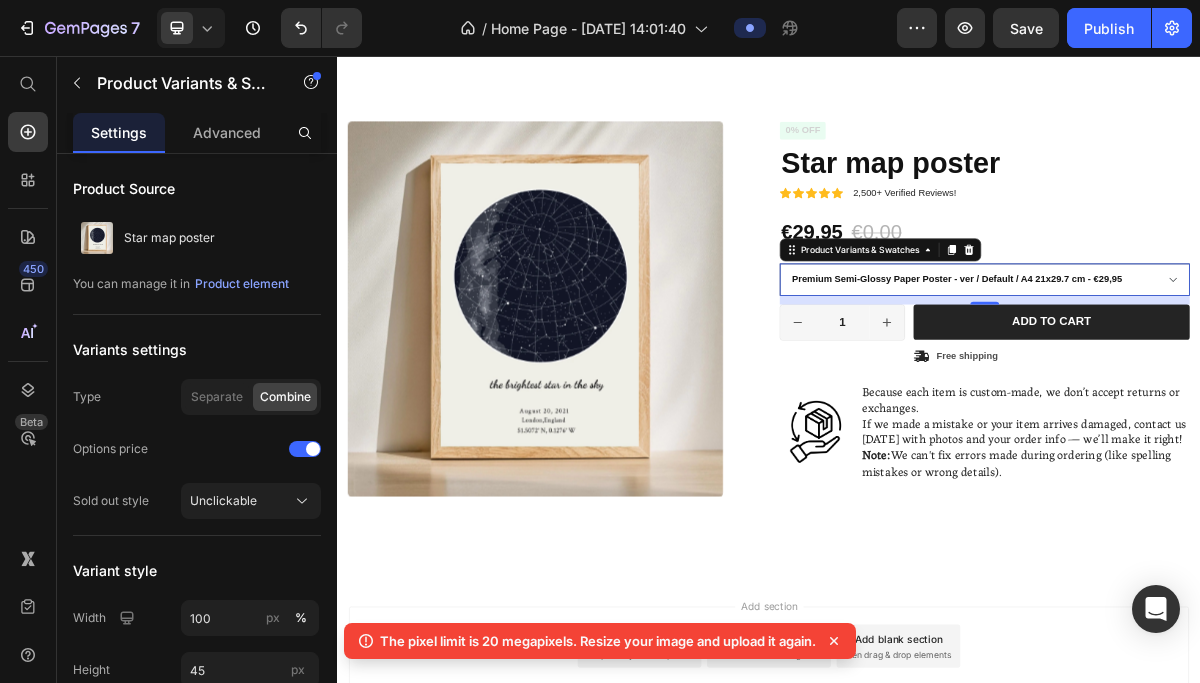 click on "Premium Semi-Glossy Paper Poster  - ver / Default / A4 21x29.7 cm - €29,95  Premium Semi-Glossy Paper Poster  - ver / Default / 30x40 cm - €35,95  Premium Semi-Glossy Paper Poster  - ver / Default / 50x70 cm - €39,95  Premium Semi-Glossy Paper Poster  - ver / Default / 70x100 cm - €45,95" at bounding box center (1237, 366) 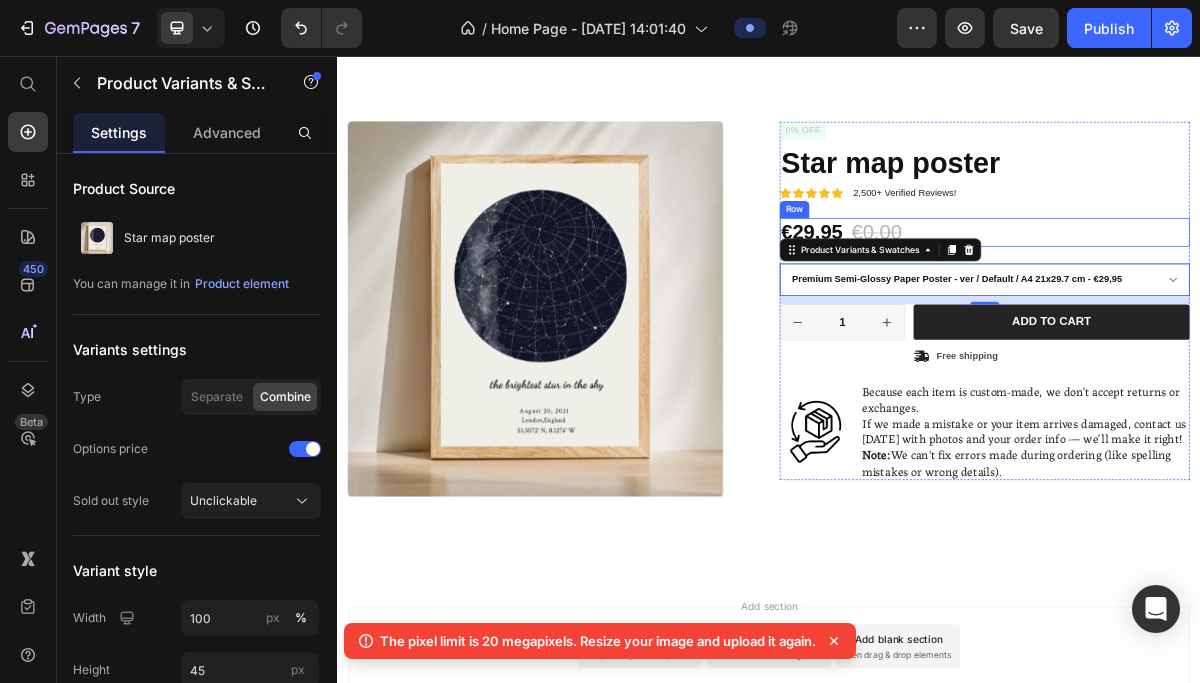 click on "€29,95 Product Price €0,00 Product Price 0% off Product Badge Row" at bounding box center [1237, 301] 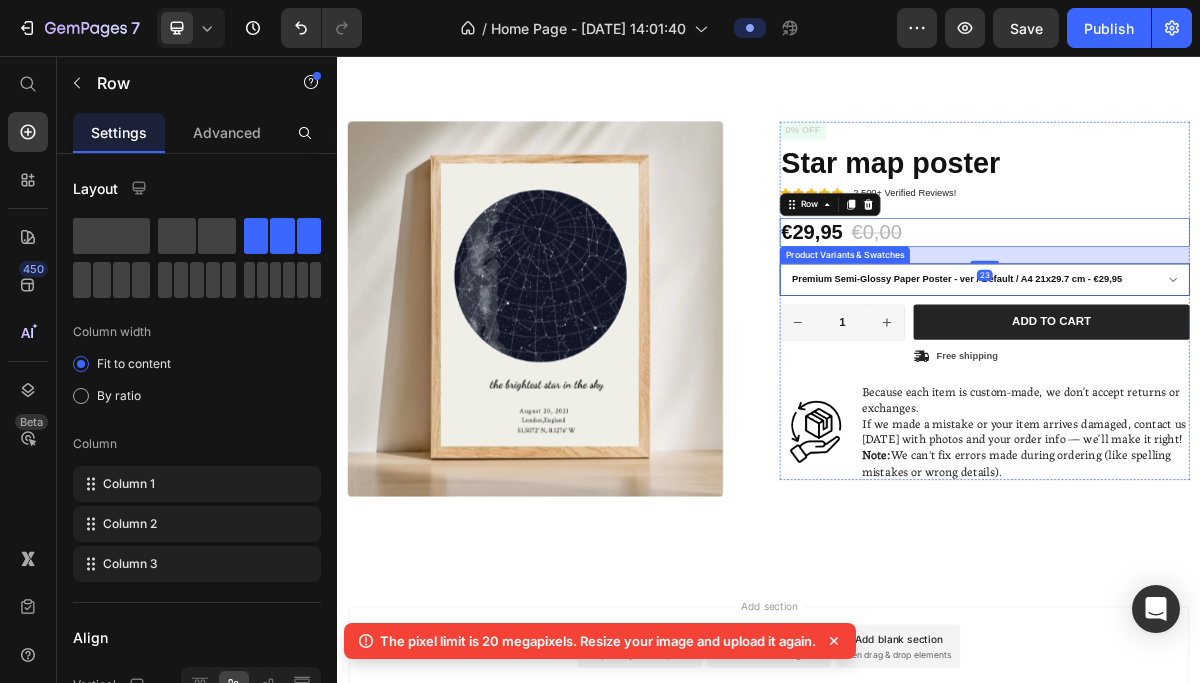 click on "Premium Semi-Glossy Paper Poster  - ver / Default / A4 21x29.7 cm - €29,95  Premium Semi-Glossy Paper Poster  - ver / Default / 30x40 cm - €35,95  Premium Semi-Glossy Paper Poster  - ver / Default / 50x70 cm - €39,95  Premium Semi-Glossy Paper Poster  - ver / Default / 70x100 cm - €45,95" at bounding box center (1237, 366) 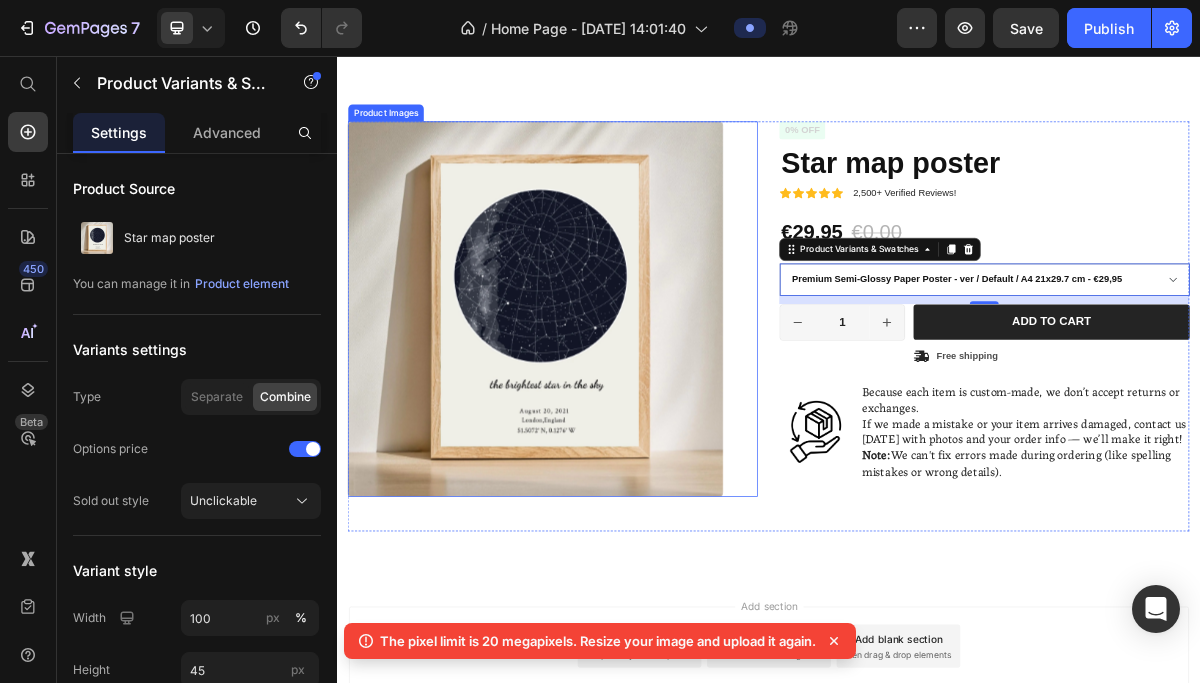 click on "Unclickable" 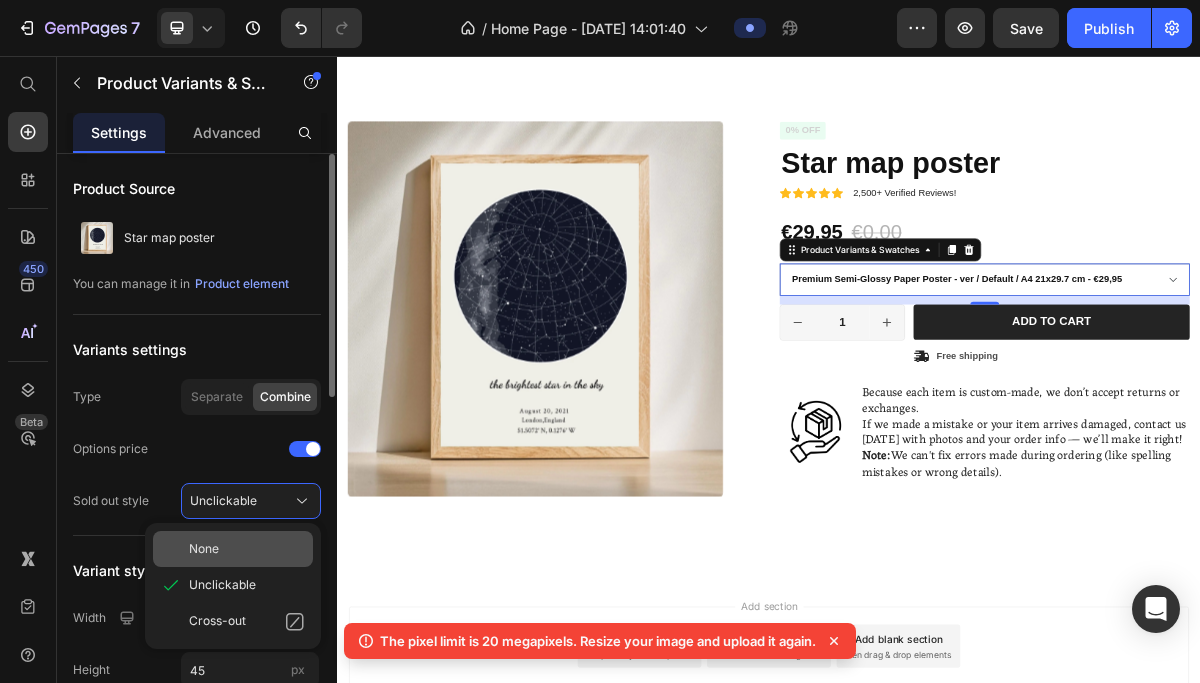 click on "None" at bounding box center (247, 549) 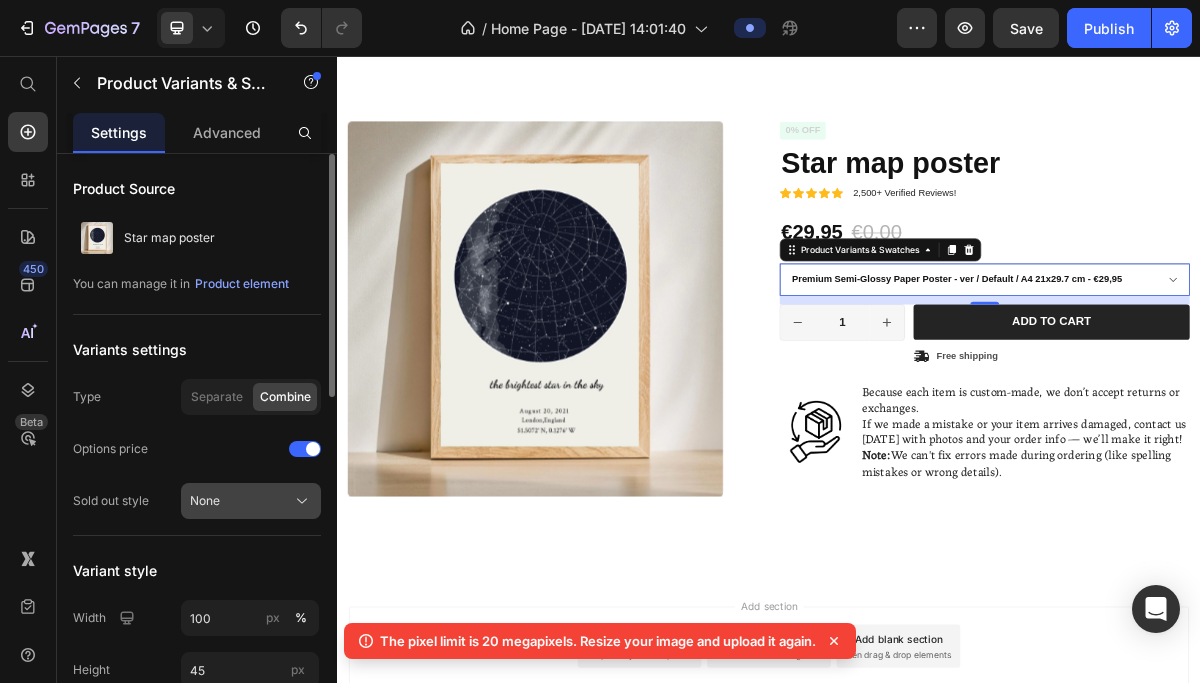 click on "None" at bounding box center (251, 501) 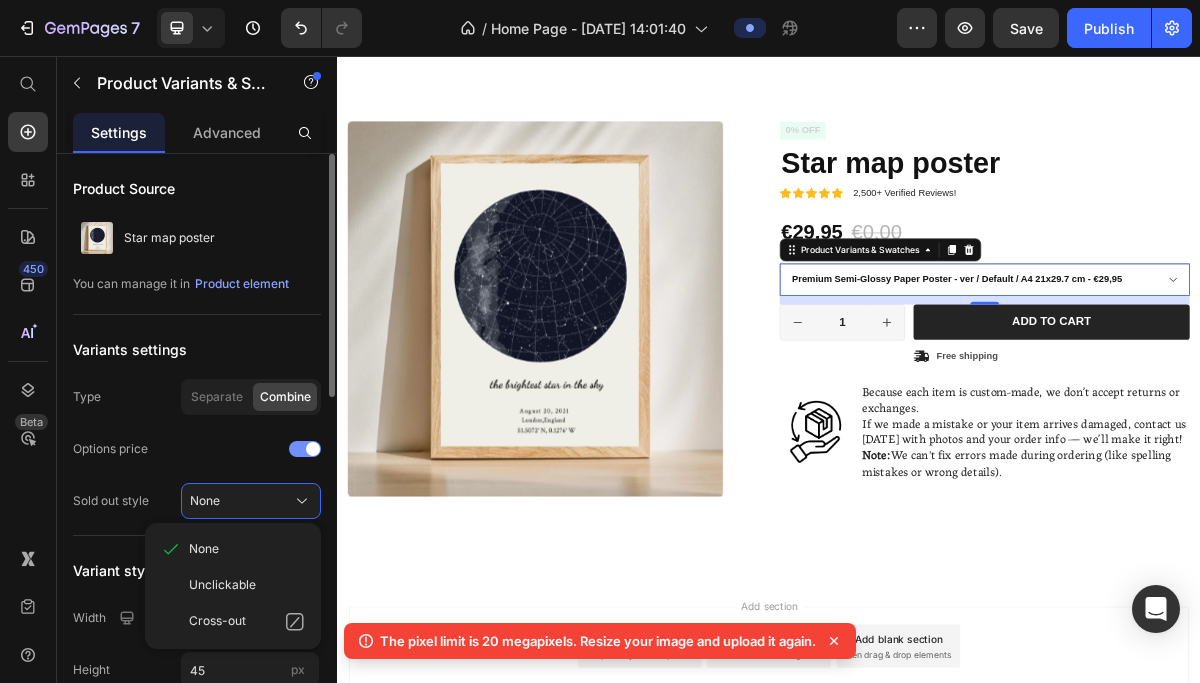 click on "Options price" 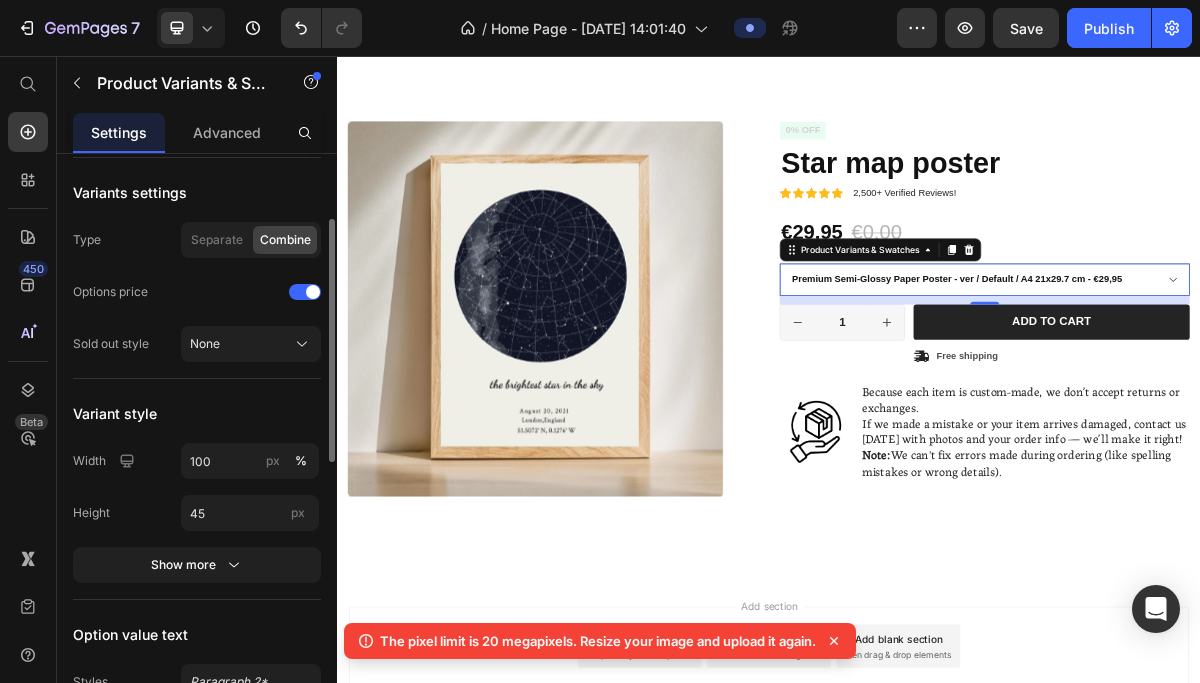 scroll, scrollTop: 156, scrollLeft: 0, axis: vertical 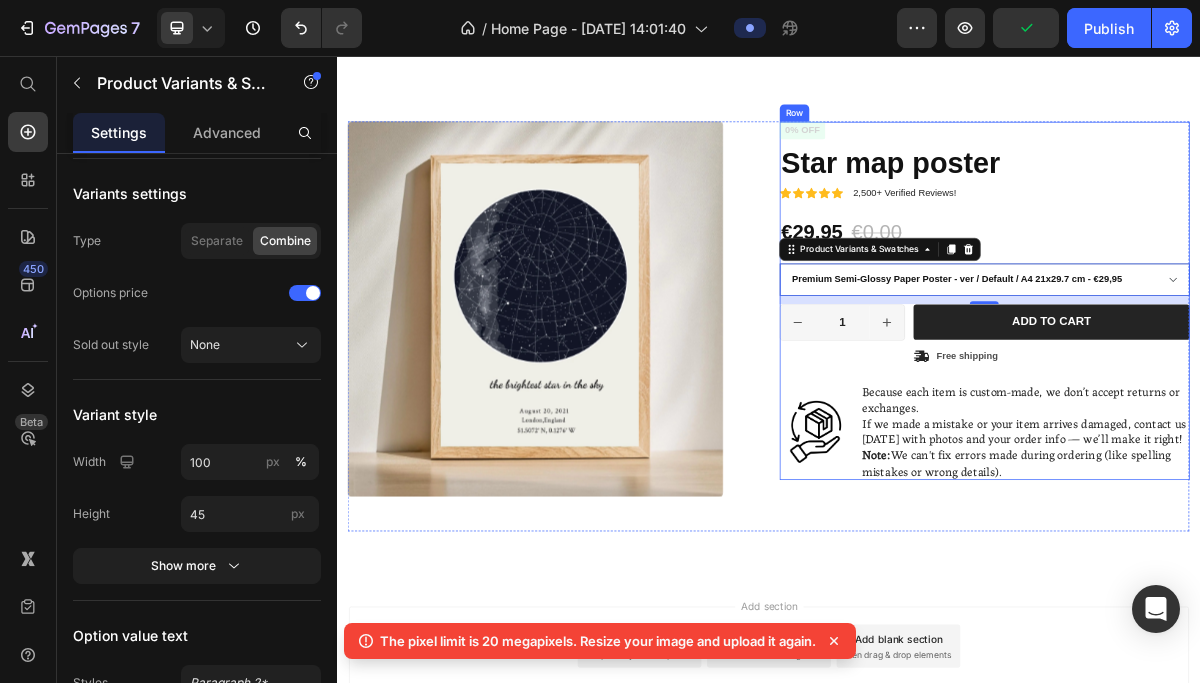 click on "Icon Icon Icon Icon Icon Icon List 2,500+ Verified Reviews! Text Block Row 0% off Product Badge Star map poster Product Title Icon Icon Icon Icon Icon Icon List 2,500+ Verified Reviews! Text Block Row €29,95 Product Price €0,00 Product Price 0% off Product Badge Row Premium Semi-Glossy Paper Poster  - ver / Default / A4 21x29.7 cm - €29,95  Premium Semi-Glossy Paper Poster  - ver / Default / 30x40 cm - €35,95  Premium Semi-Glossy Paper Poster  - ver / Default / 50x70 cm - €39,95  Premium Semi-Glossy Paper Poster  - ver / Default / 70x100 cm - €45,95  Product Variants & Swatches   12 Premium Semi-Glossy Paper Poster  - ver Premium Semi-Glossy Paper Poster  - ver Premium Semi-Glossy Paper Poster  - ver Default A4 21x29.7 cm 30x40 cm 50x70 cm 70x100 cm Product Variants & Swatches 1 Product Quantity Row Add to cart Add to Cart
Icon  Free shipping Text Block Row Row Image Because each item is custom-made, we don’t accept returns or exchanges. Note: Text Block Row" at bounding box center (1237, 396) 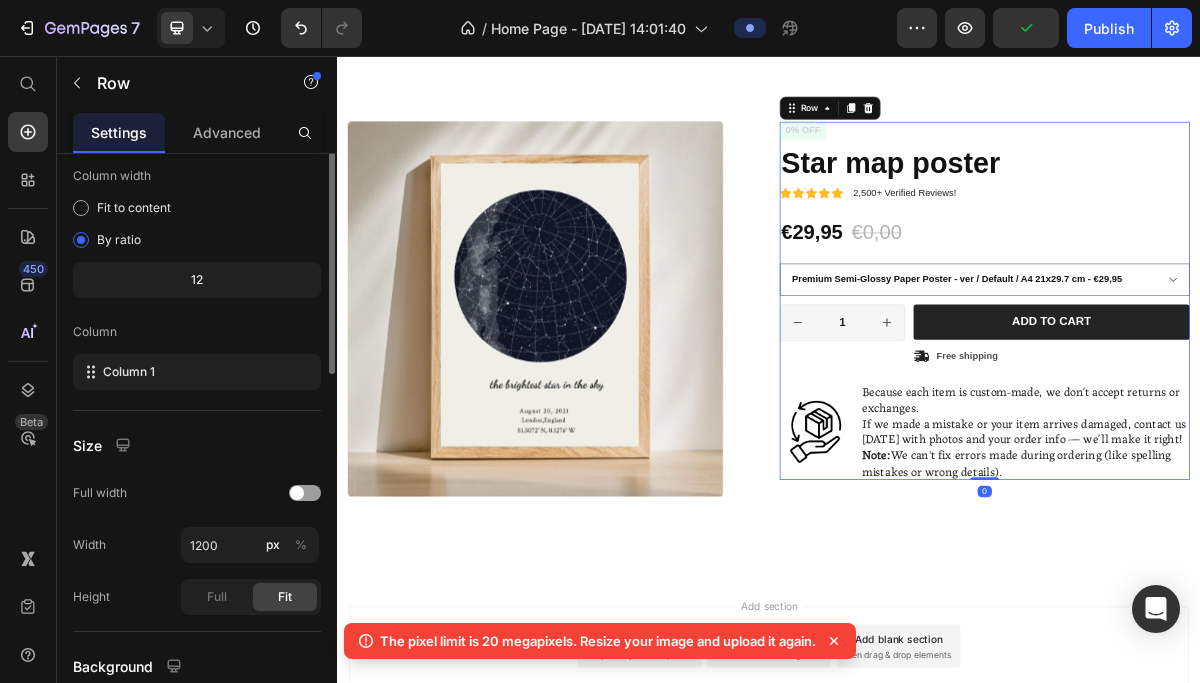 scroll, scrollTop: 0, scrollLeft: 0, axis: both 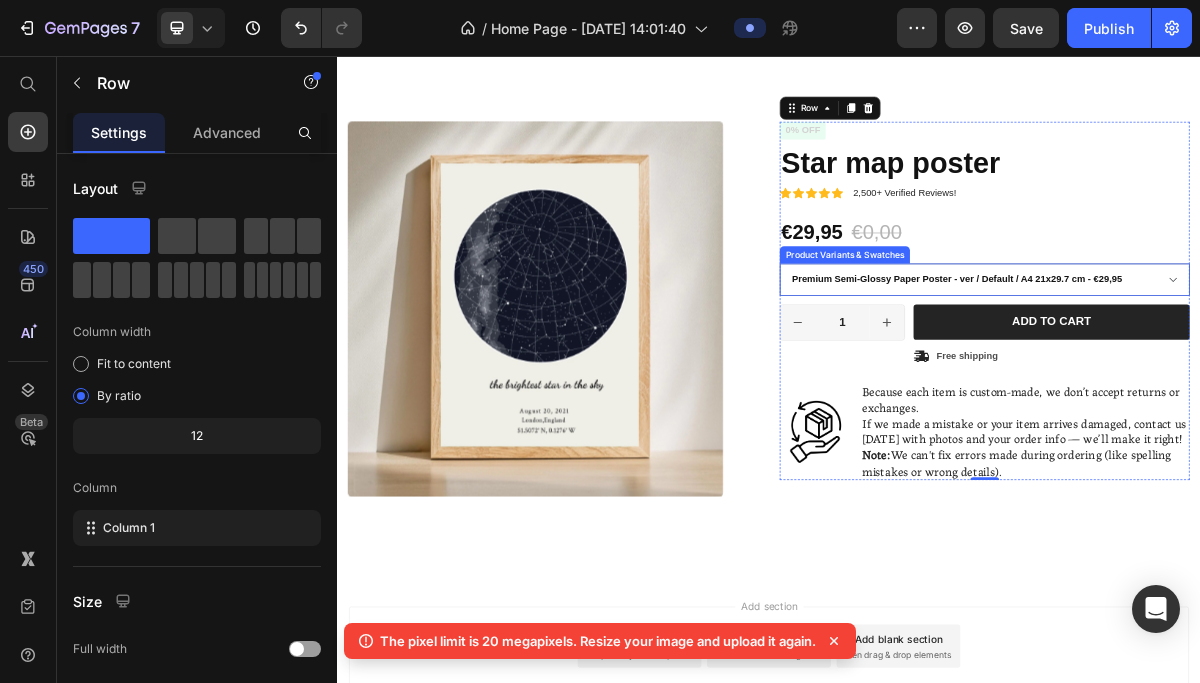 click on "Product Variants & Swatches" at bounding box center [1042, 332] 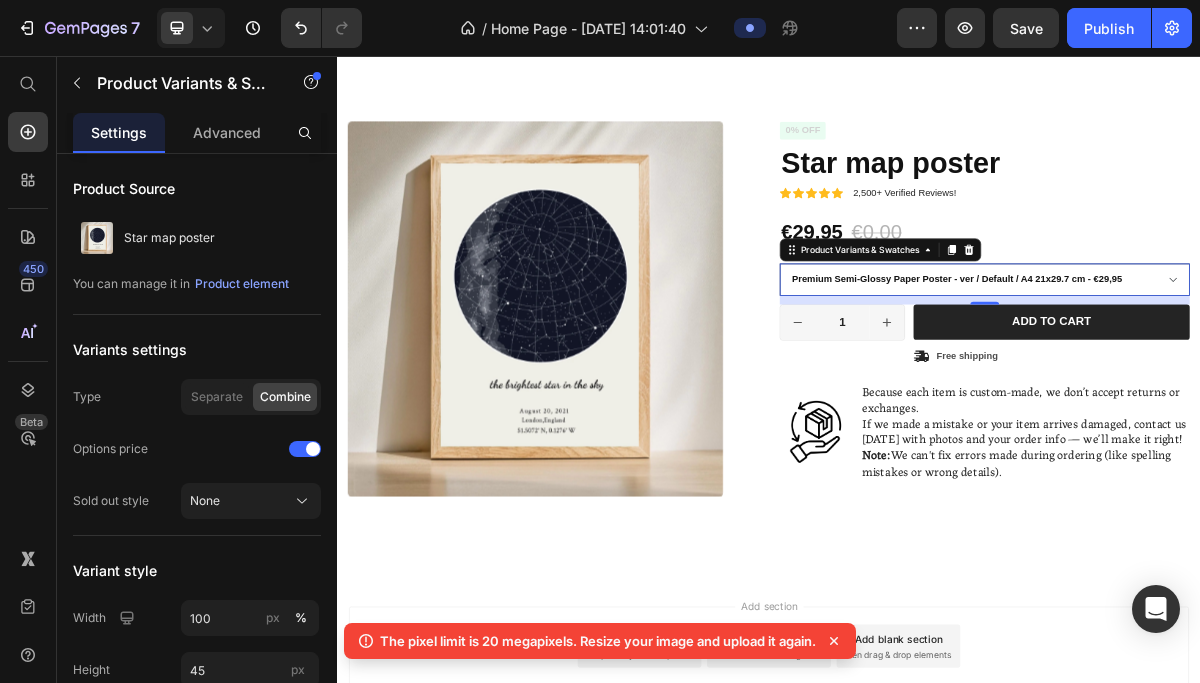 click on "Premium Semi-Glossy Paper Poster  - ver / Default / A4 21x29.7 cm - €29,95  Premium Semi-Glossy Paper Poster  - ver / Default / 30x40 cm - €35,95  Premium Semi-Glossy Paper Poster  - ver / Default / 50x70 cm - €39,95  Premium Semi-Glossy Paper Poster  - ver / Default / 70x100 cm - €45,95" at bounding box center [1237, 366] 